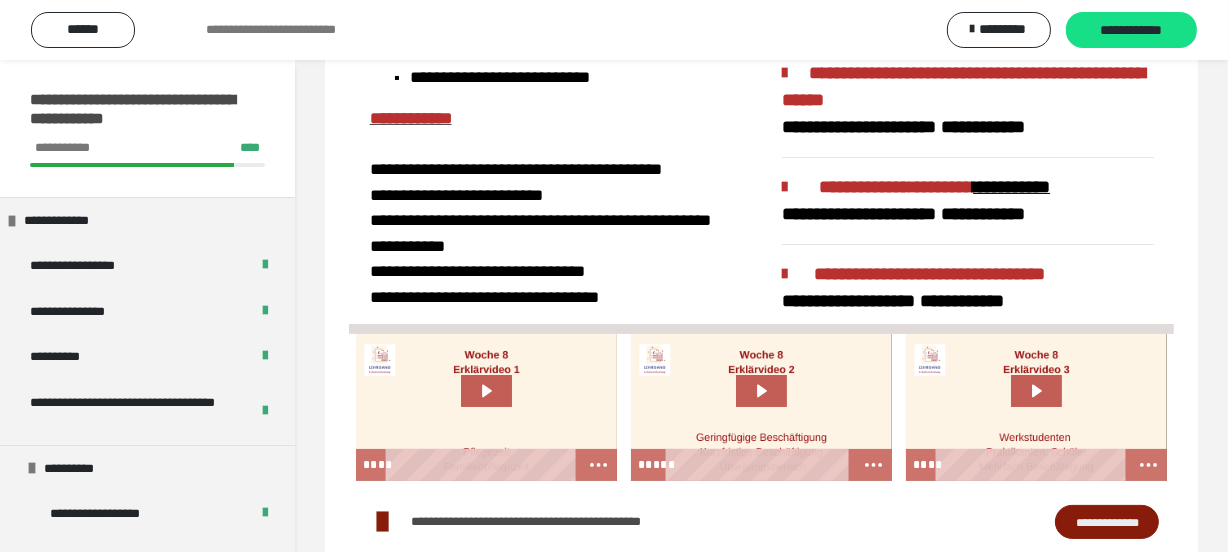 scroll, scrollTop: 272, scrollLeft: 0, axis: vertical 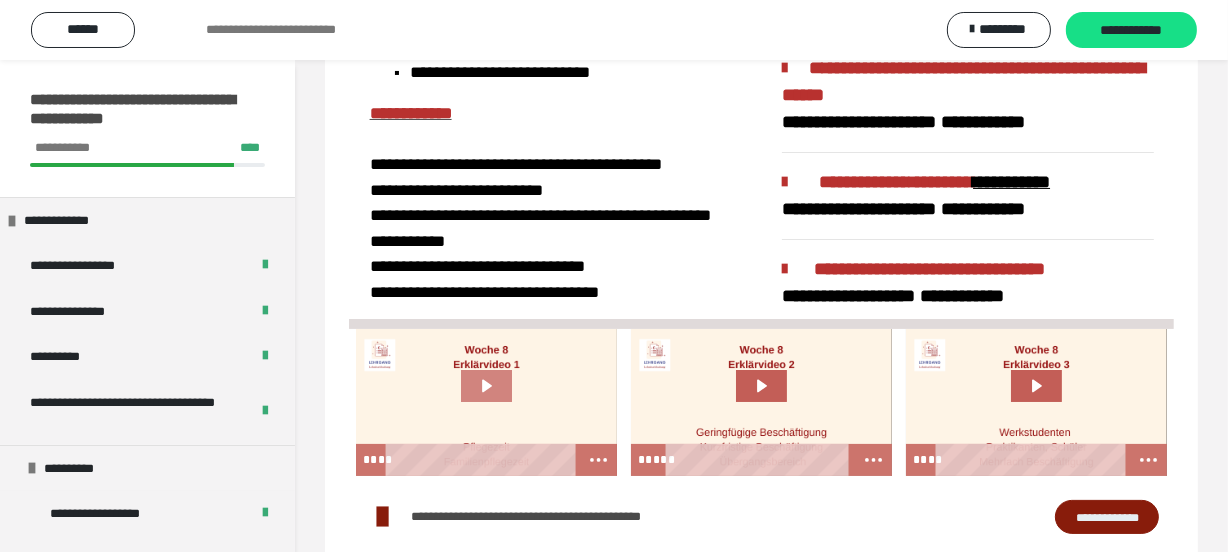 click 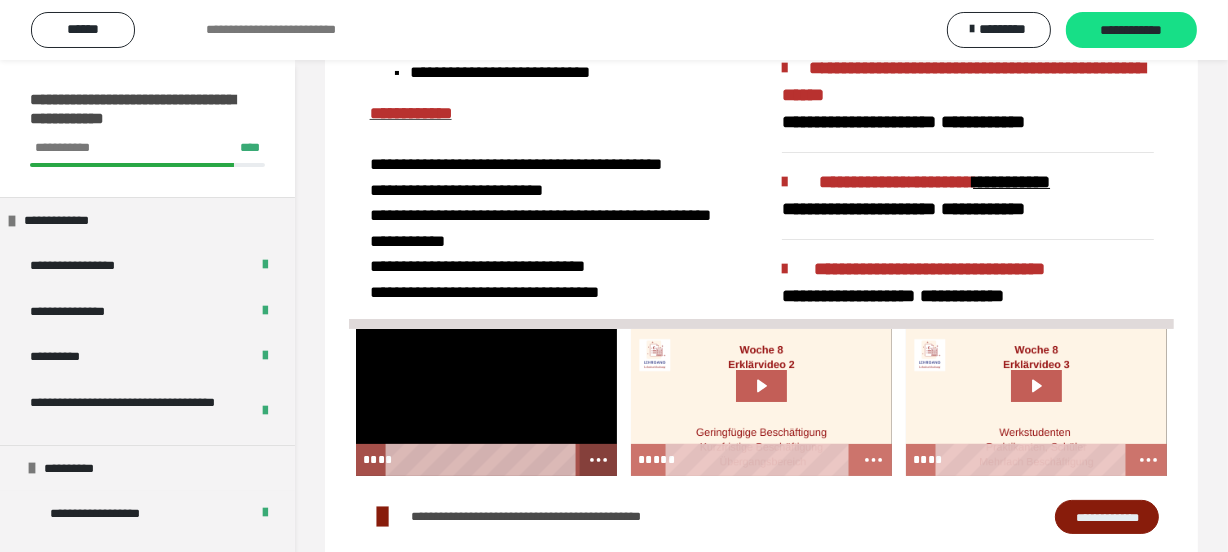 click 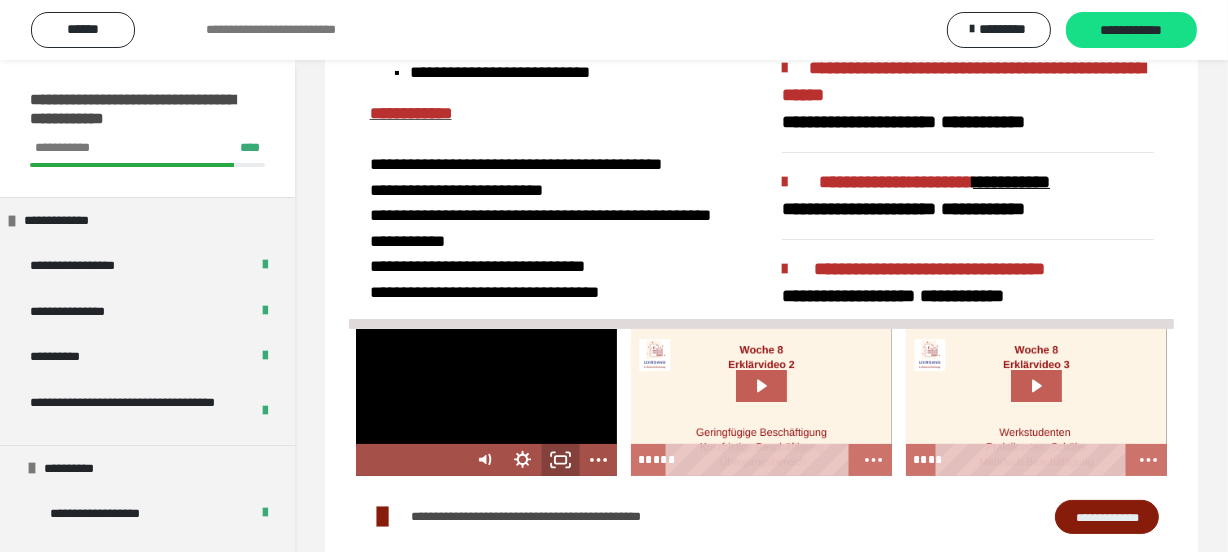 click 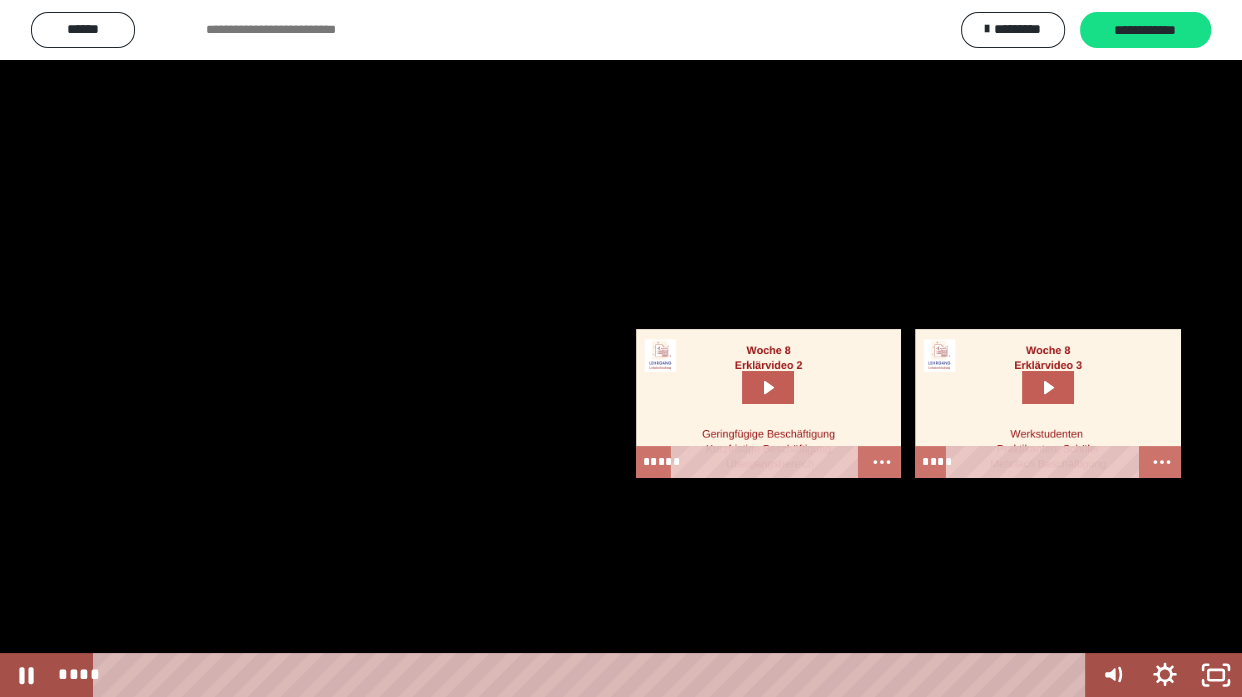drag, startPoint x: 439, startPoint y: 200, endPoint x: 1185, endPoint y: 544, distance: 821.4938 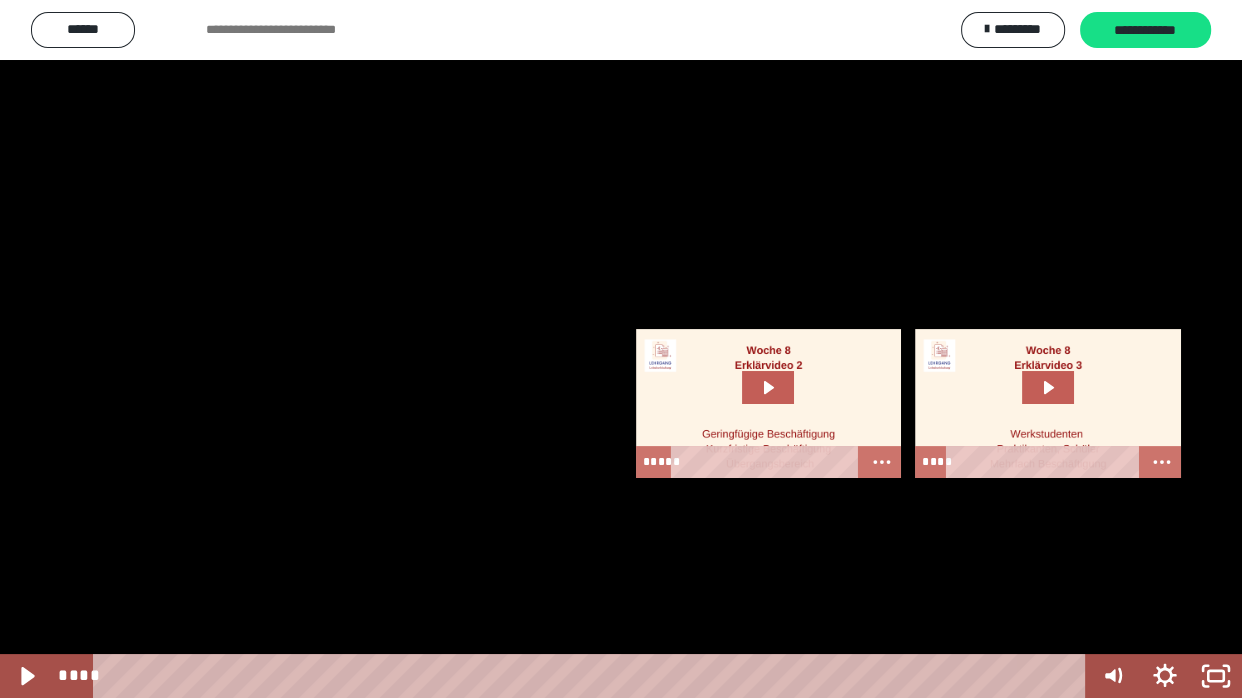 click at bounding box center [621, 349] 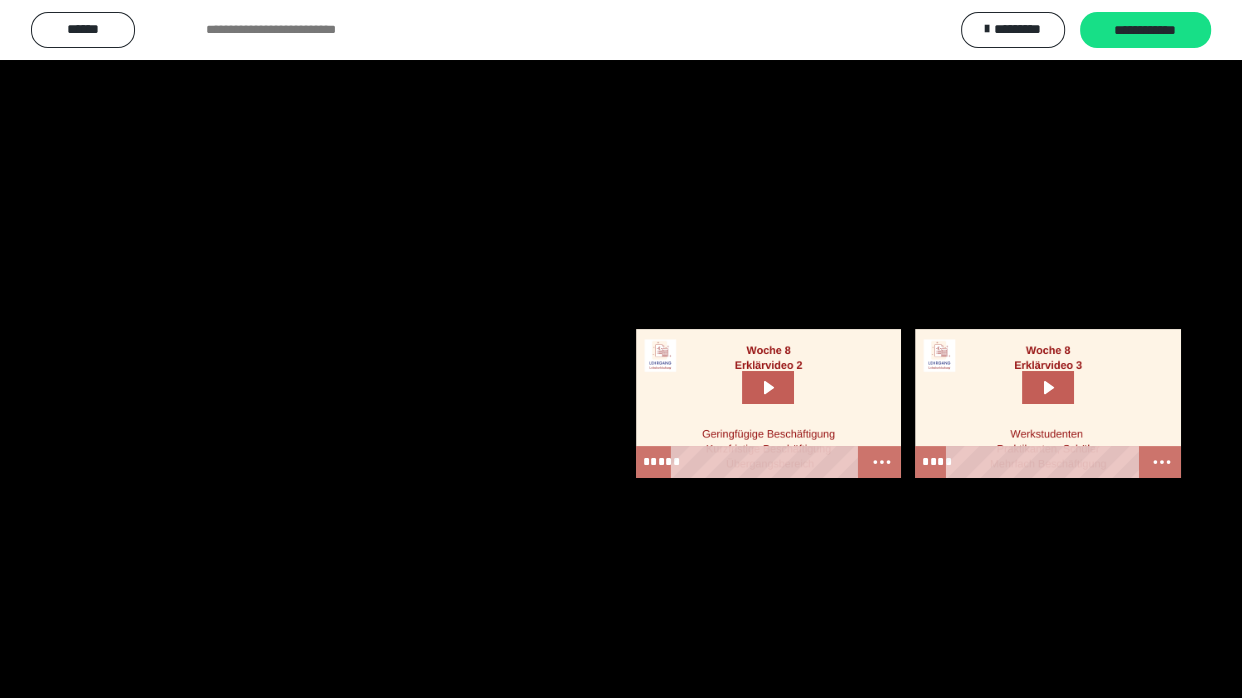 type 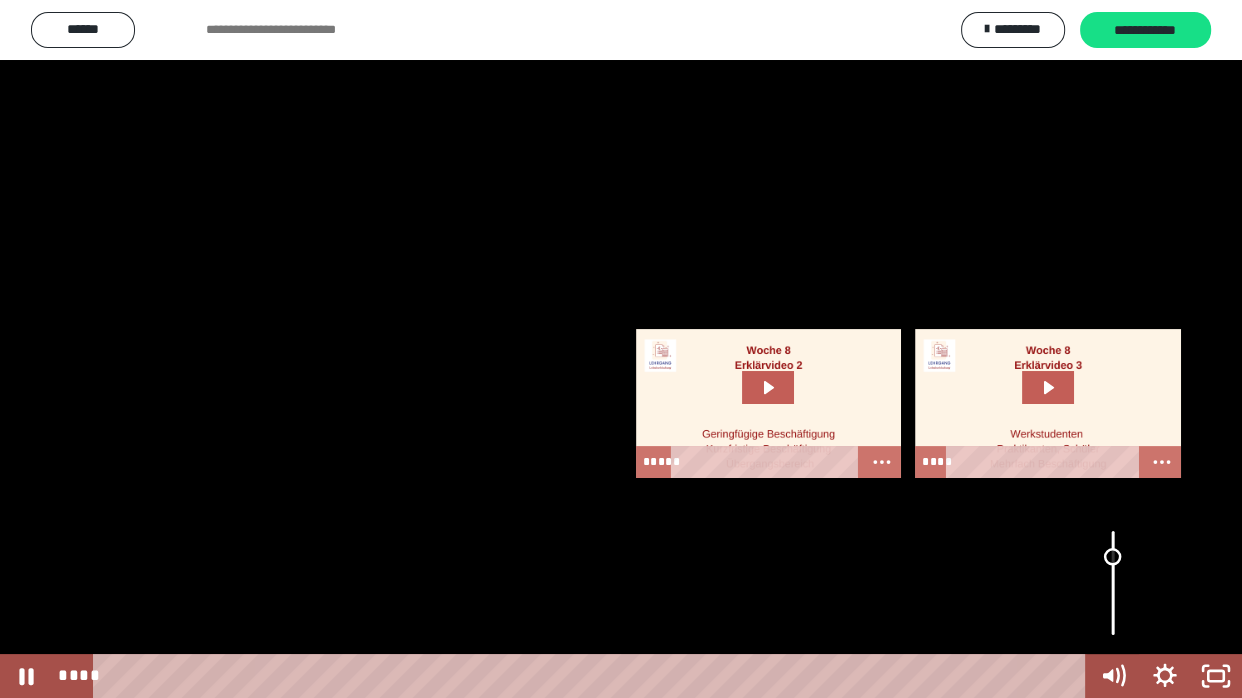 drag, startPoint x: 1112, startPoint y: 567, endPoint x: 1089, endPoint y: 561, distance: 23.769728 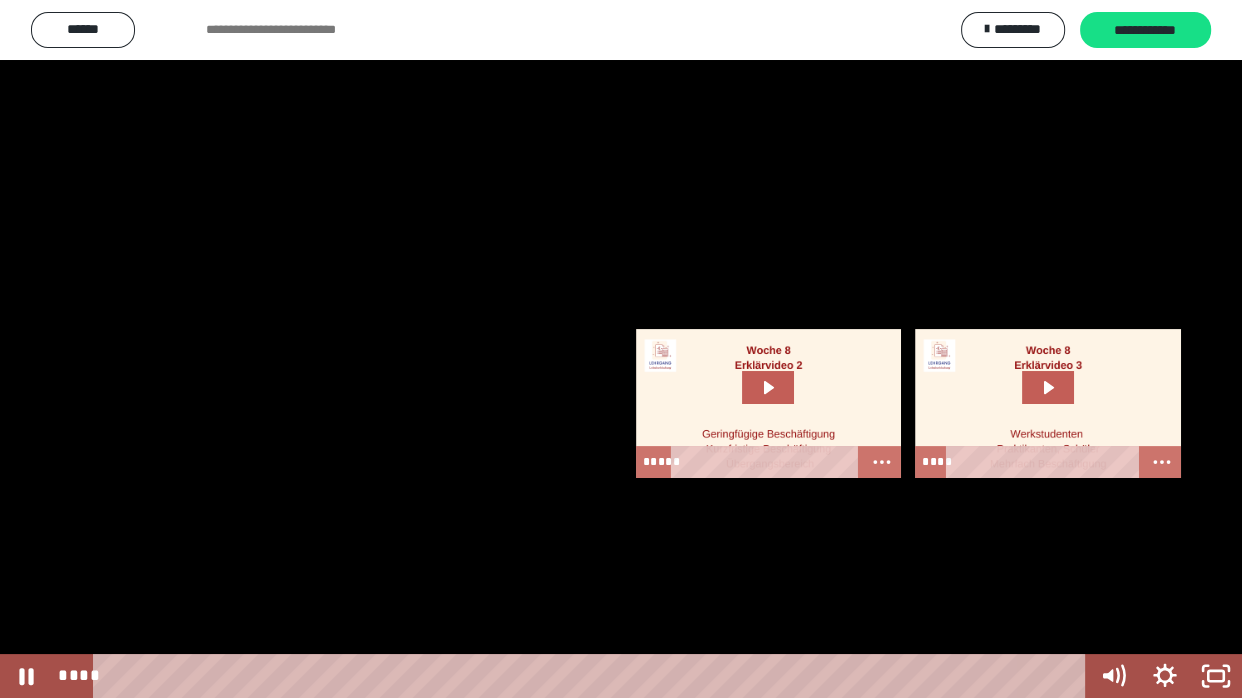 click at bounding box center (621, 349) 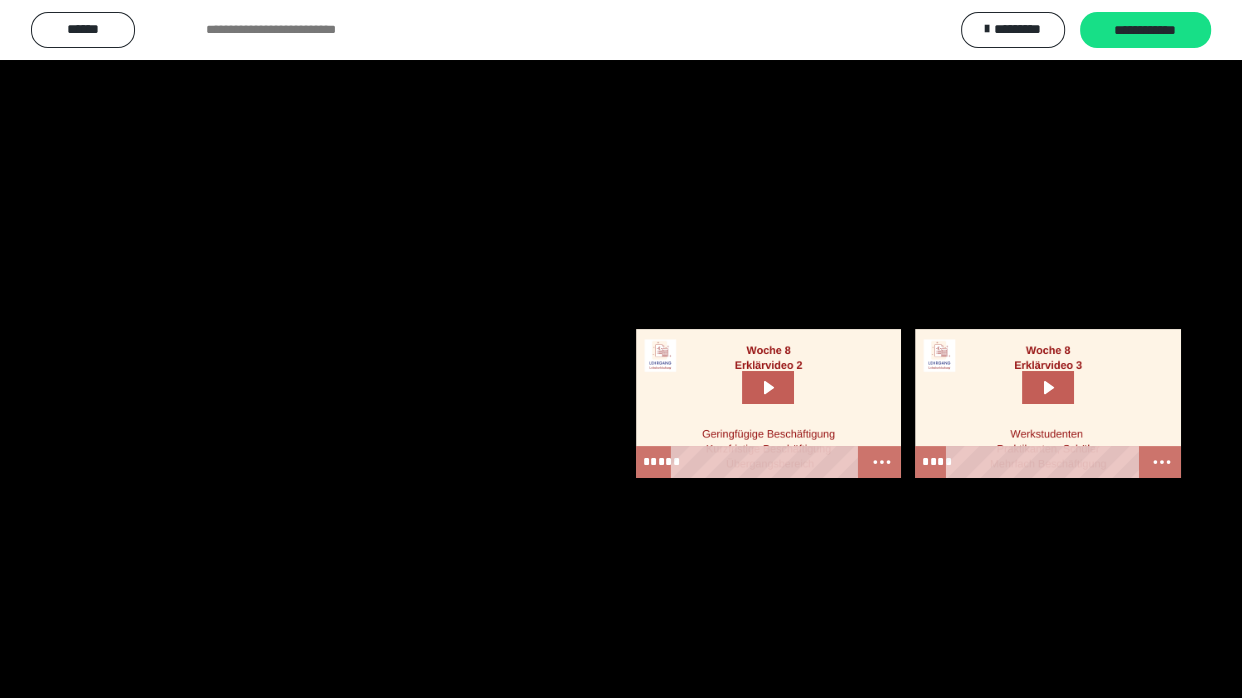click at bounding box center [621, 349] 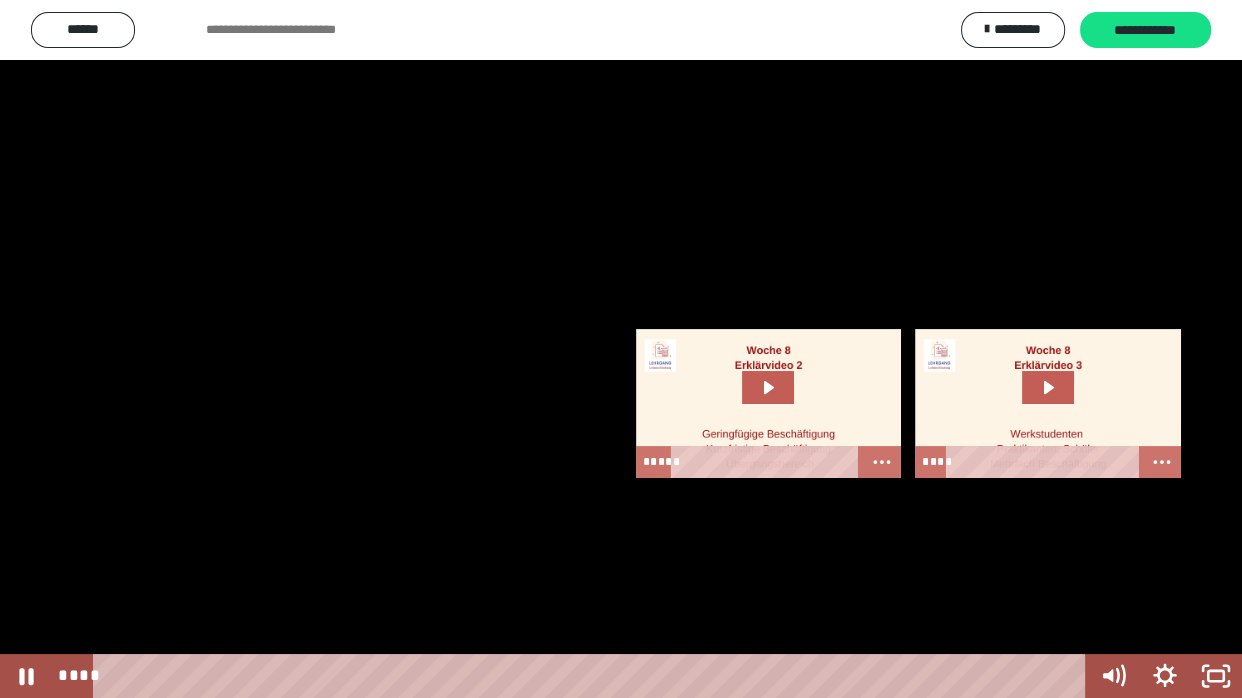 click at bounding box center [621, 349] 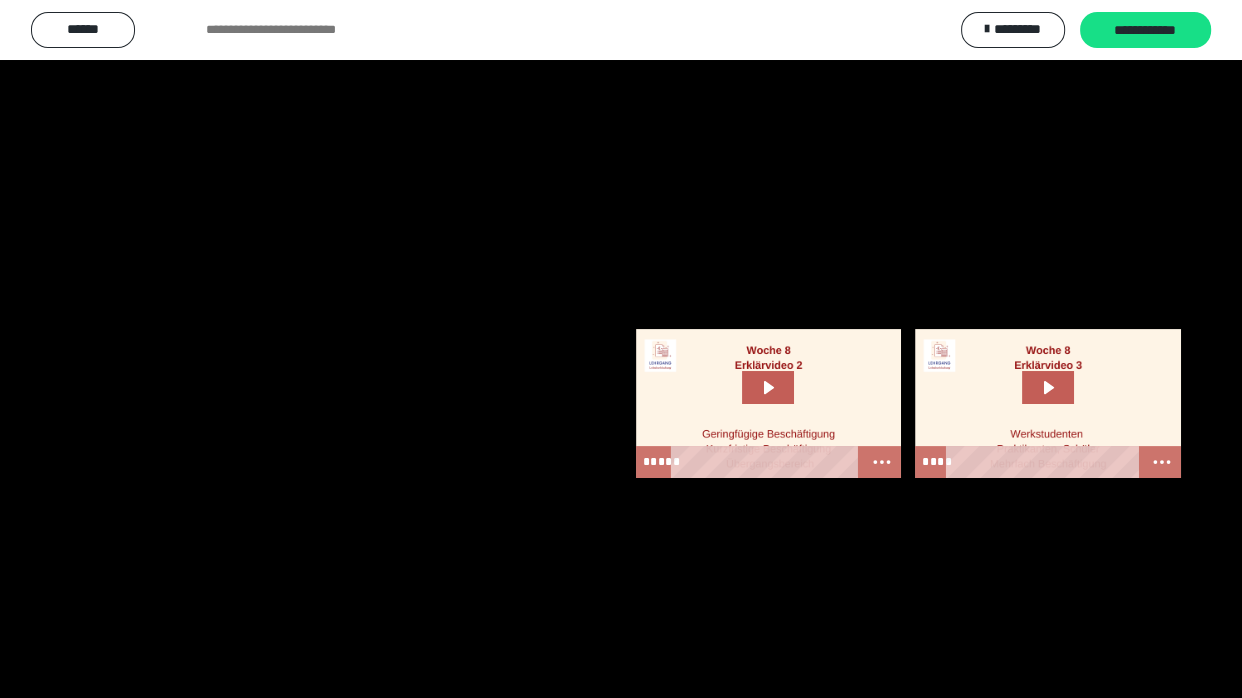 click at bounding box center [621, 349] 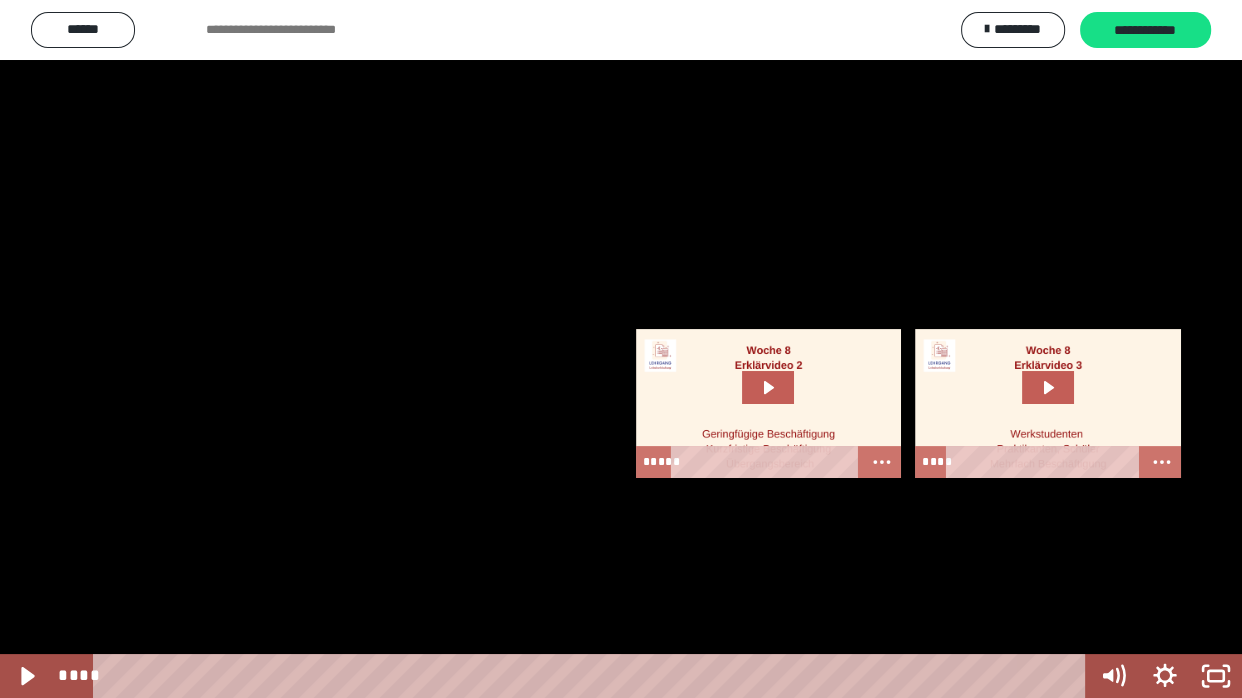 click at bounding box center [621, 349] 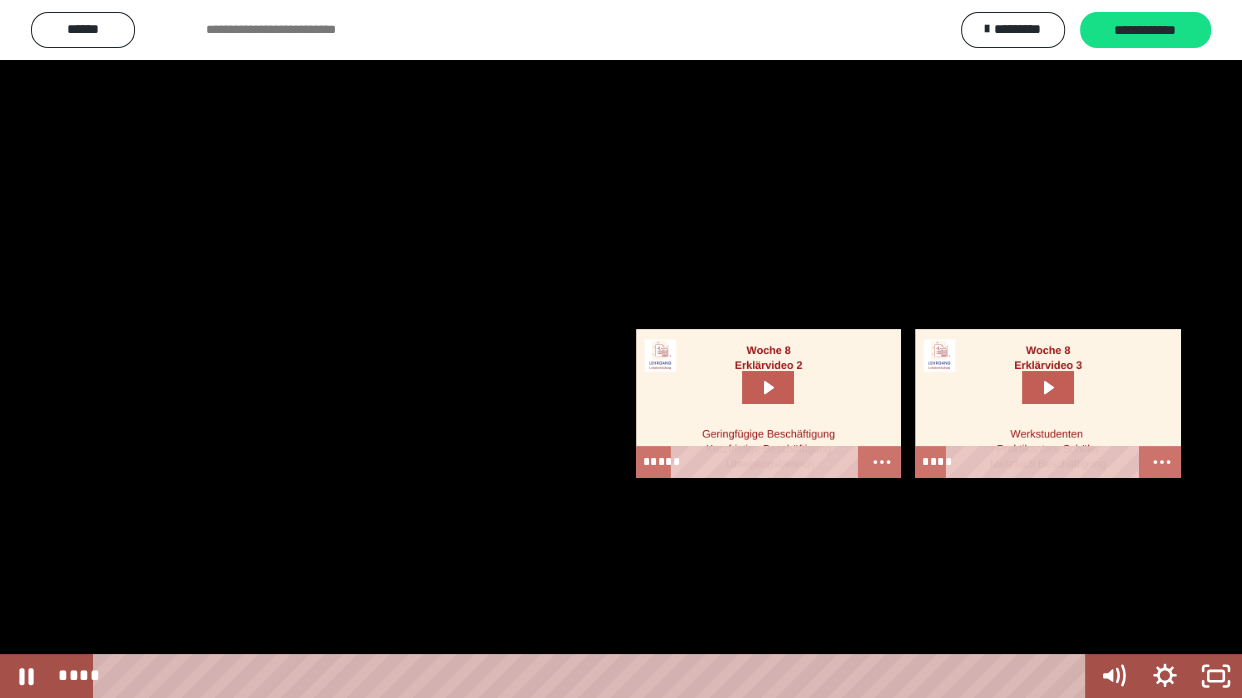 click at bounding box center [621, 349] 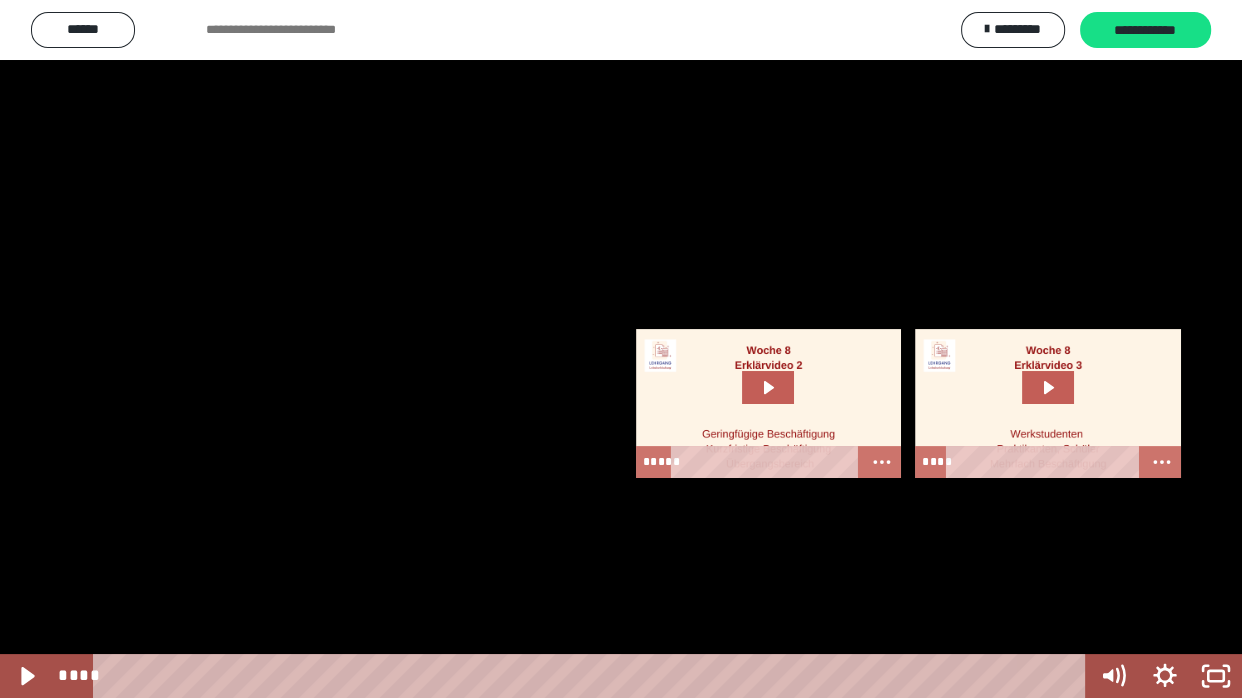 click at bounding box center [621, 349] 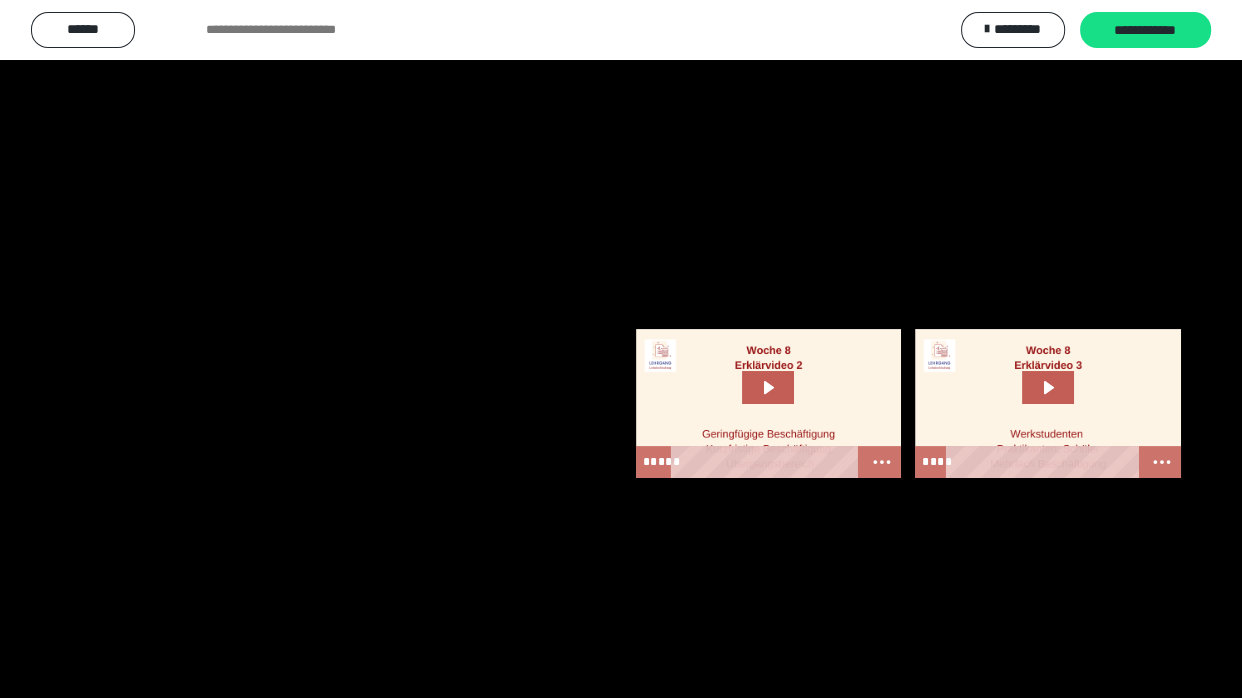 click at bounding box center (621, 349) 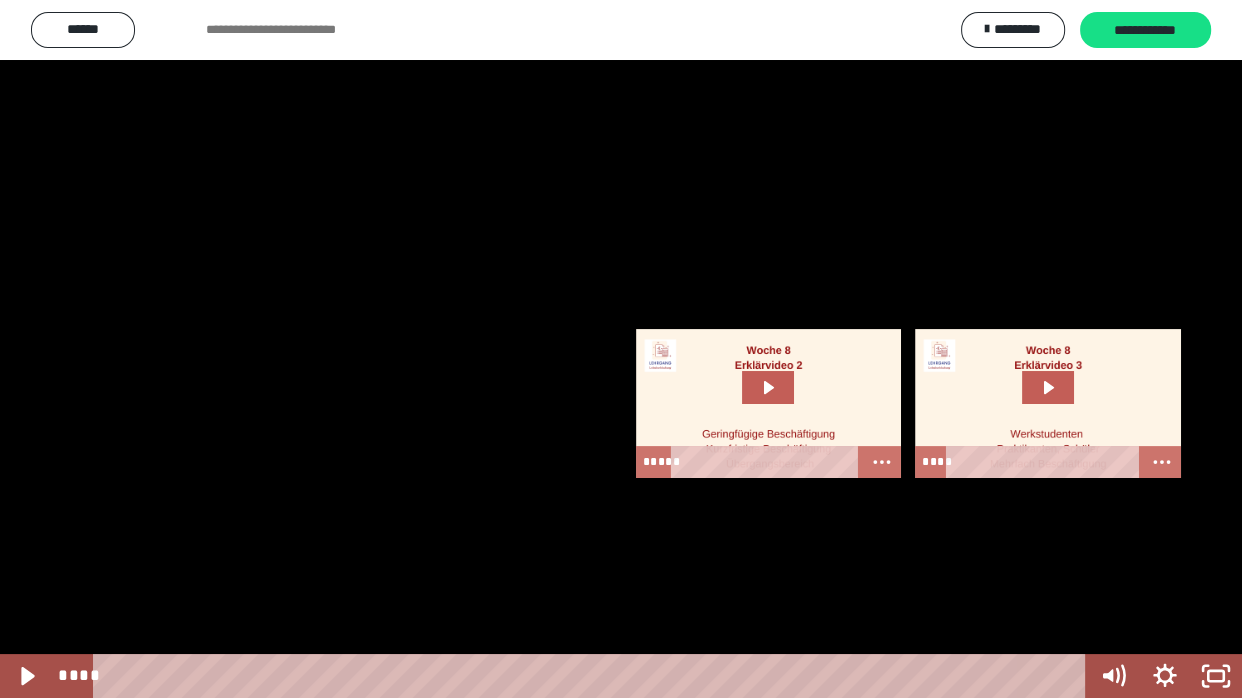click at bounding box center [621, 349] 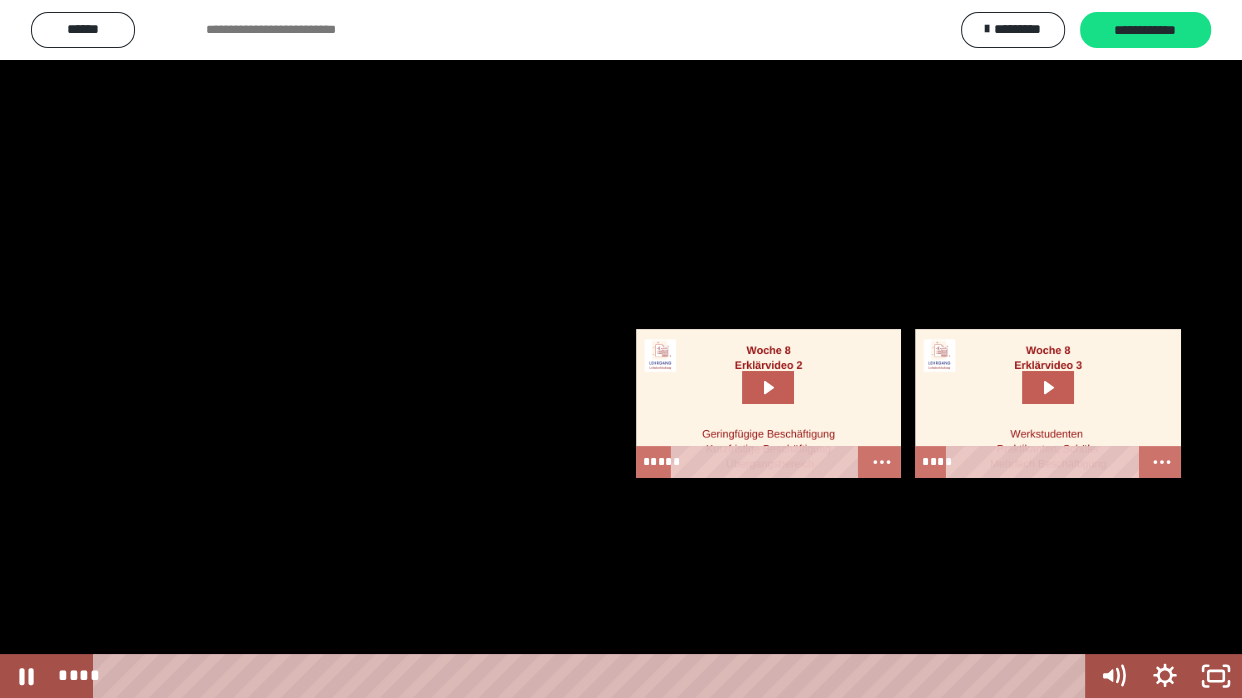 click at bounding box center (621, 349) 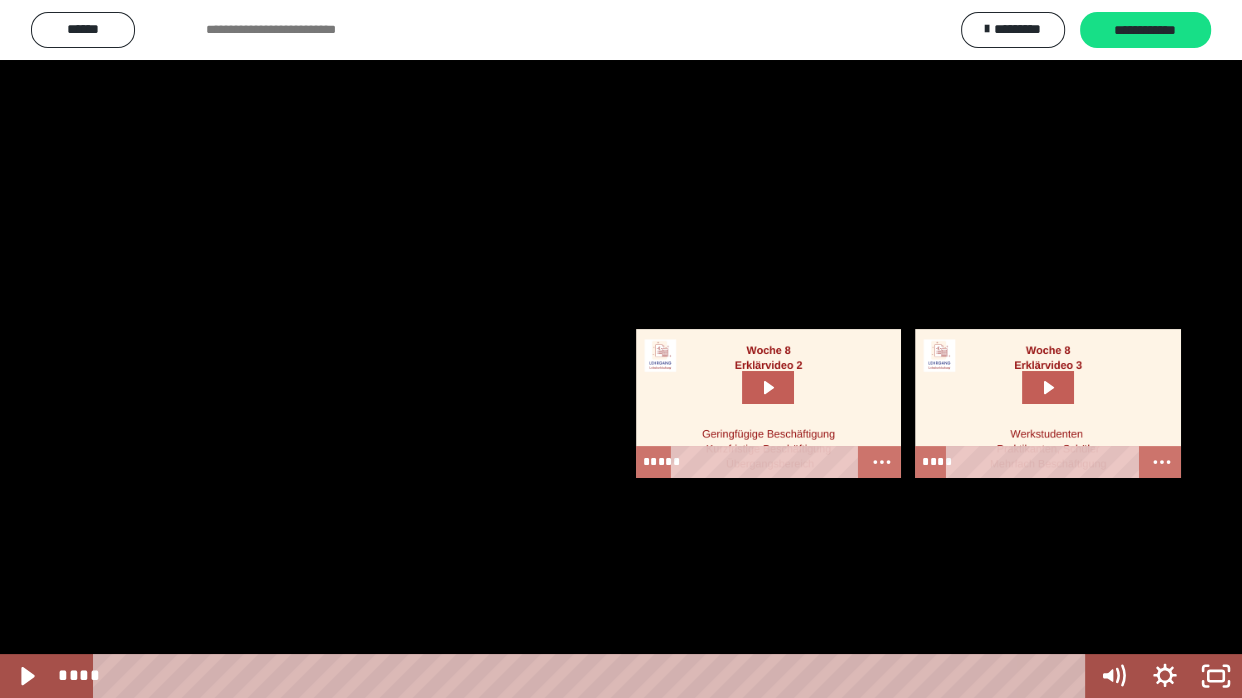 click at bounding box center [621, 349] 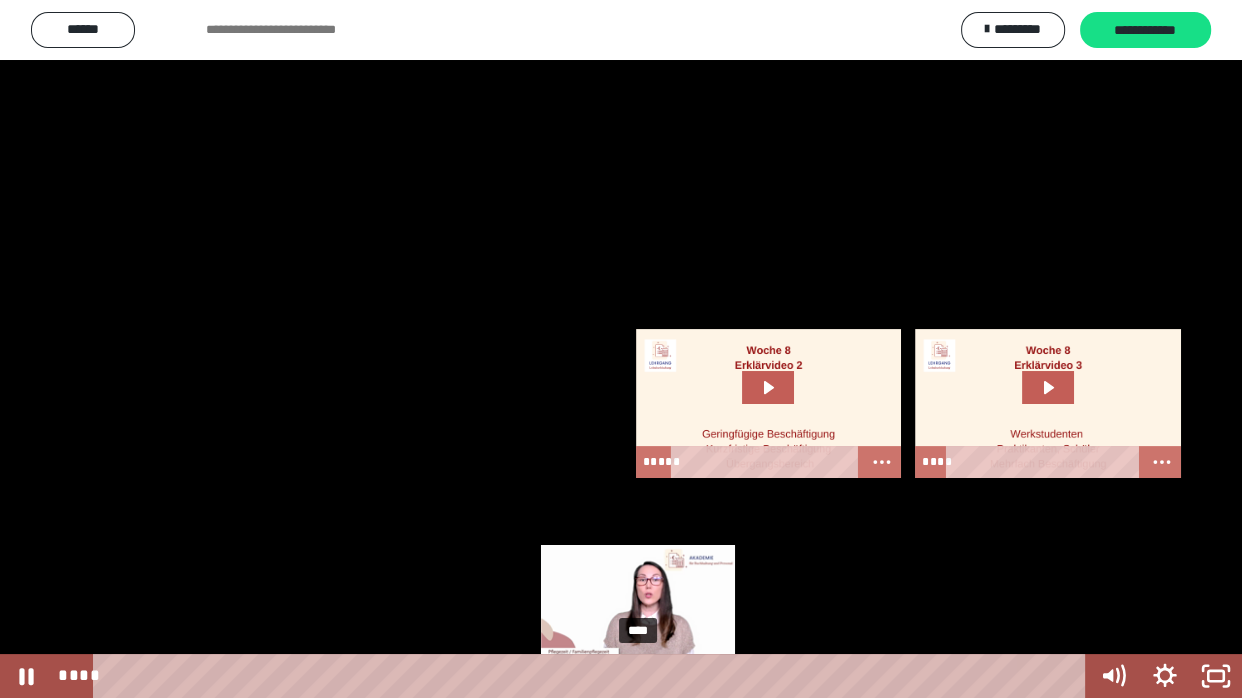 click on "****" at bounding box center [593, 676] 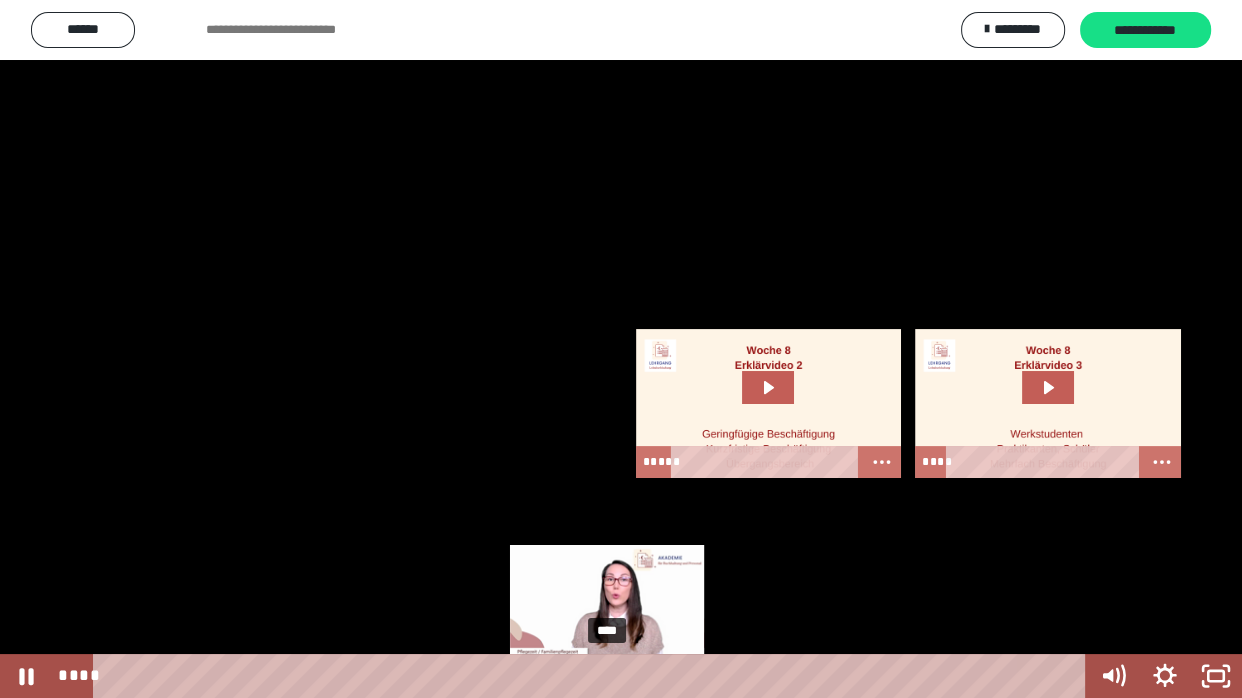 click on "****" at bounding box center (593, 676) 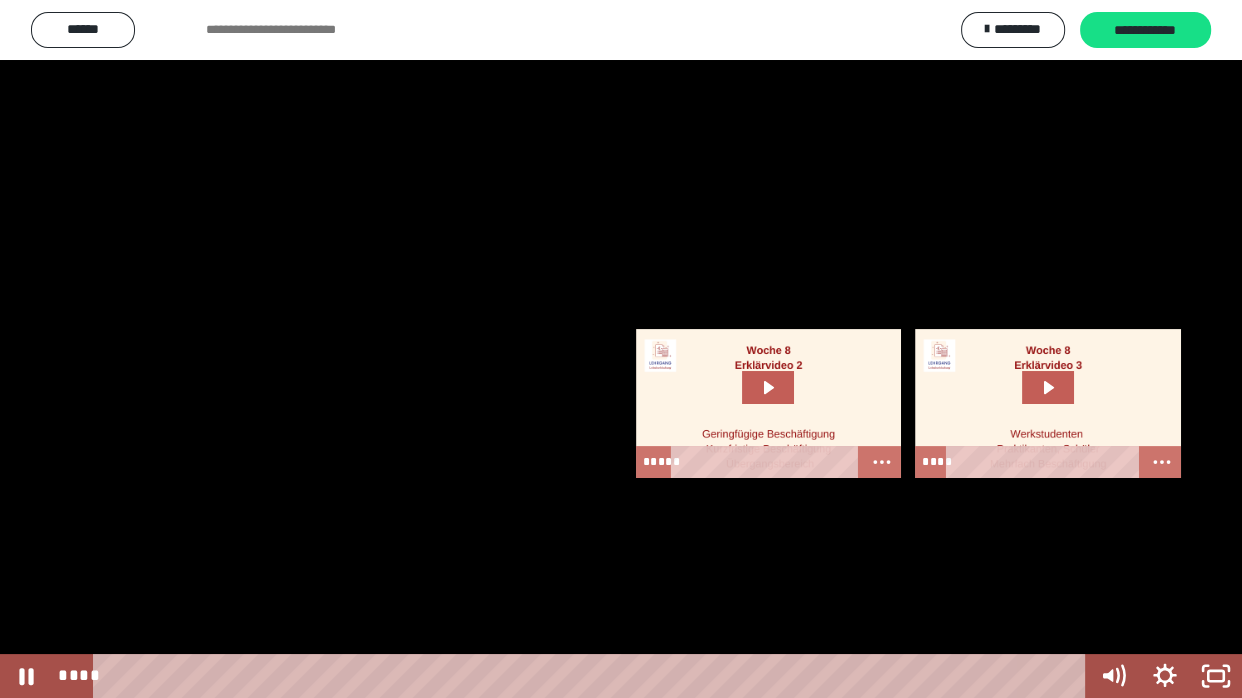 click at bounding box center (621, 349) 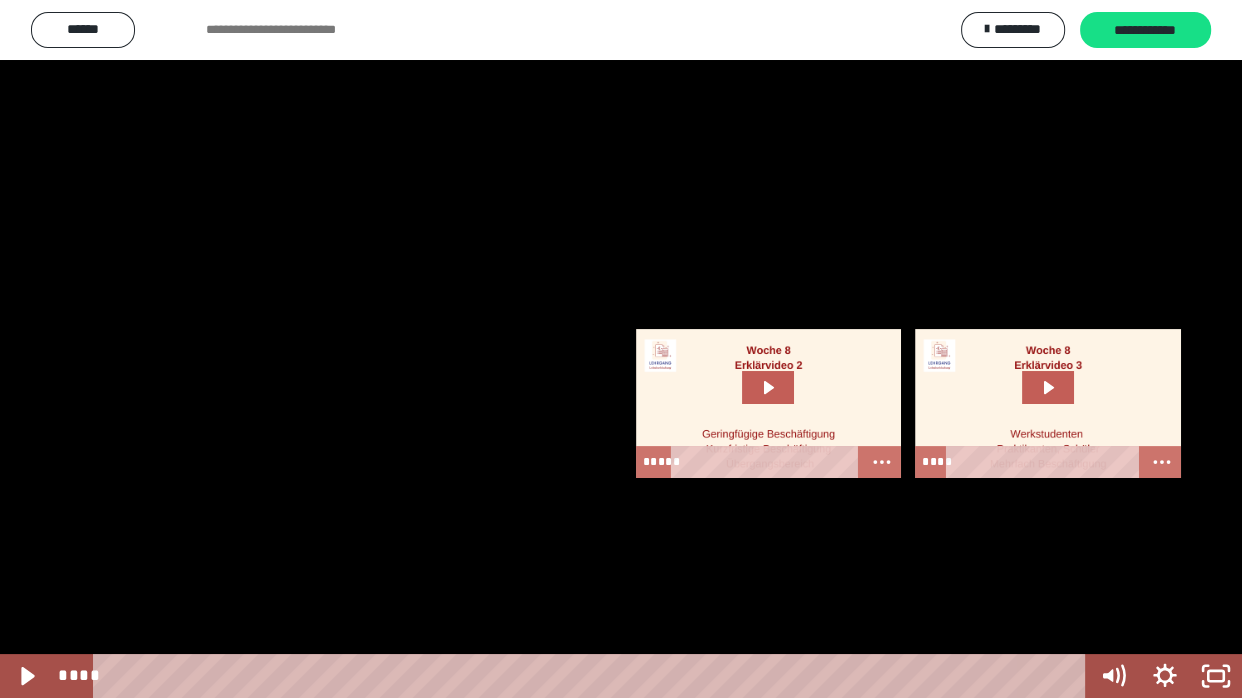 click at bounding box center [621, 349] 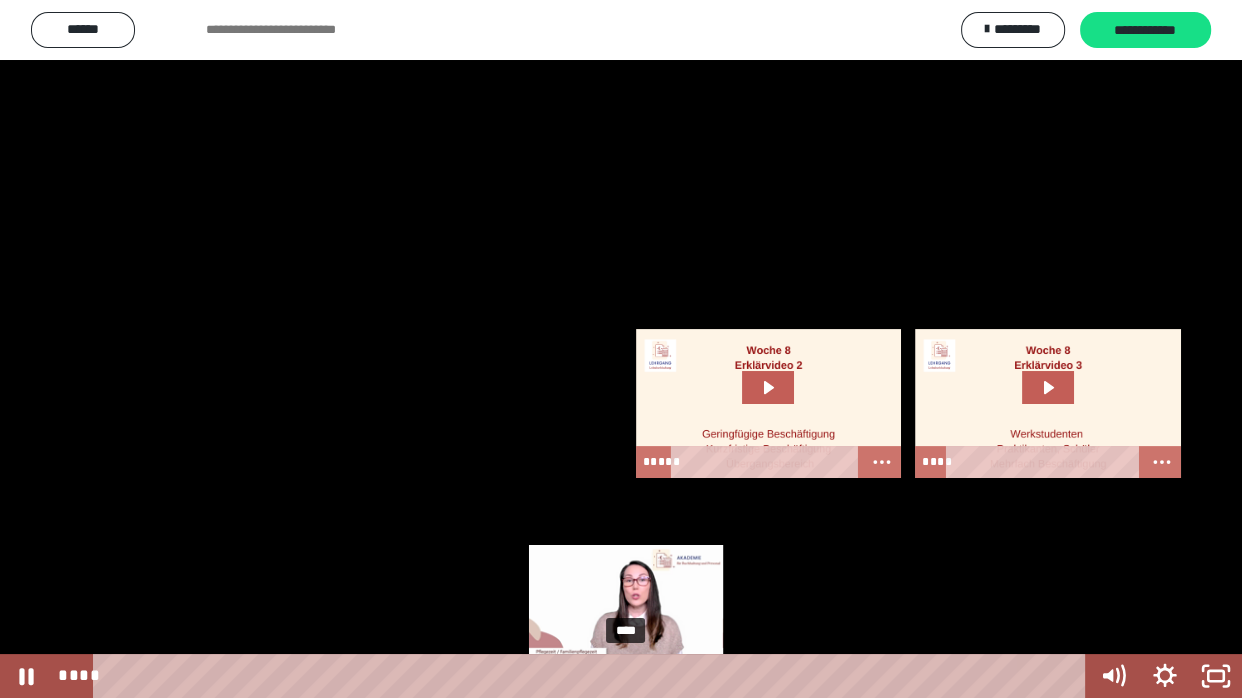 click on "****" at bounding box center [593, 676] 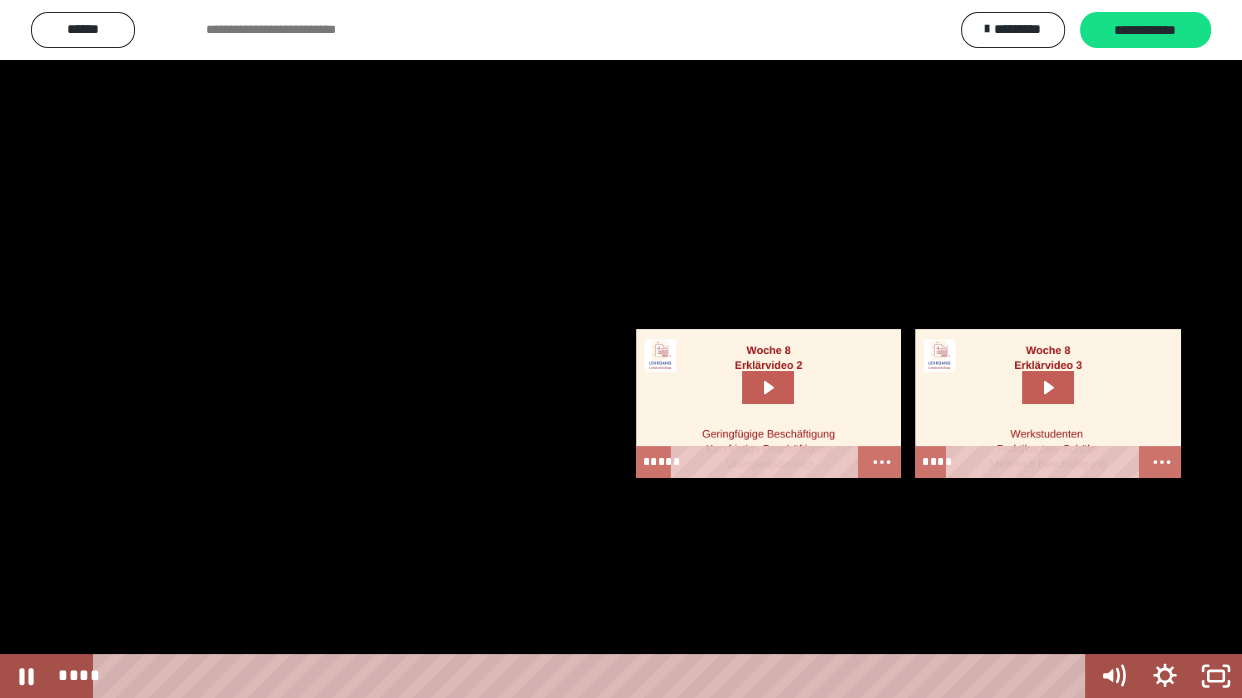 click at bounding box center [621, 349] 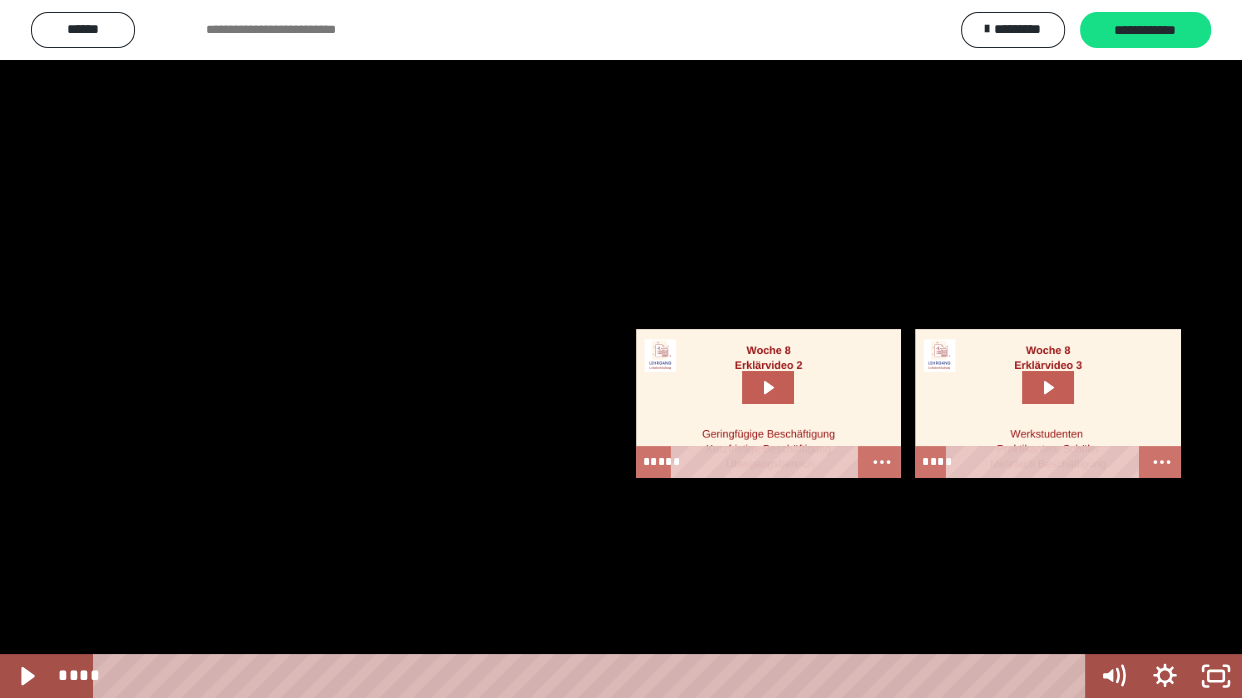 click at bounding box center (621, 349) 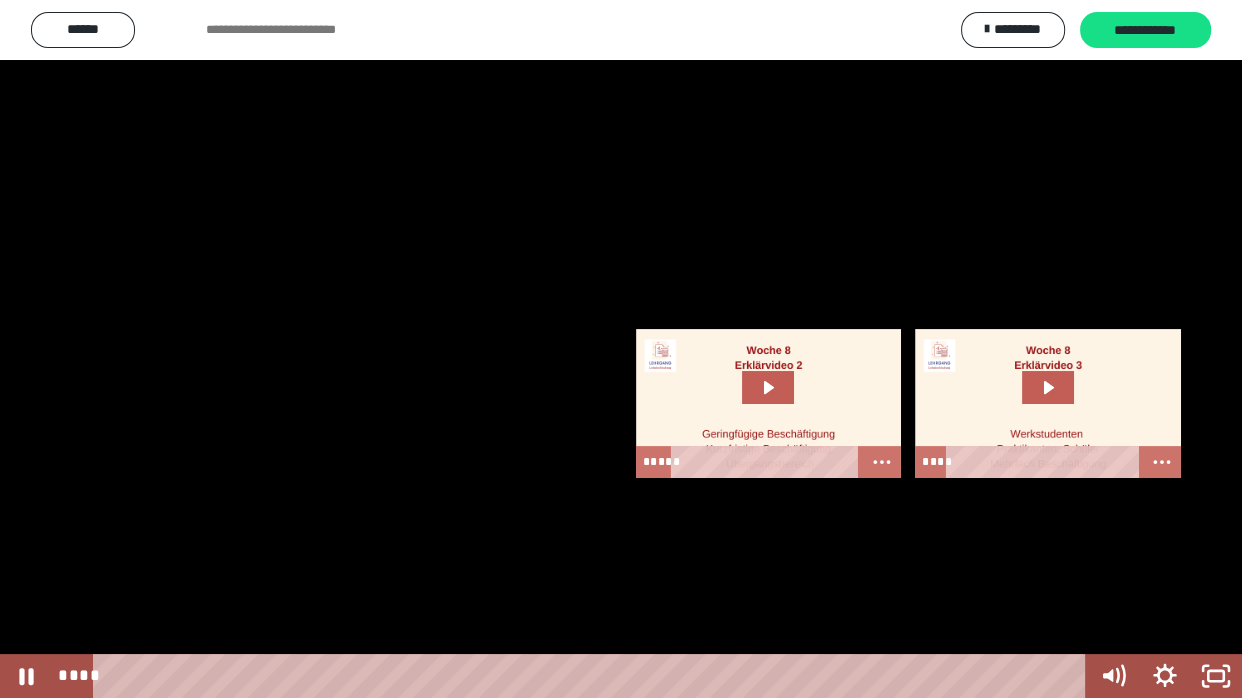 click at bounding box center [621, 349] 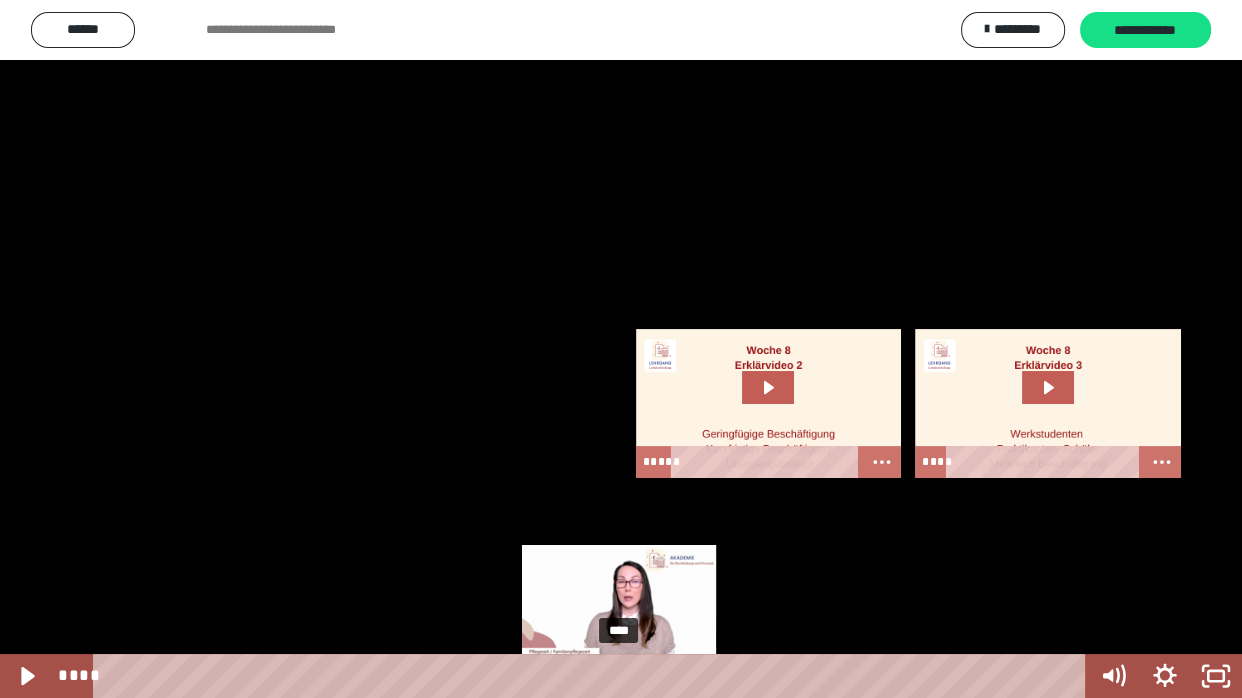 click on "****" at bounding box center [593, 676] 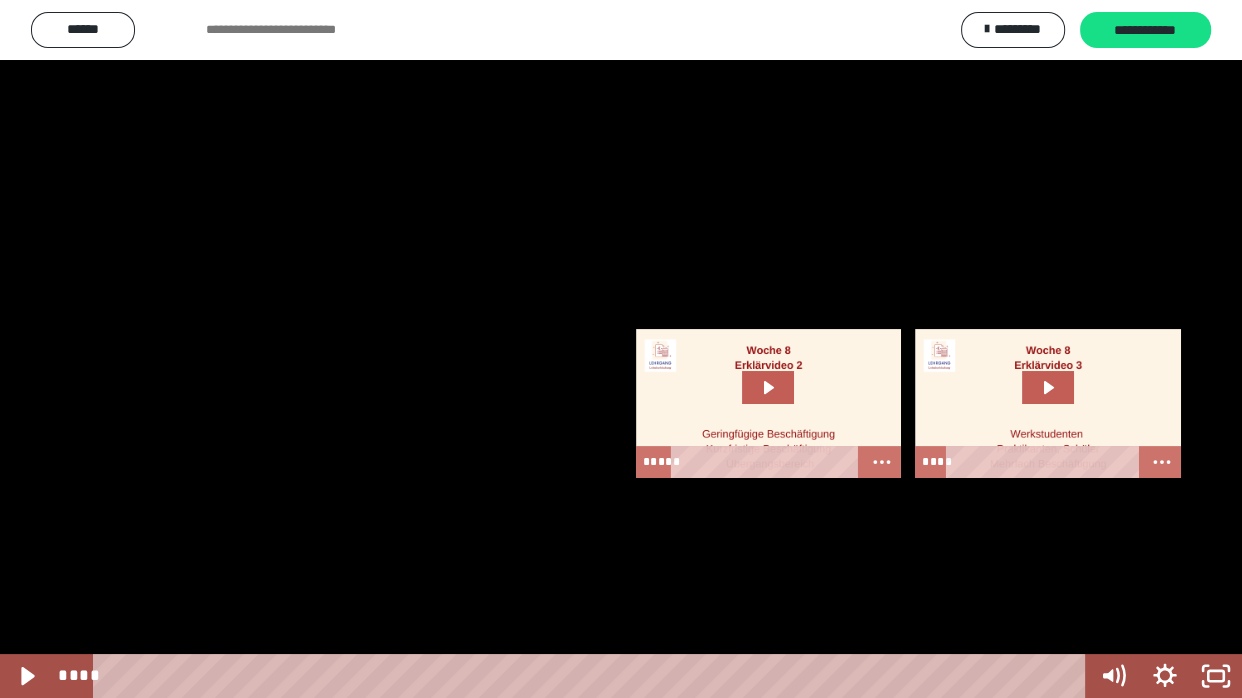 click at bounding box center [621, 349] 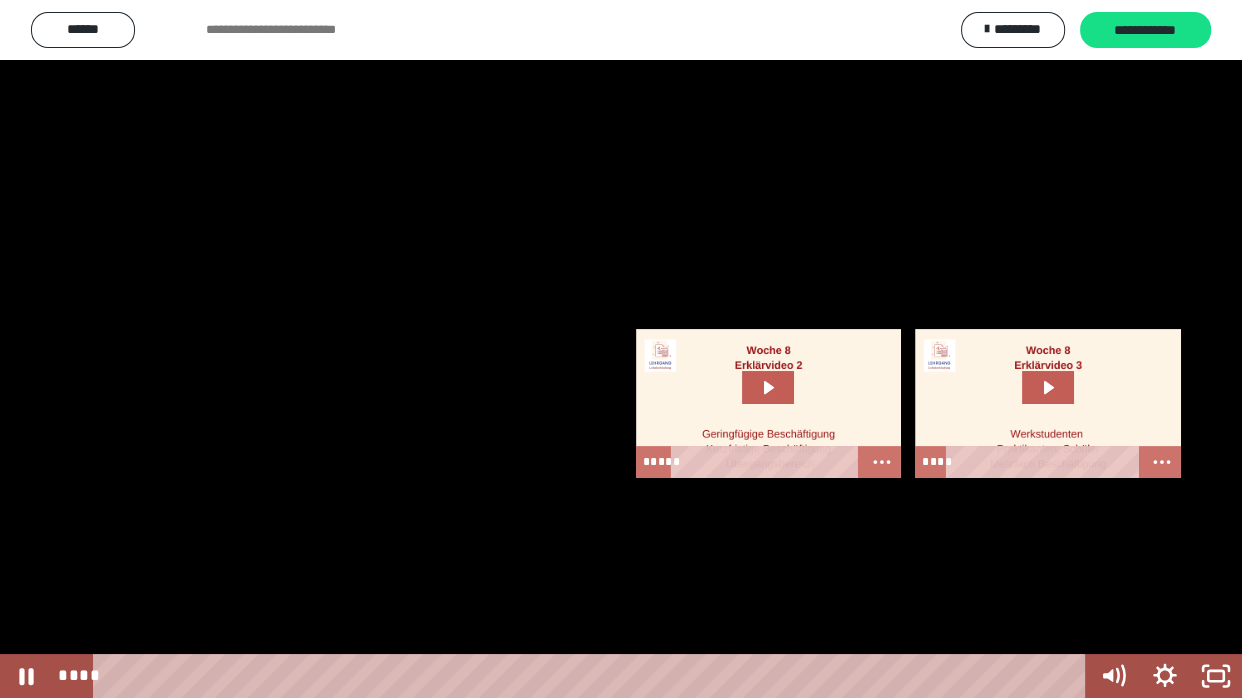 click at bounding box center (621, 349) 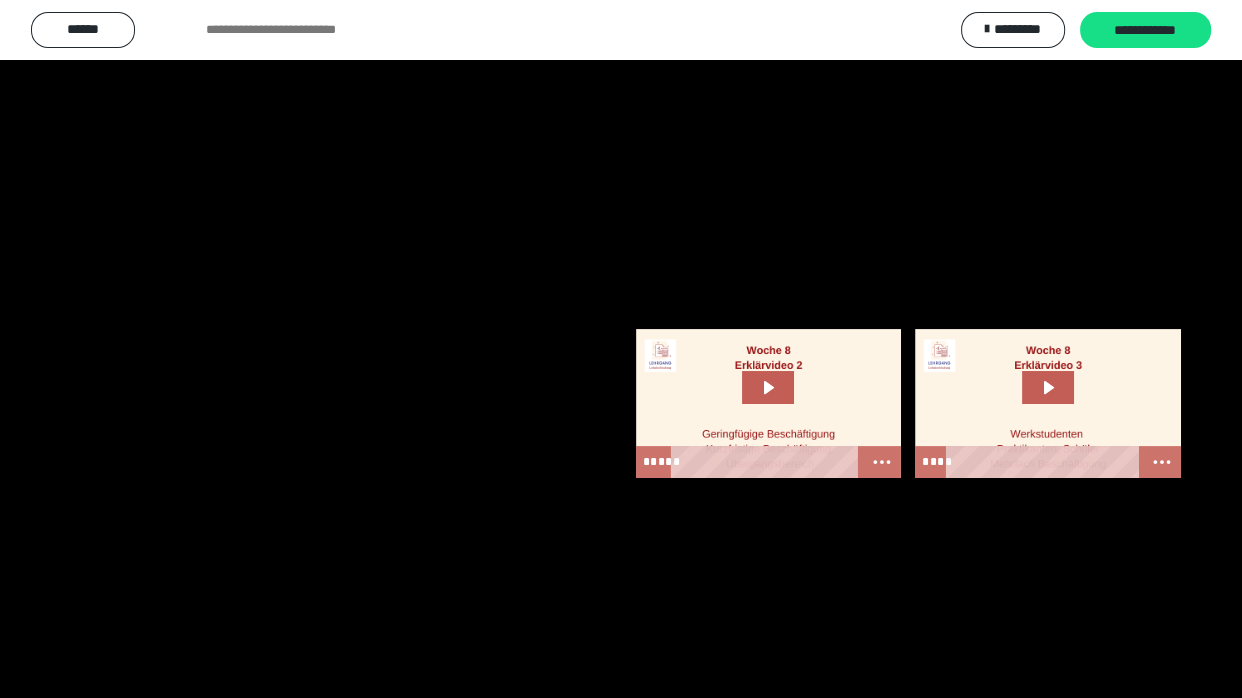 click at bounding box center (621, 349) 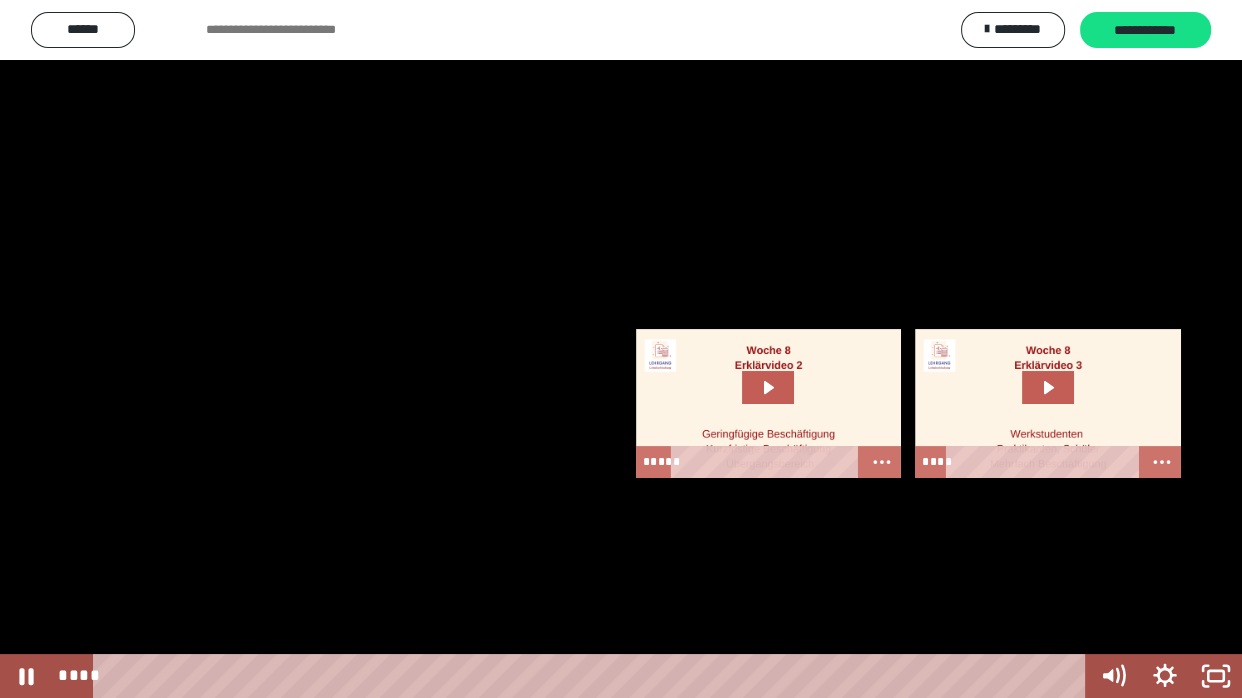 click at bounding box center (621, 349) 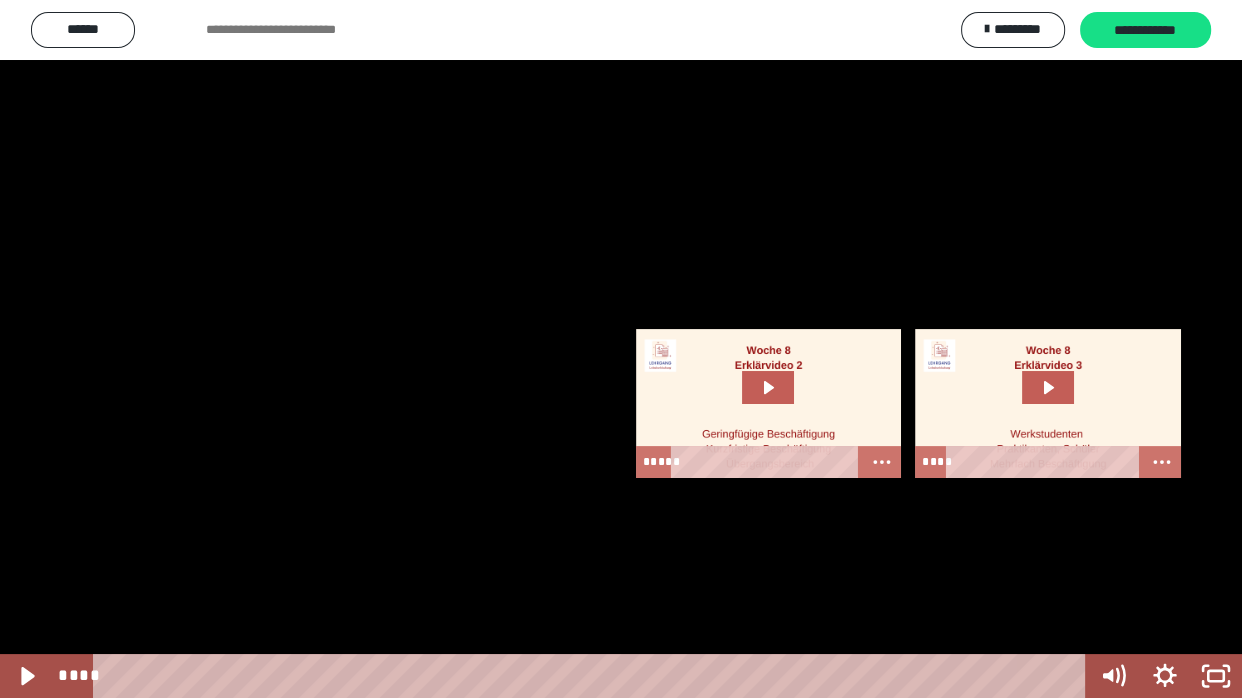 click at bounding box center (621, 349) 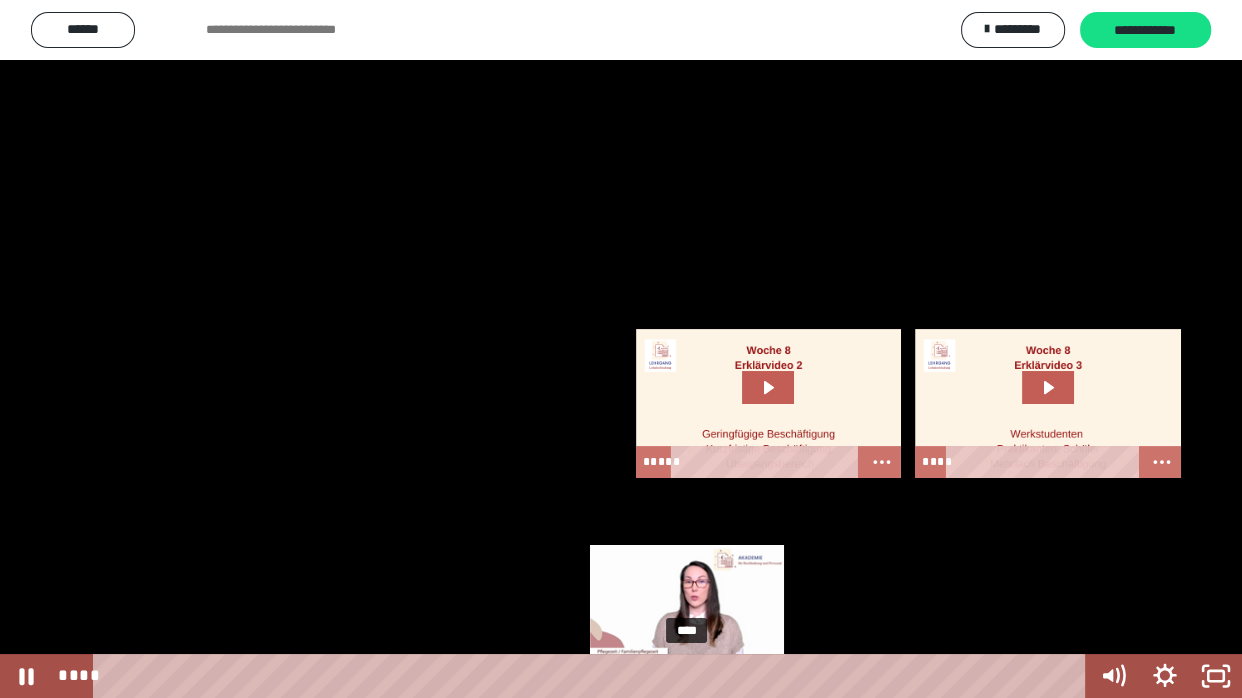 click on "****" at bounding box center (593, 676) 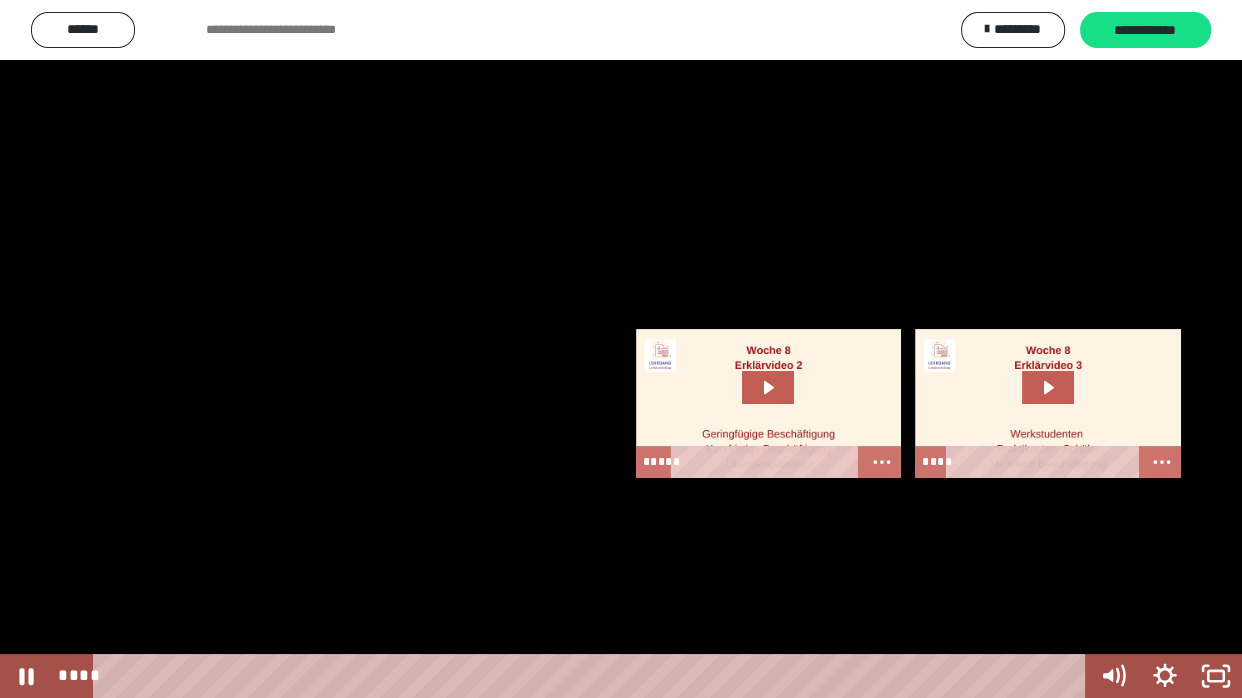click at bounding box center [621, 349] 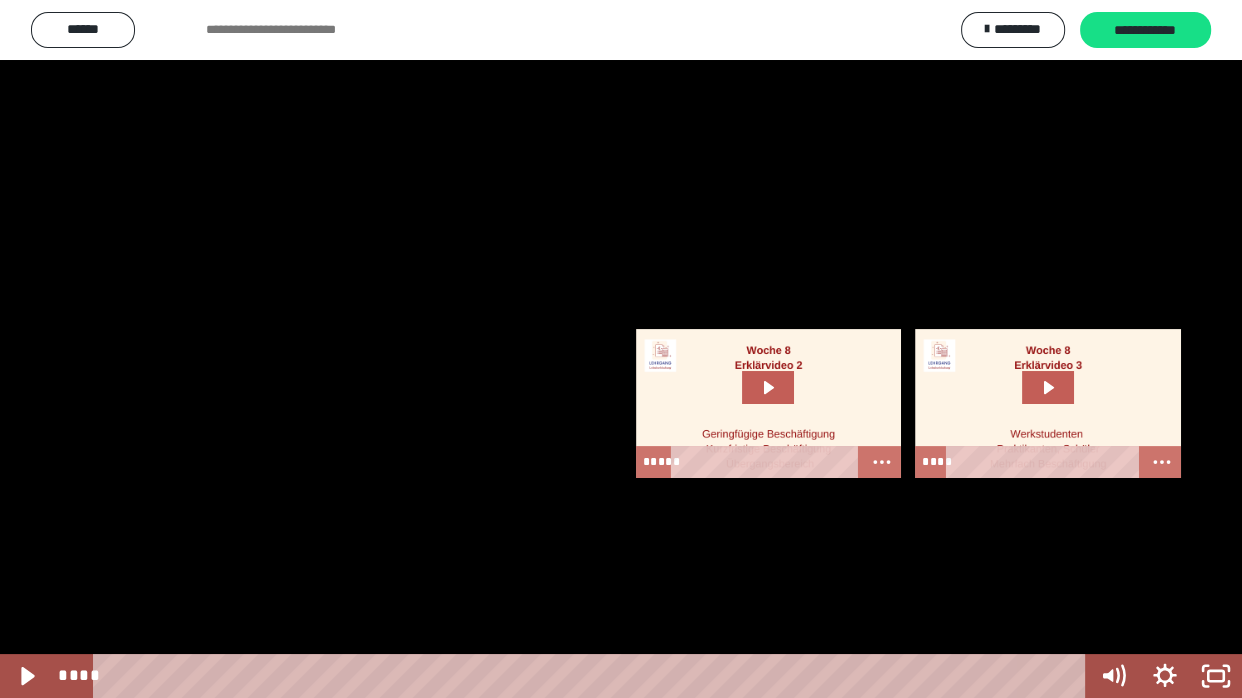 click at bounding box center (621, 349) 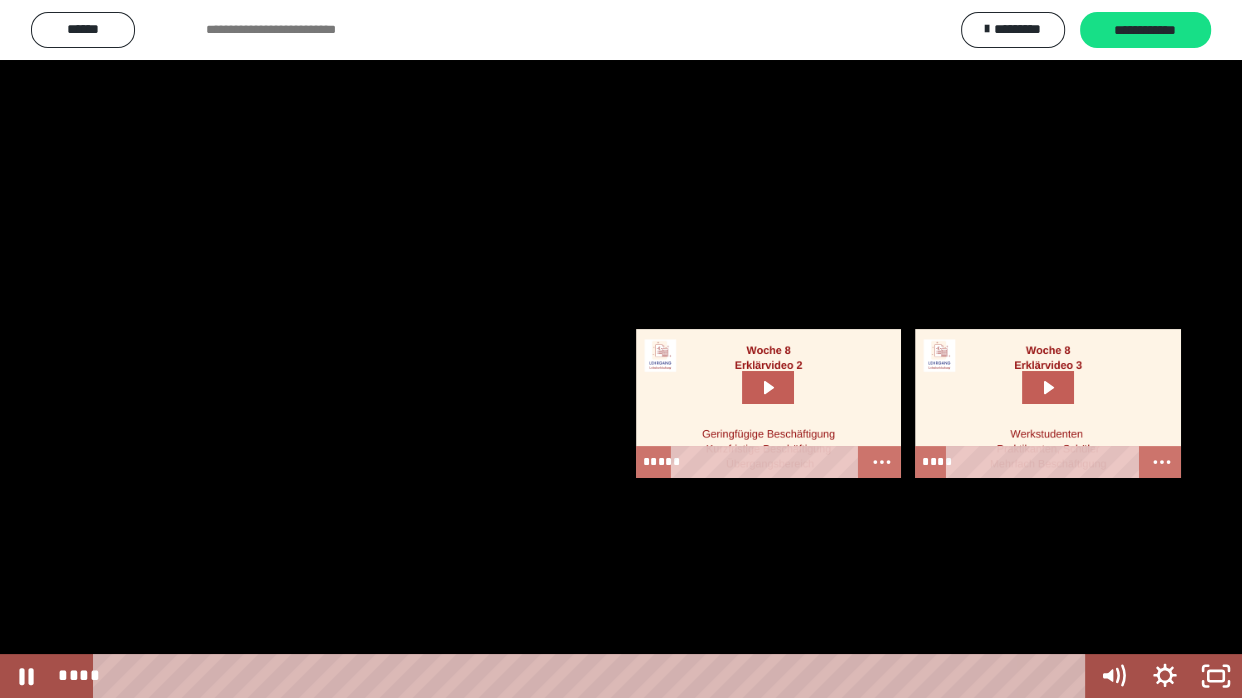 click at bounding box center (621, 349) 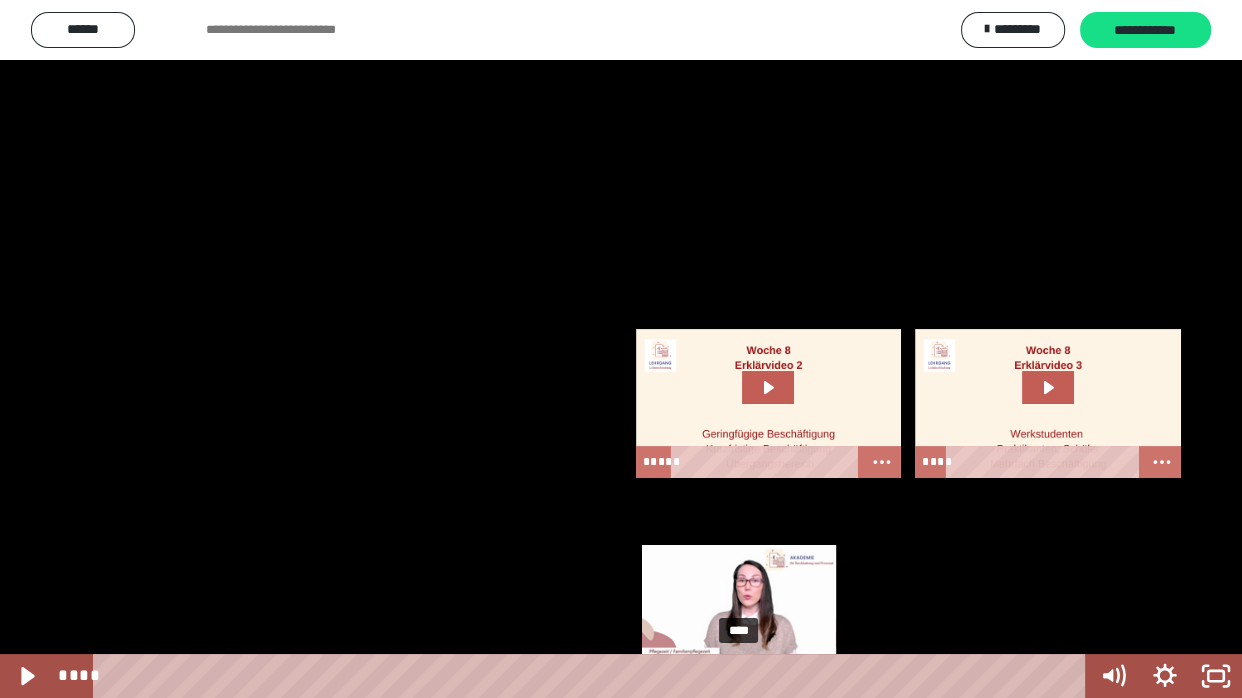 click on "****" at bounding box center [593, 676] 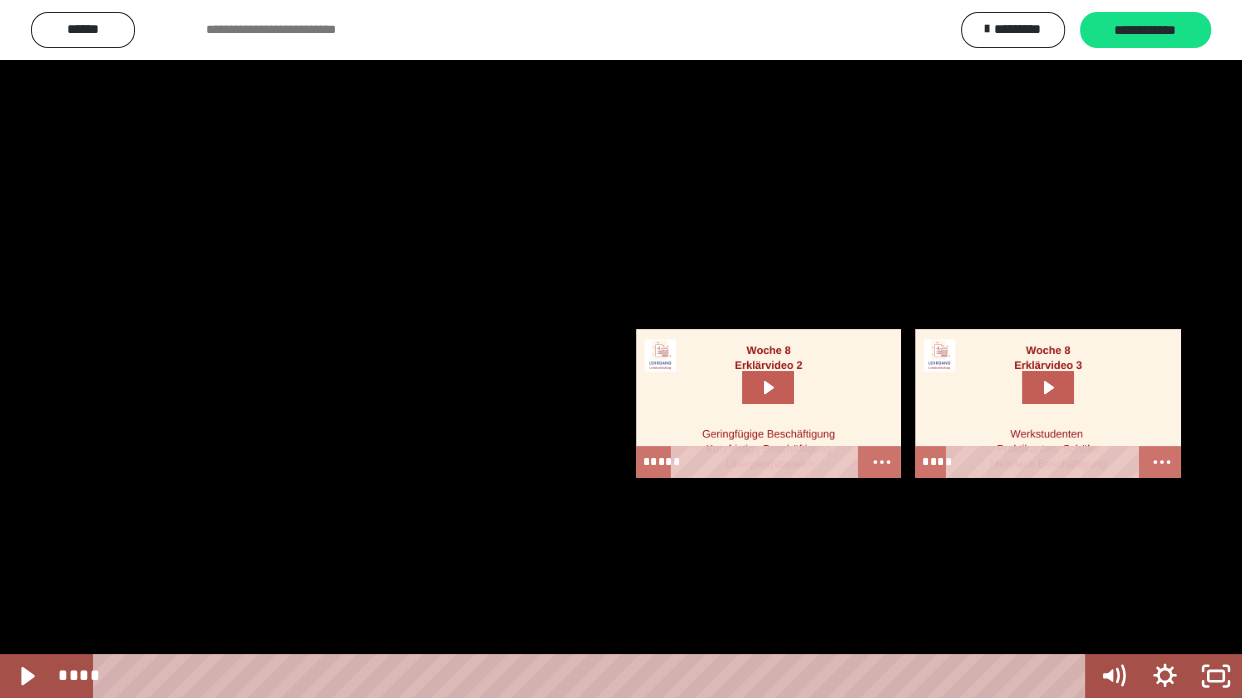 click at bounding box center (621, 349) 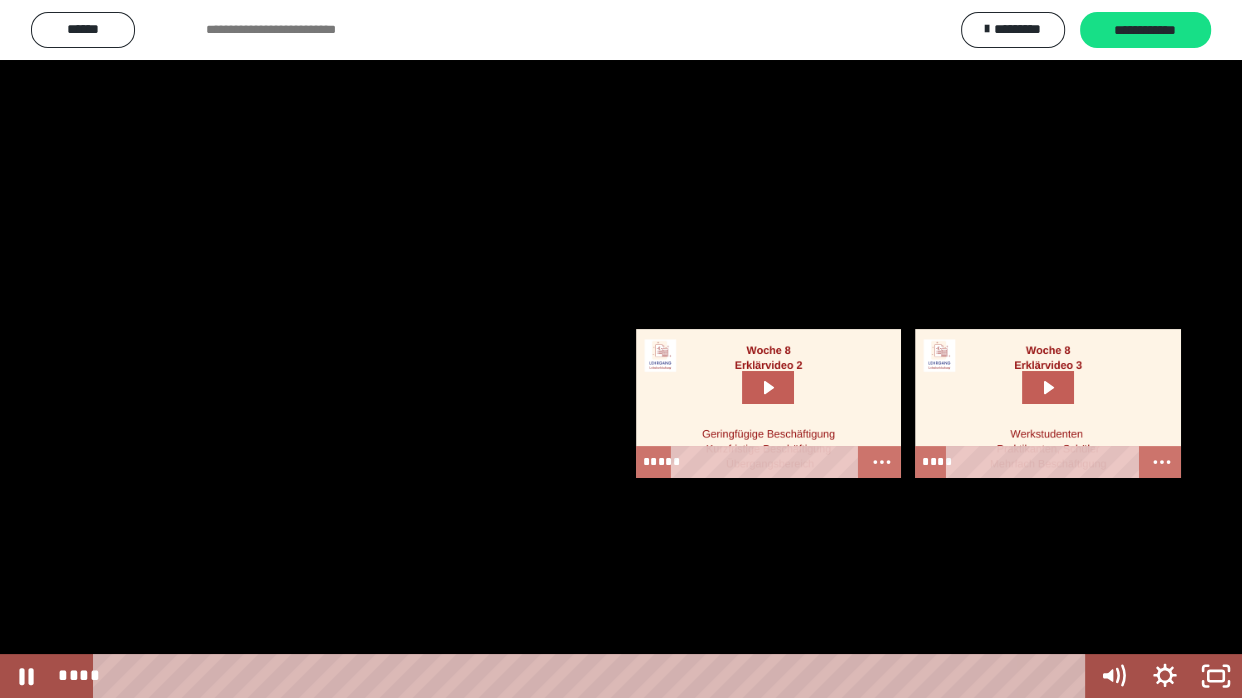 click at bounding box center (621, 349) 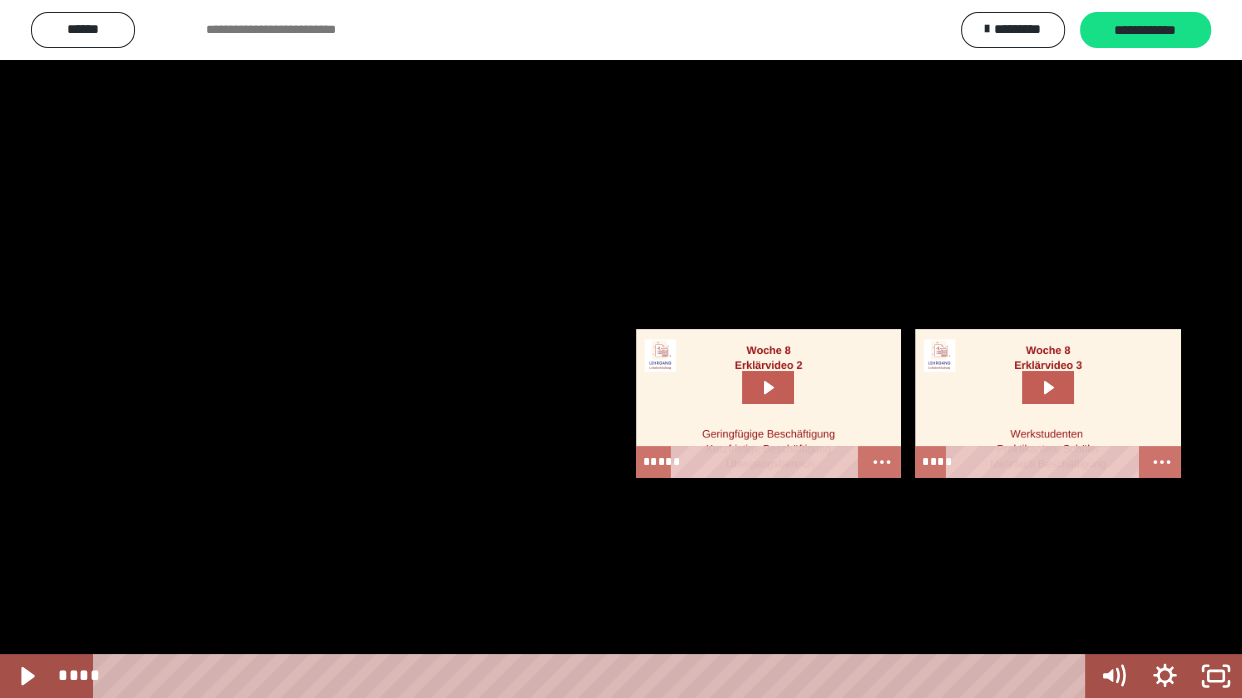click at bounding box center (621, 349) 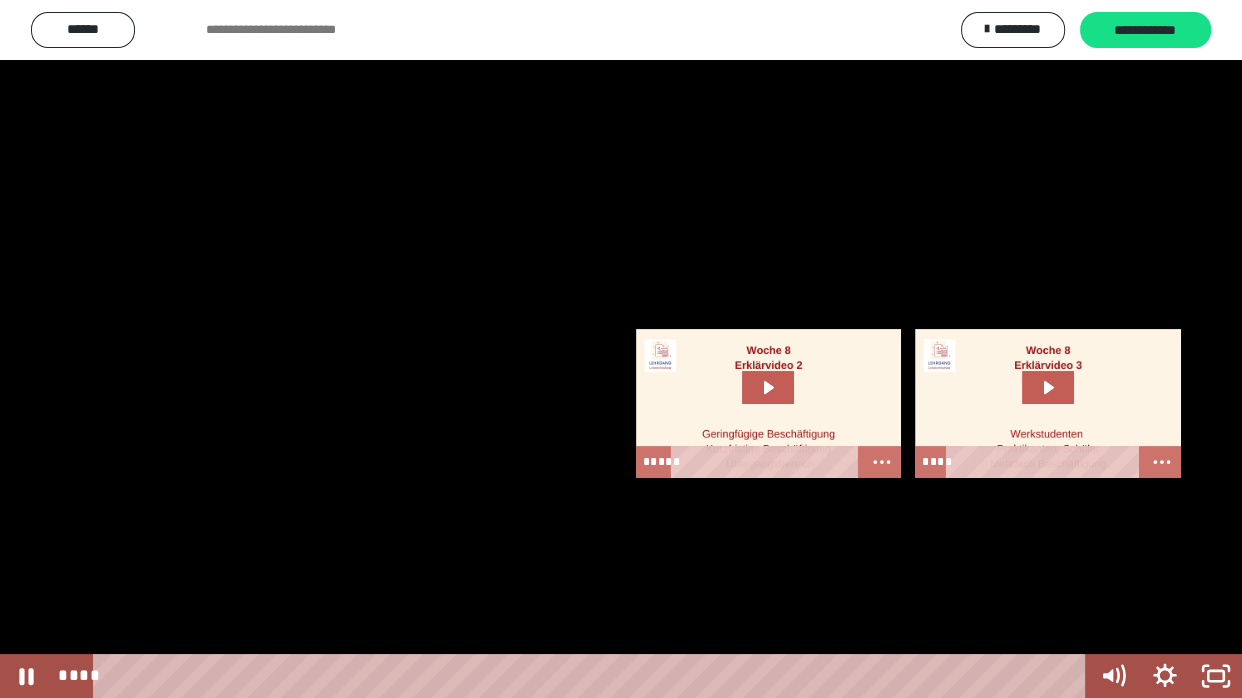click at bounding box center (621, 349) 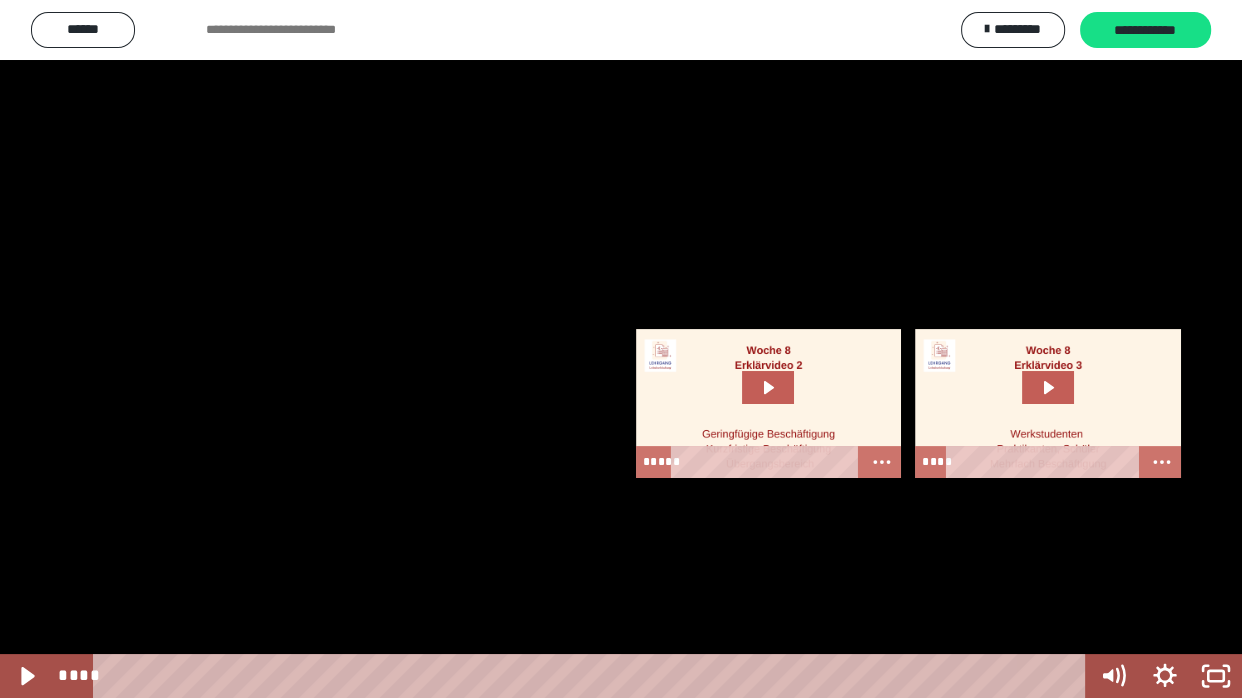 click at bounding box center [621, 349] 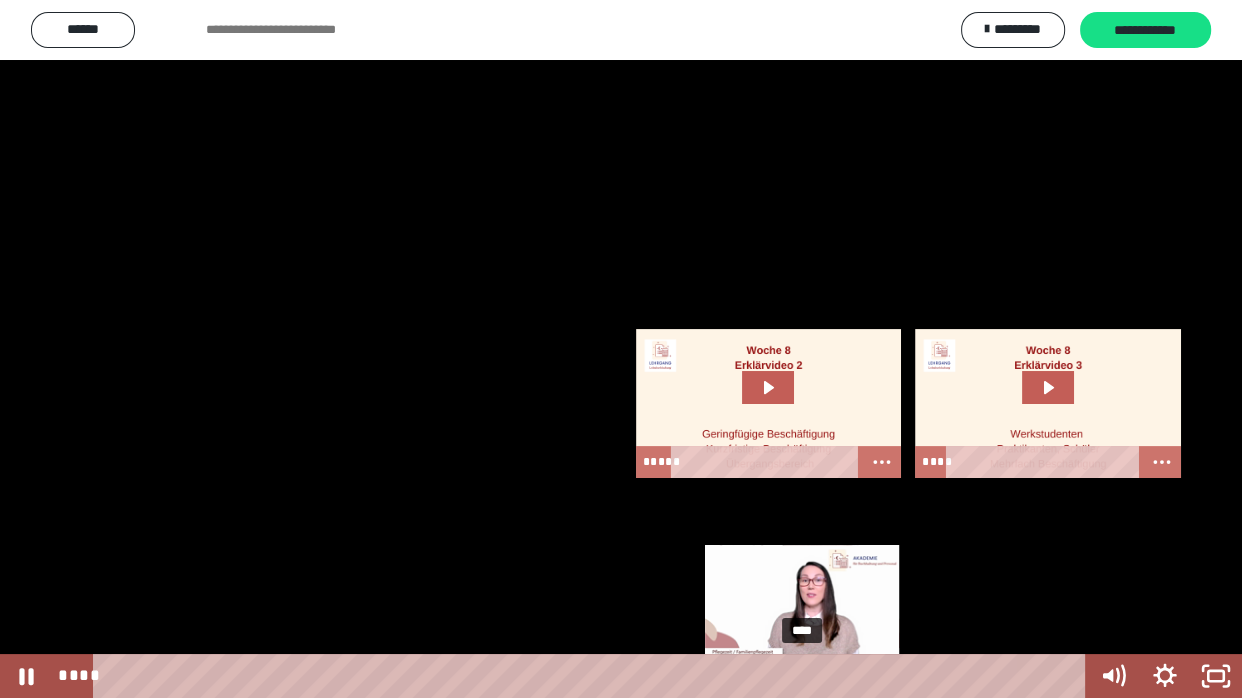 click on "****" at bounding box center (593, 676) 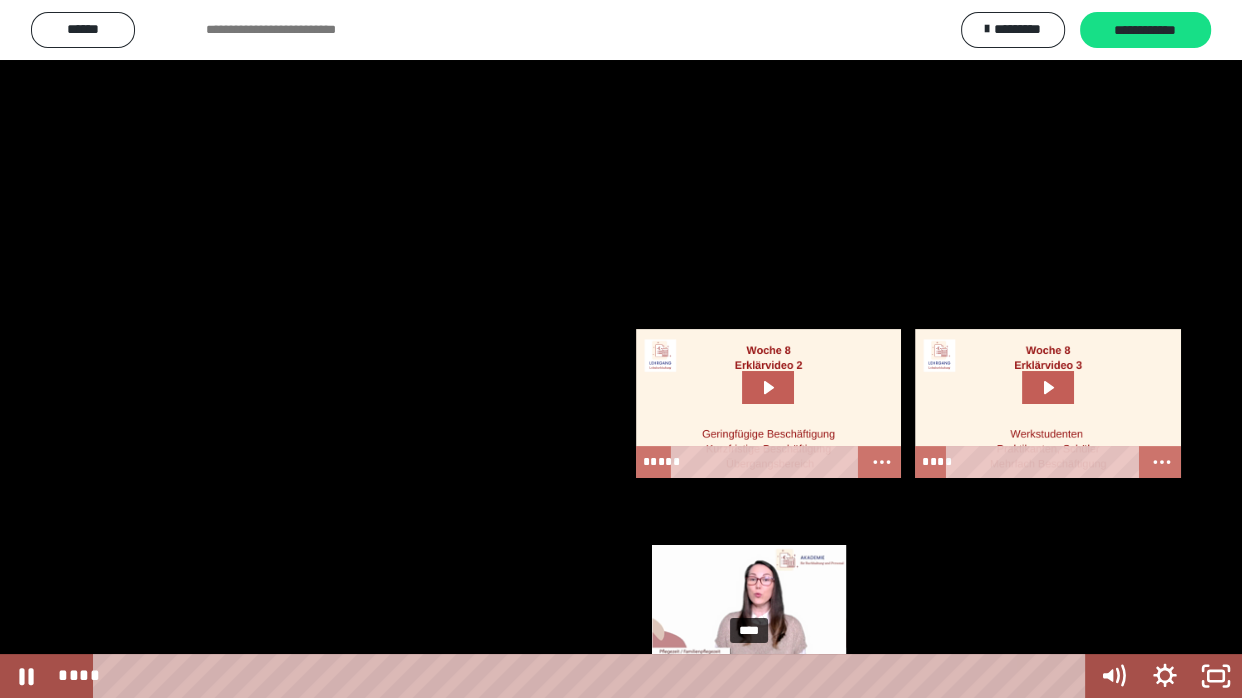 click on "****" at bounding box center (593, 676) 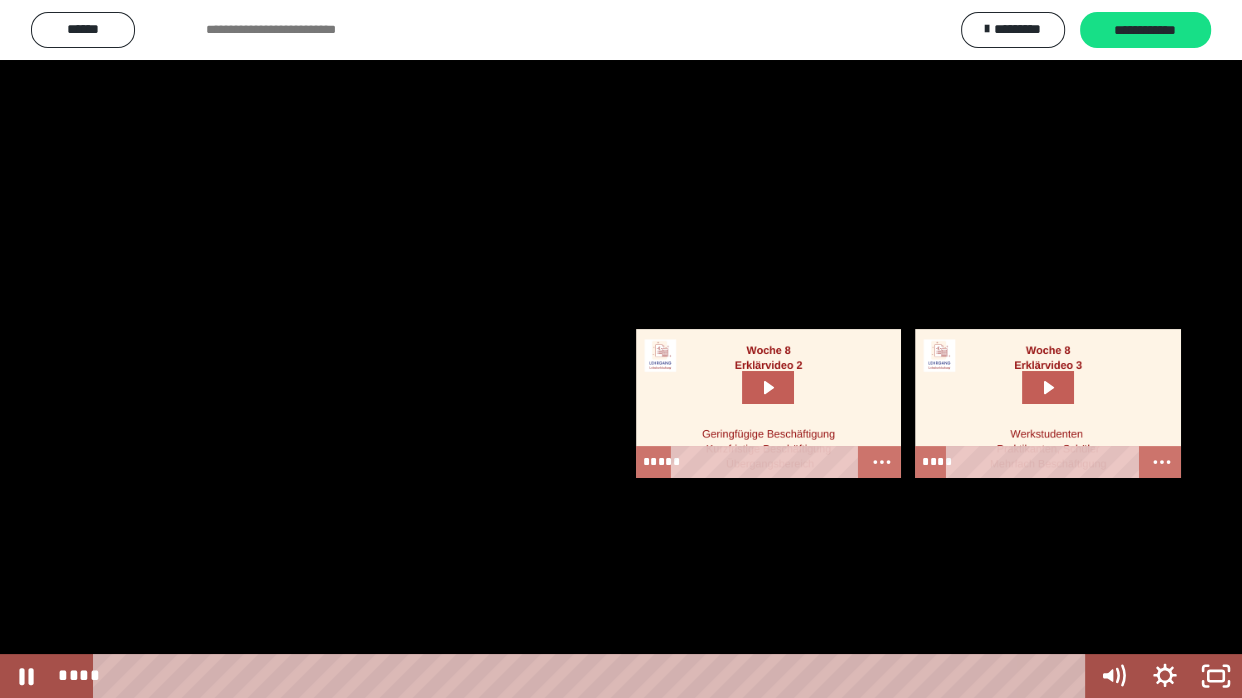 click at bounding box center [621, 349] 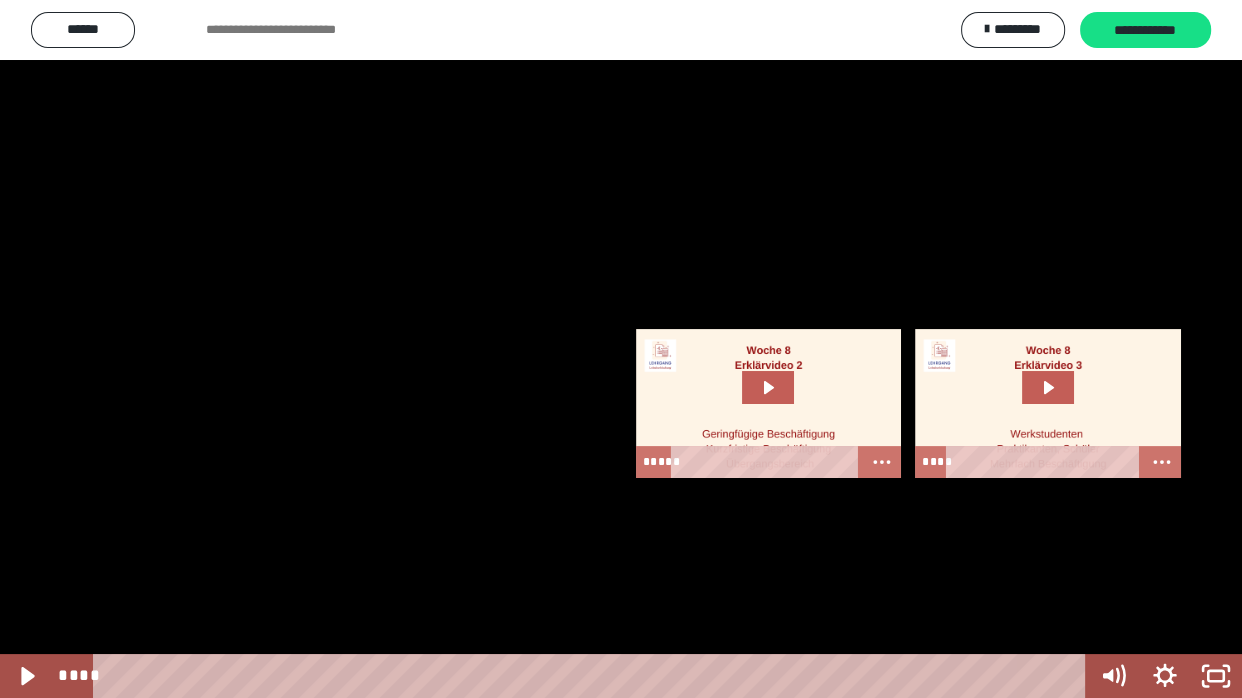click at bounding box center (621, 349) 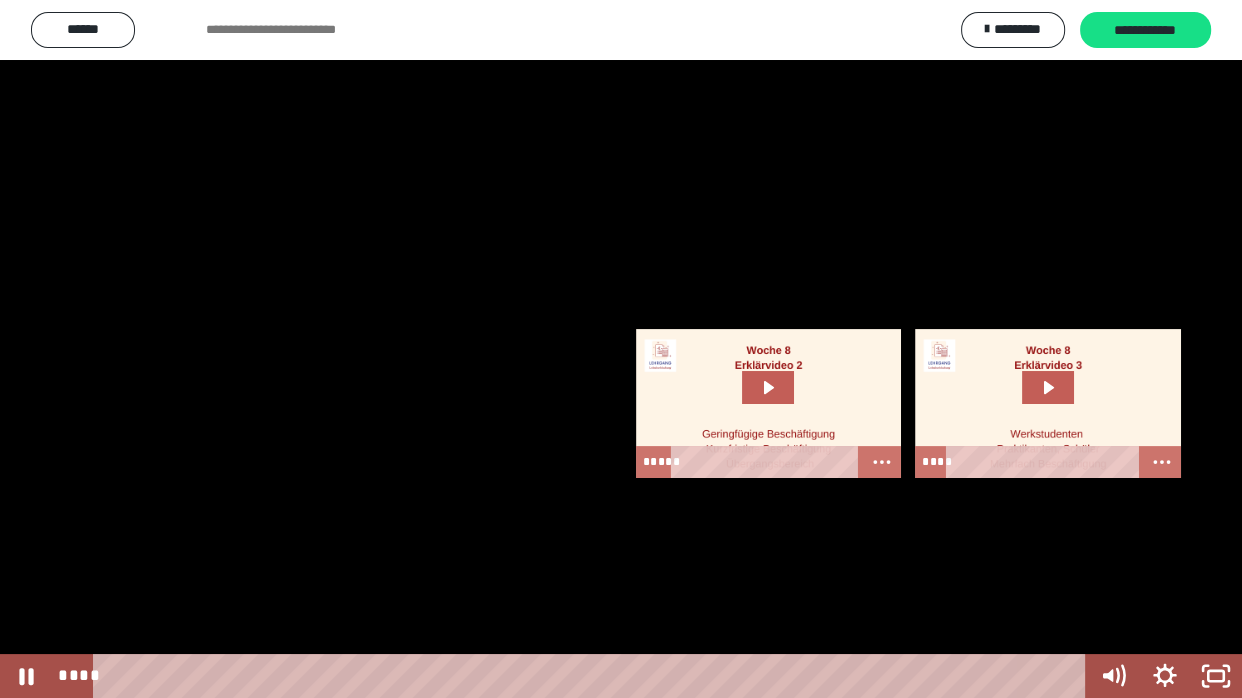 click at bounding box center [621, 349] 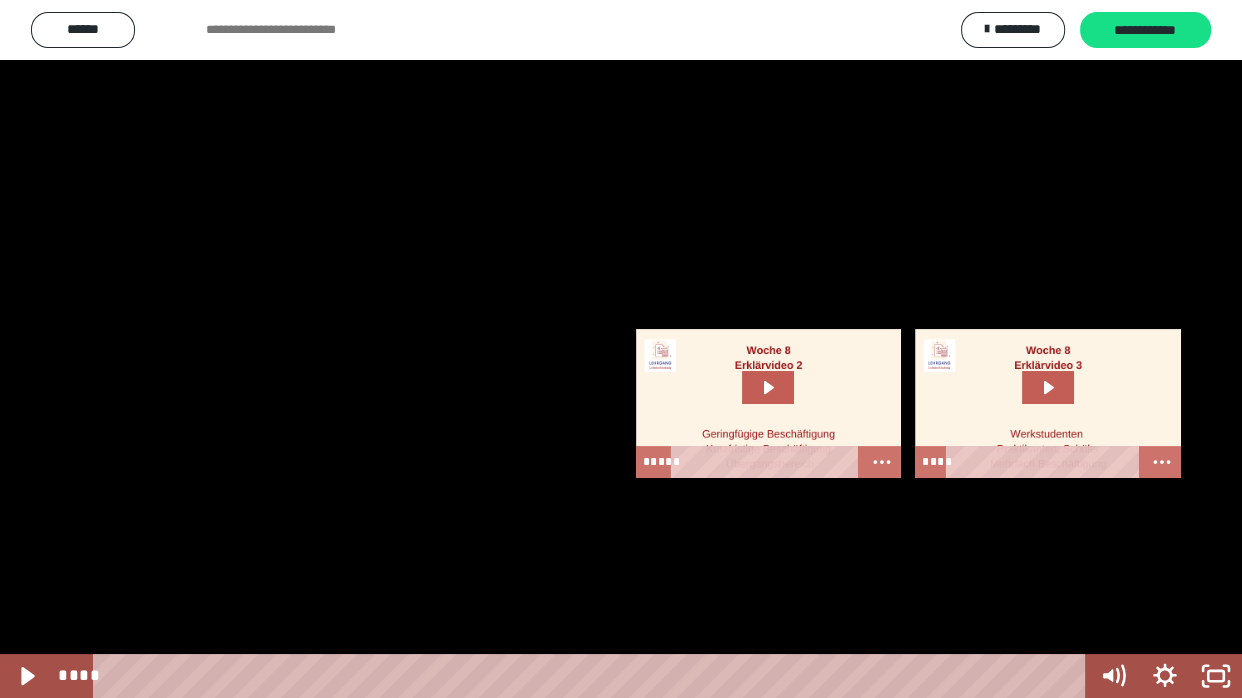 click at bounding box center (621, 349) 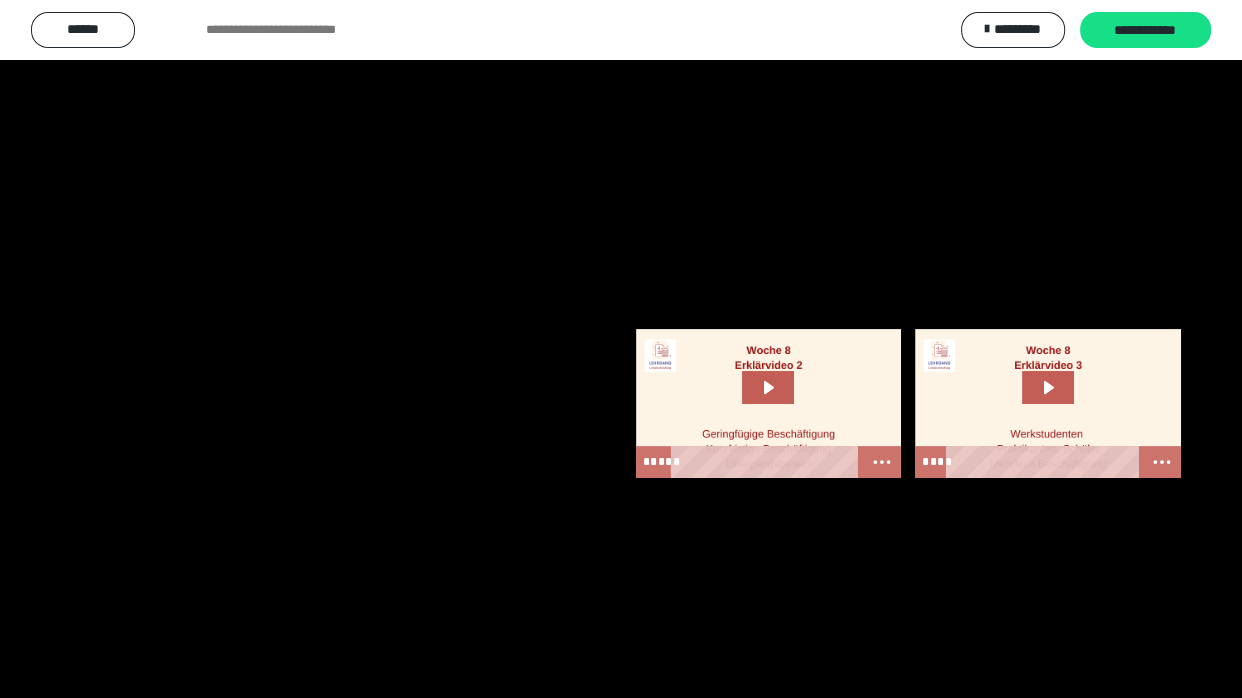 click at bounding box center (621, 349) 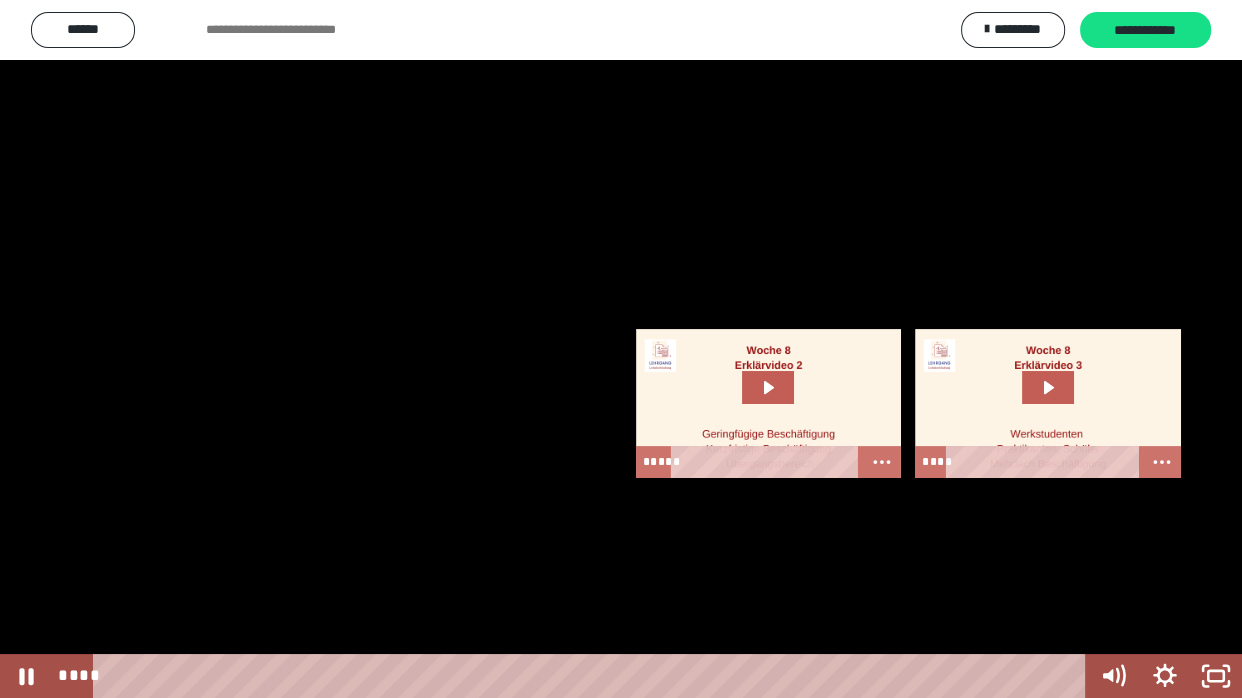 click at bounding box center (621, 349) 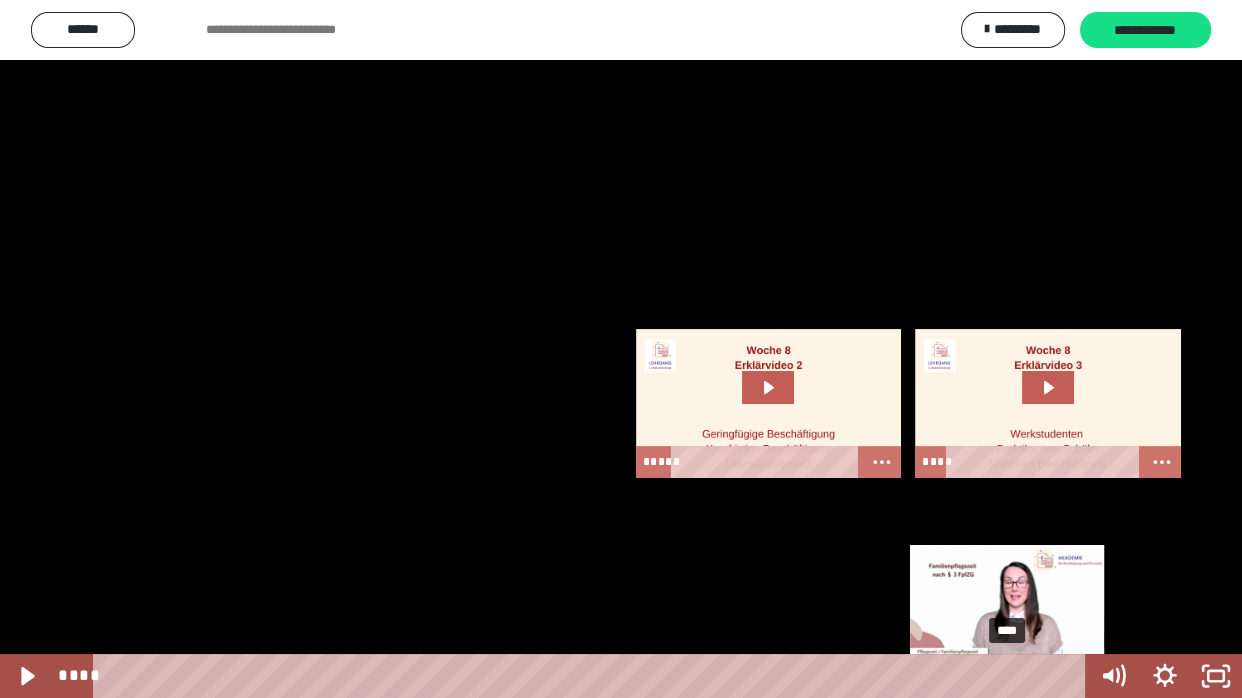 click at bounding box center [1011, 676] 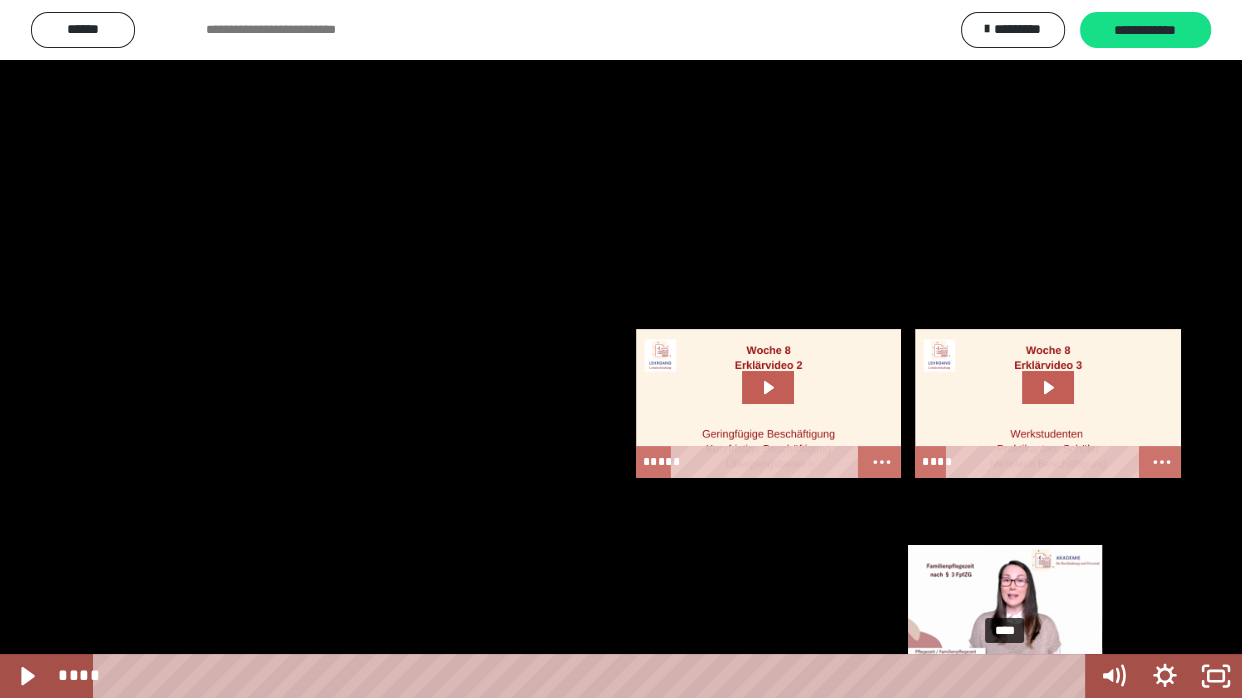 click at bounding box center [1004, 676] 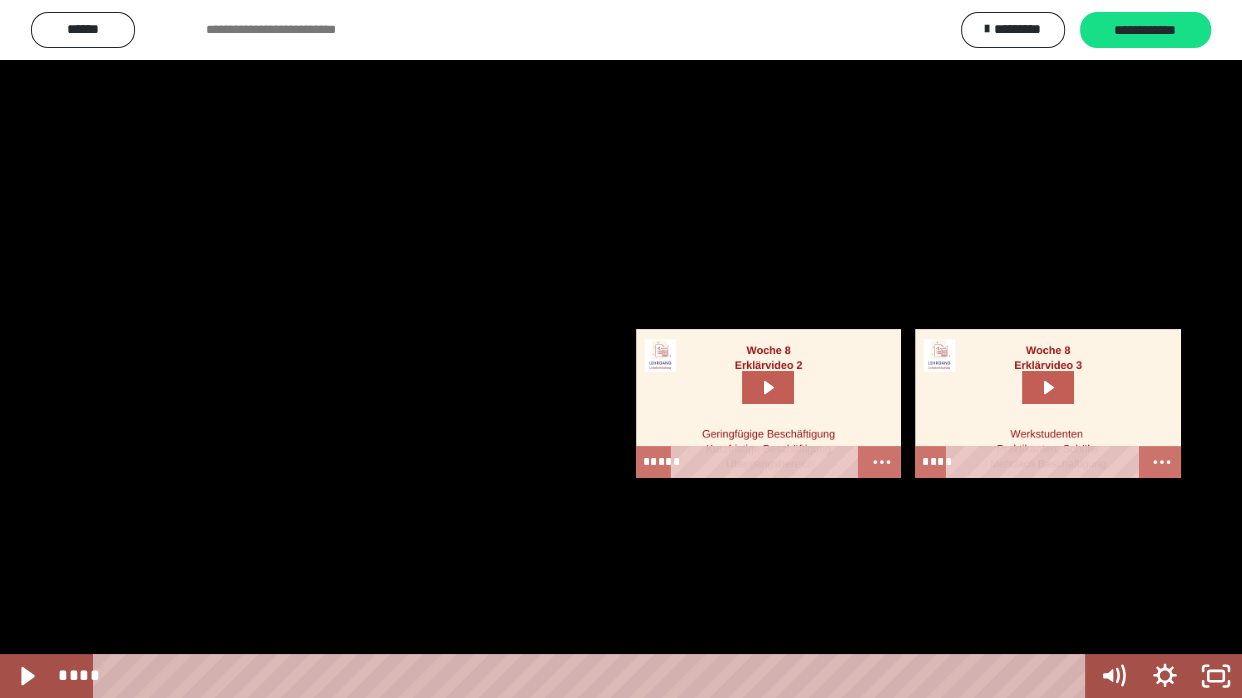 click at bounding box center (621, 349) 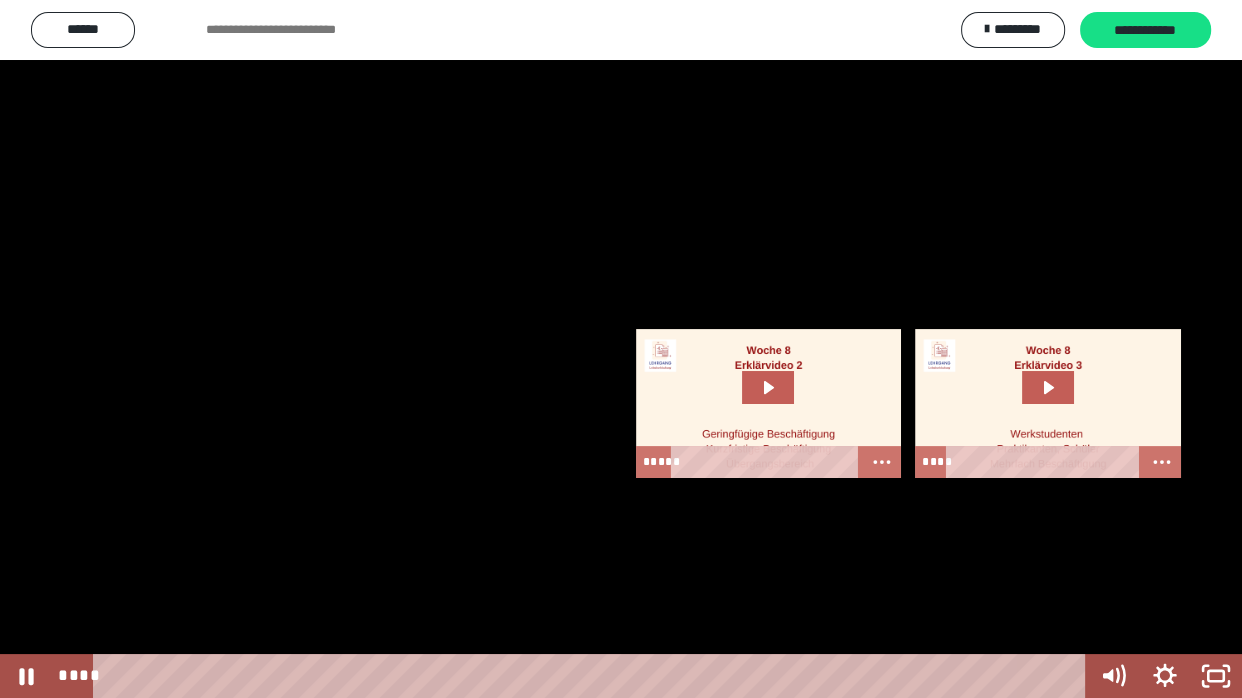 click at bounding box center [621, 349] 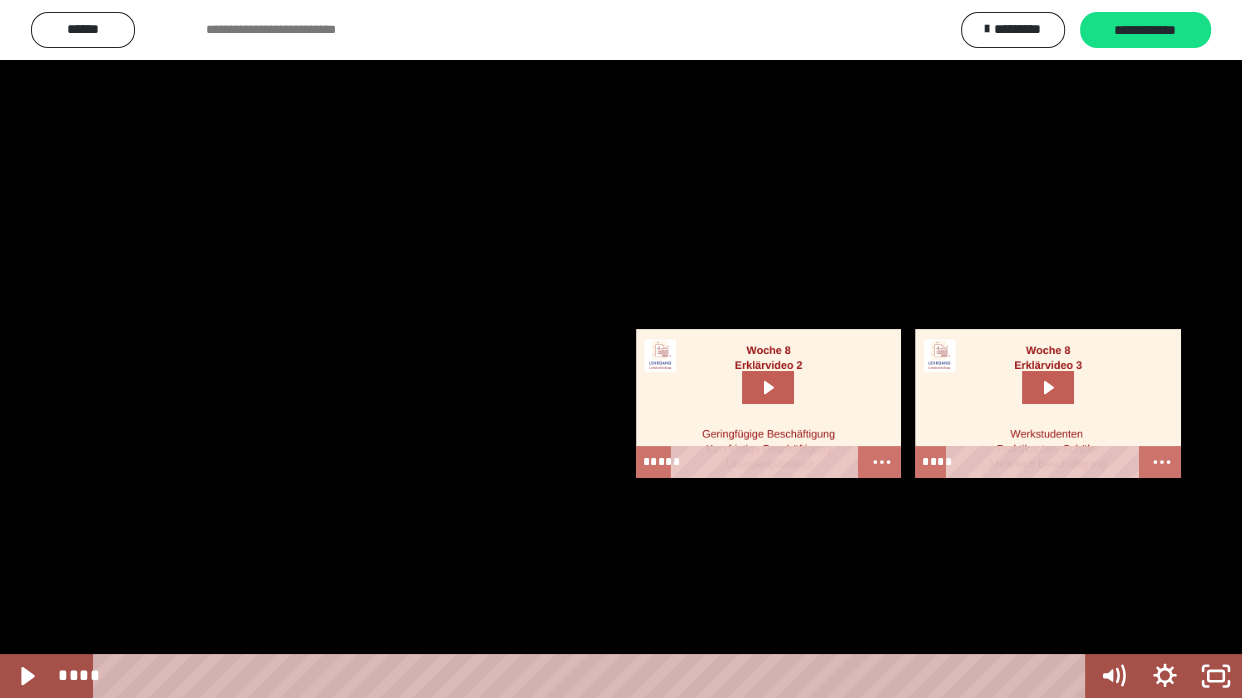 click at bounding box center [621, 349] 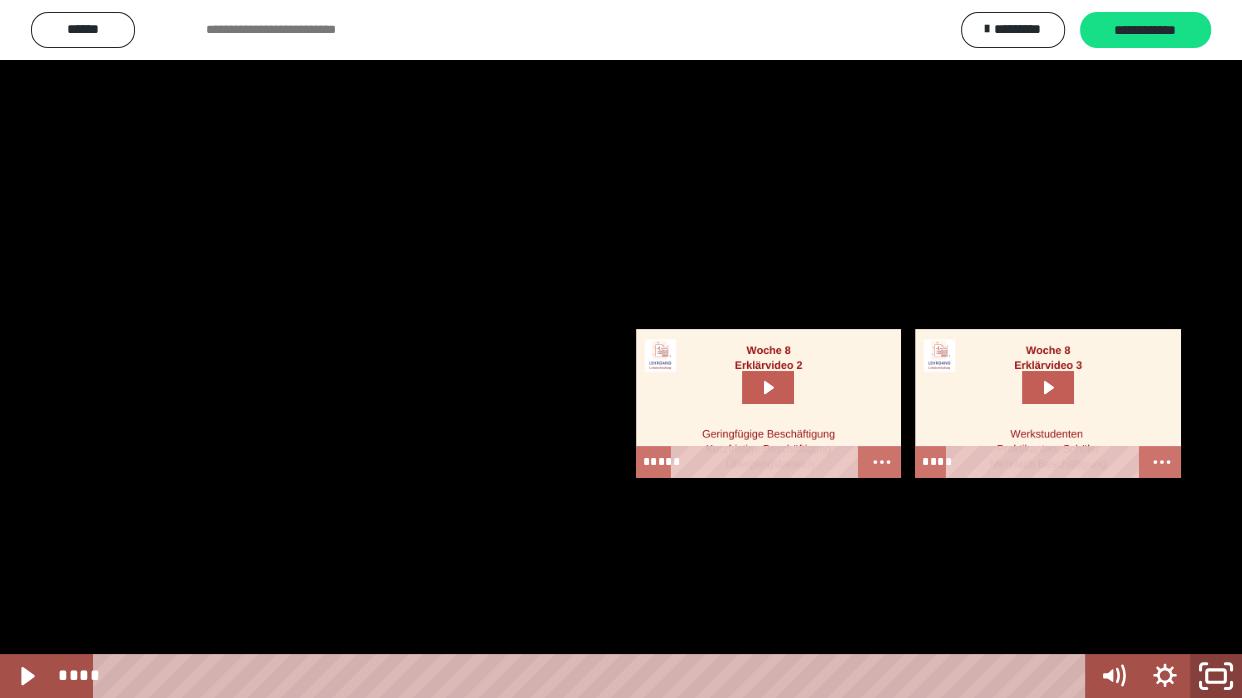 click 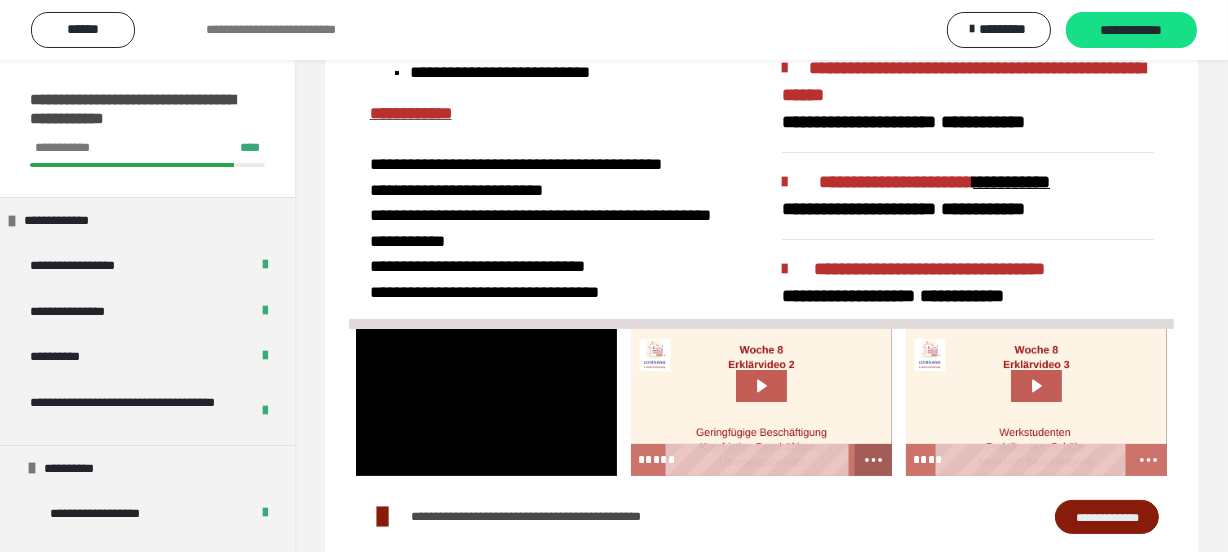 click 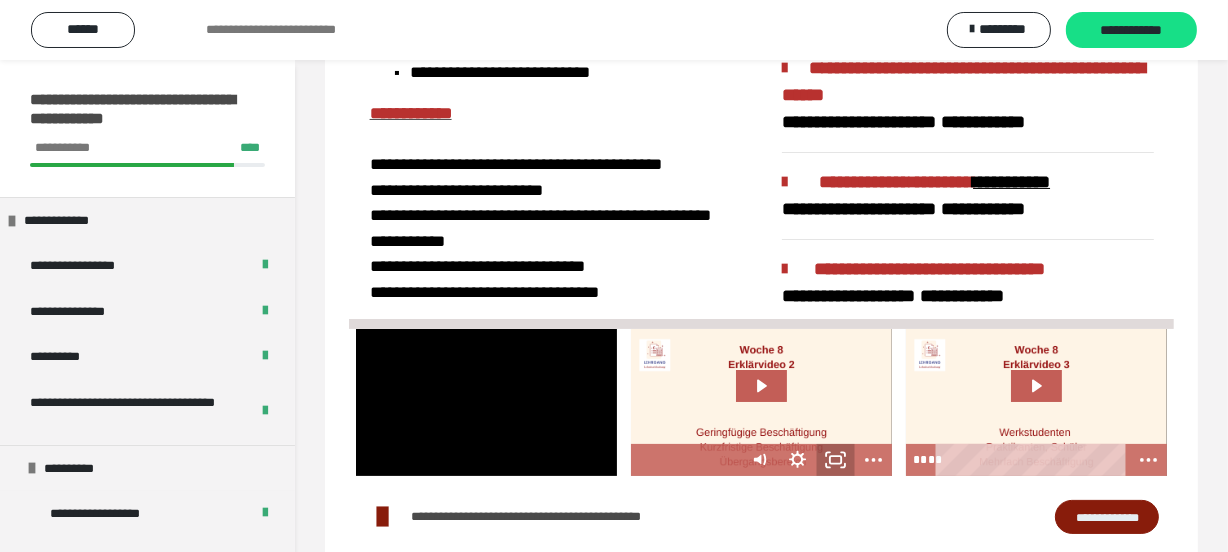 click 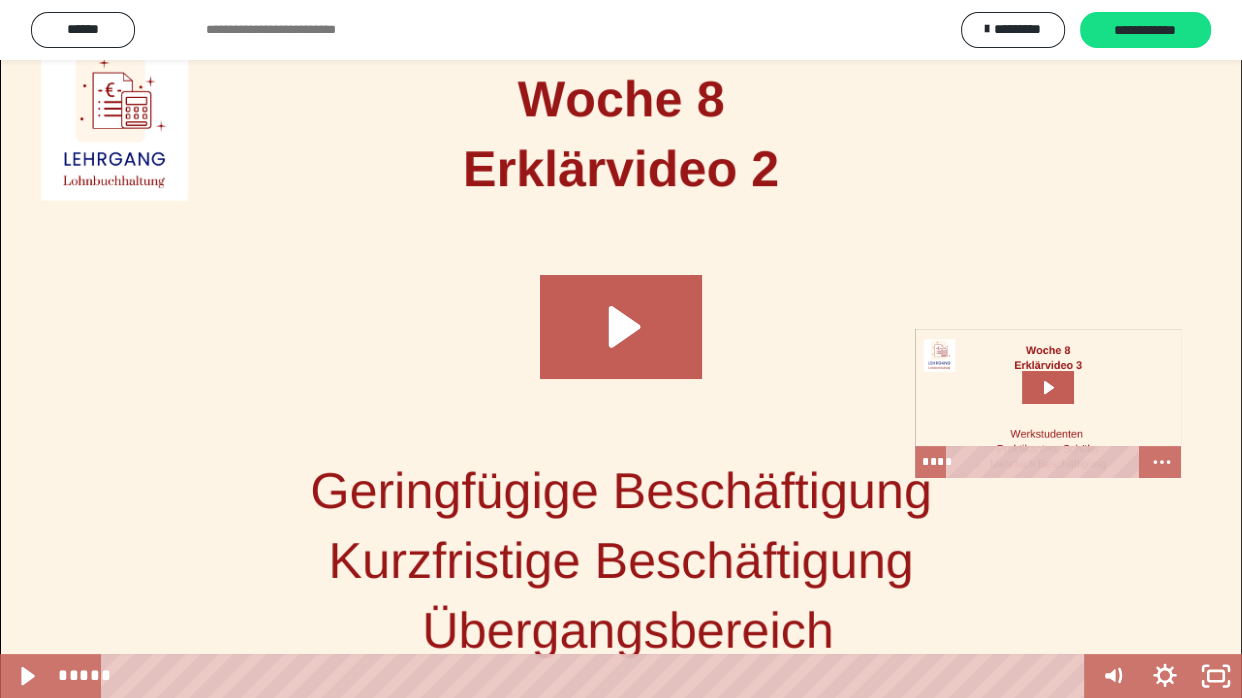 click at bounding box center [621, 349] 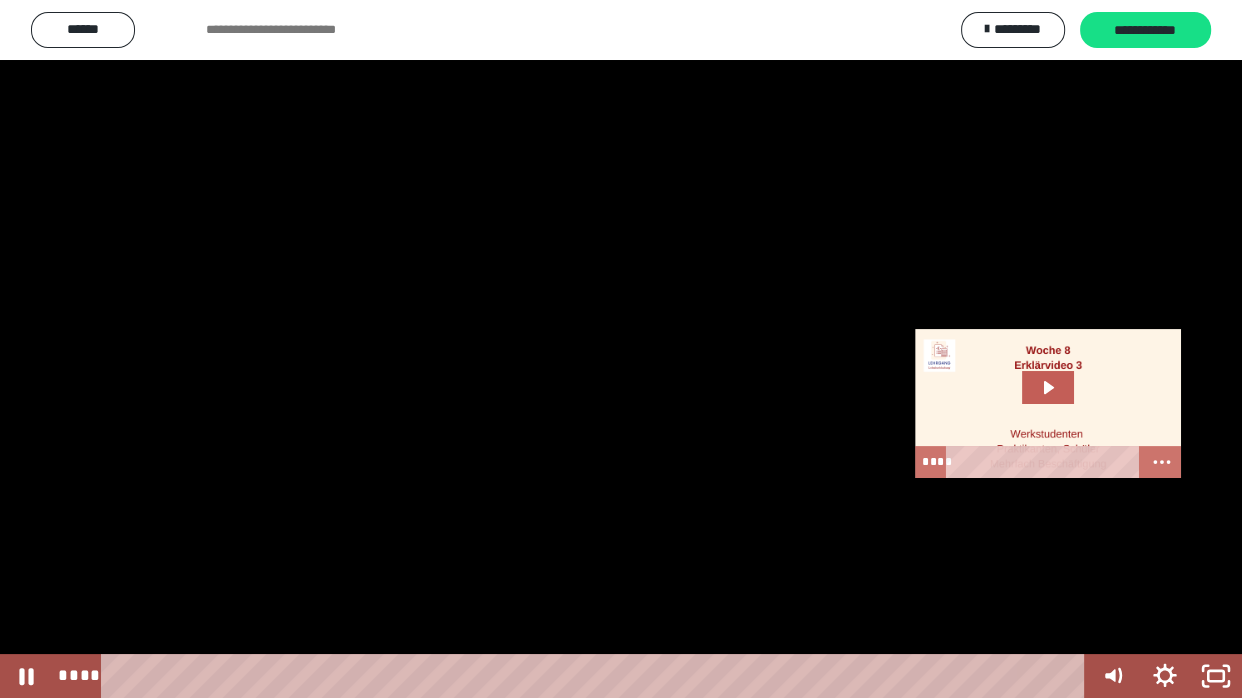 click at bounding box center (621, 349) 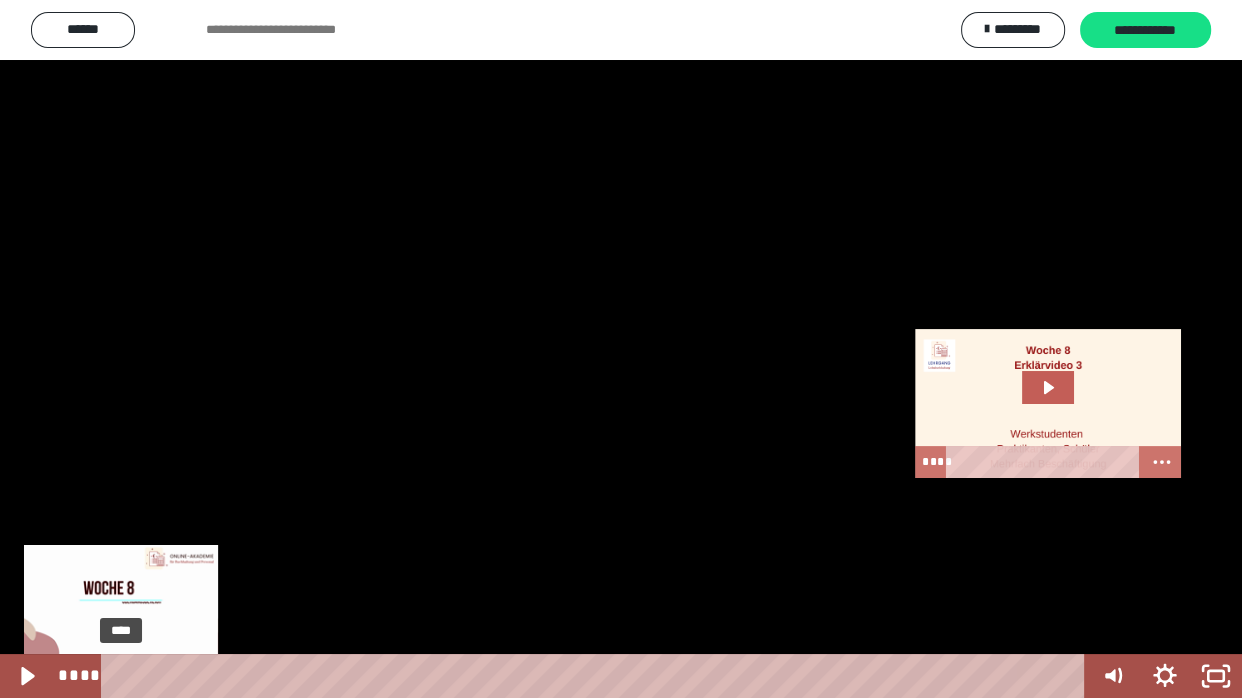 click on "****" at bounding box center (597, 676) 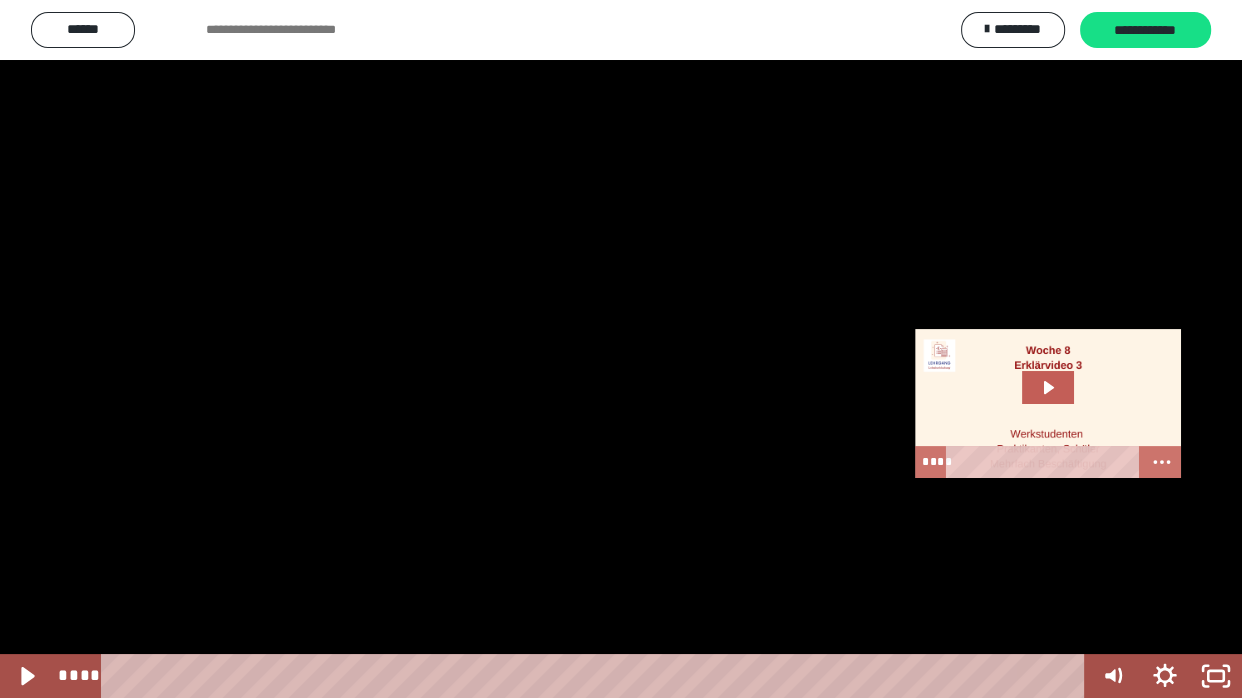 click at bounding box center (621, 349) 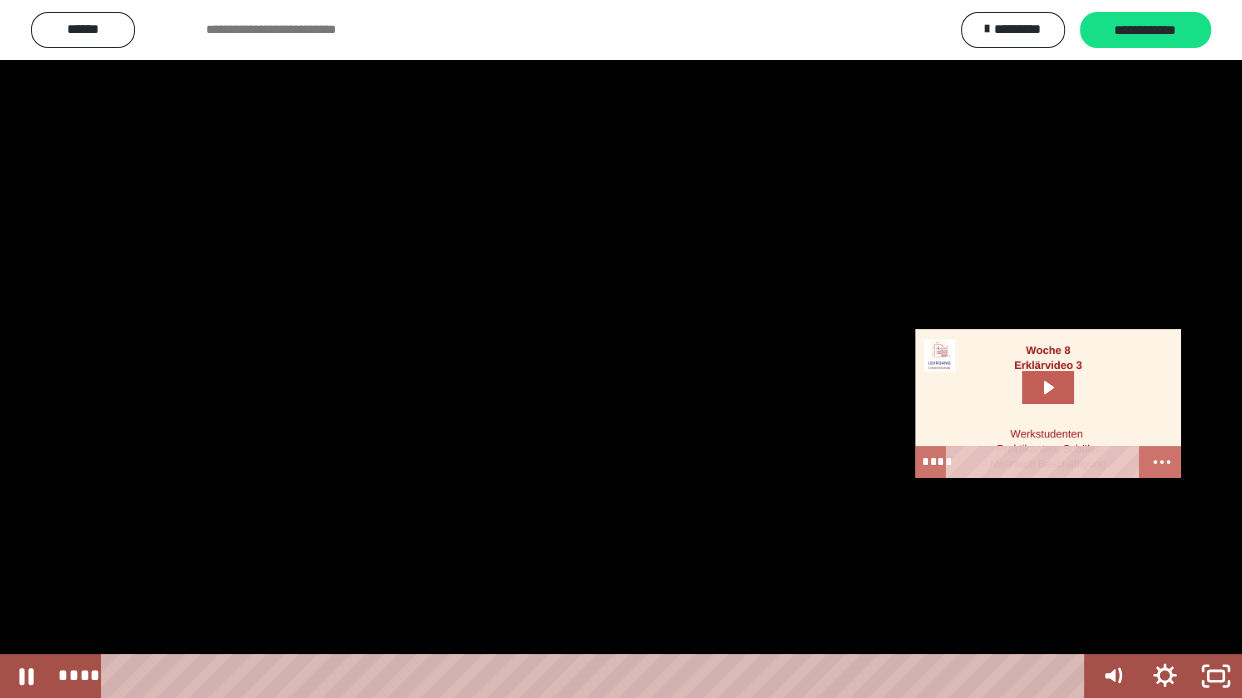 click at bounding box center (621, 349) 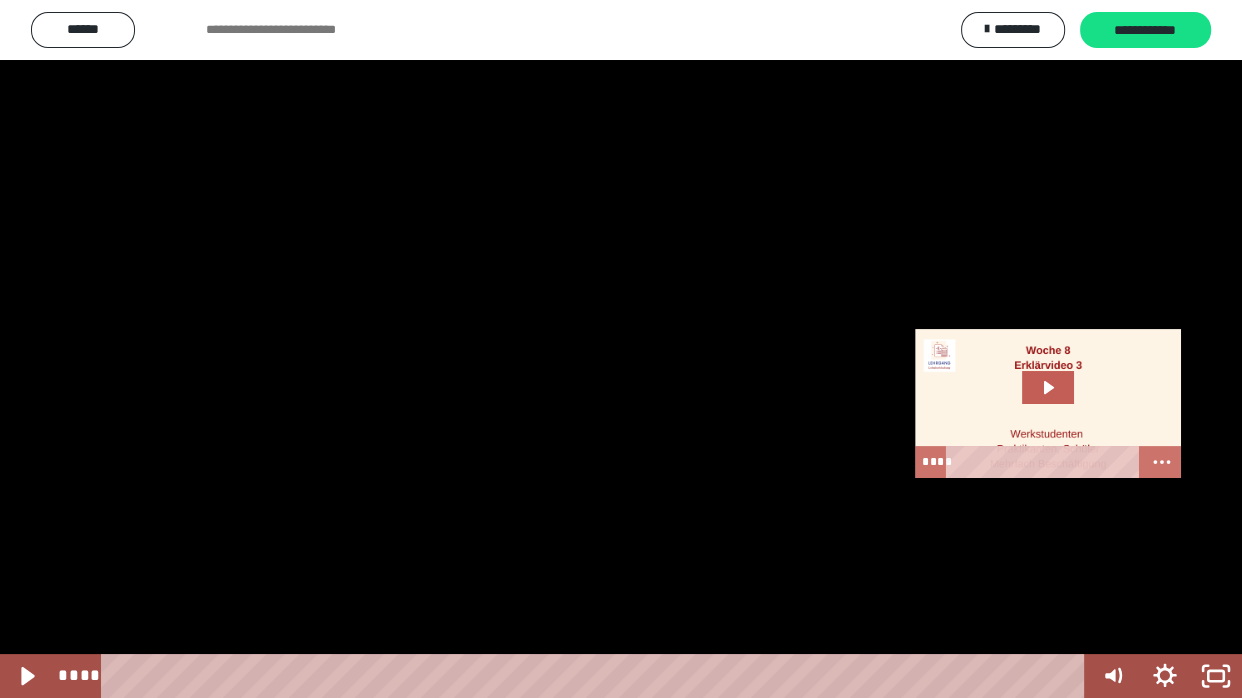 click at bounding box center [621, 349] 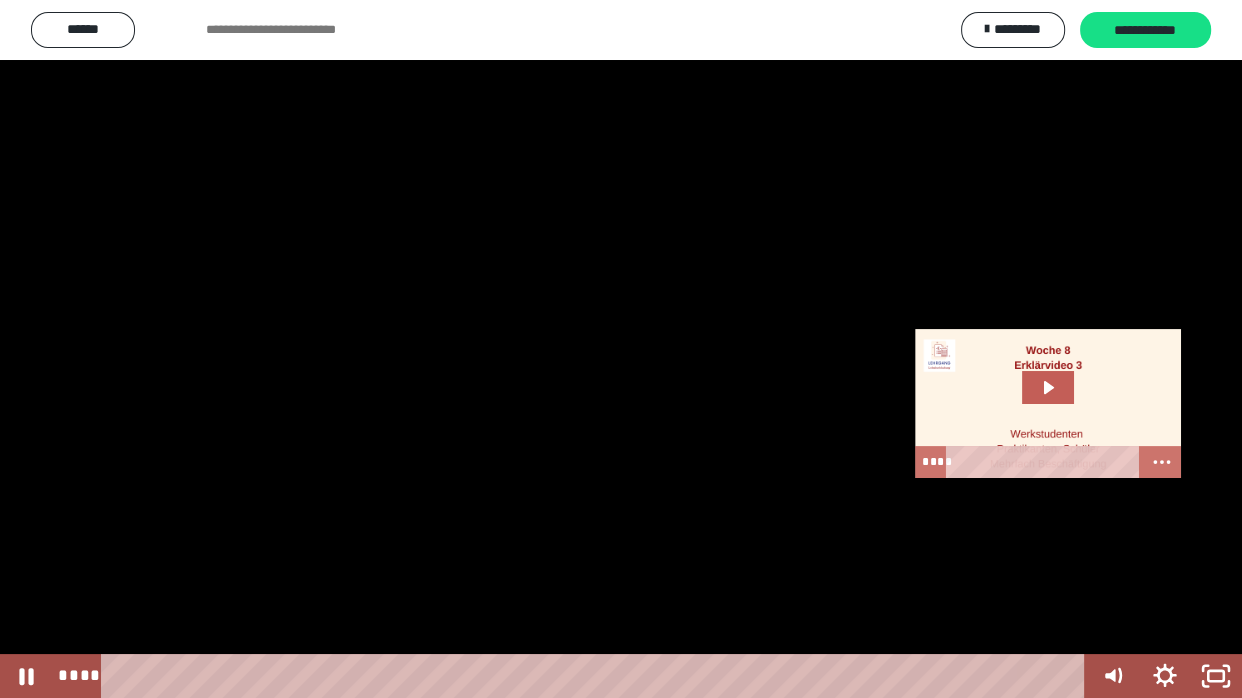 click at bounding box center [621, 349] 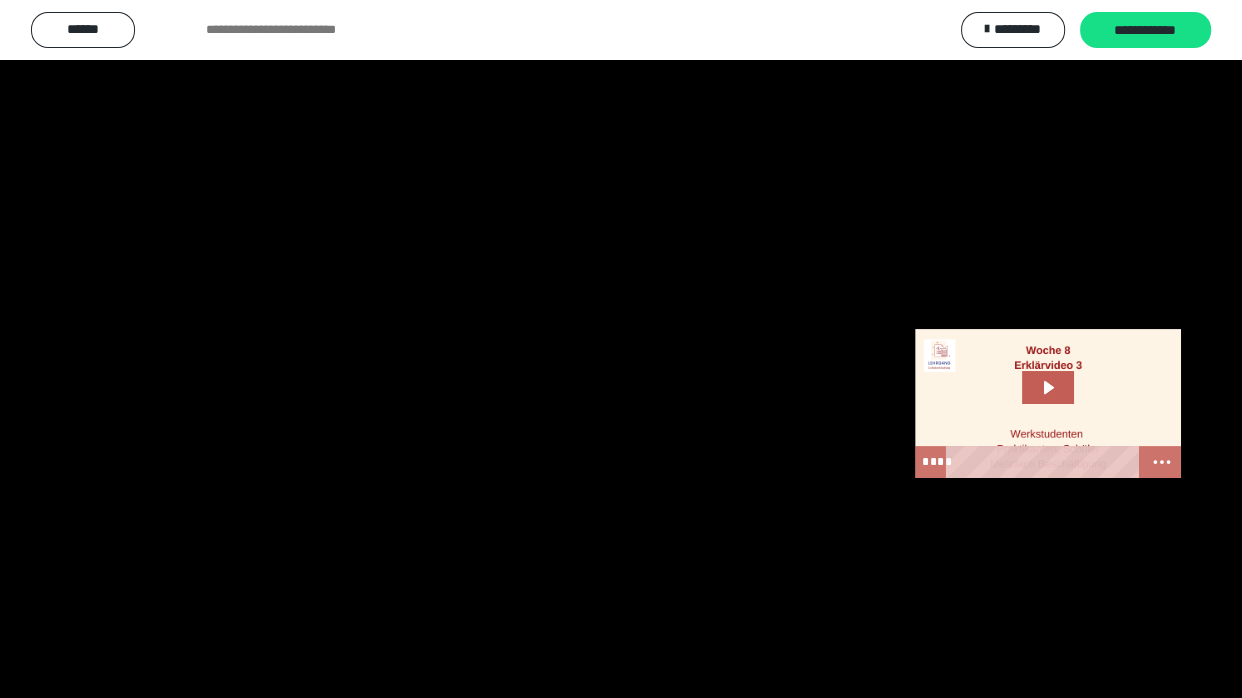 click at bounding box center (621, 349) 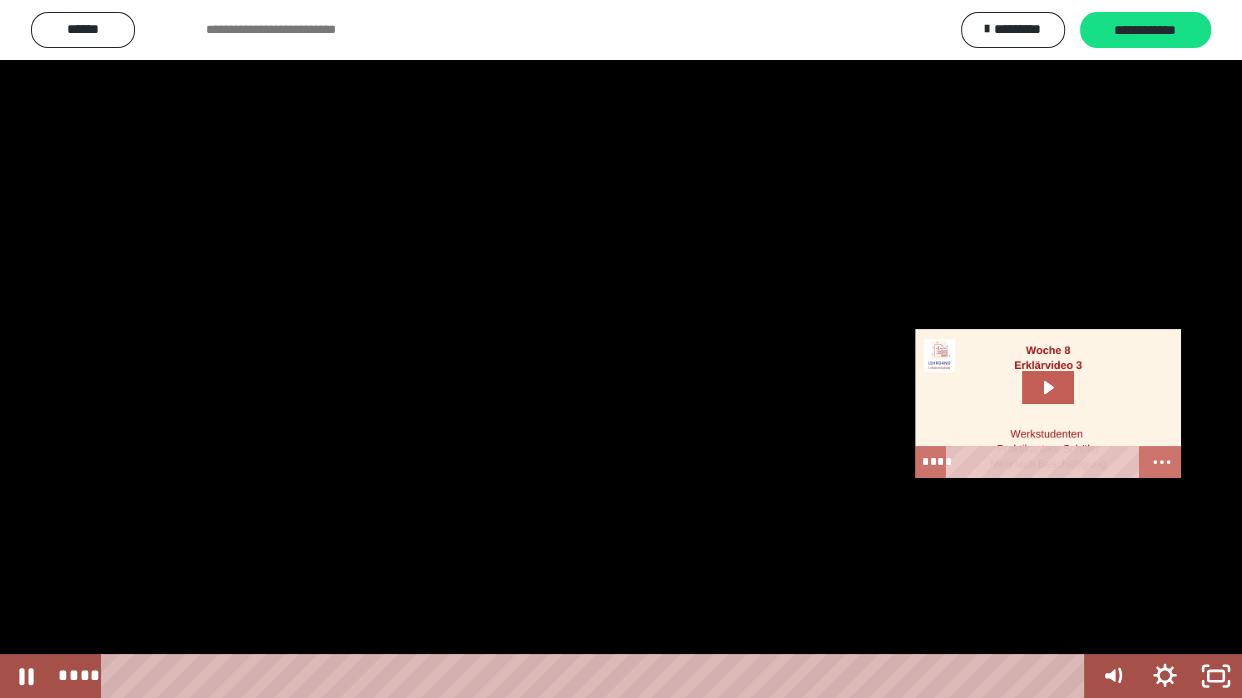click at bounding box center [621, 349] 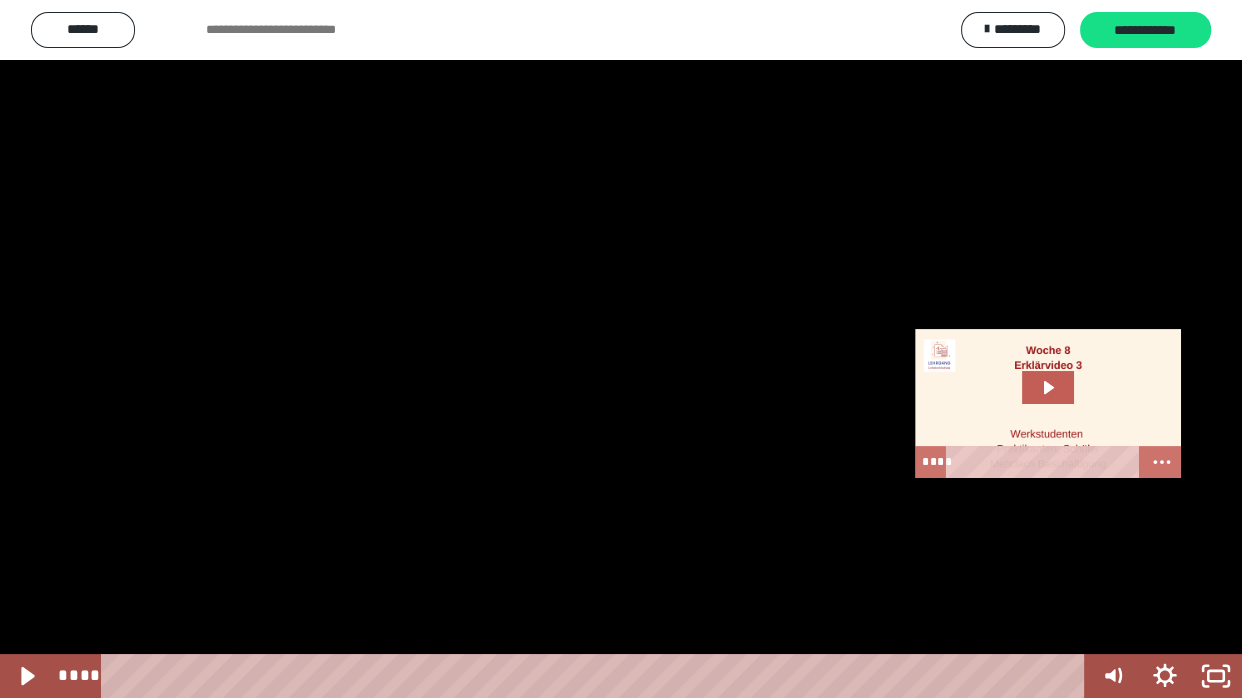 click at bounding box center (621, 349) 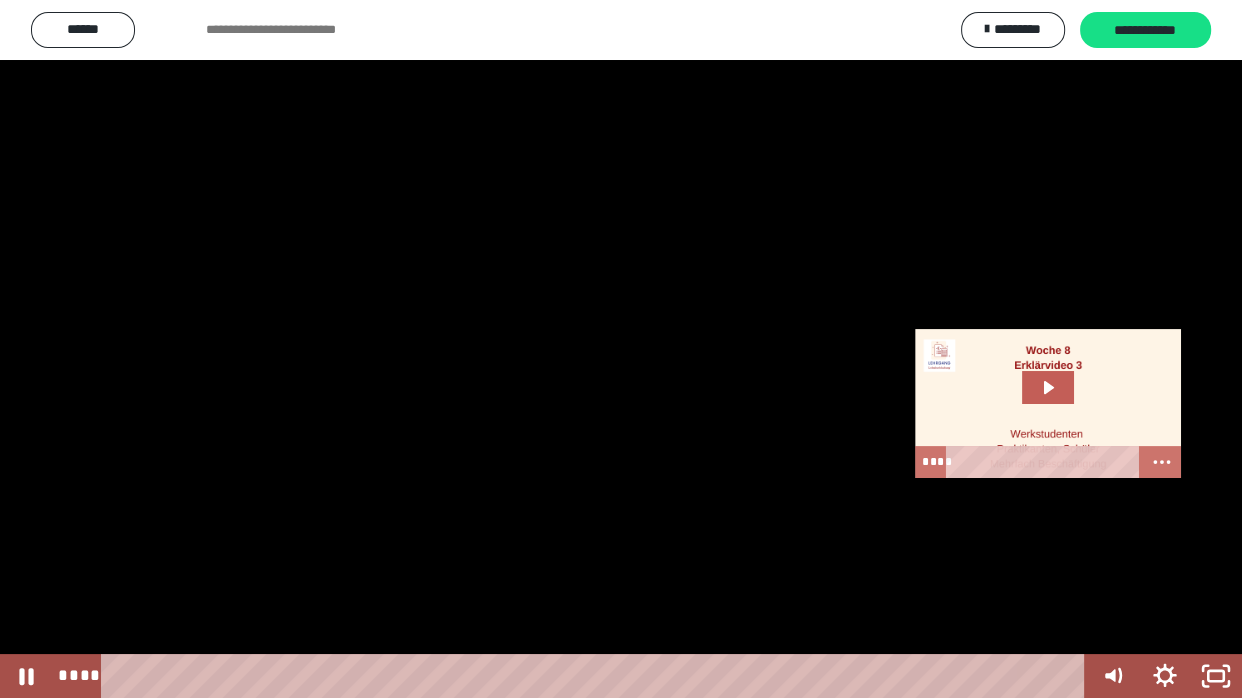 click at bounding box center (621, 349) 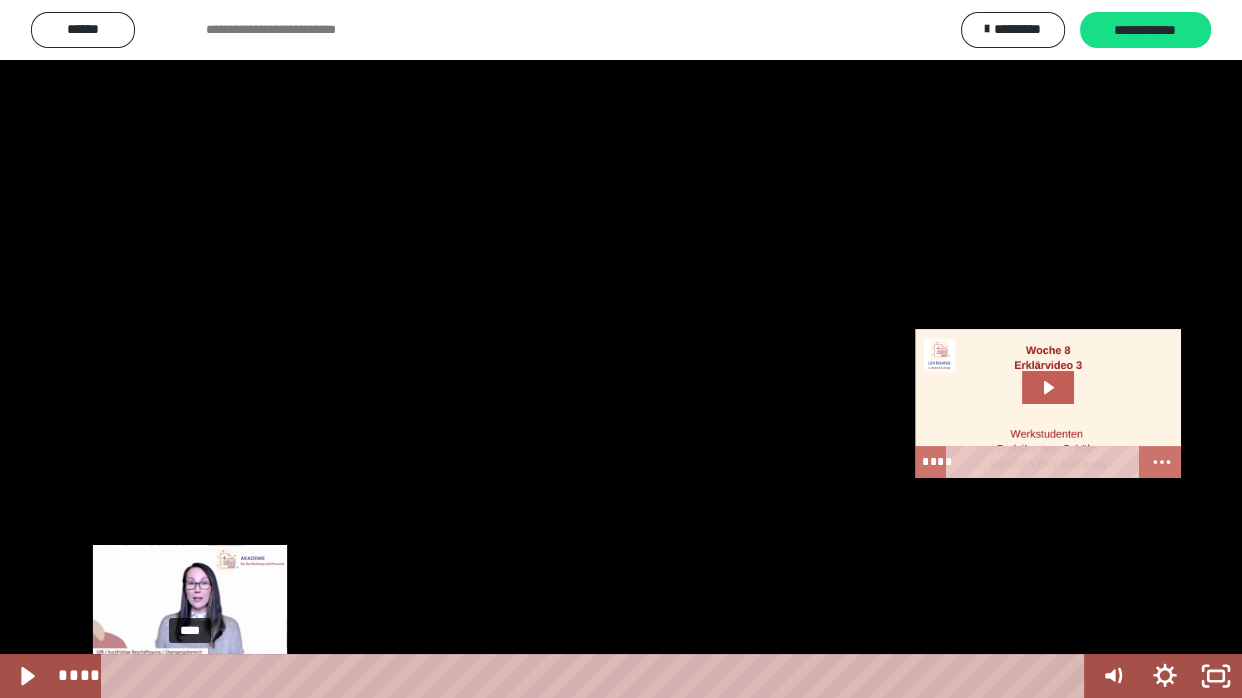 click at bounding box center (198, 676) 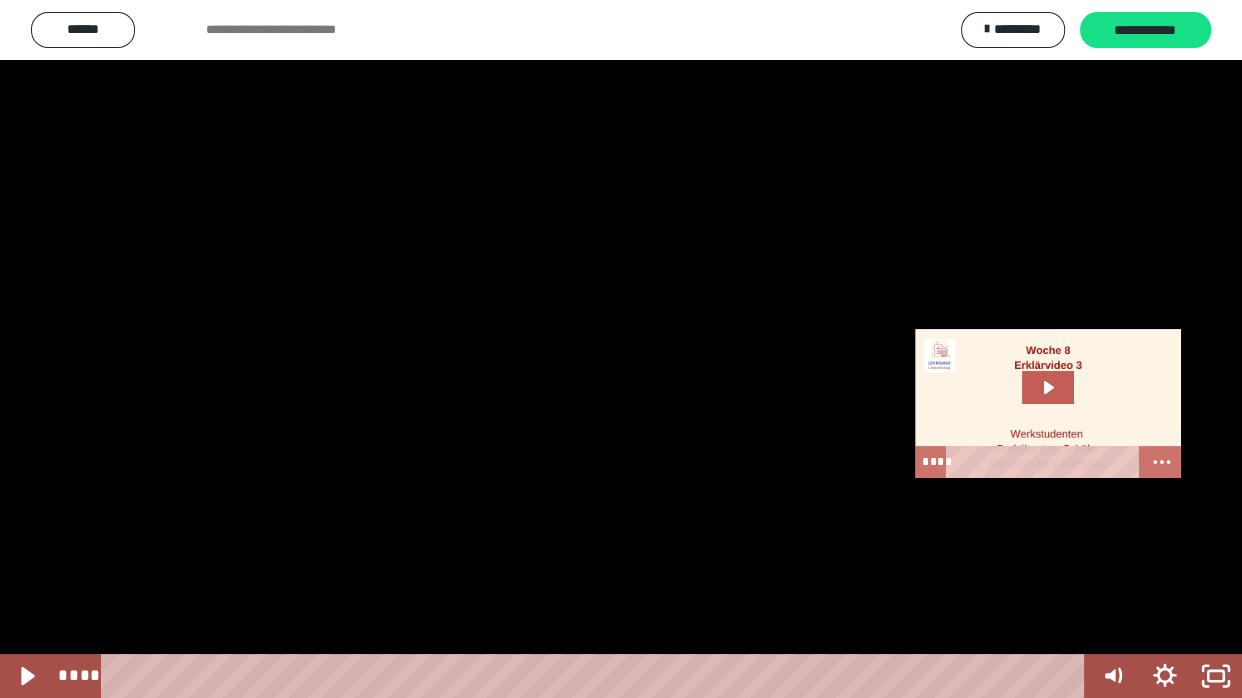 click at bounding box center [621, 349] 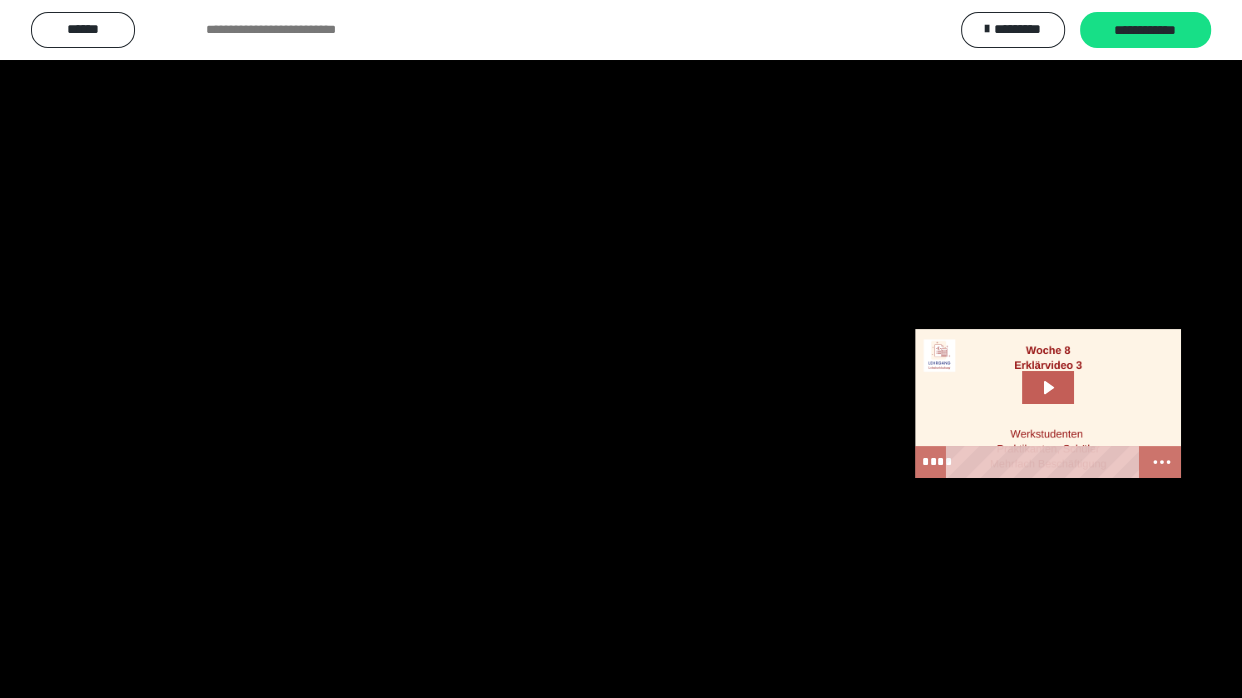 click at bounding box center [621, 349] 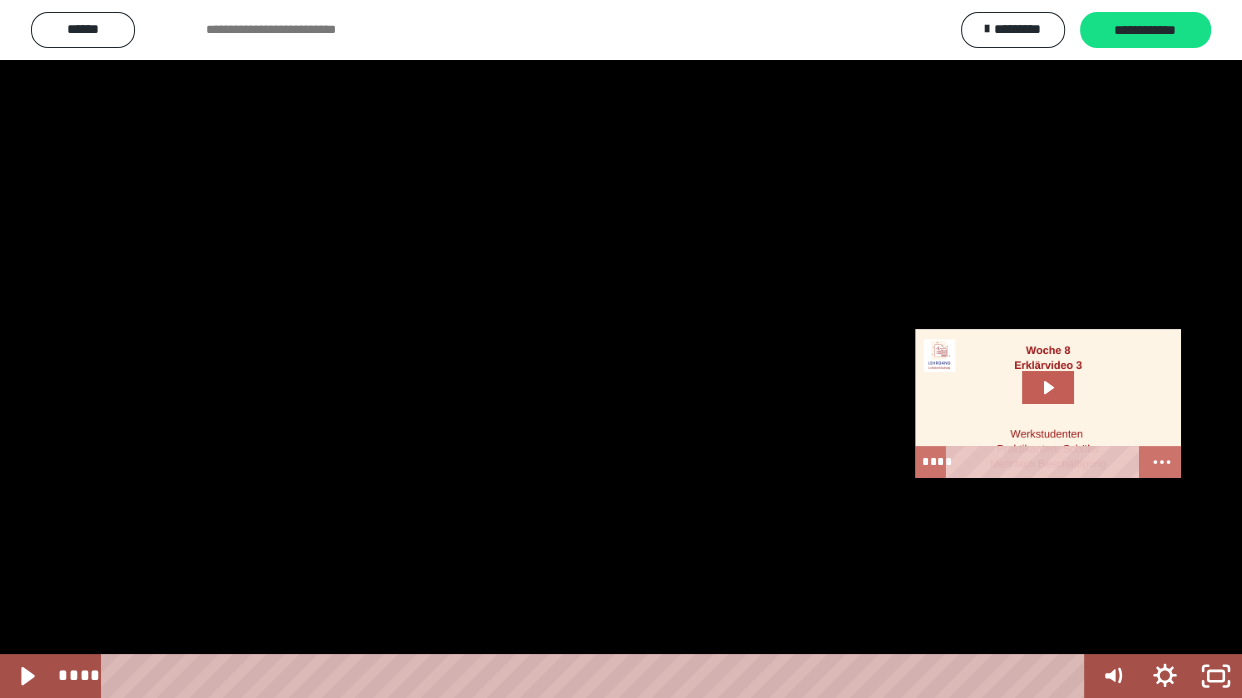 click at bounding box center (621, 349) 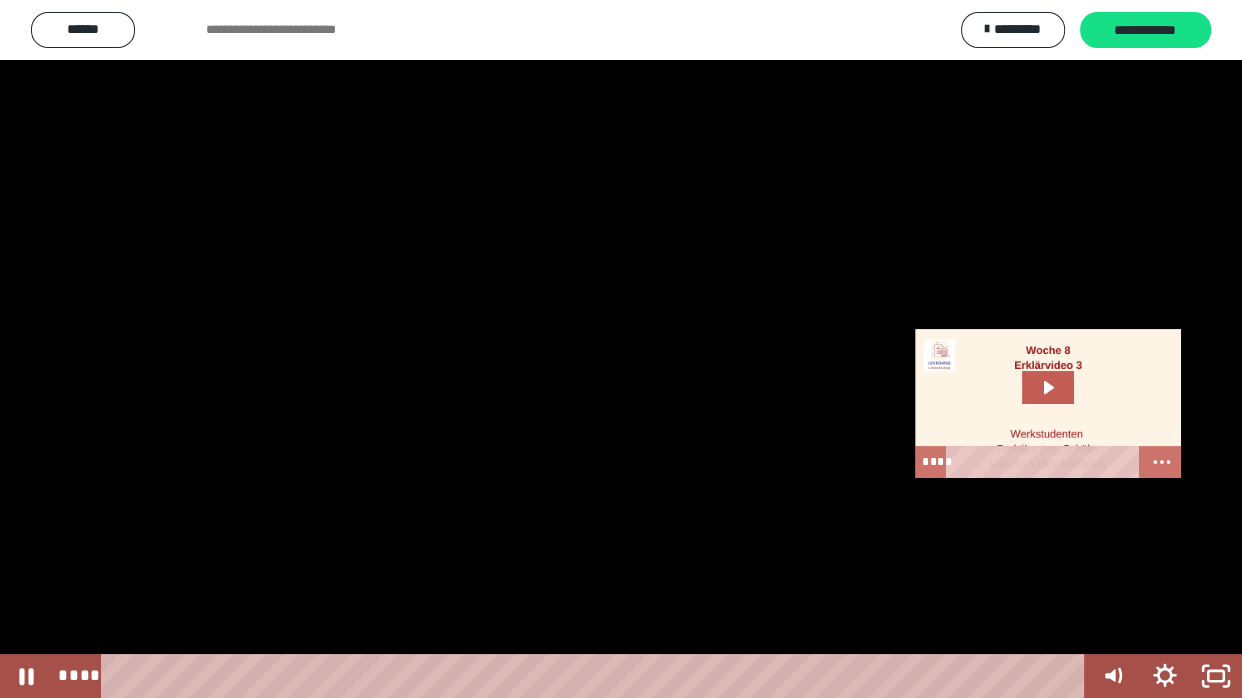 click at bounding box center [621, 349] 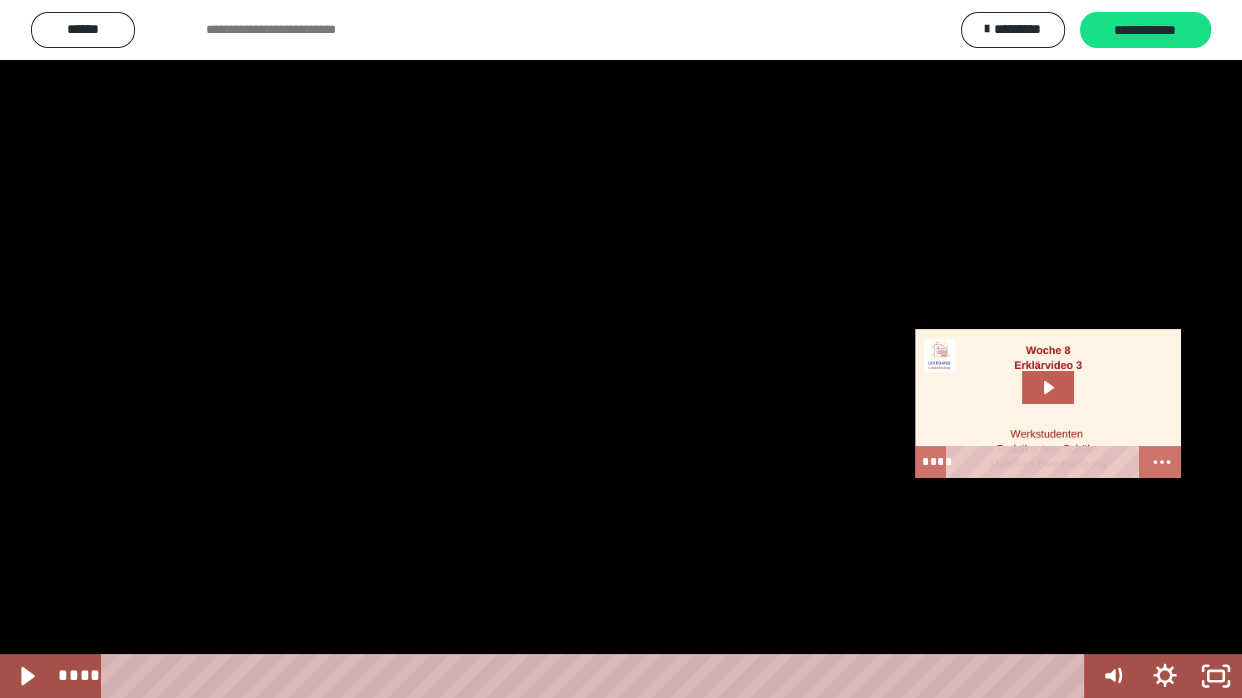 click at bounding box center [621, 349] 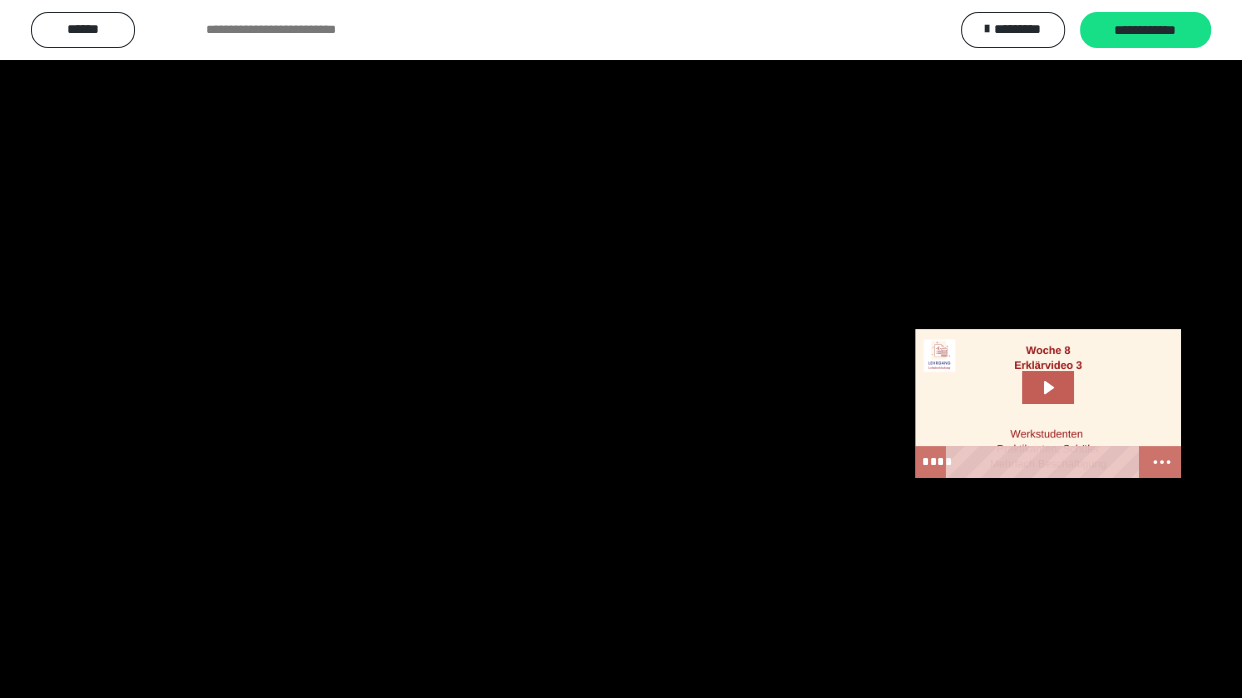 click at bounding box center [621, 349] 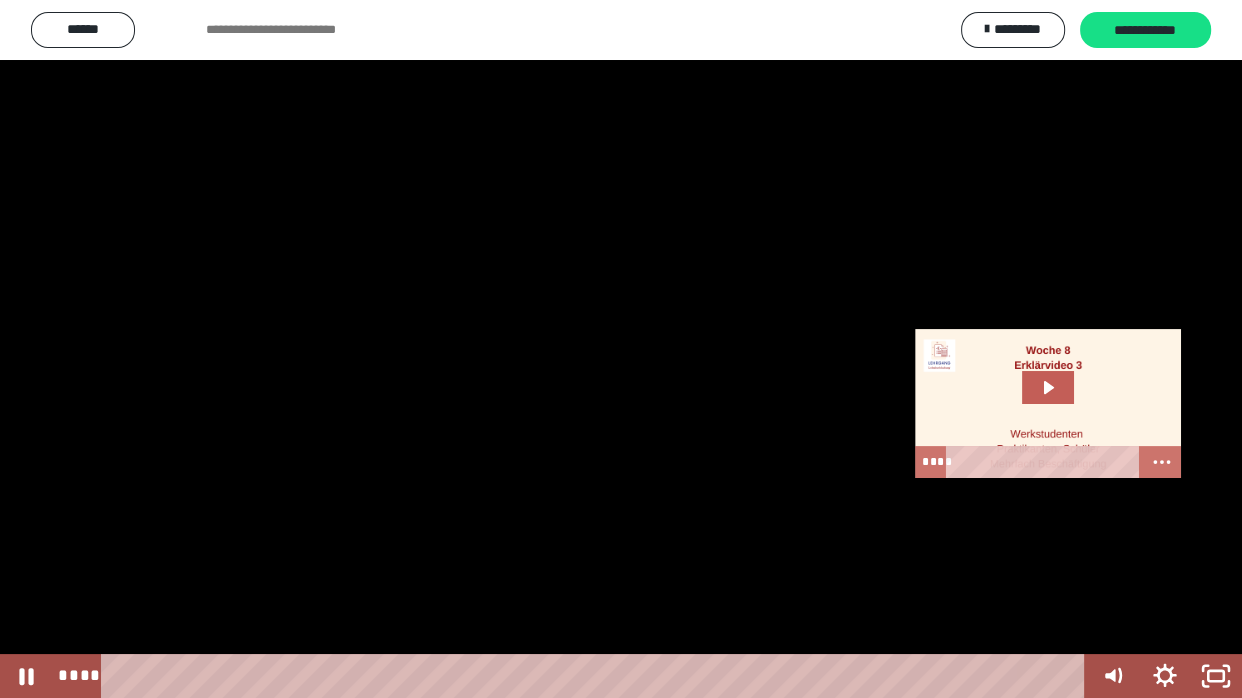 click at bounding box center [621, 349] 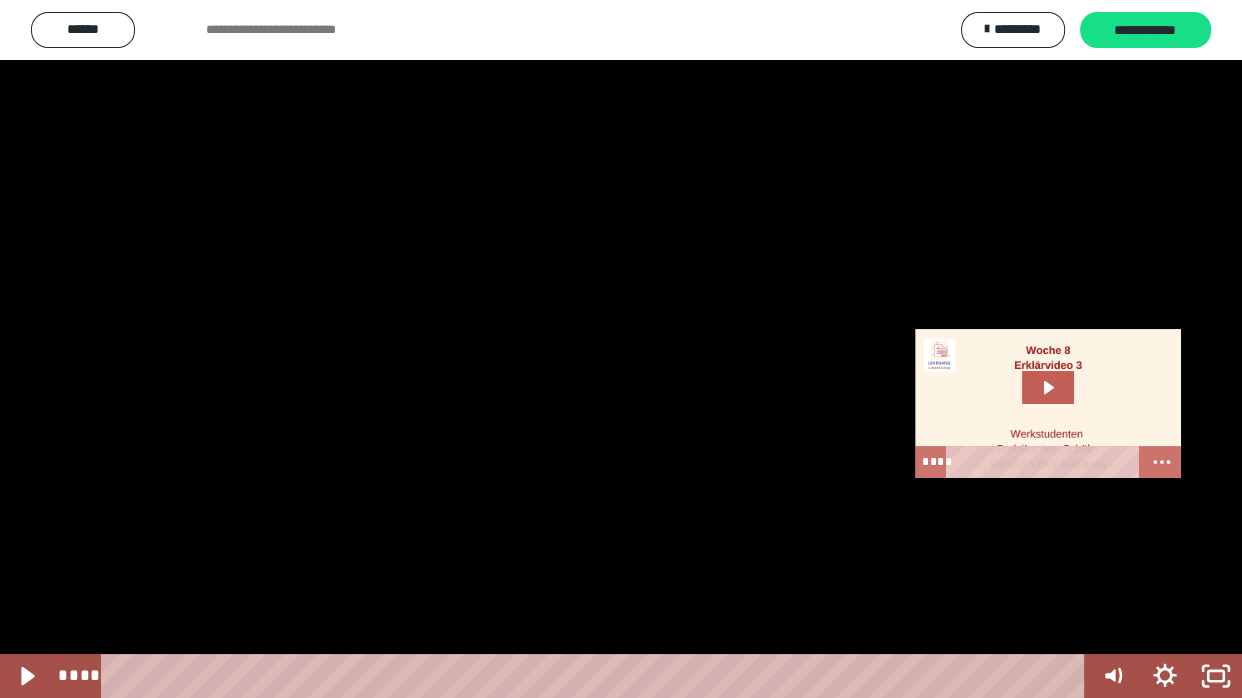 click at bounding box center [621, 349] 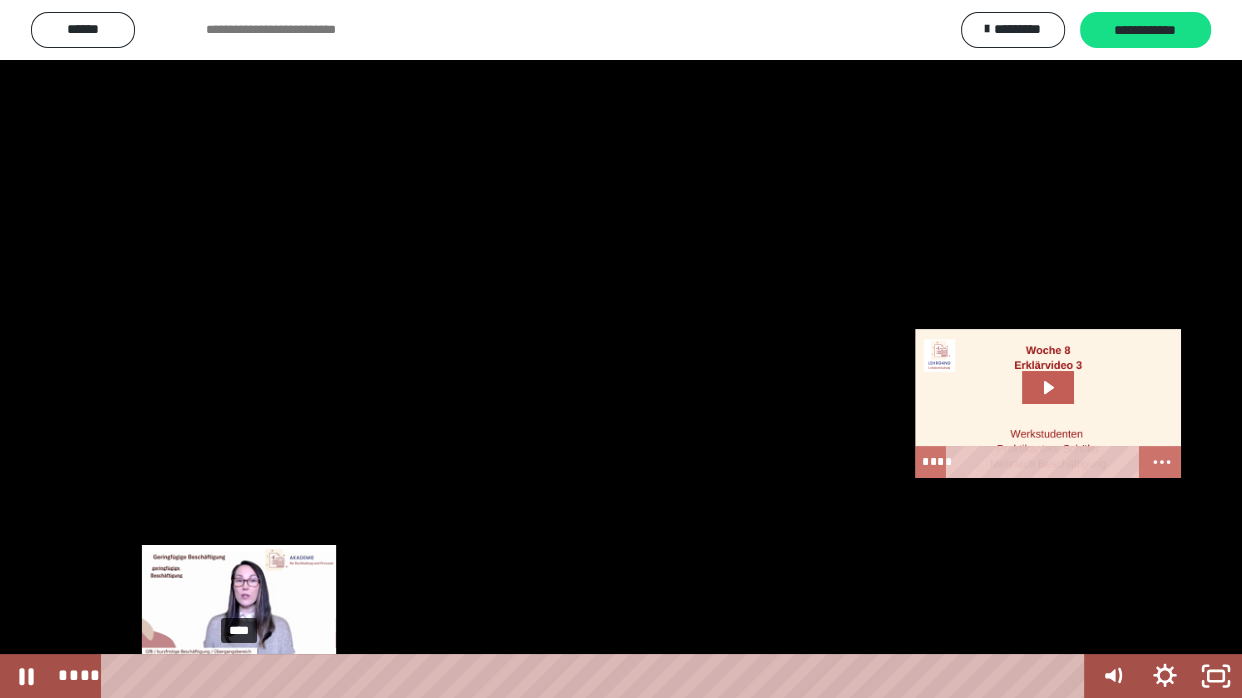 click on "****" at bounding box center (597, 676) 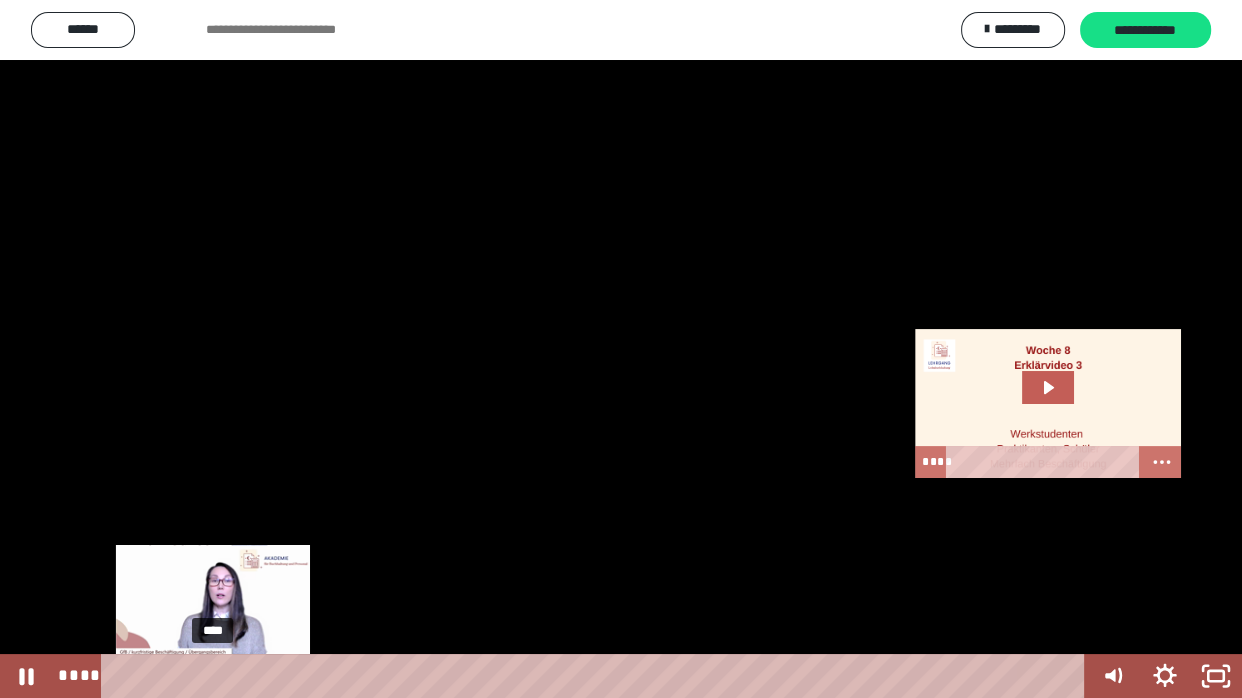 click on "****" at bounding box center (597, 676) 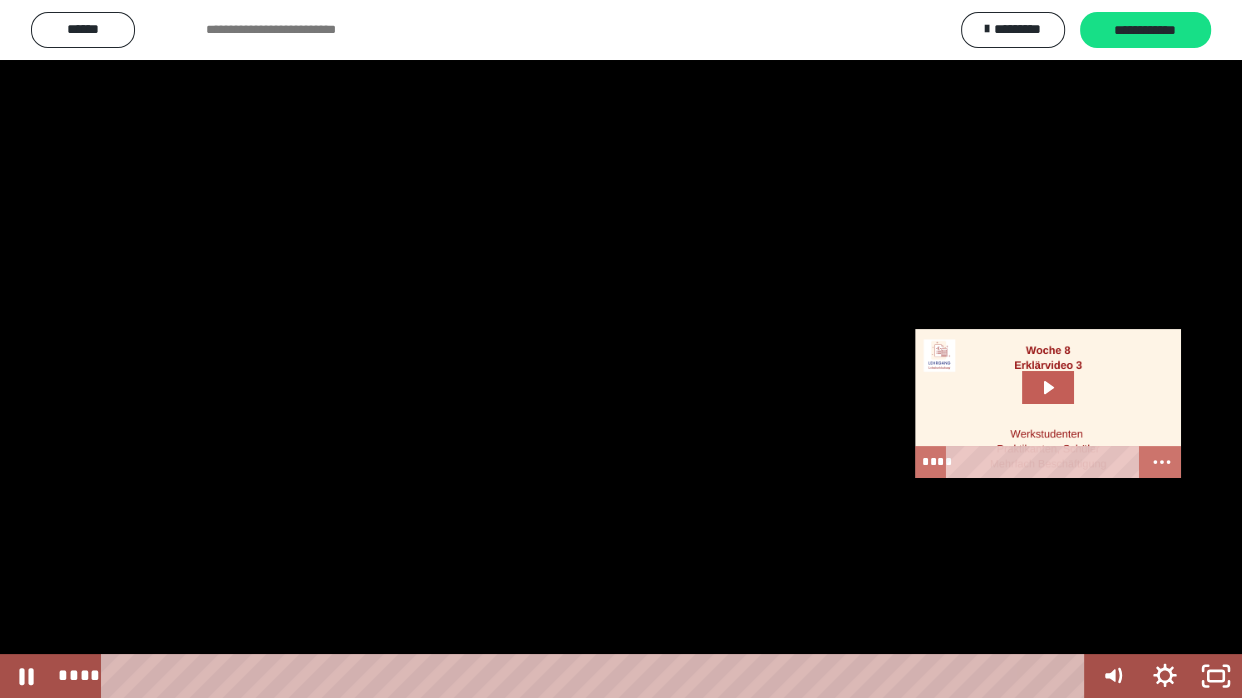 click at bounding box center [621, 349] 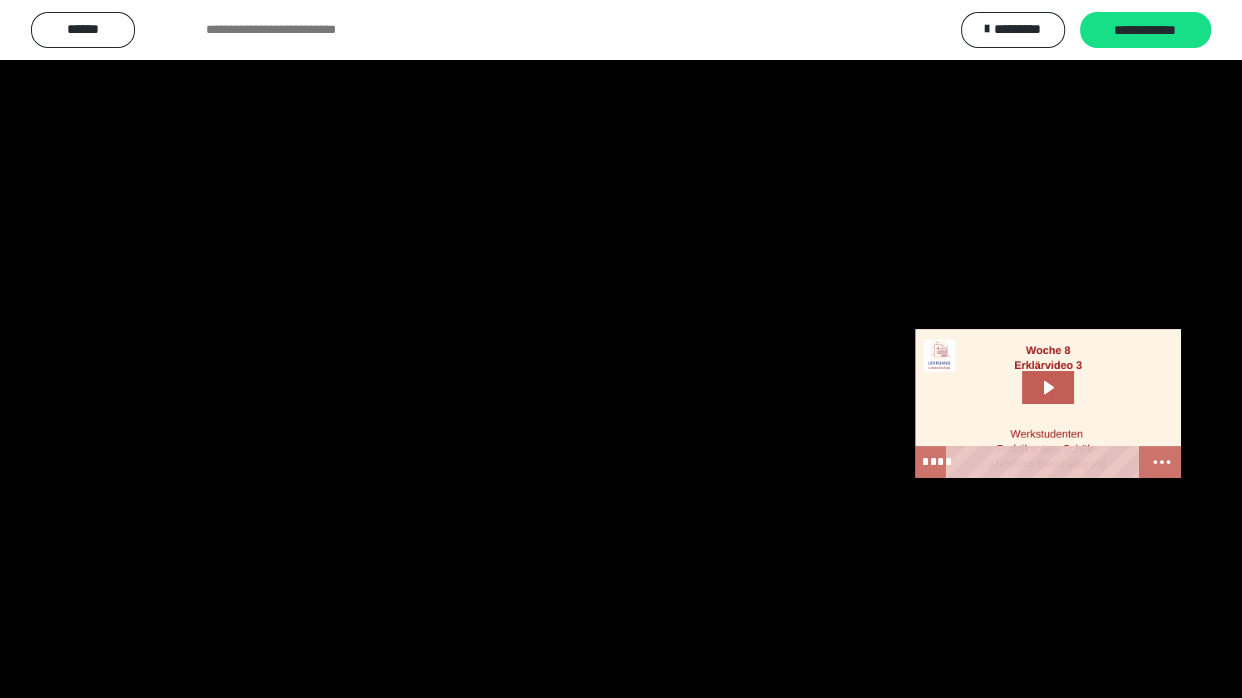click at bounding box center (621, 349) 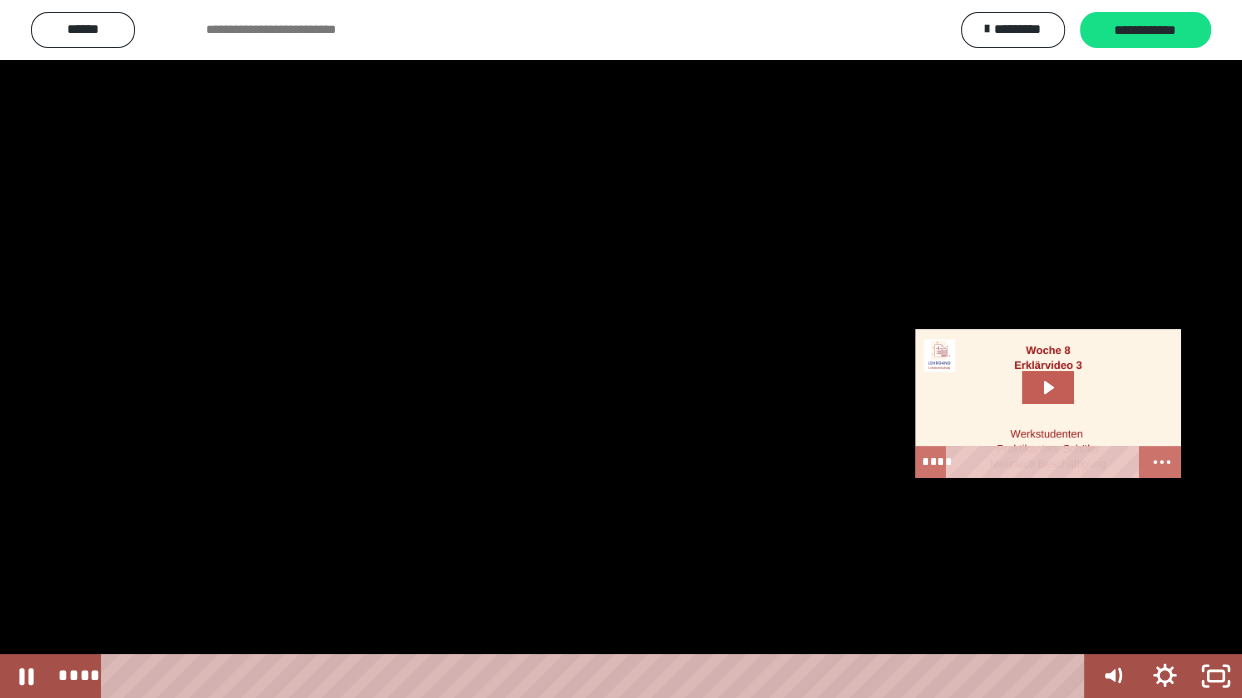 click at bounding box center [621, 349] 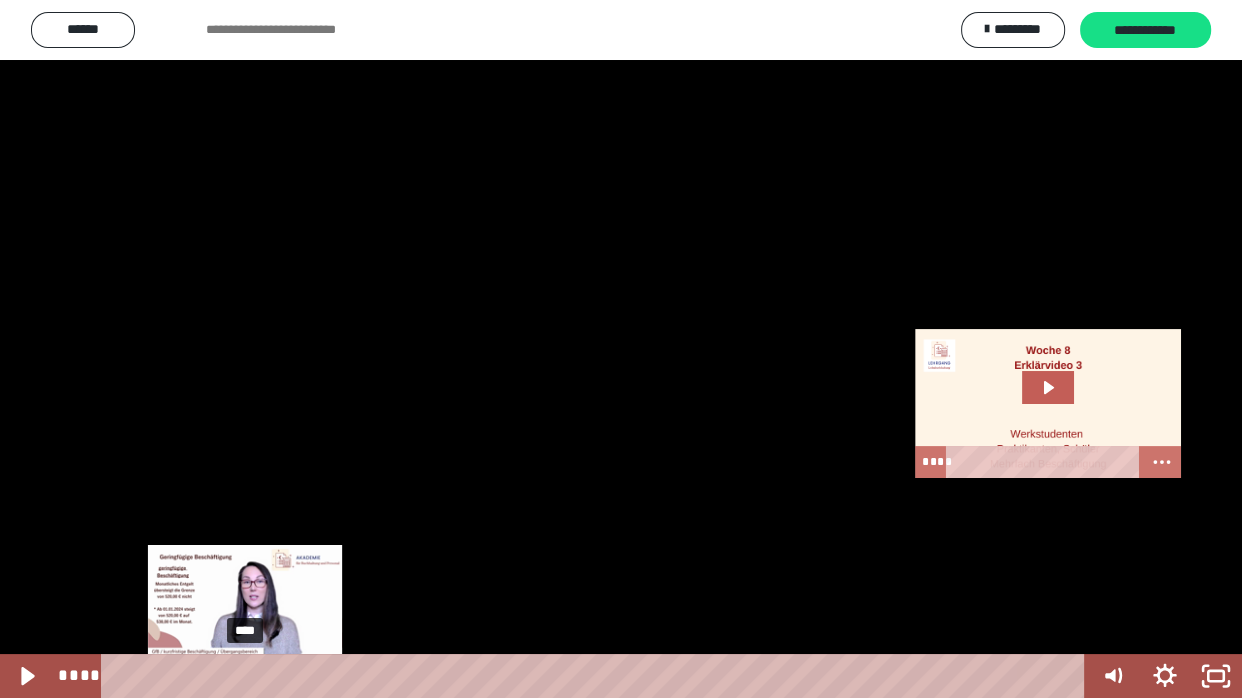 click on "****" at bounding box center (597, 676) 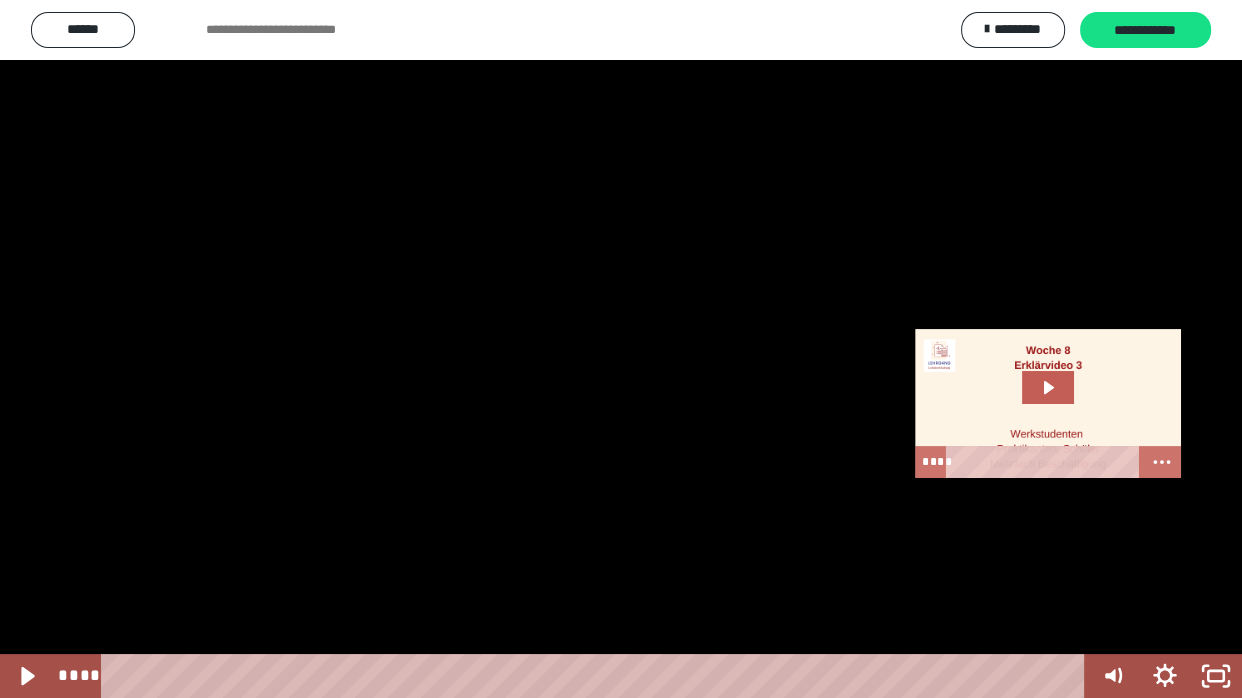 click at bounding box center (621, 349) 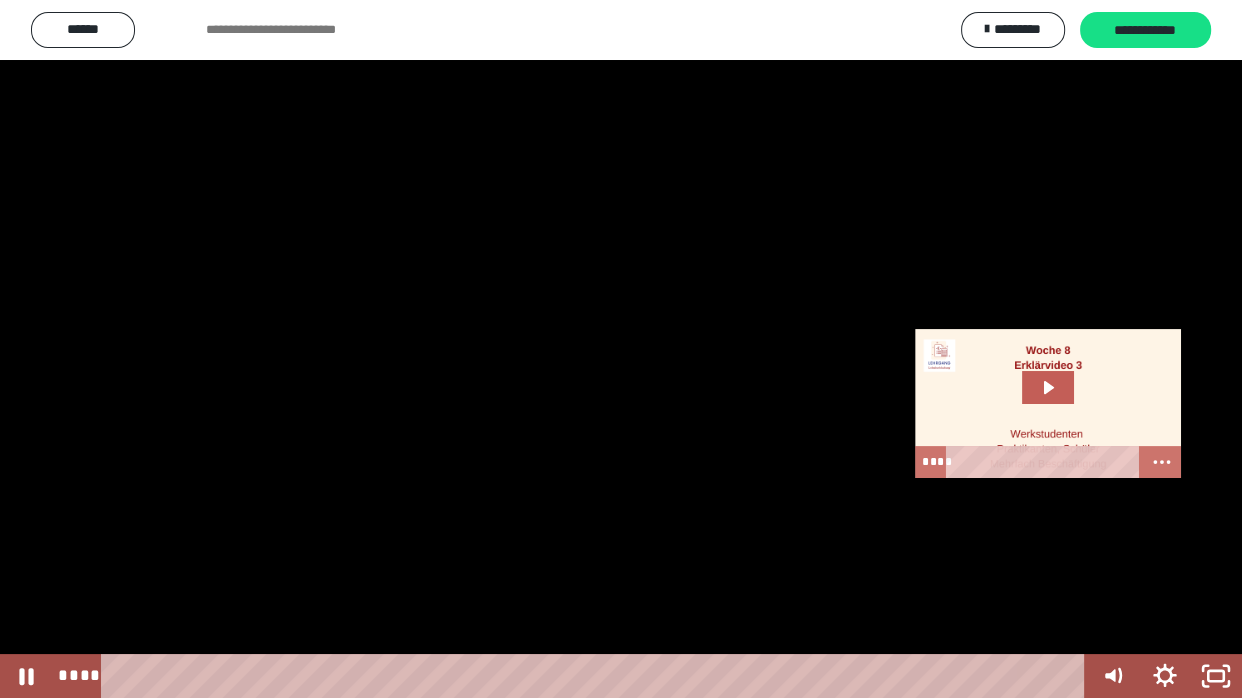 click at bounding box center [621, 349] 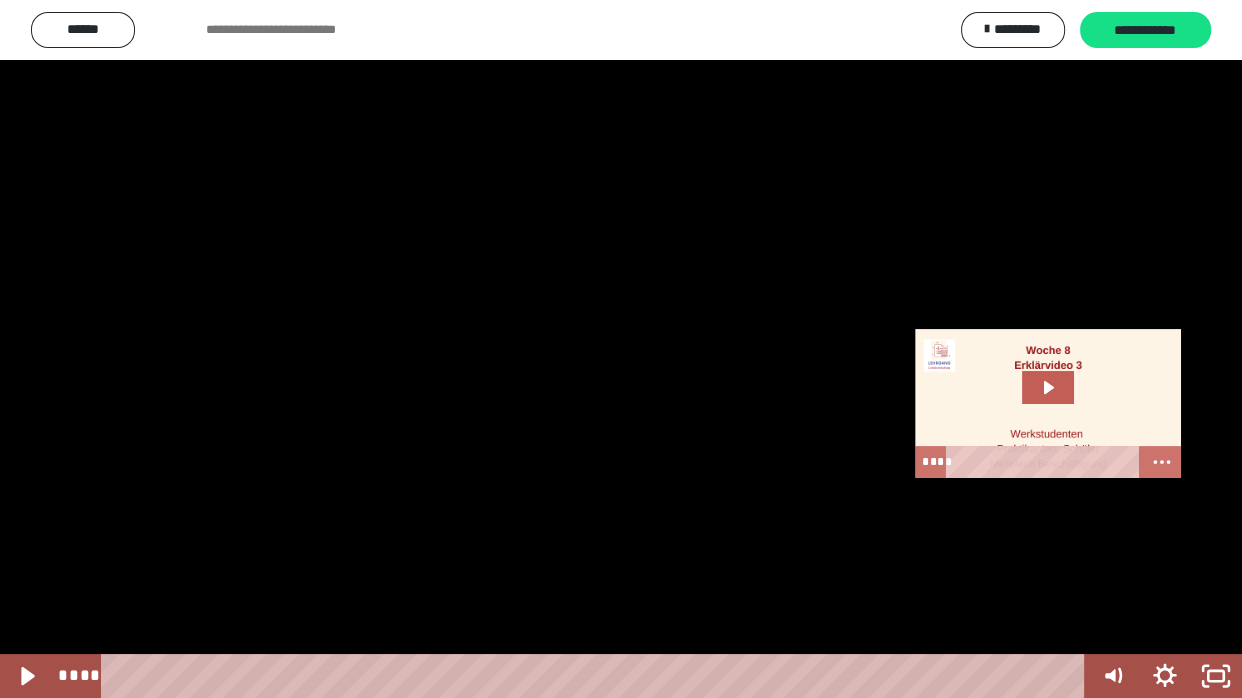 click at bounding box center (621, 349) 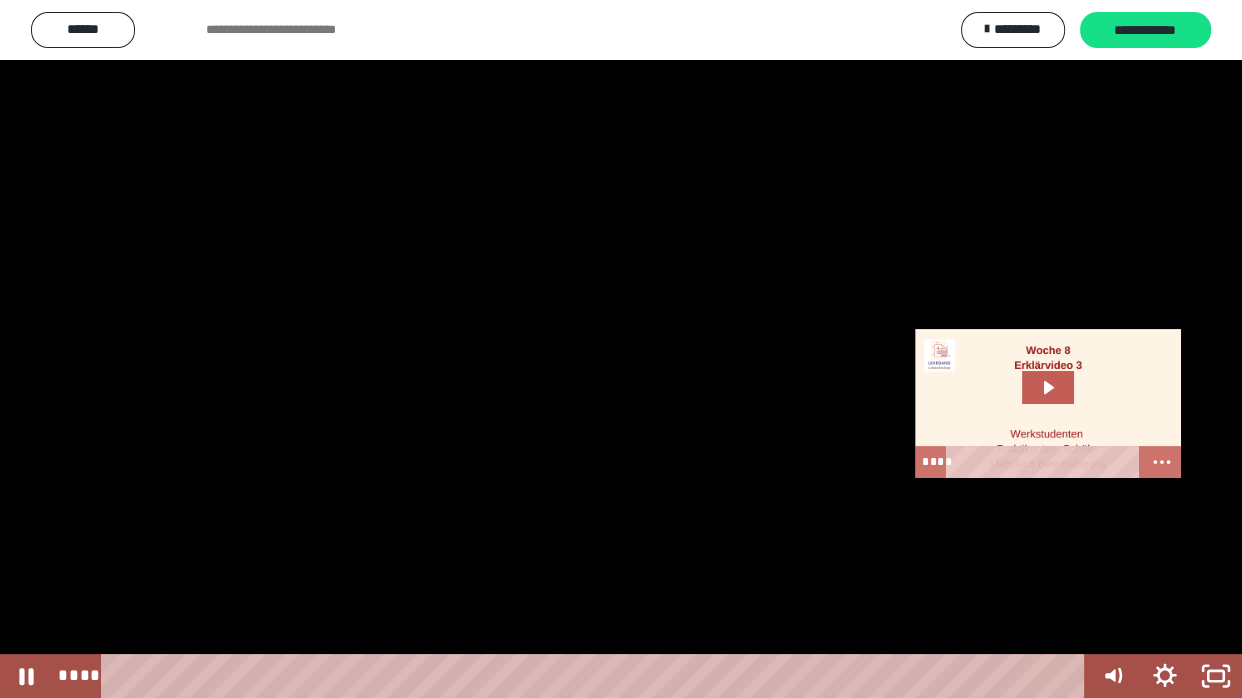 click at bounding box center (621, 349) 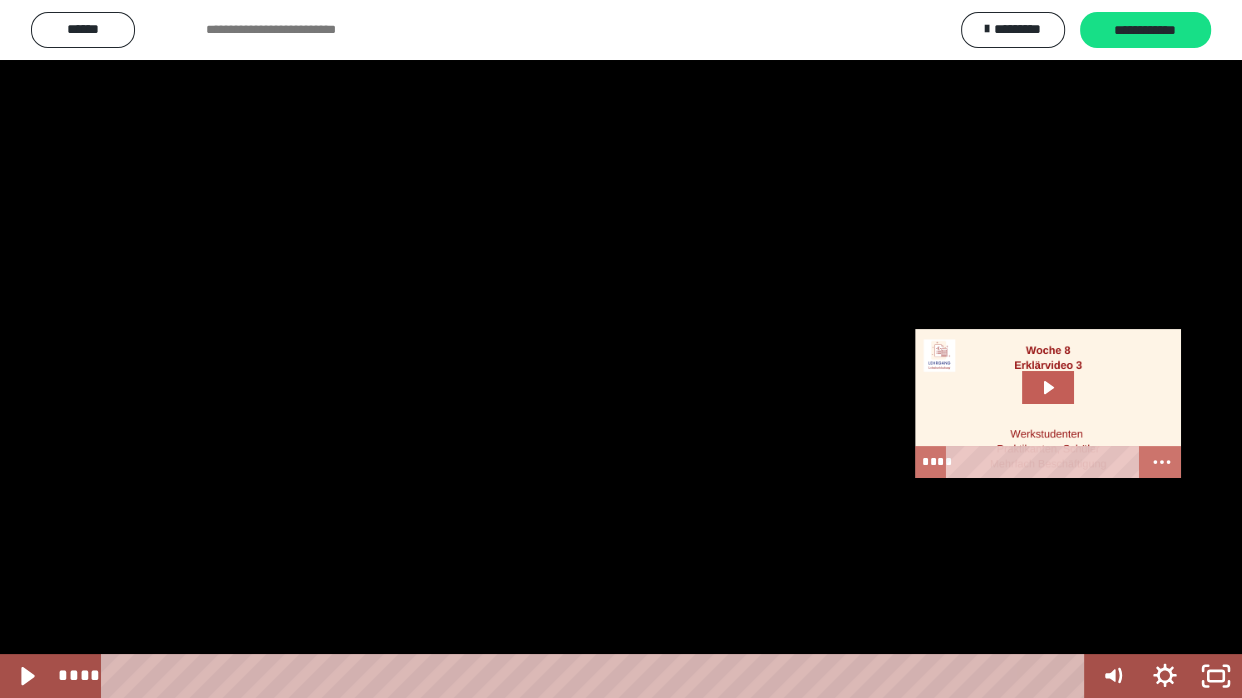 click at bounding box center [621, 349] 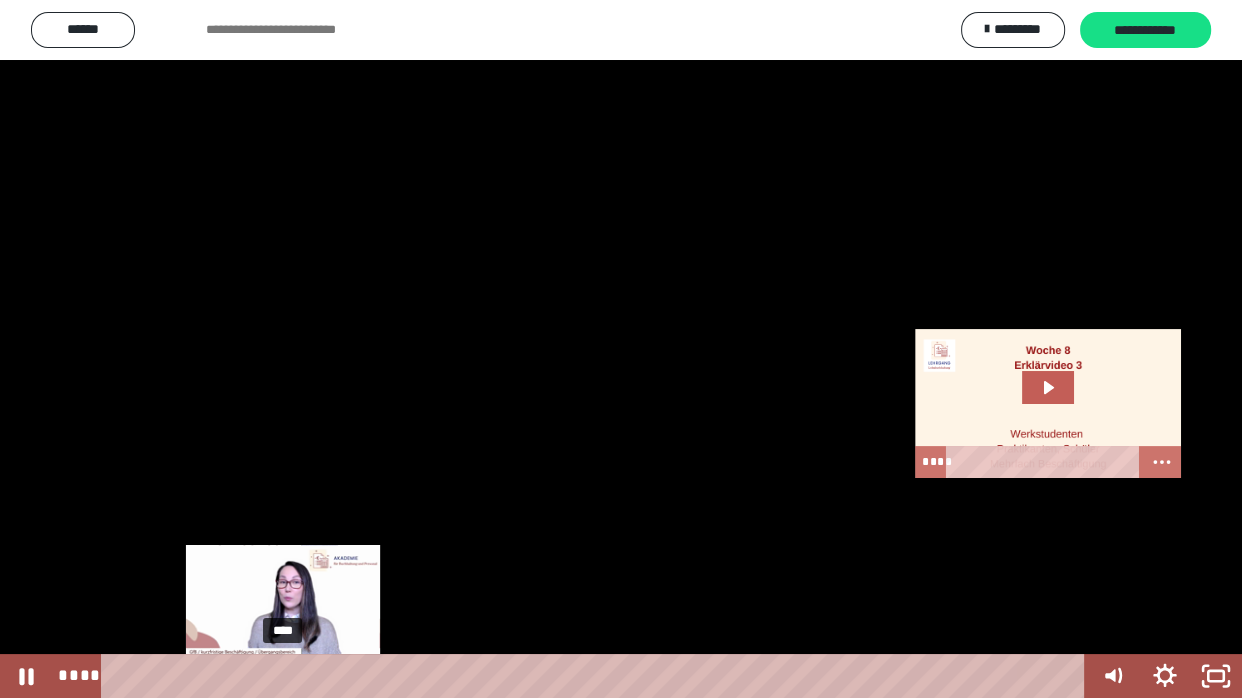 click at bounding box center (290, 676) 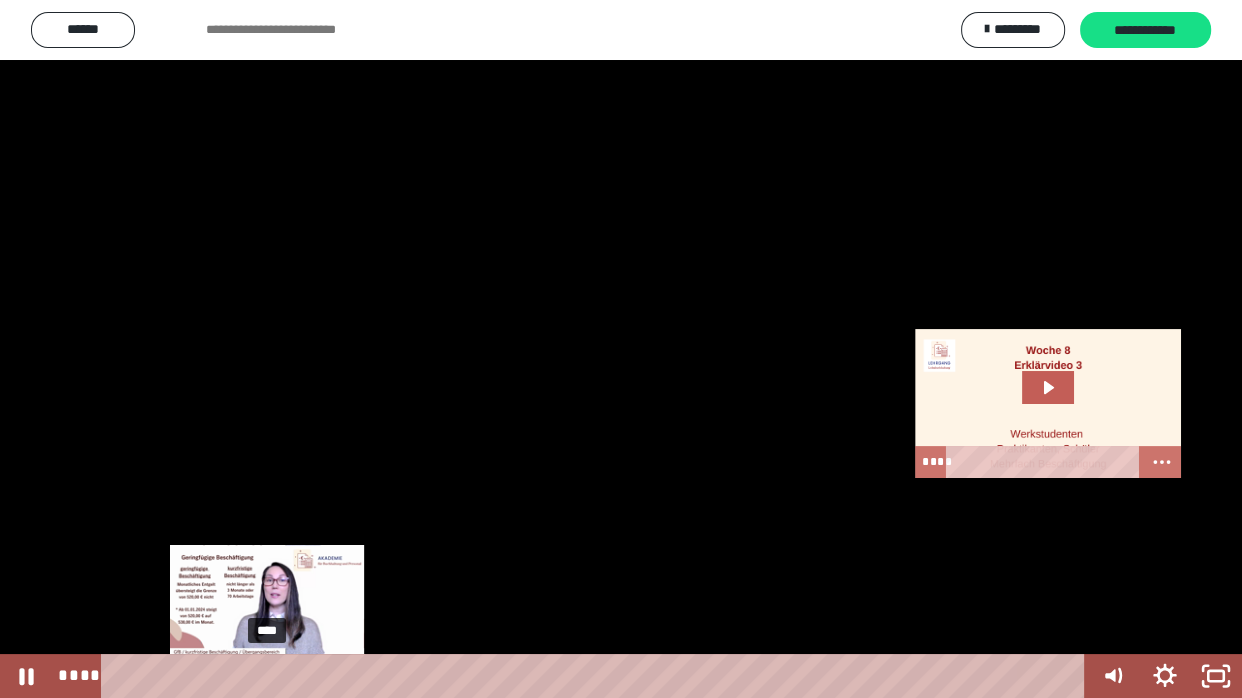 click on "****" at bounding box center [597, 676] 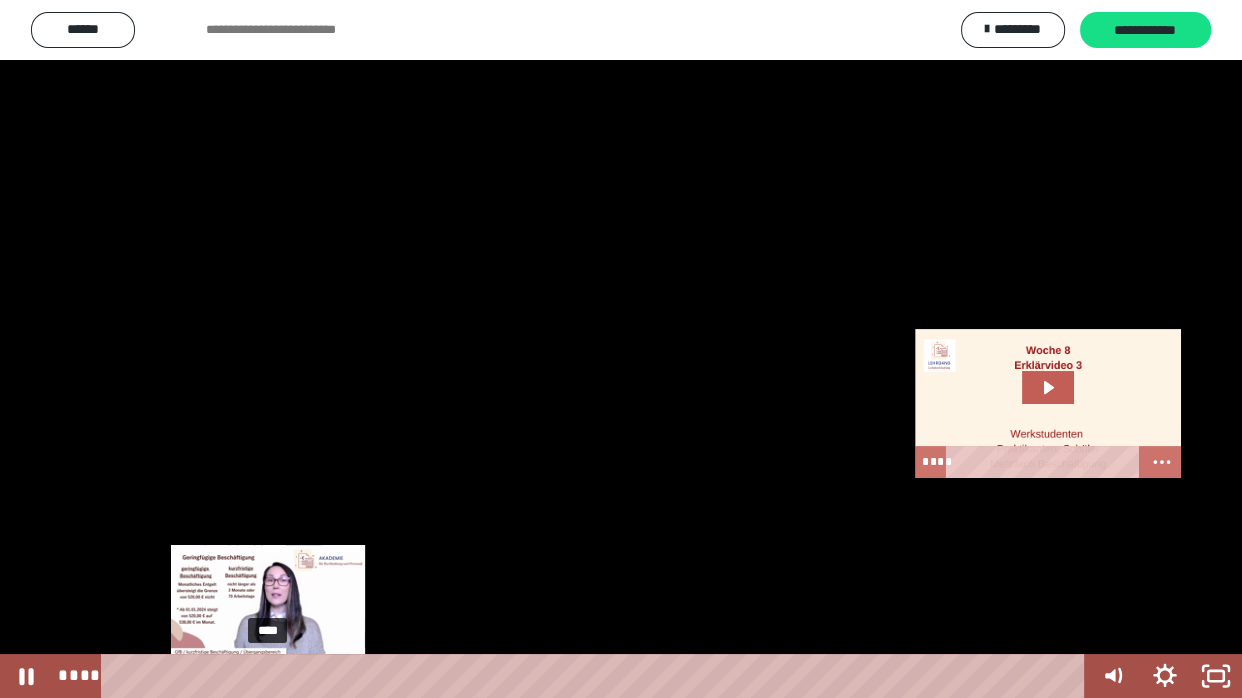 click on "****" at bounding box center (597, 676) 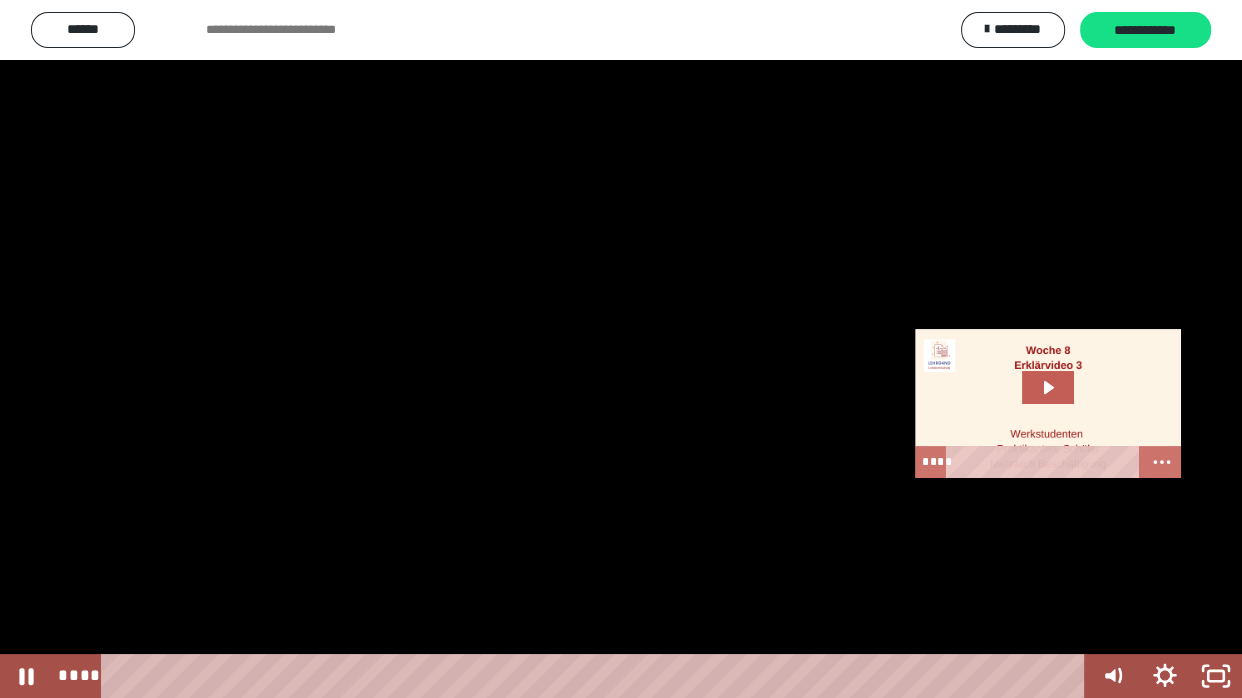 click at bounding box center (621, 349) 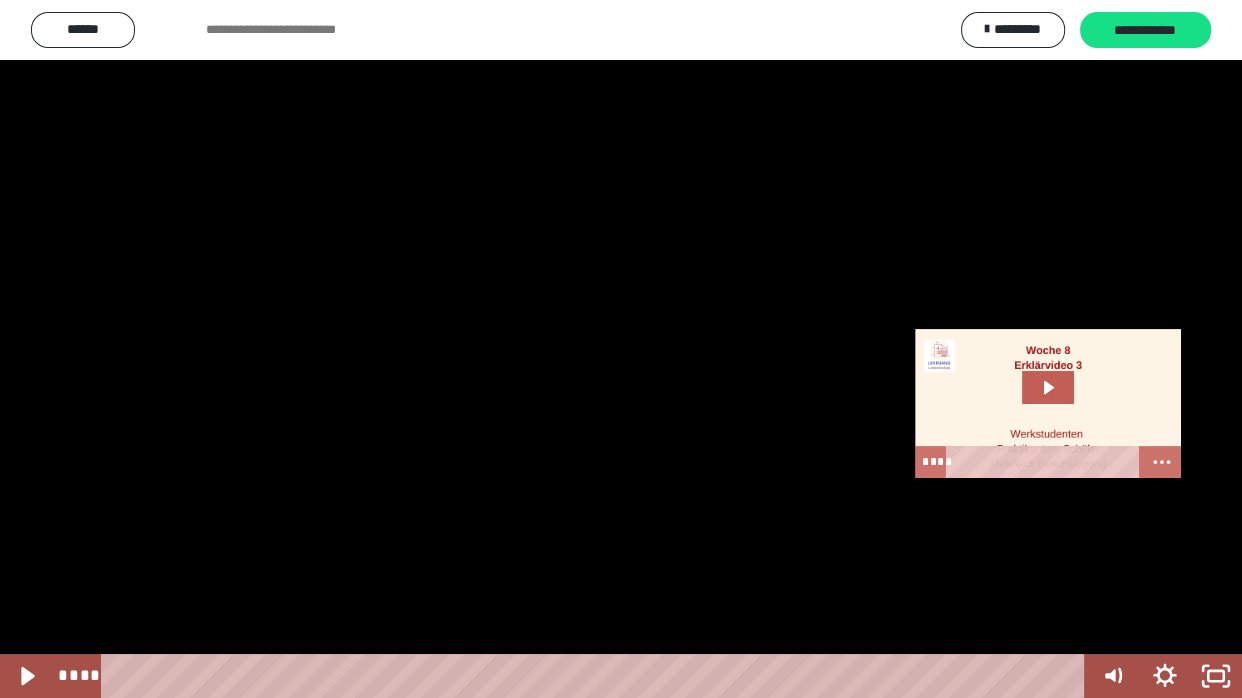 click at bounding box center [621, 349] 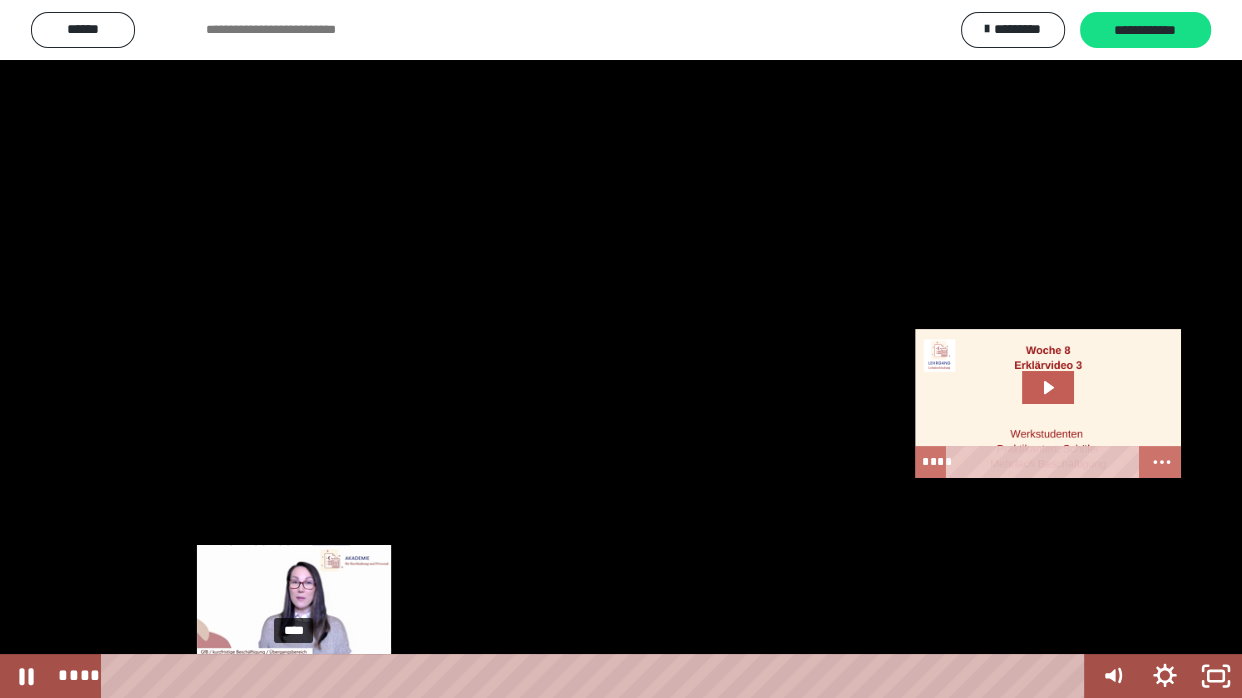 click on "****" at bounding box center (597, 676) 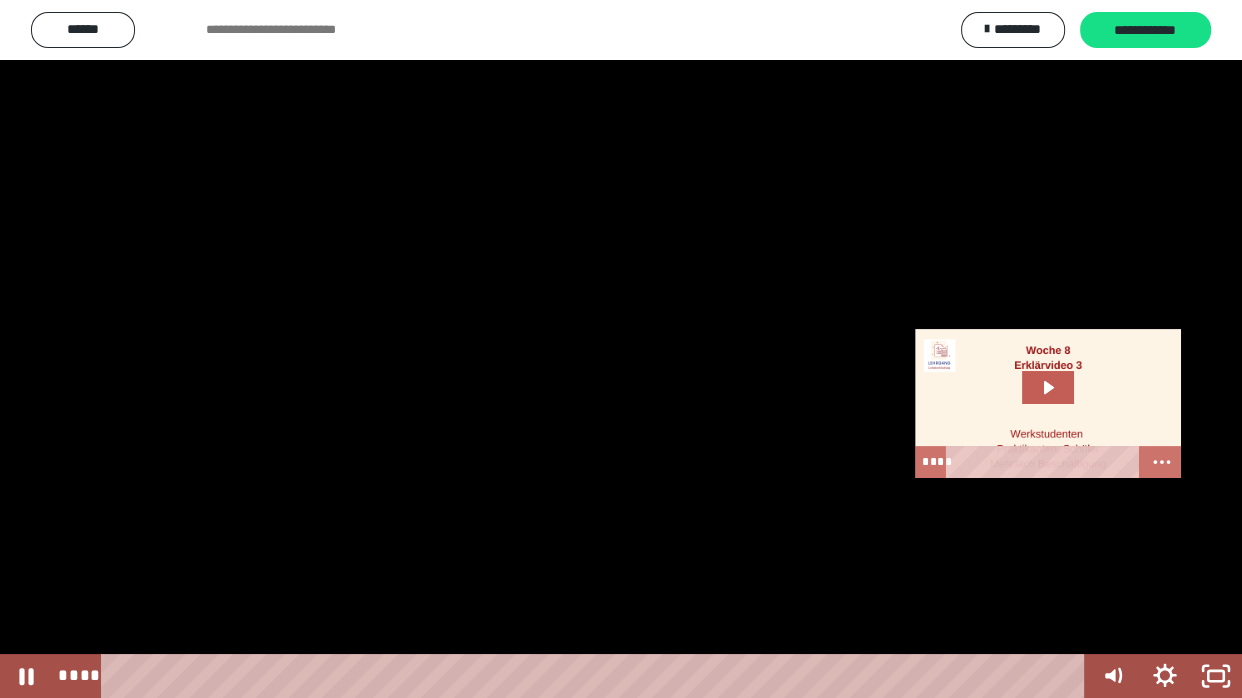 click at bounding box center (621, 349) 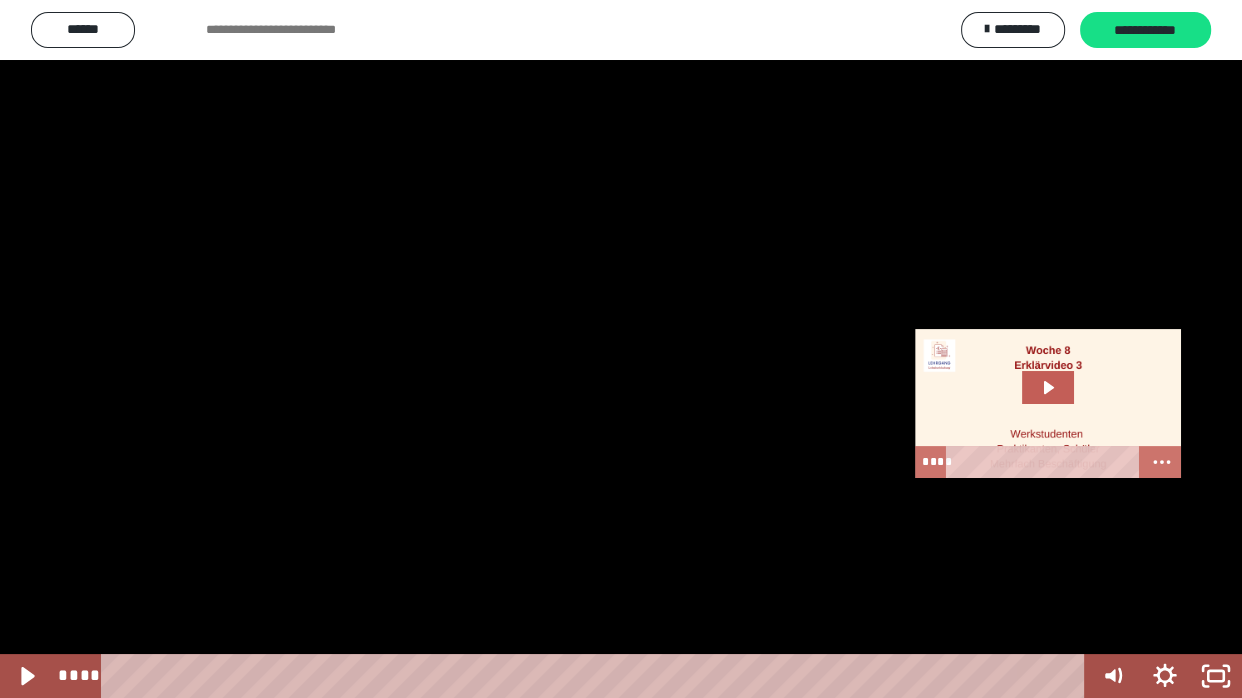 click at bounding box center [621, 349] 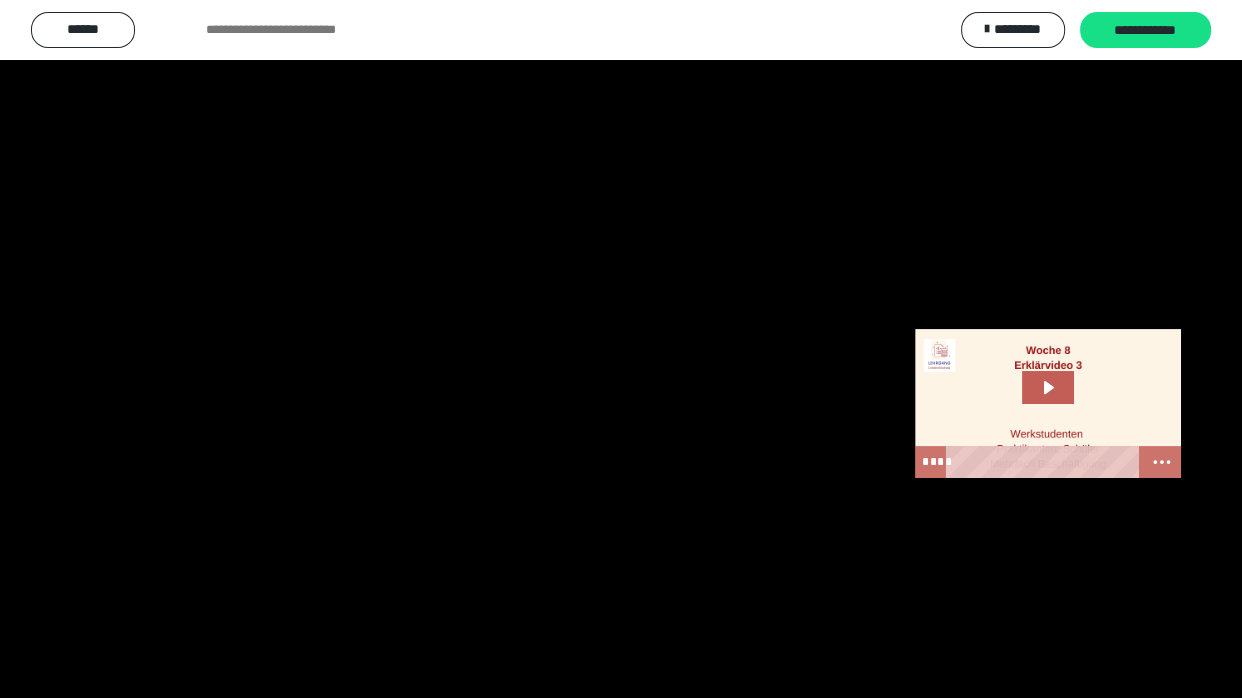 click at bounding box center (621, 349) 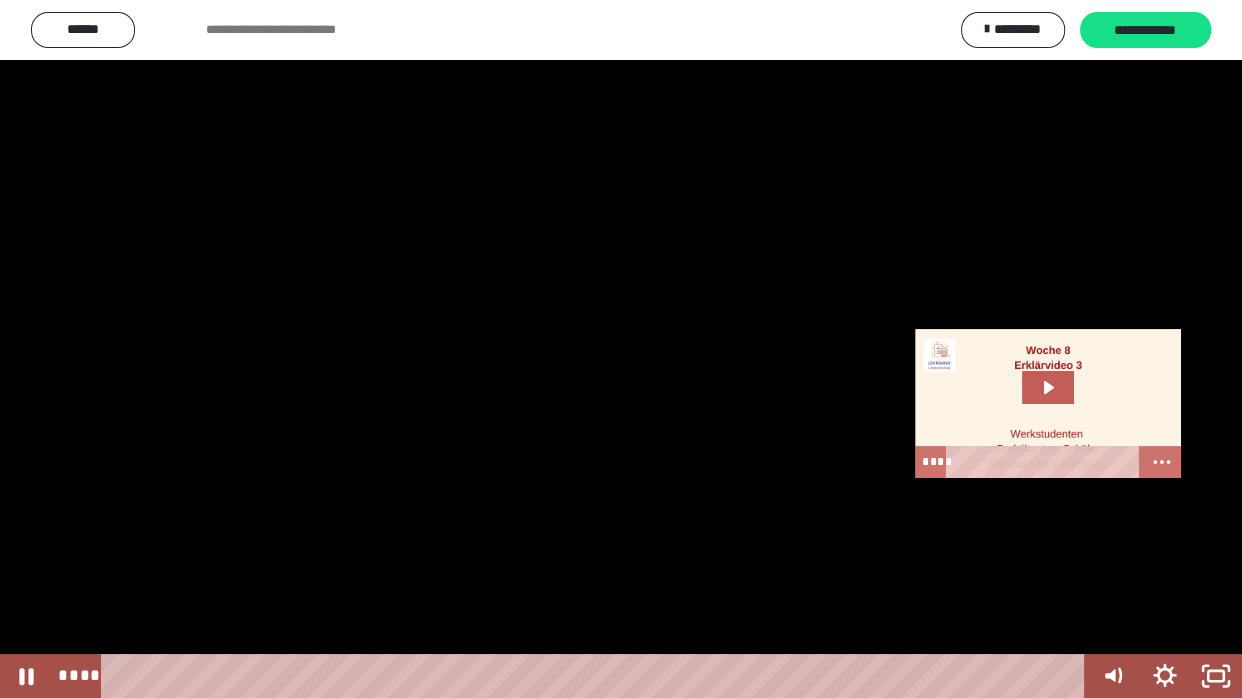 click at bounding box center (621, 349) 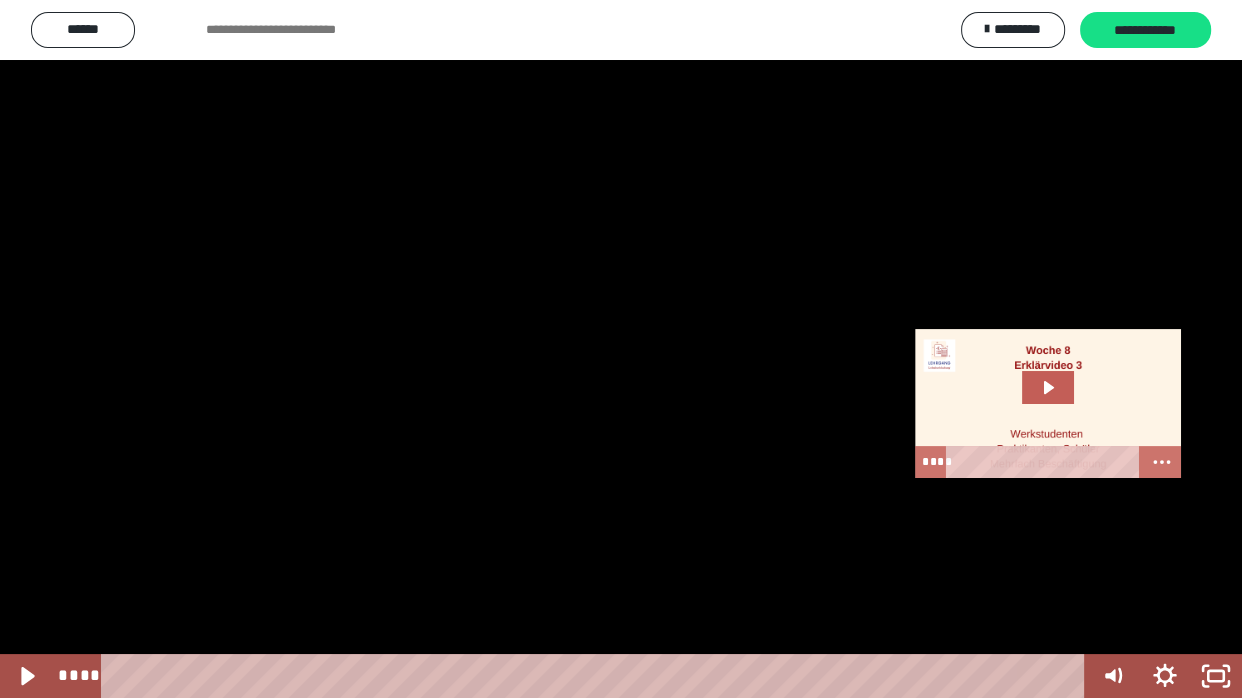 click at bounding box center (621, 349) 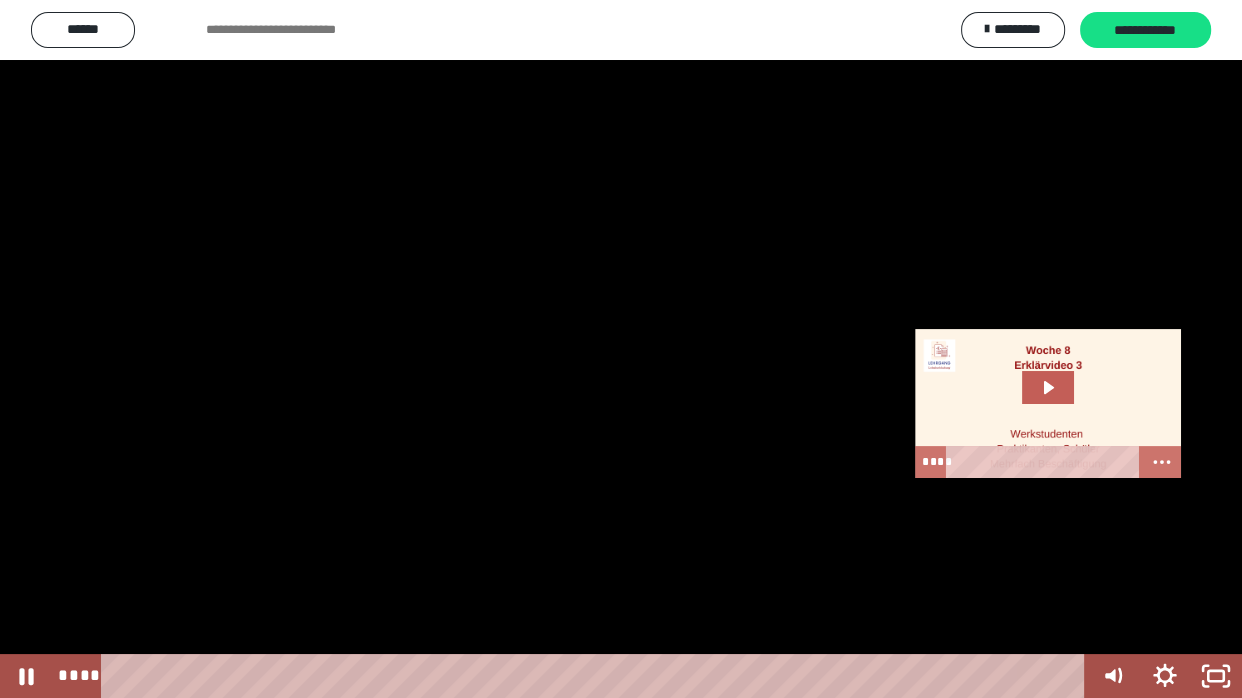 click at bounding box center (621, 349) 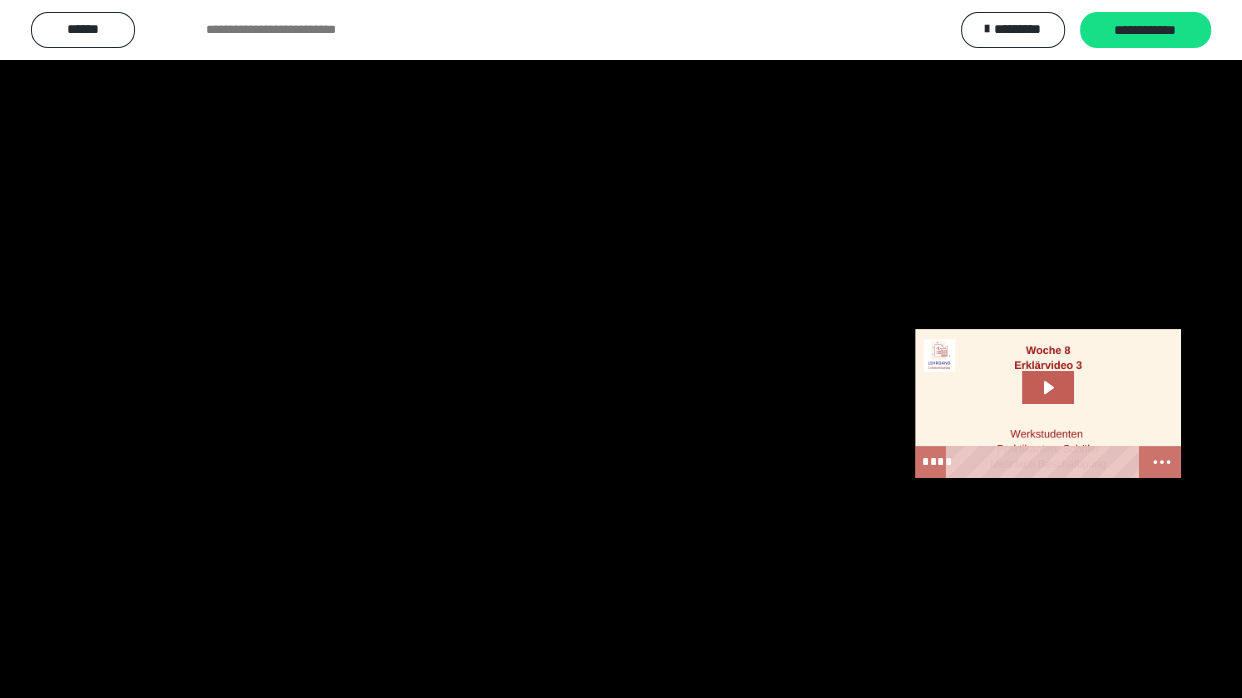 click at bounding box center (621, 349) 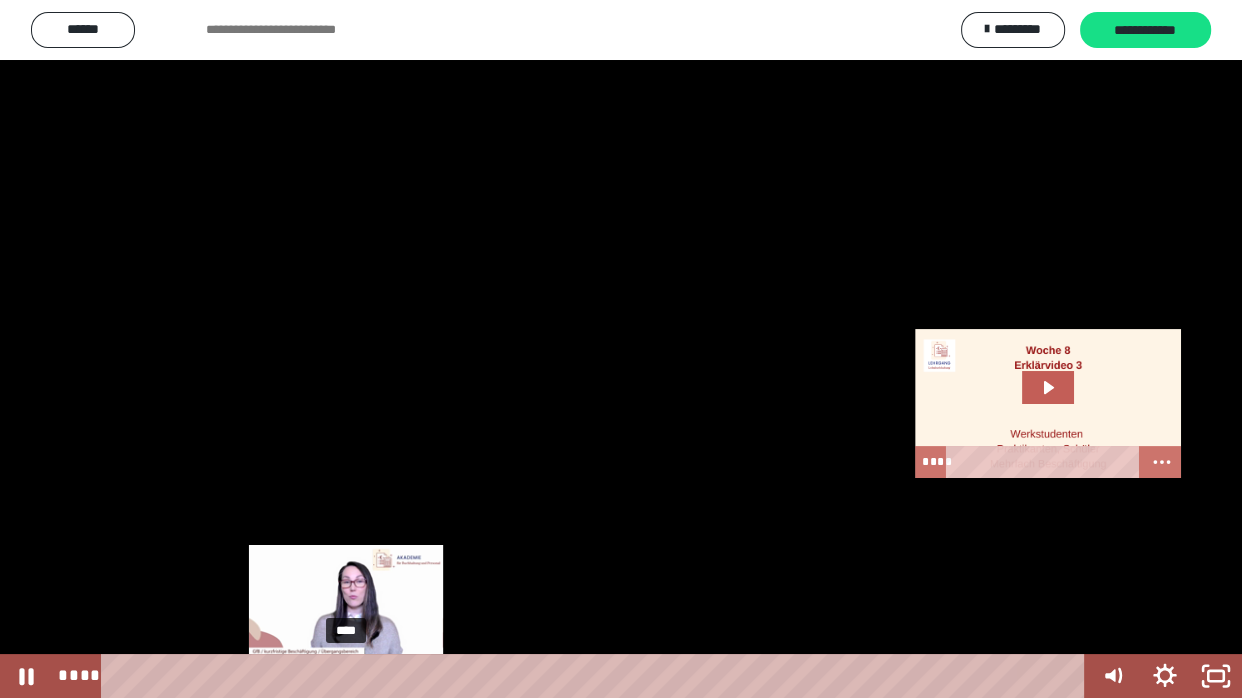 click on "****" at bounding box center [597, 676] 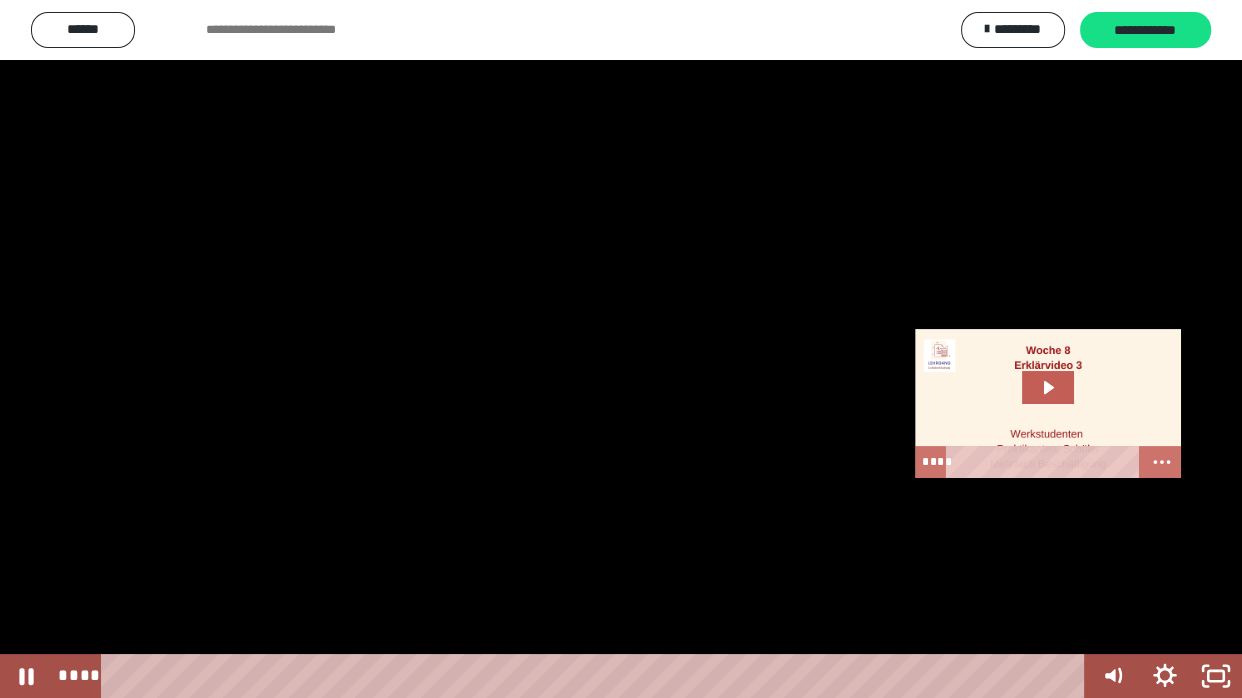 click at bounding box center (621, 349) 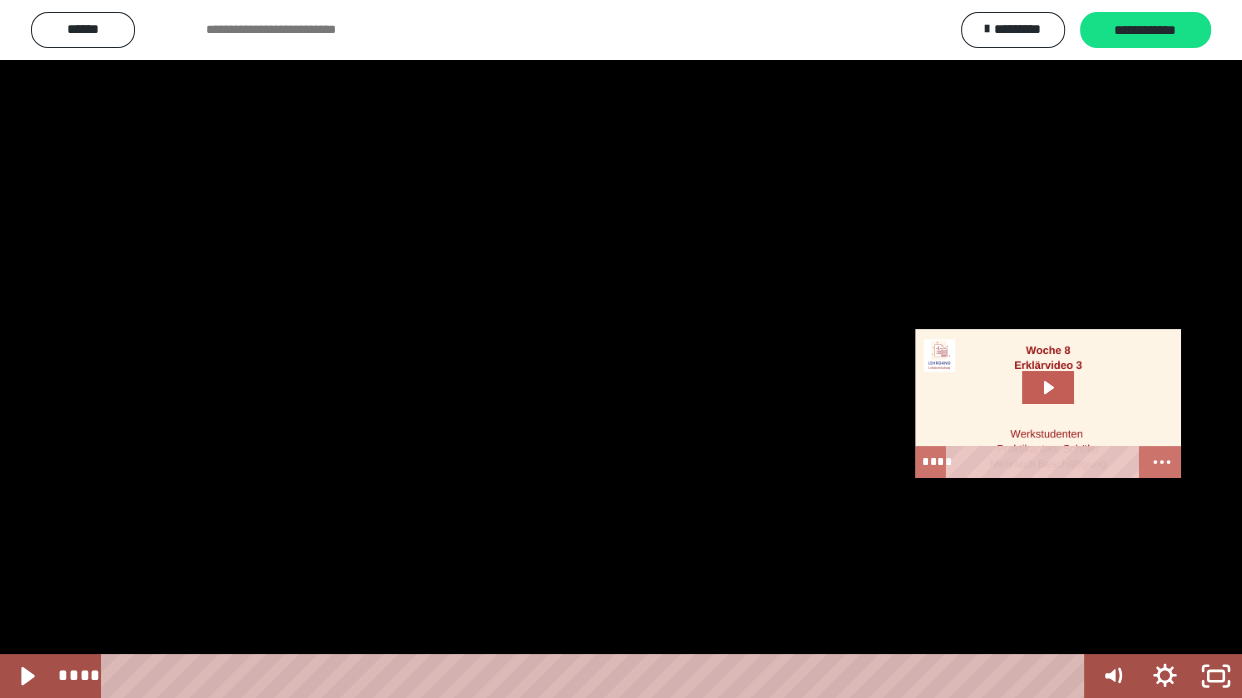 click at bounding box center (621, 349) 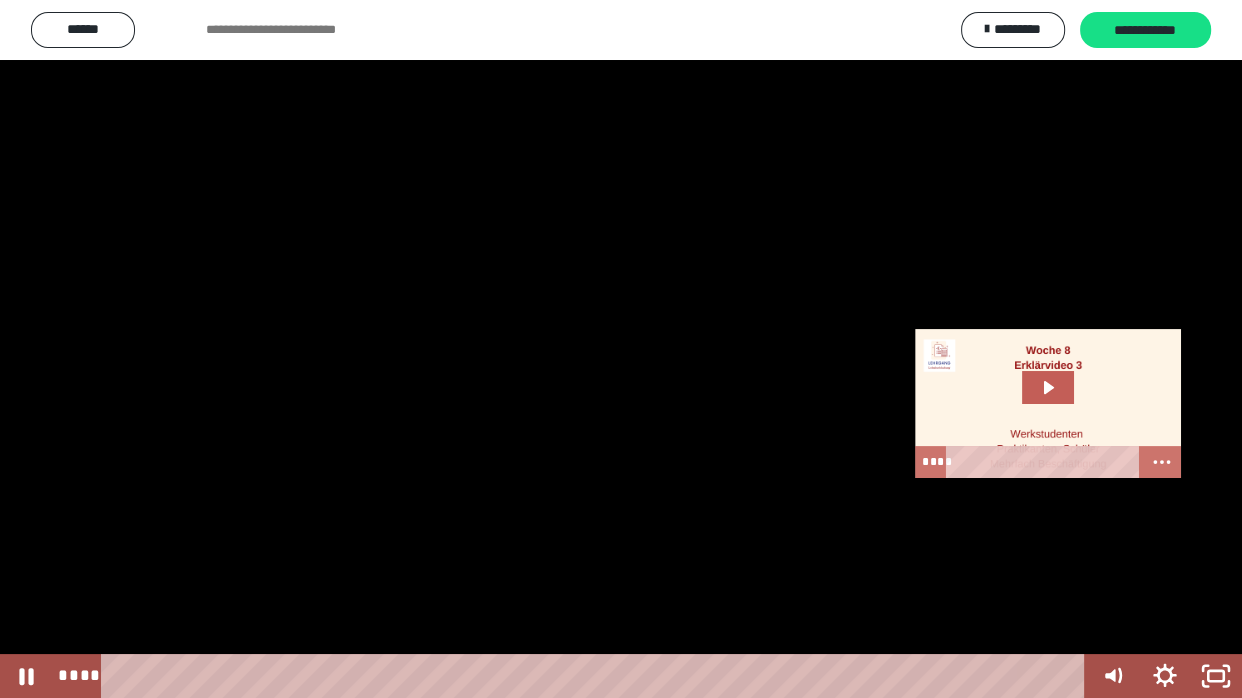 click at bounding box center (621, 349) 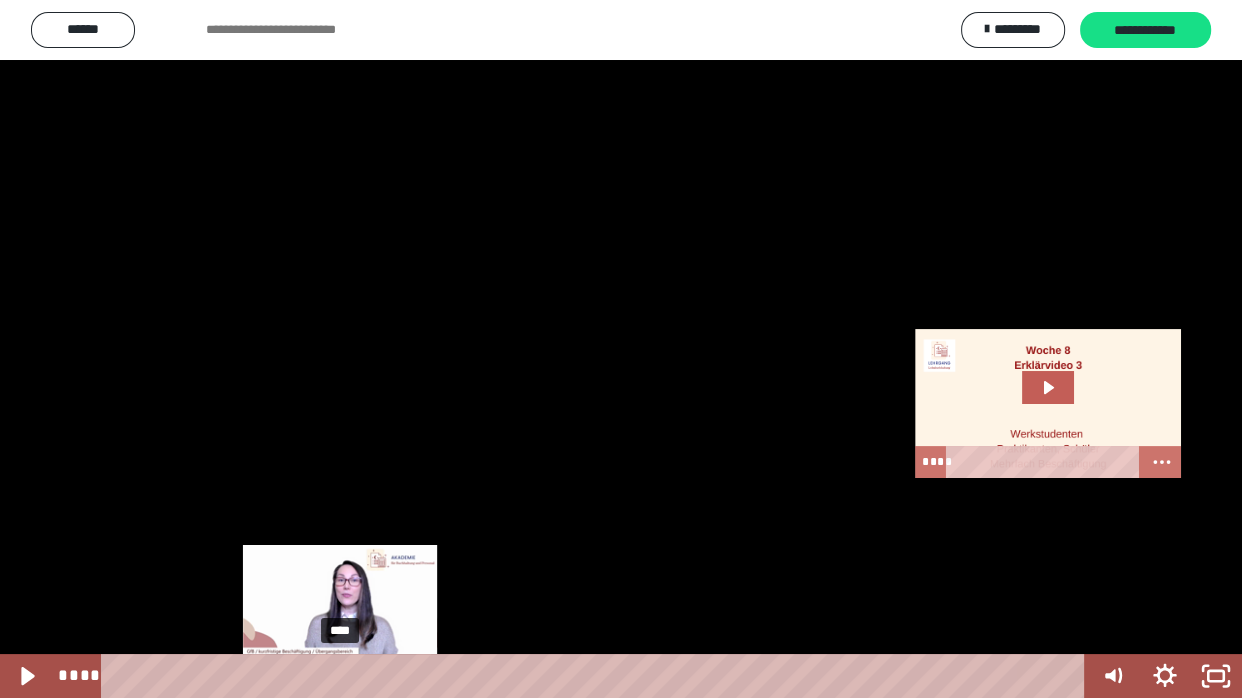 click on "****" at bounding box center [597, 676] 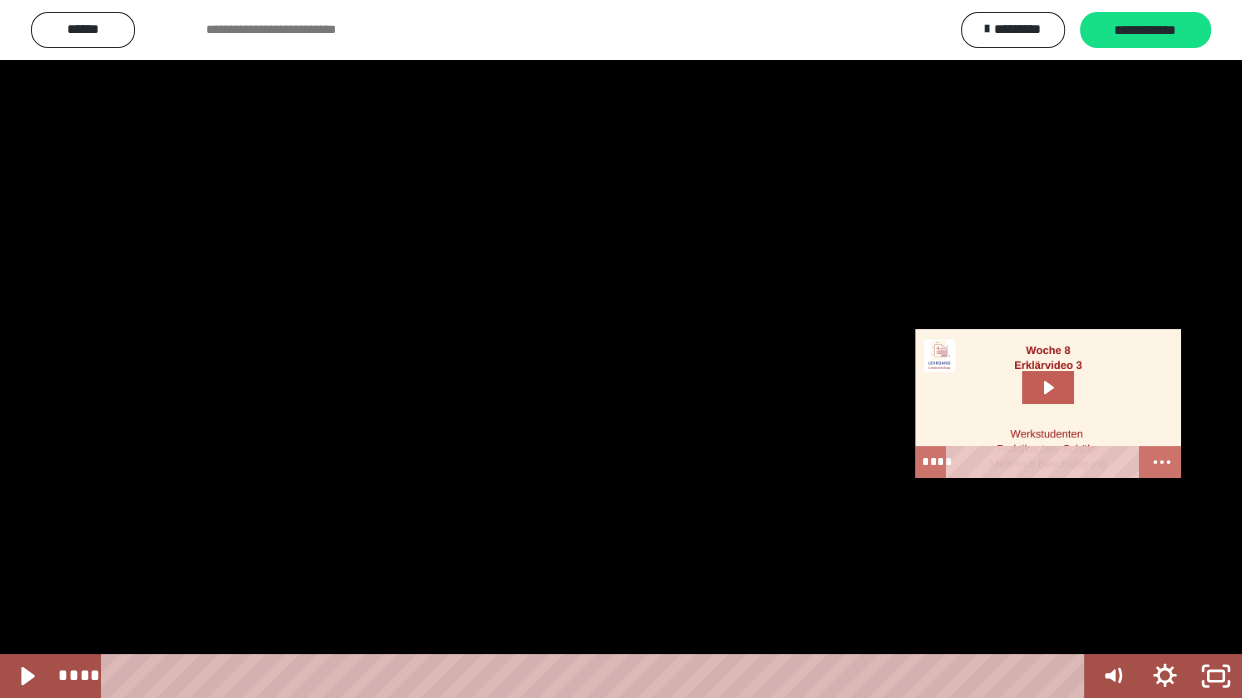 click at bounding box center [621, 349] 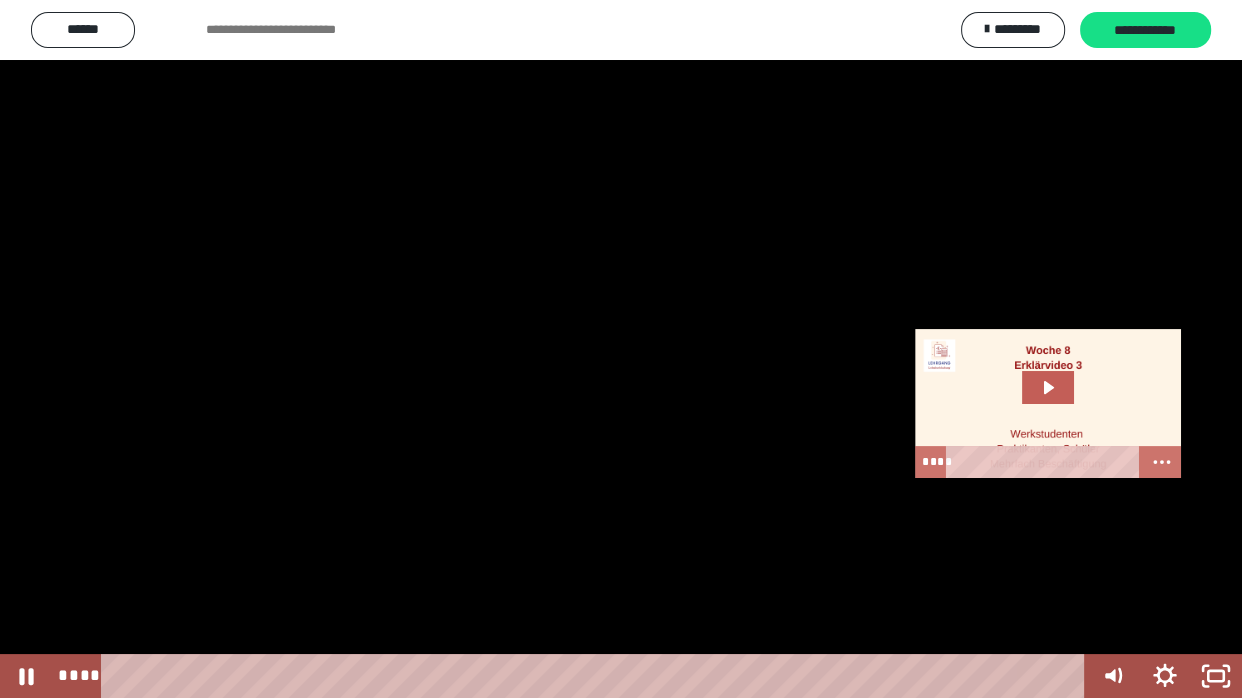 type 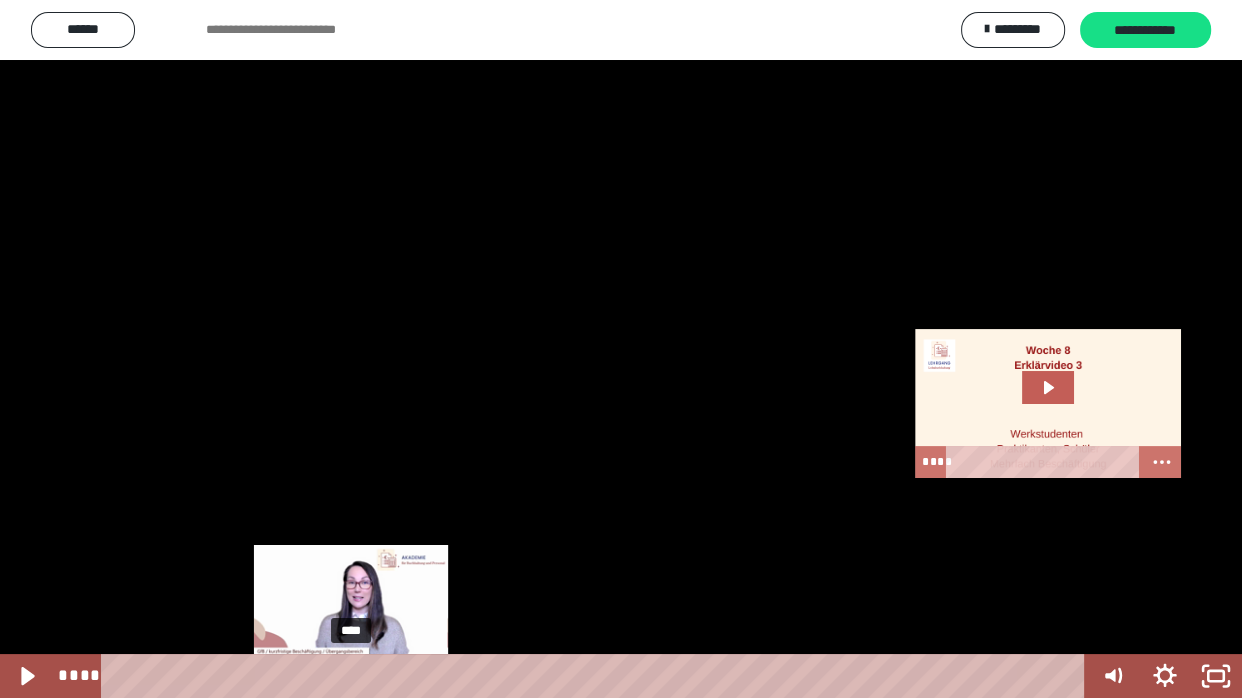 click at bounding box center [350, 676] 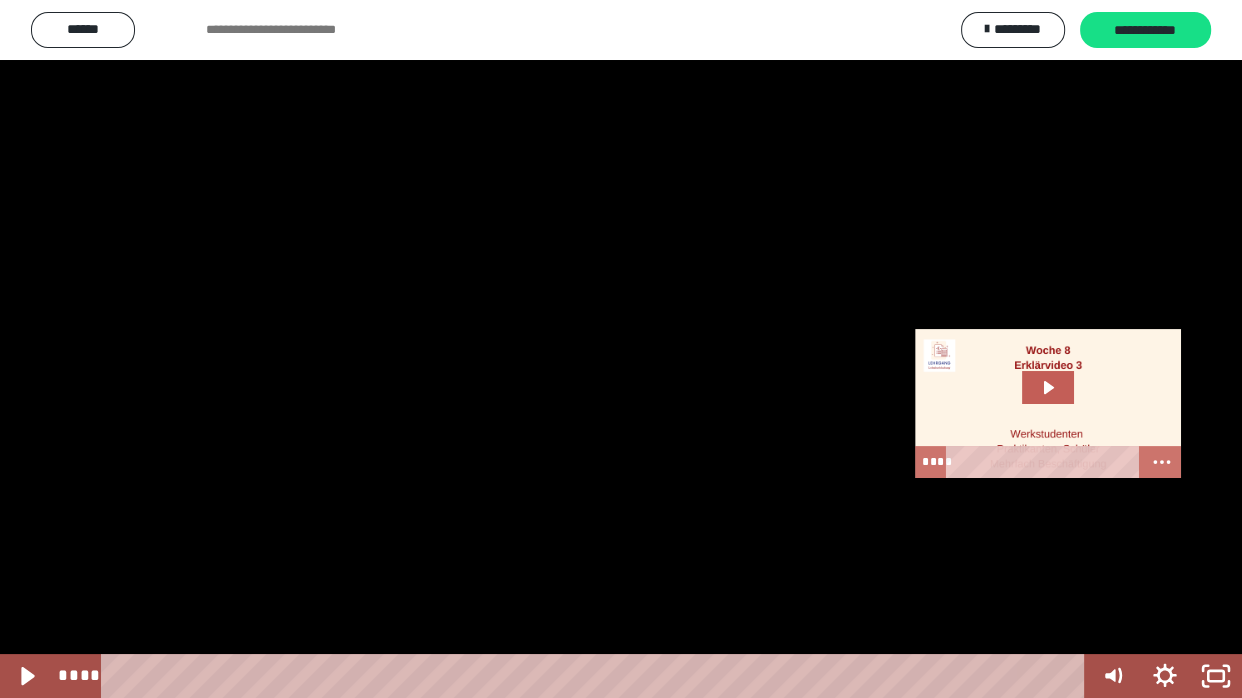 click at bounding box center (621, 349) 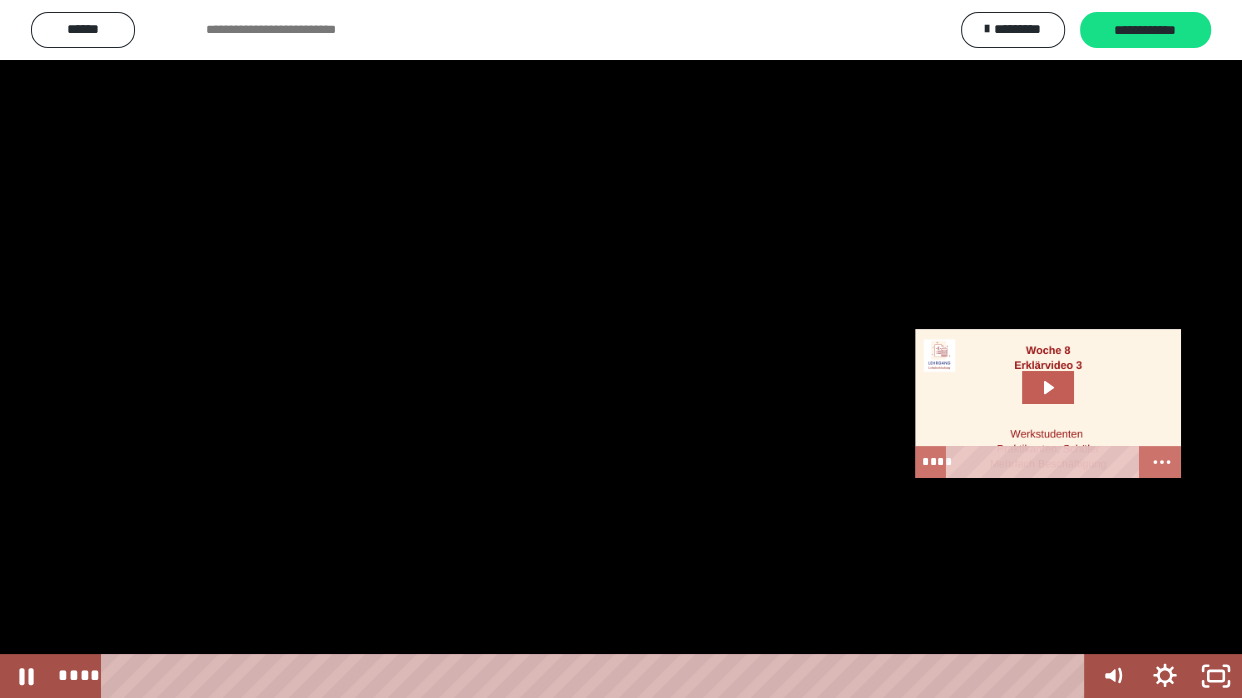 click at bounding box center (621, 349) 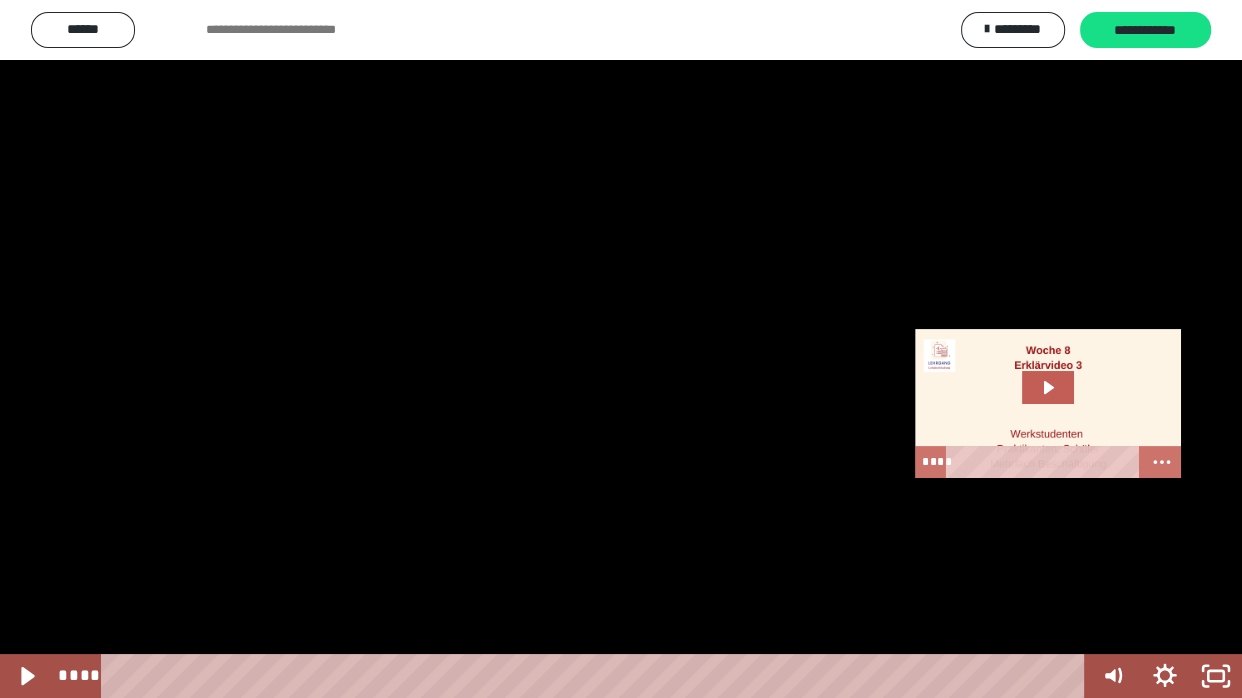 click at bounding box center [621, 349] 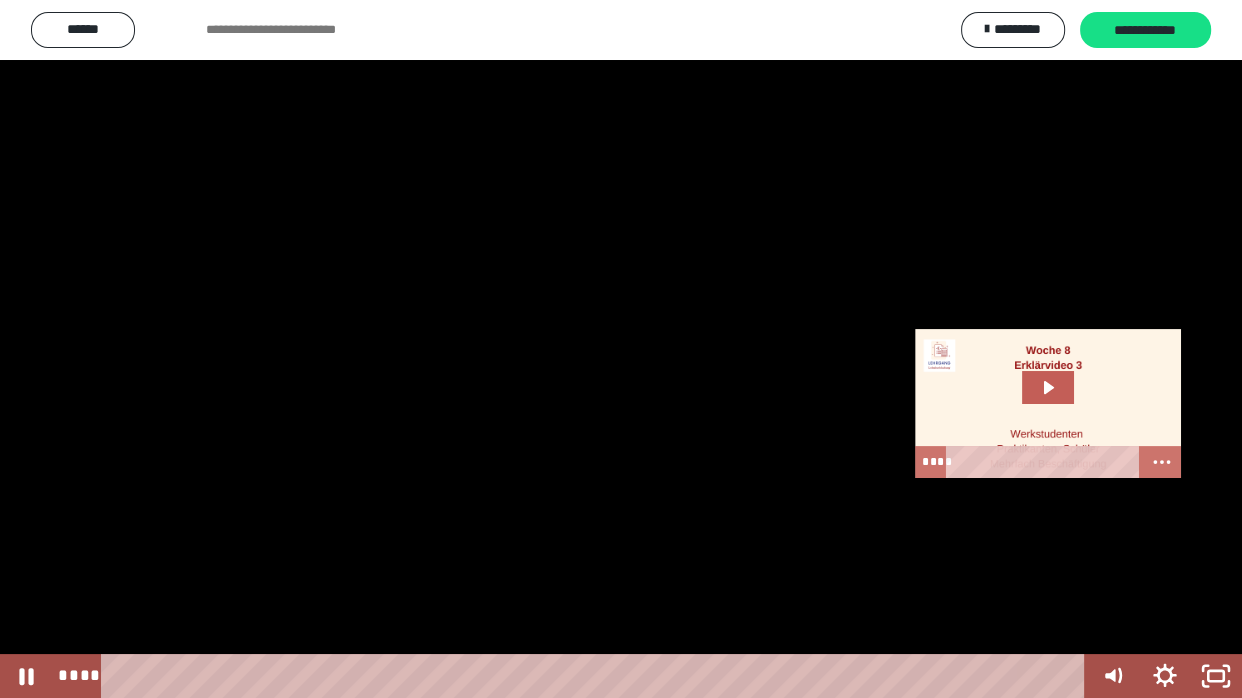 click at bounding box center (621, 349) 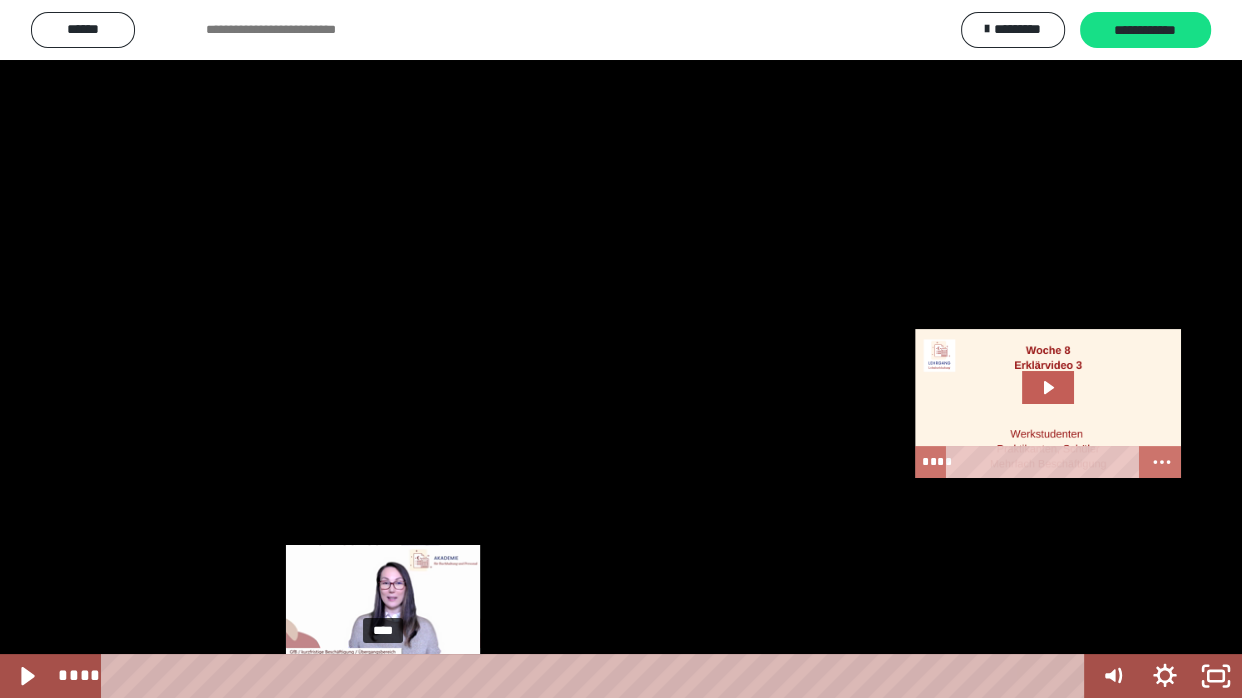 click on "****" at bounding box center [597, 676] 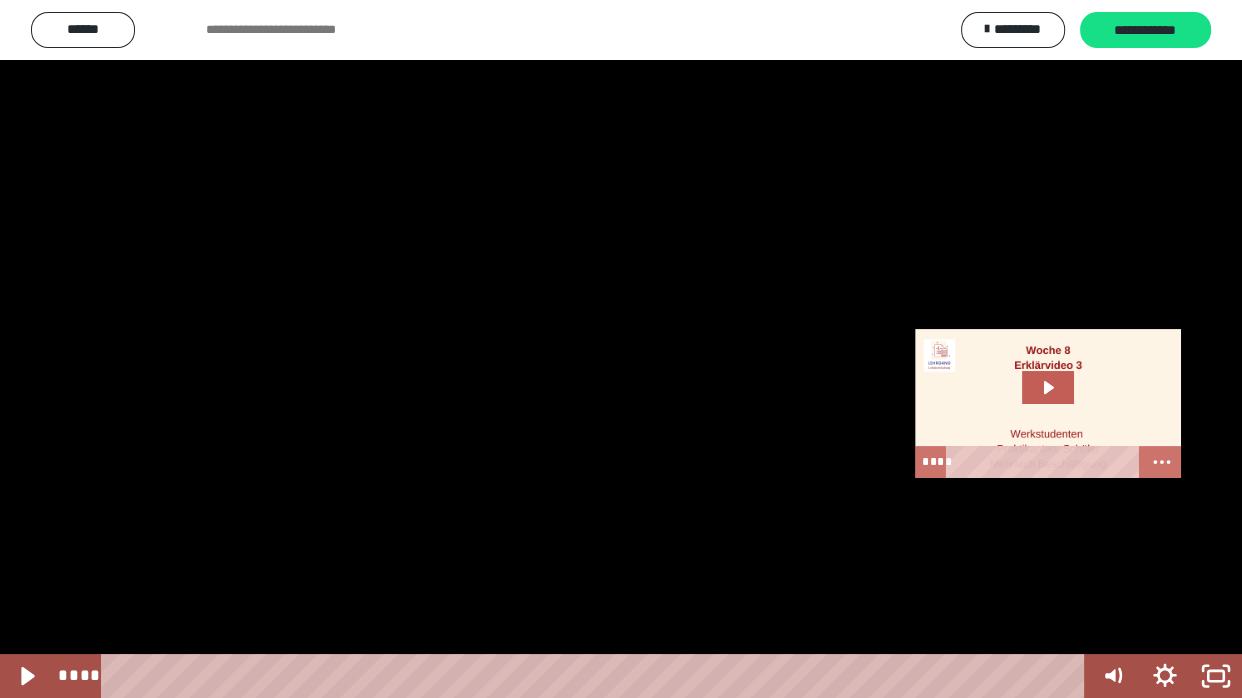 click at bounding box center (621, 349) 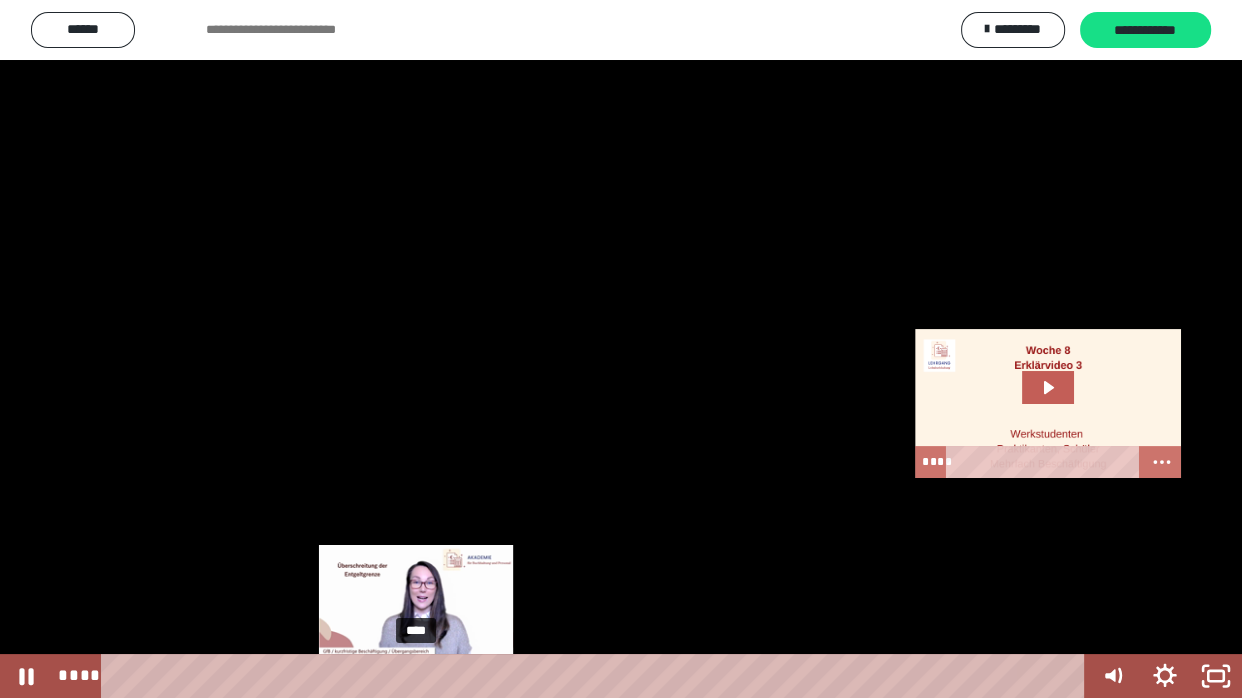 click on "****" at bounding box center [597, 676] 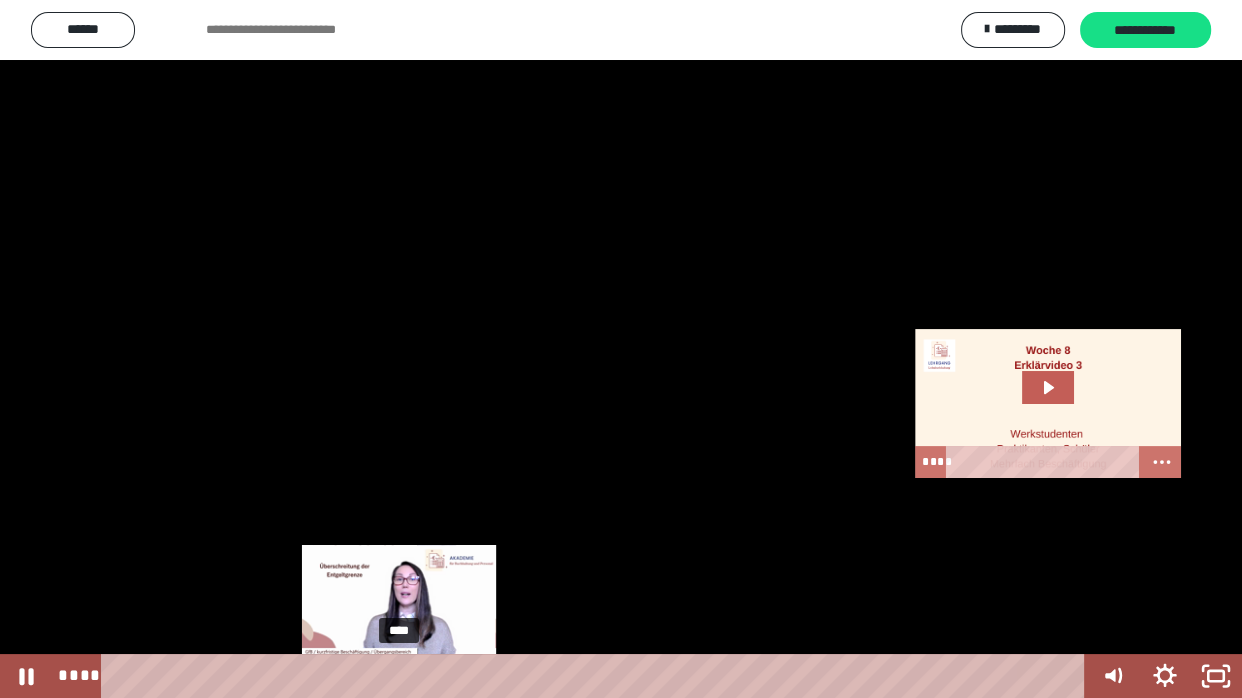 click on "****" at bounding box center (597, 676) 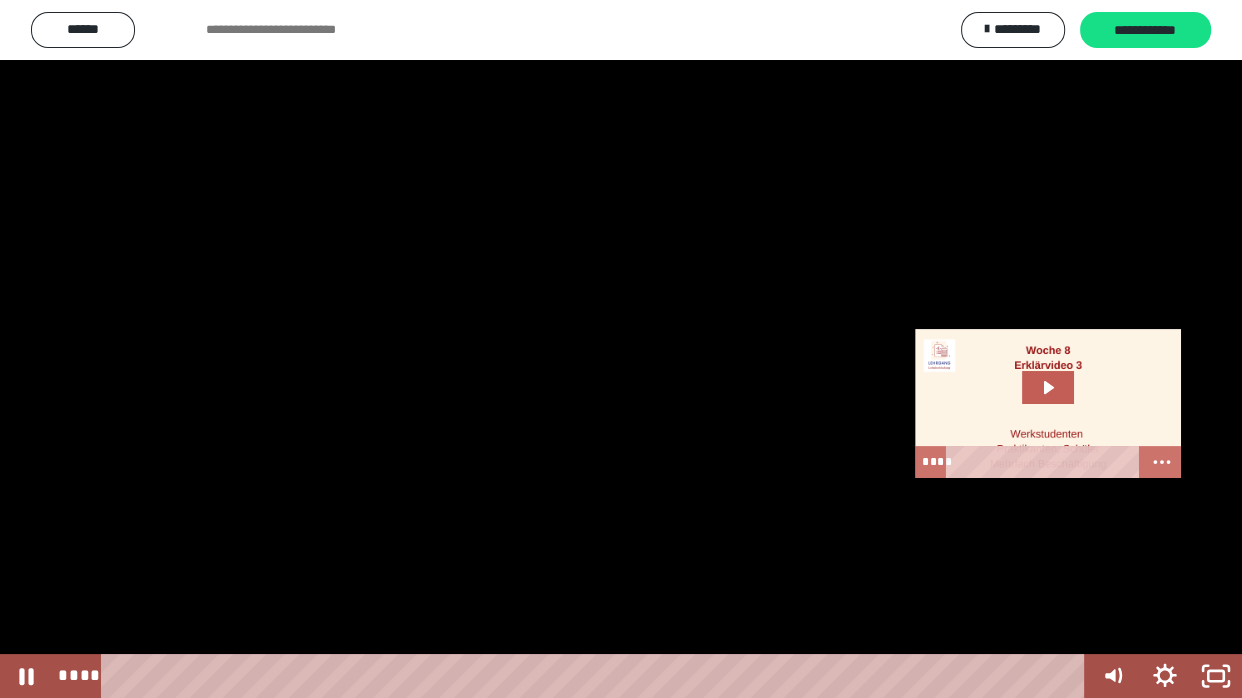 click at bounding box center [621, 349] 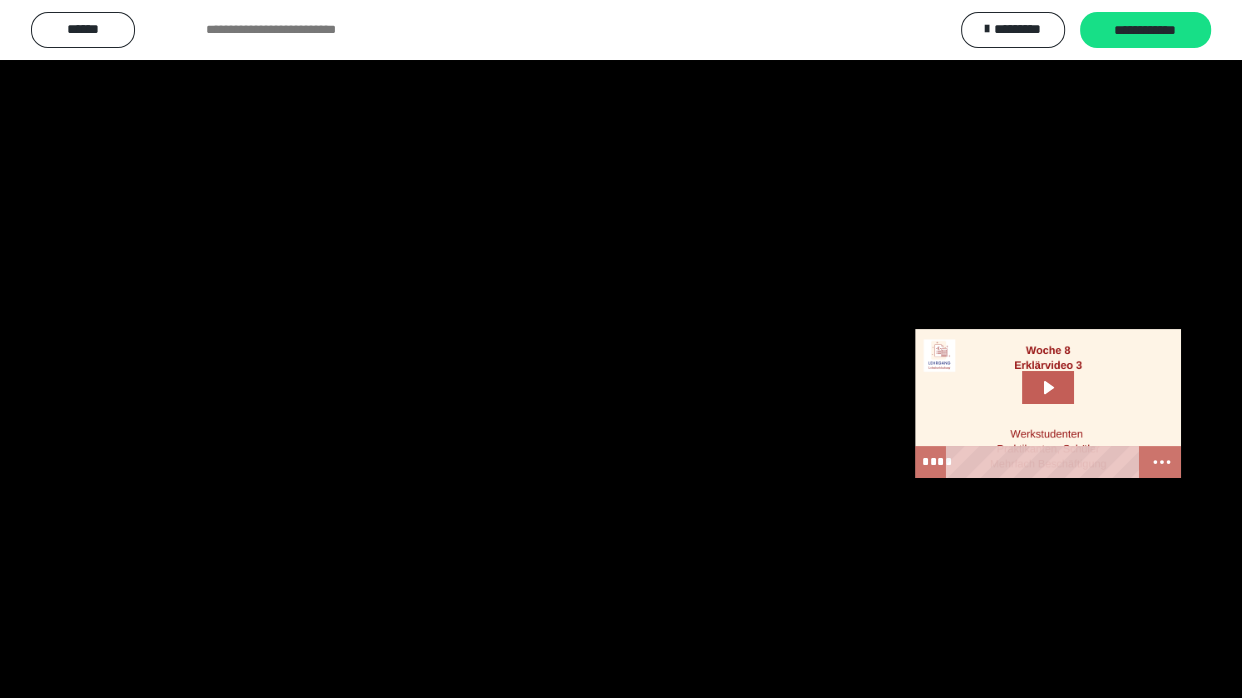 drag, startPoint x: 410, startPoint y: 528, endPoint x: 395, endPoint y: 548, distance: 25 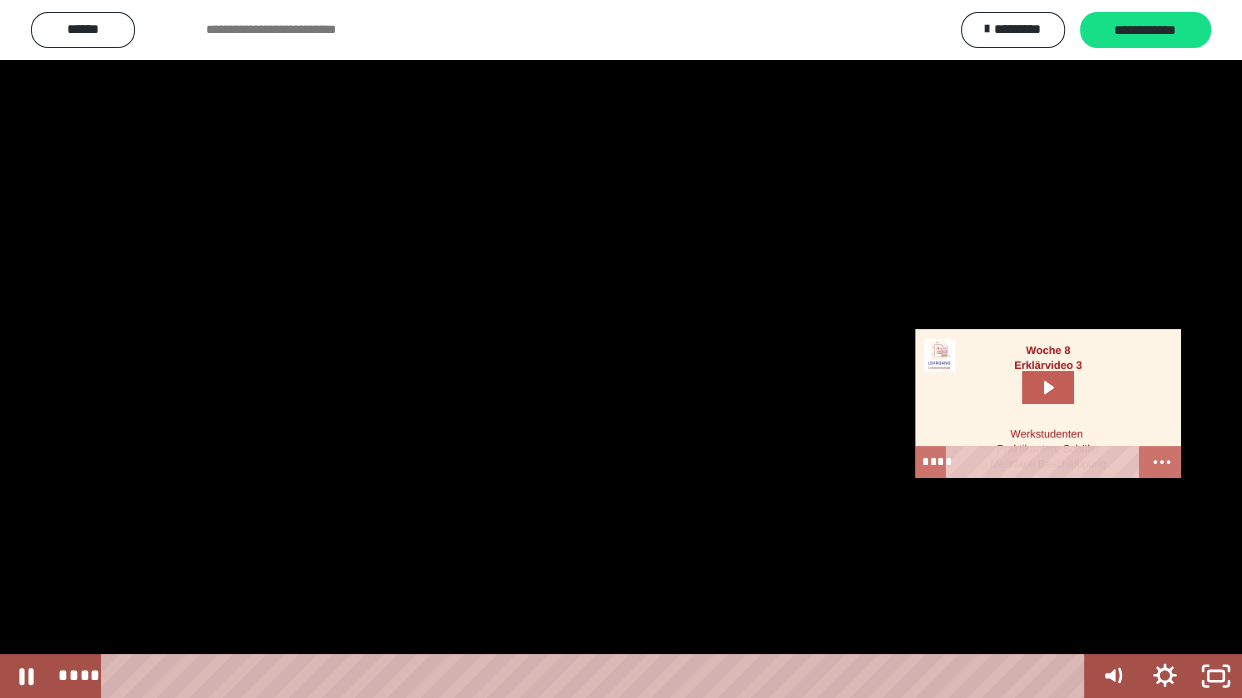 click at bounding box center [621, 349] 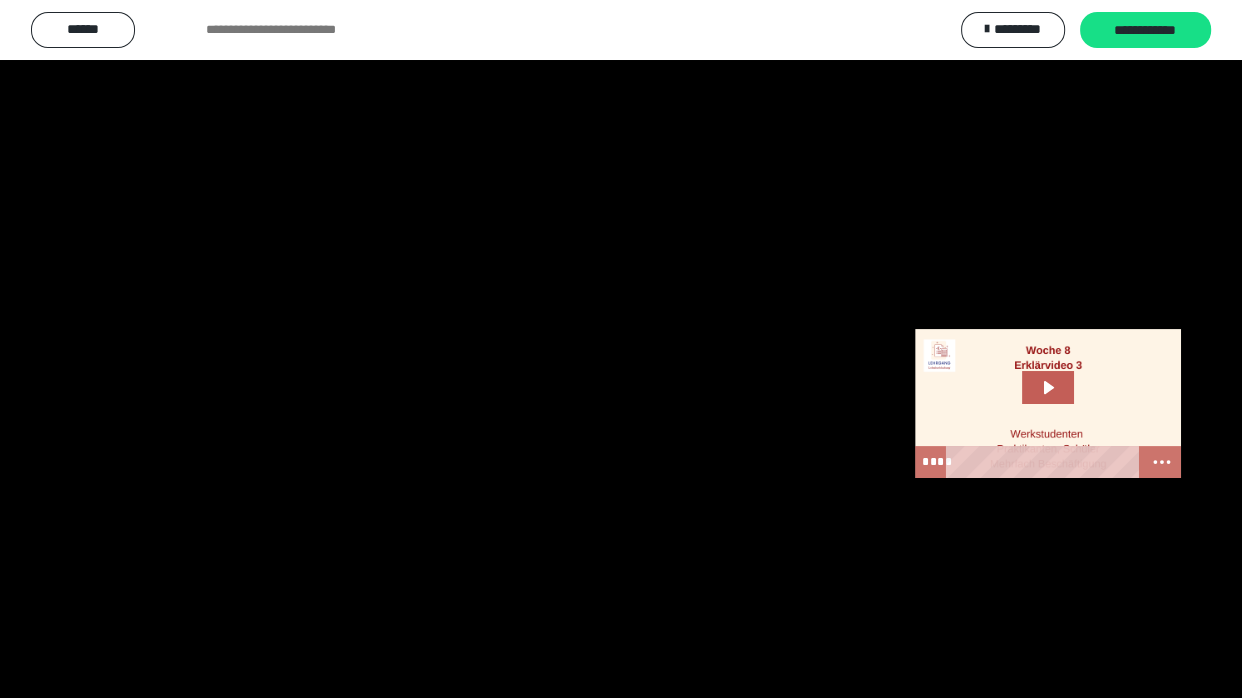 click at bounding box center (621, 349) 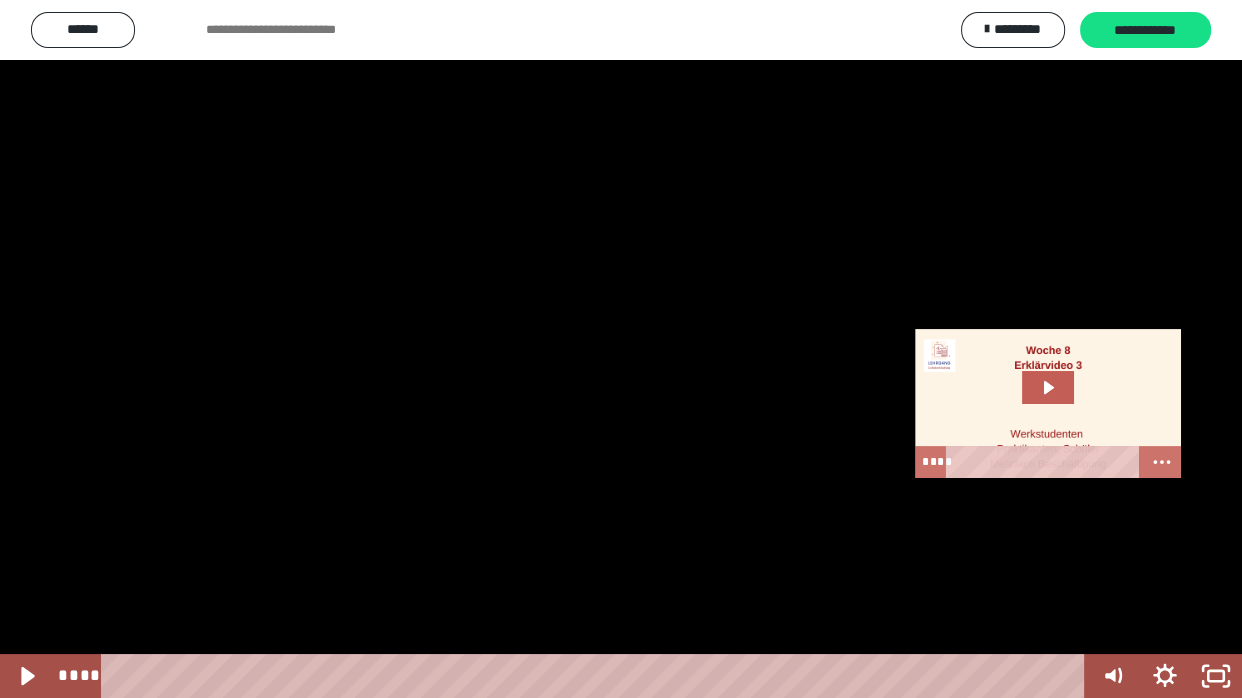 click at bounding box center (621, 349) 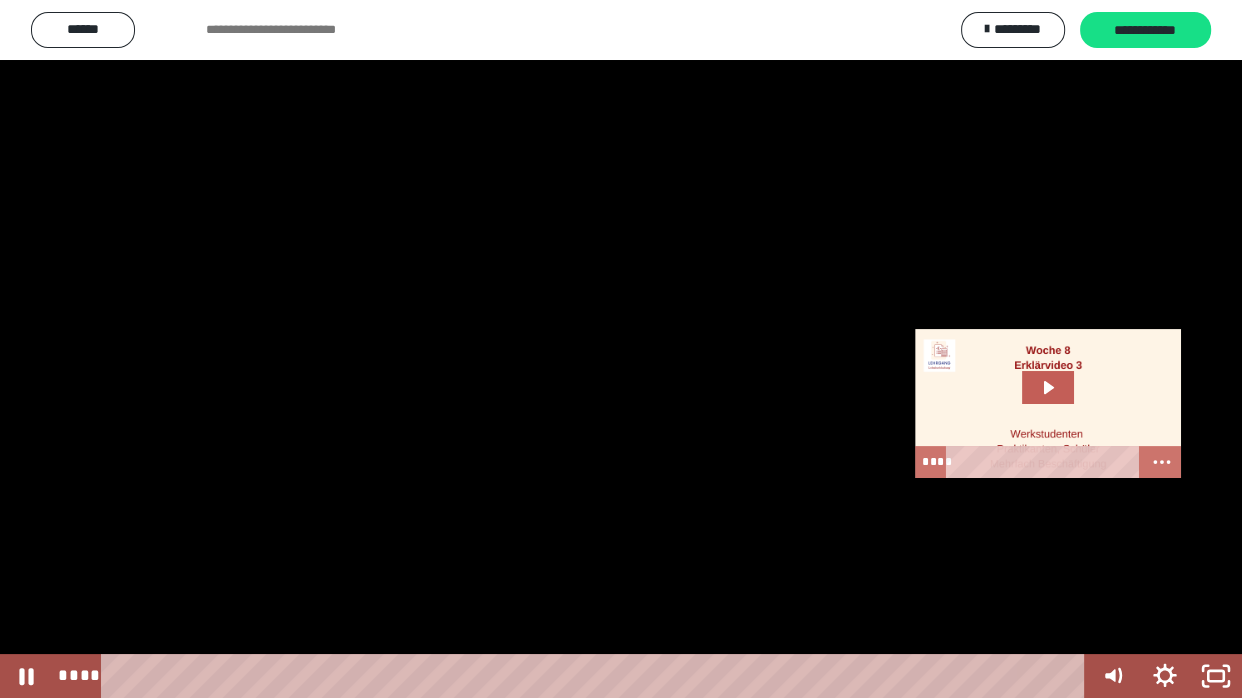 click at bounding box center (621, 349) 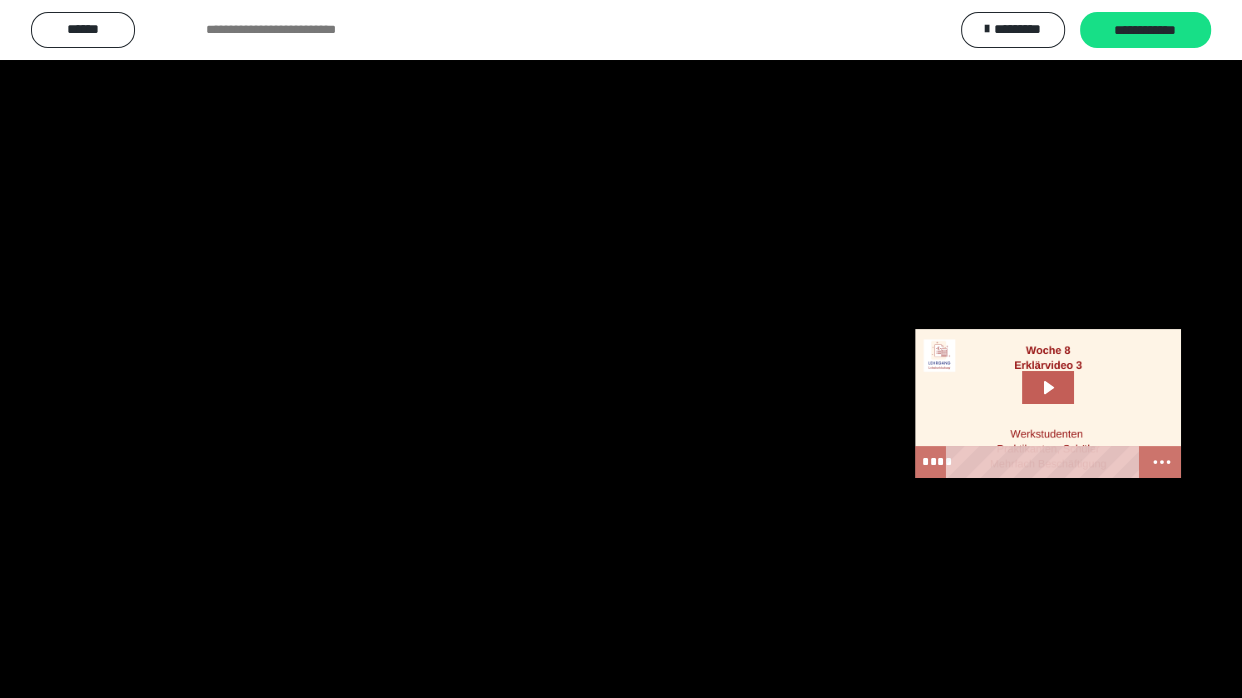 click at bounding box center (621, 349) 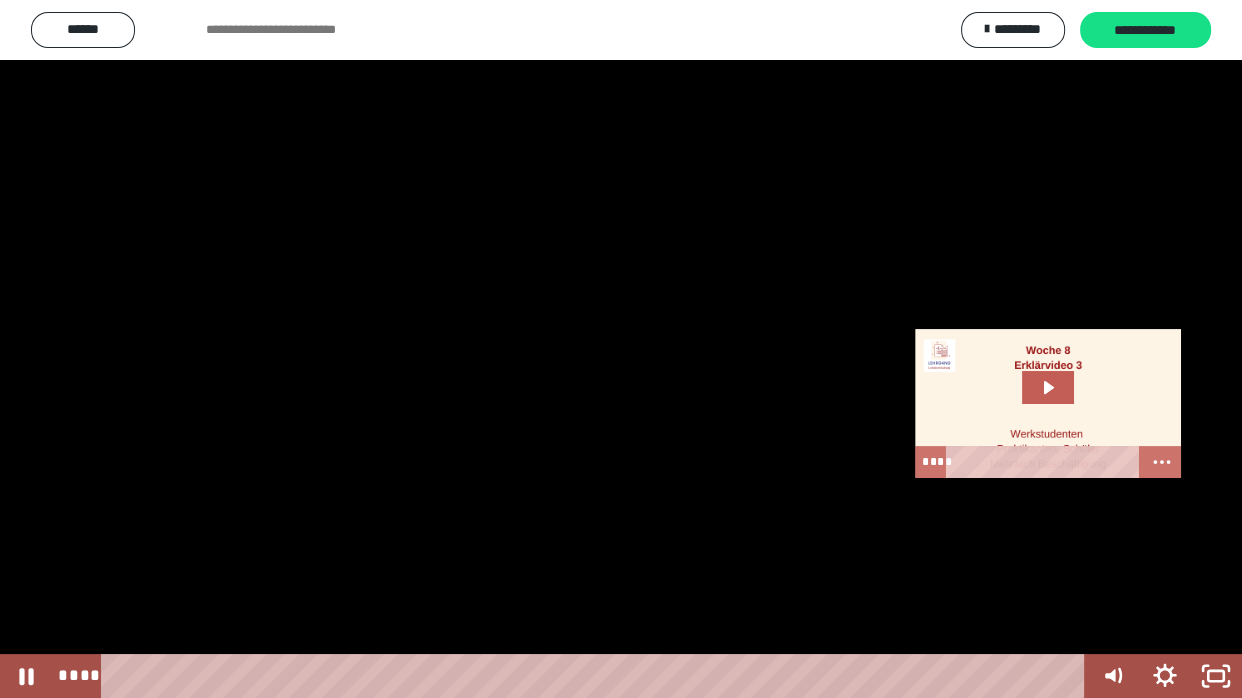 drag, startPoint x: 374, startPoint y: 566, endPoint x: 355, endPoint y: 560, distance: 19.924858 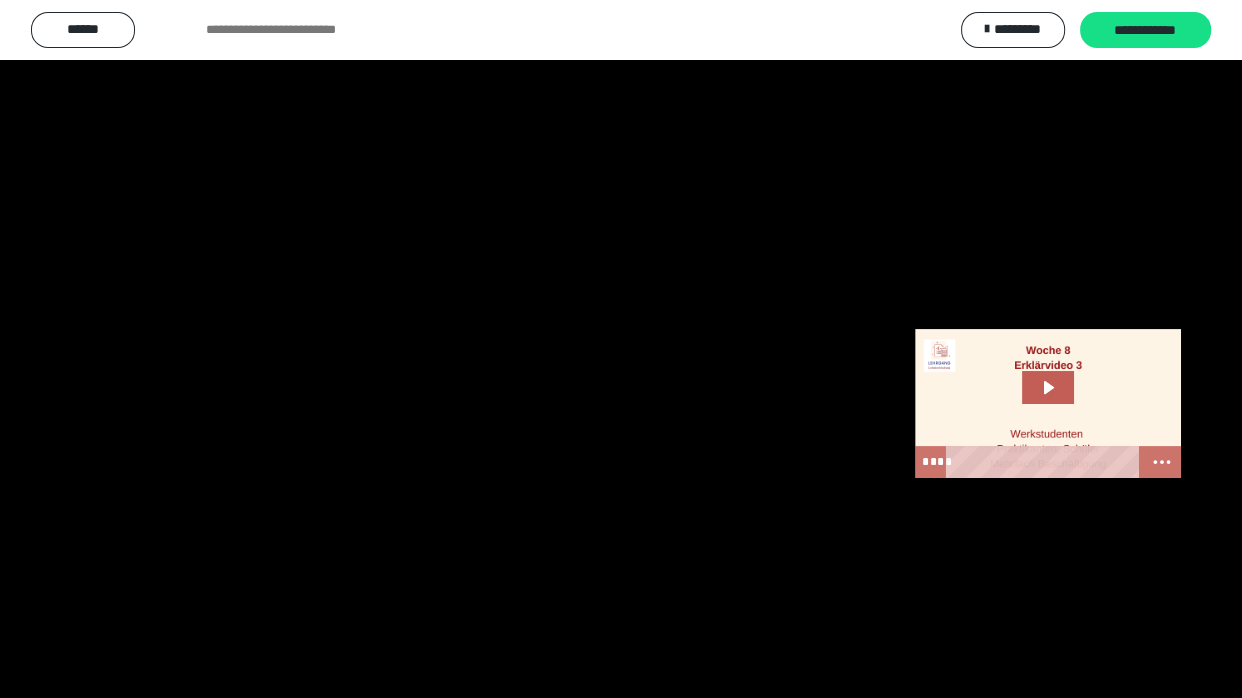 click at bounding box center [621, 349] 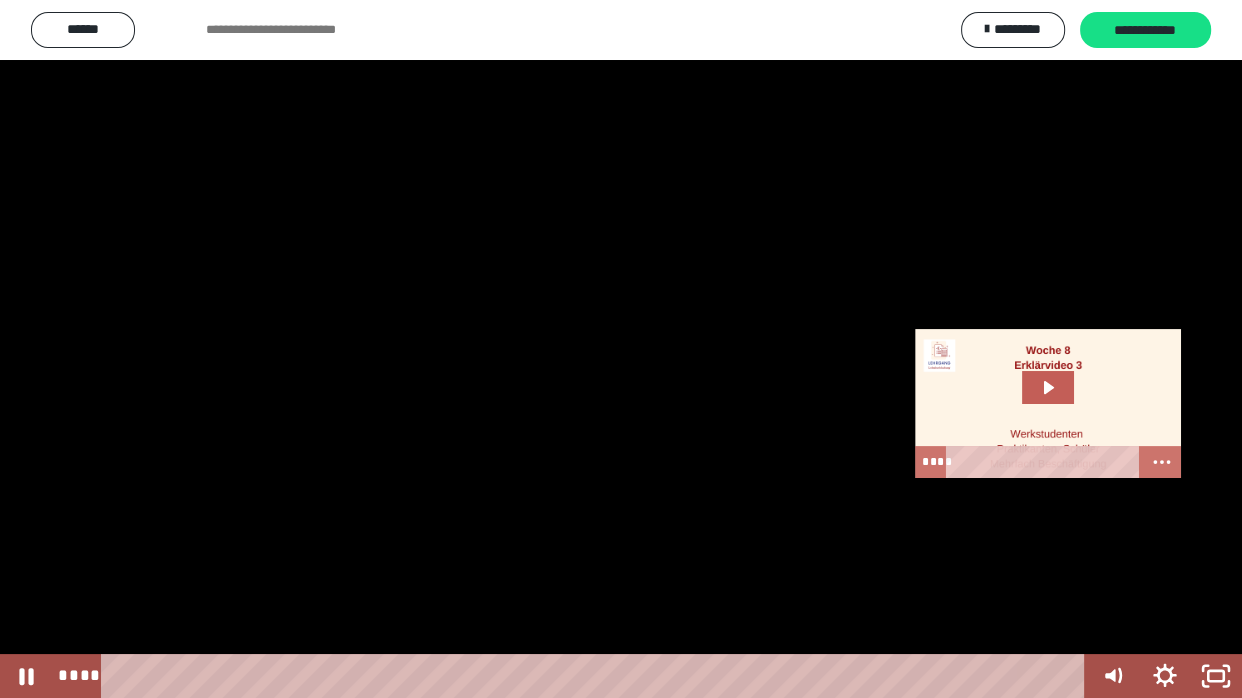 click at bounding box center (621, 349) 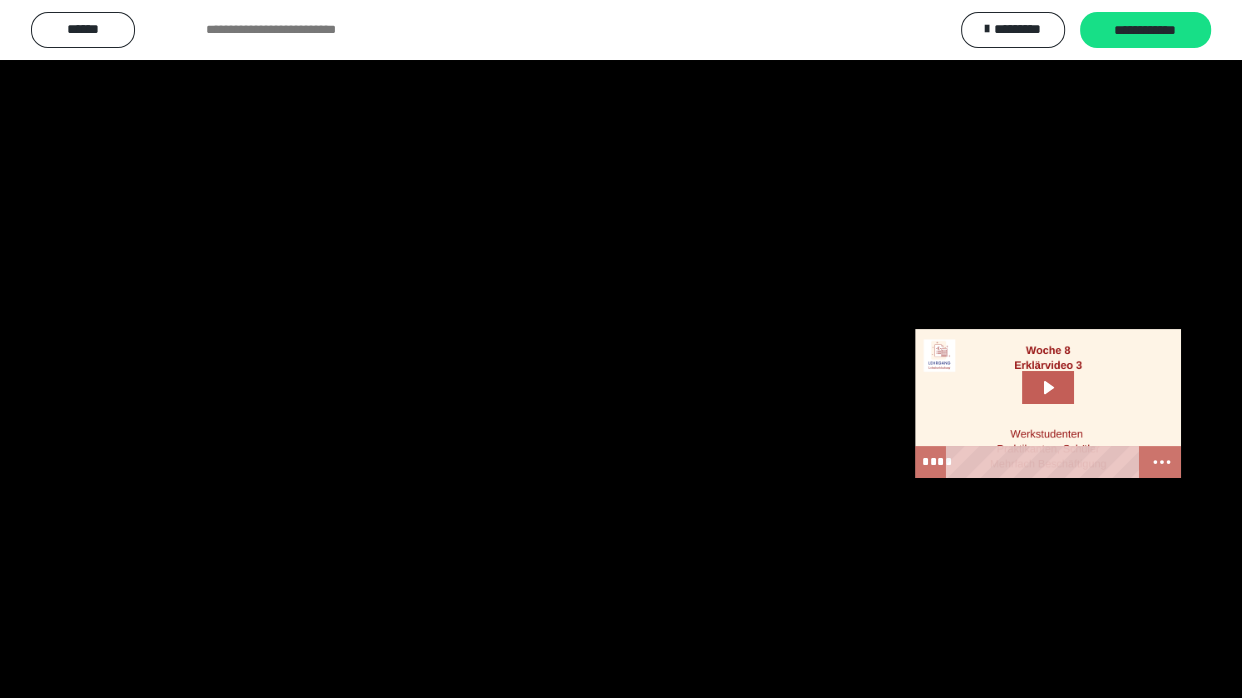 click at bounding box center [621, 349] 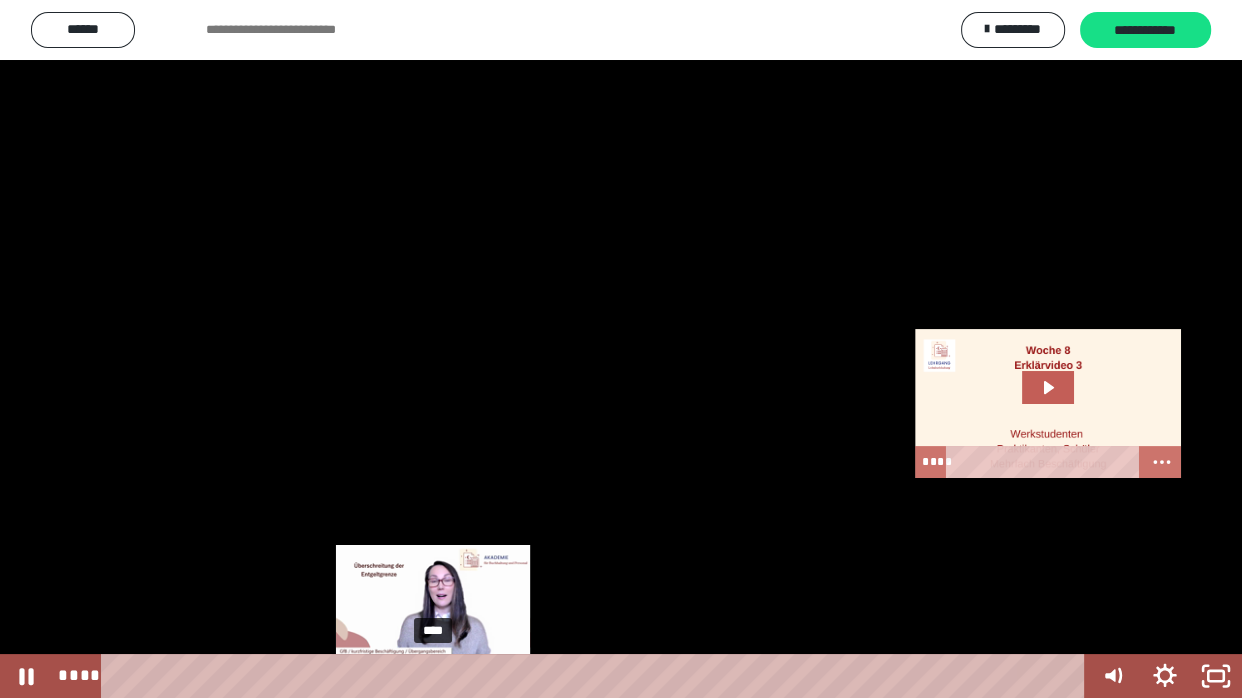 click on "****" at bounding box center (597, 676) 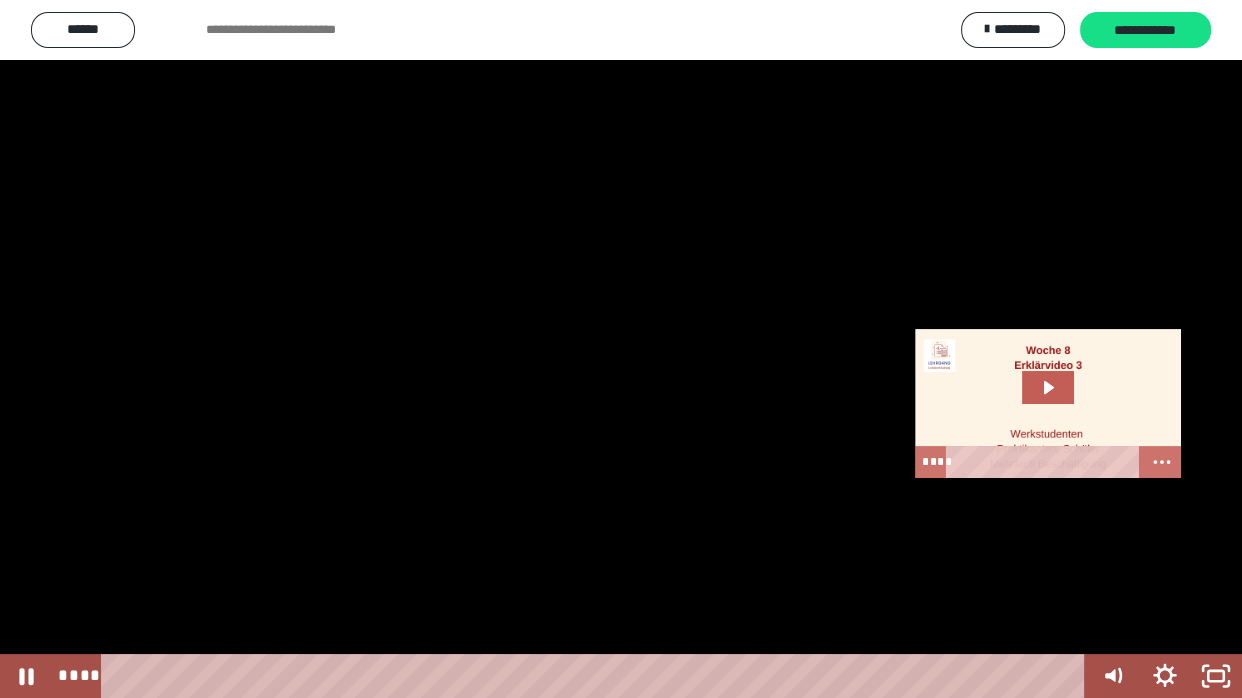 click at bounding box center (621, 349) 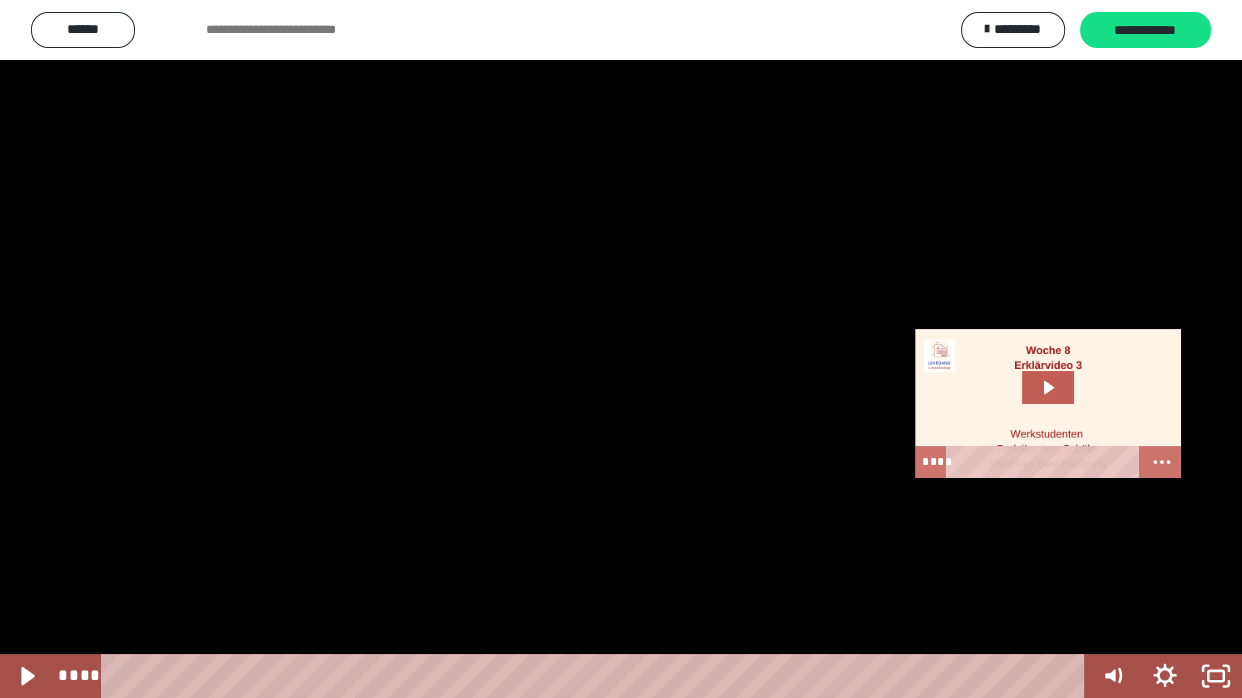 drag, startPoint x: 320, startPoint y: 267, endPoint x: 314, endPoint y: 279, distance: 13.416408 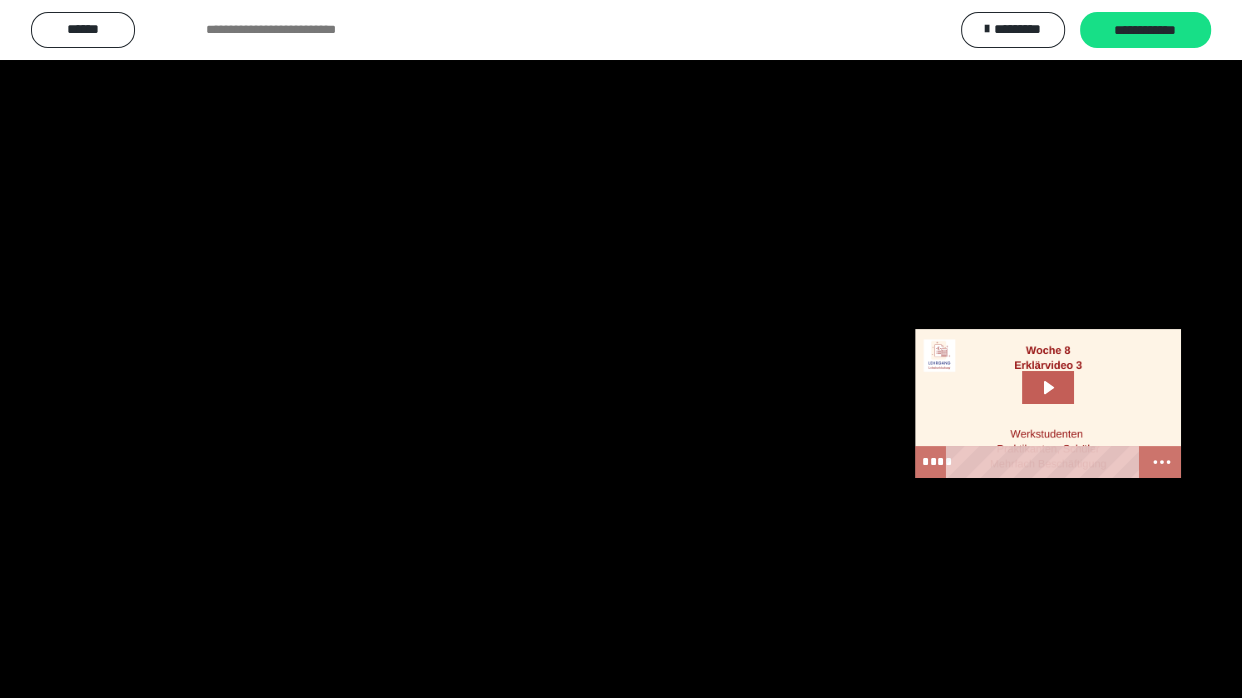click at bounding box center [621, 349] 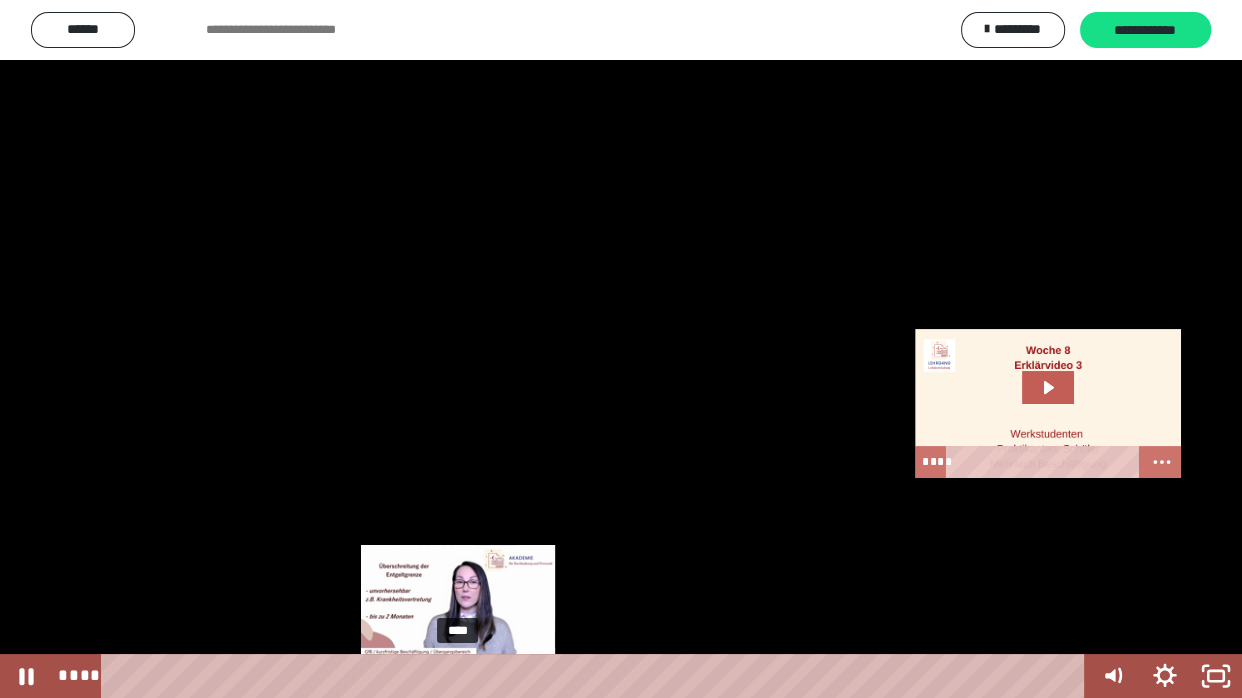 click on "****" at bounding box center [597, 676] 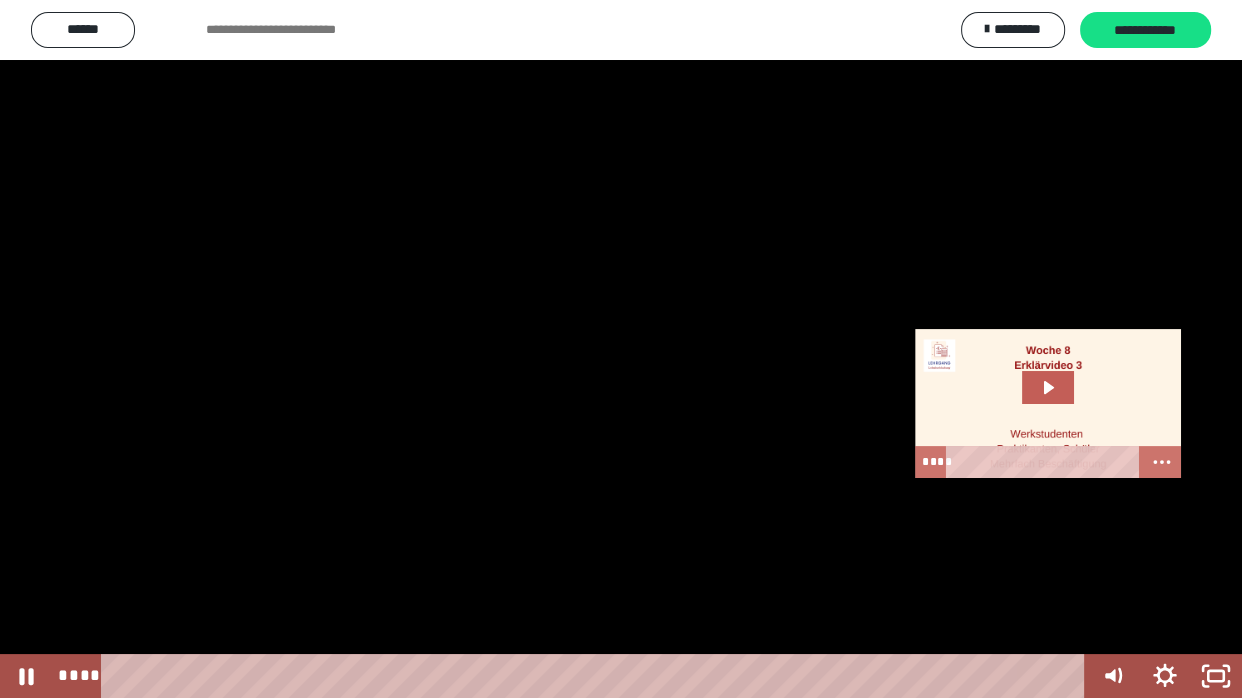 click at bounding box center (621, 349) 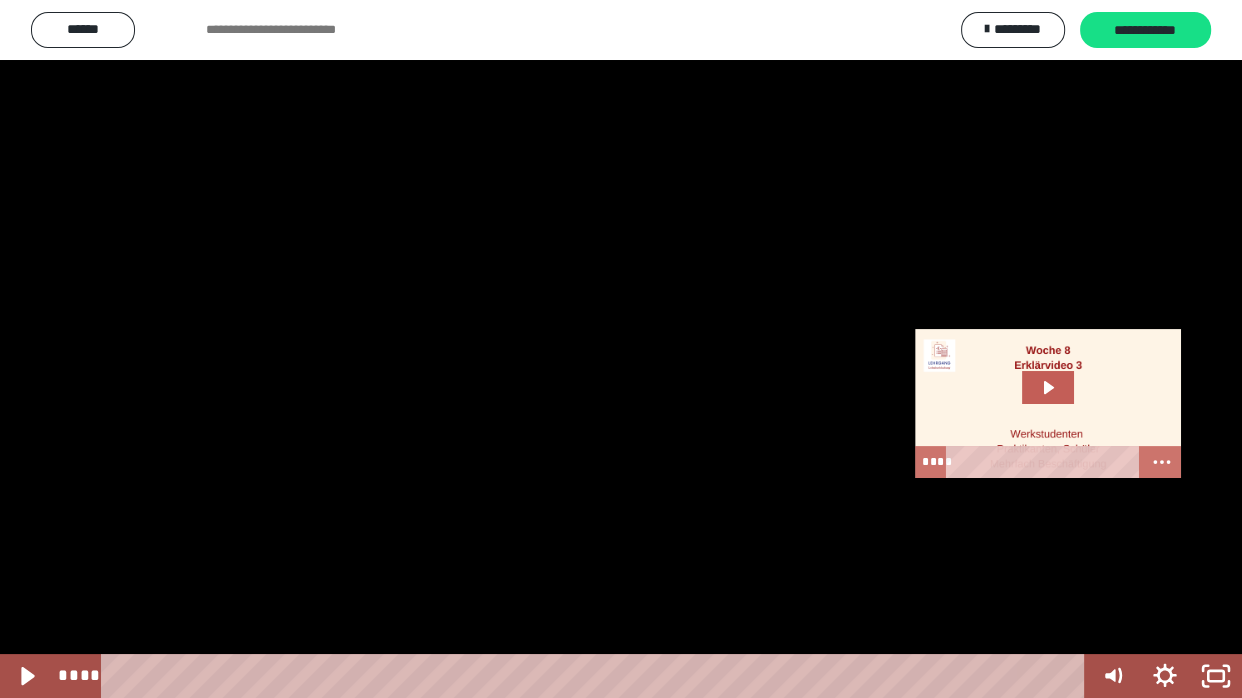 click at bounding box center (621, 349) 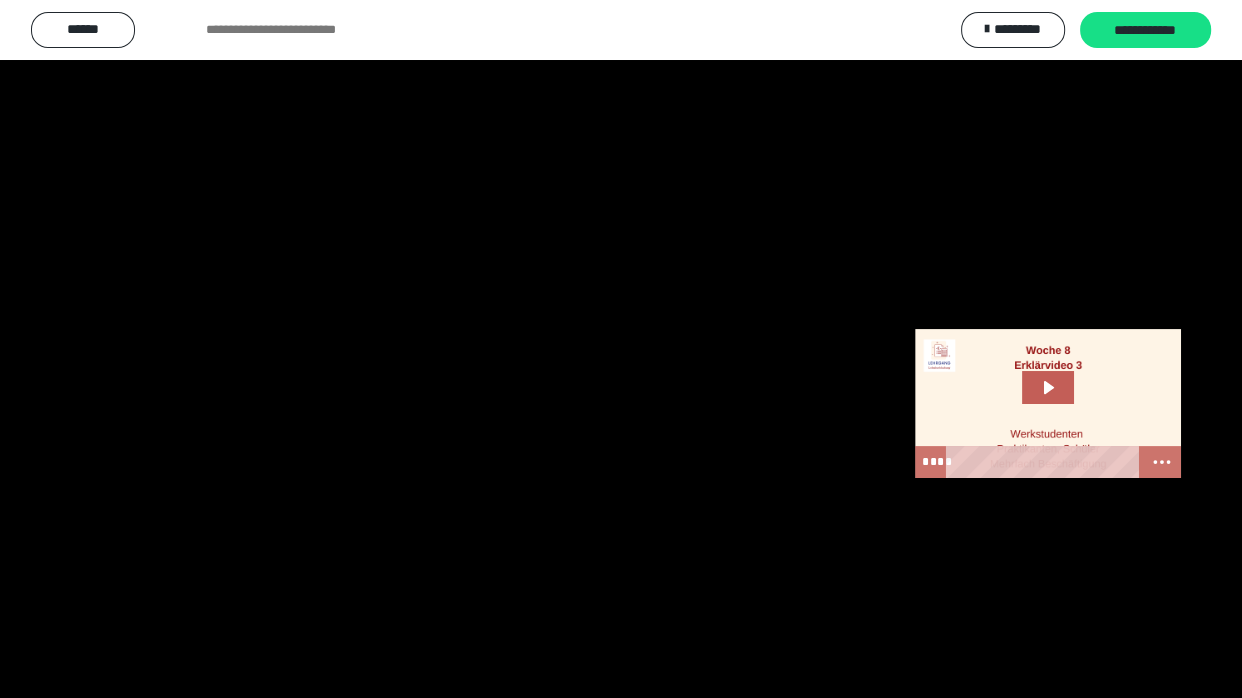 click at bounding box center [621, 349] 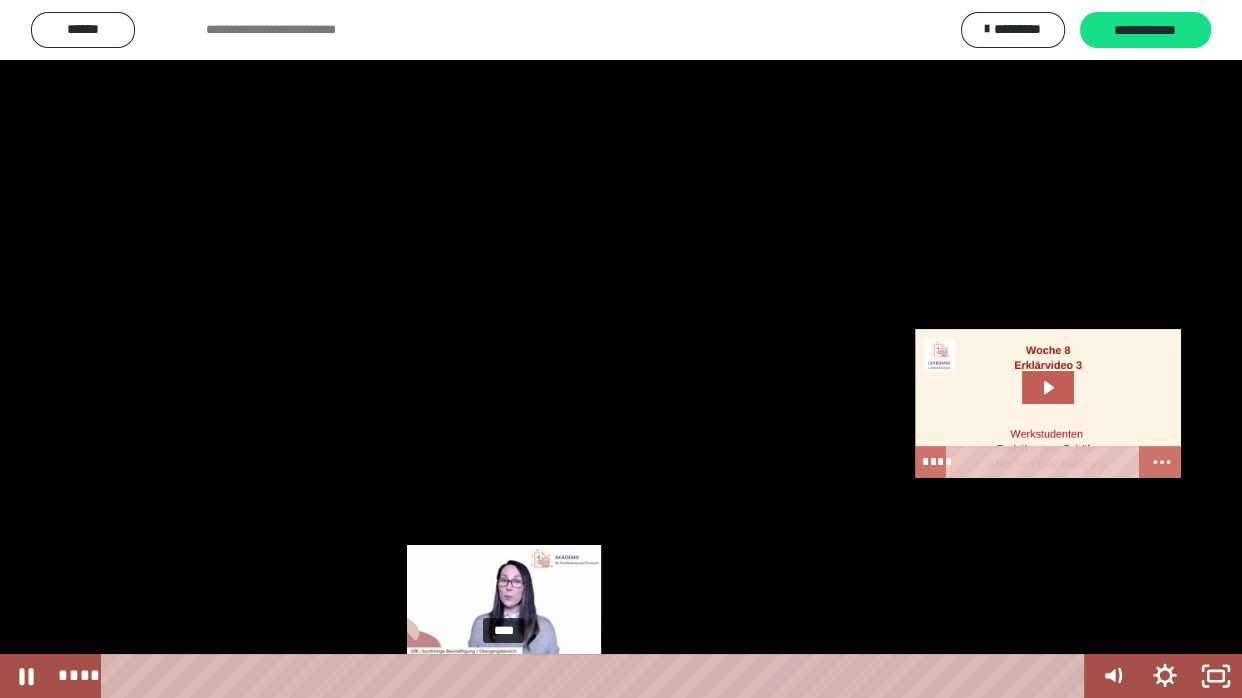 click on "****" at bounding box center (597, 676) 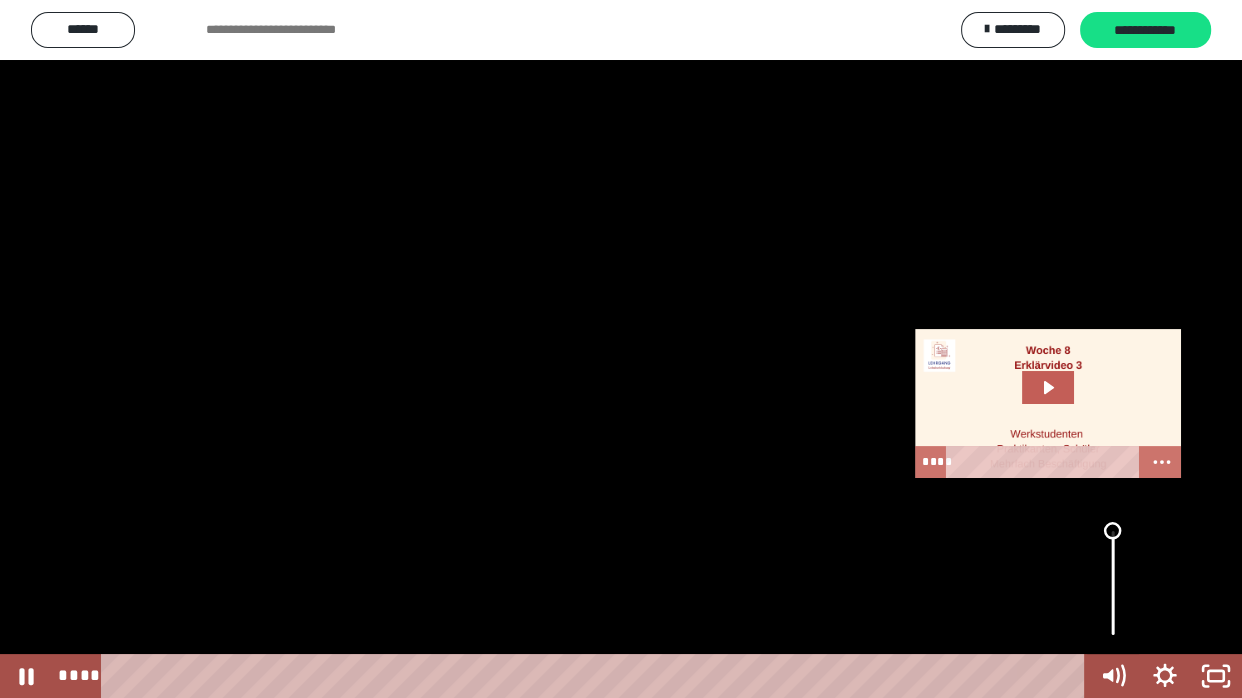 drag, startPoint x: 1108, startPoint y: 572, endPoint x: 894, endPoint y: 484, distance: 231.38712 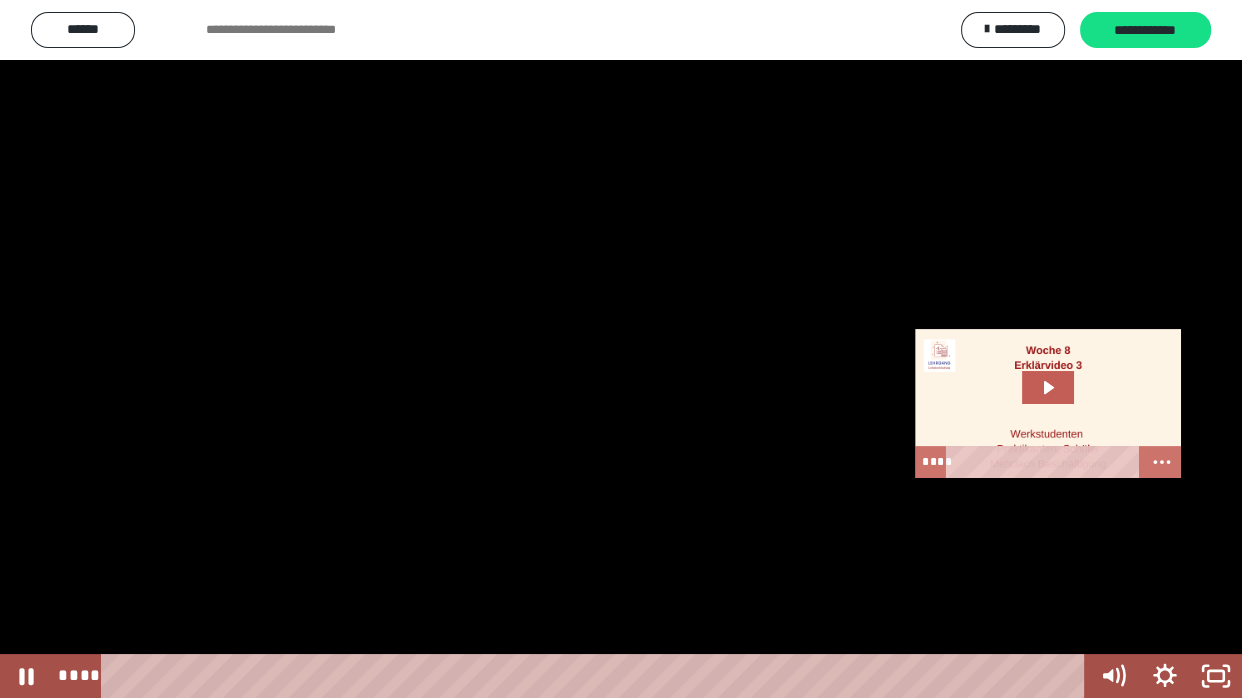 click at bounding box center [621, 349] 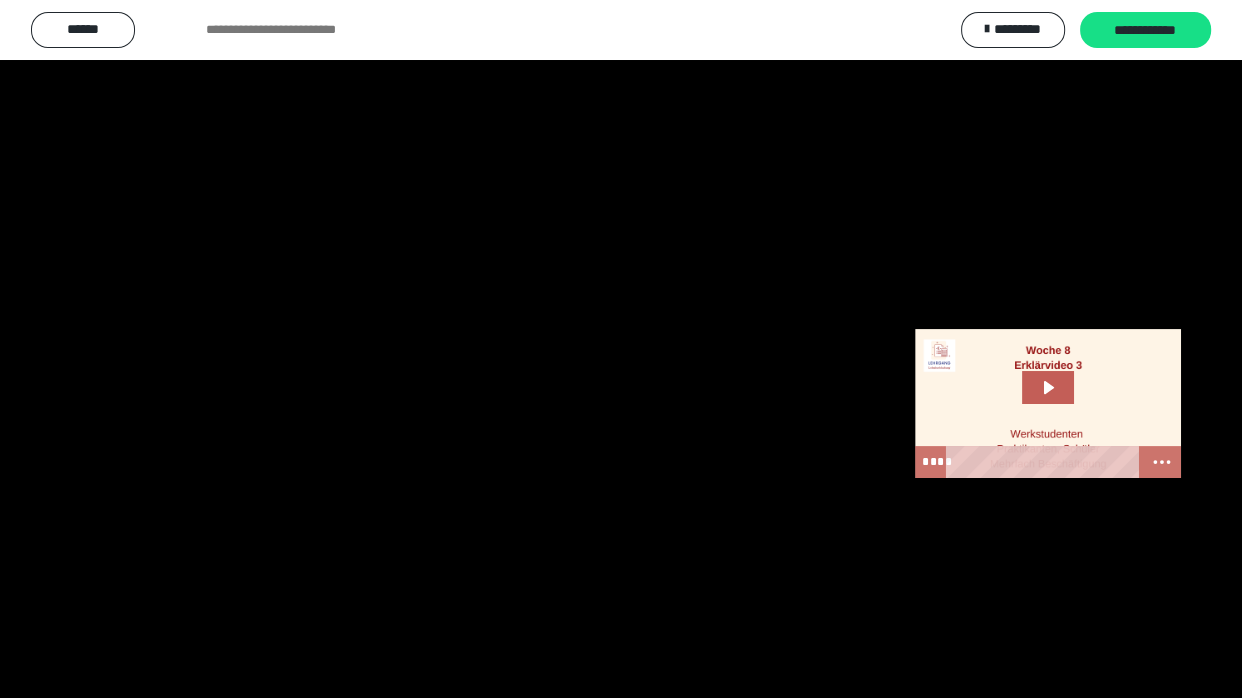 click at bounding box center (621, 349) 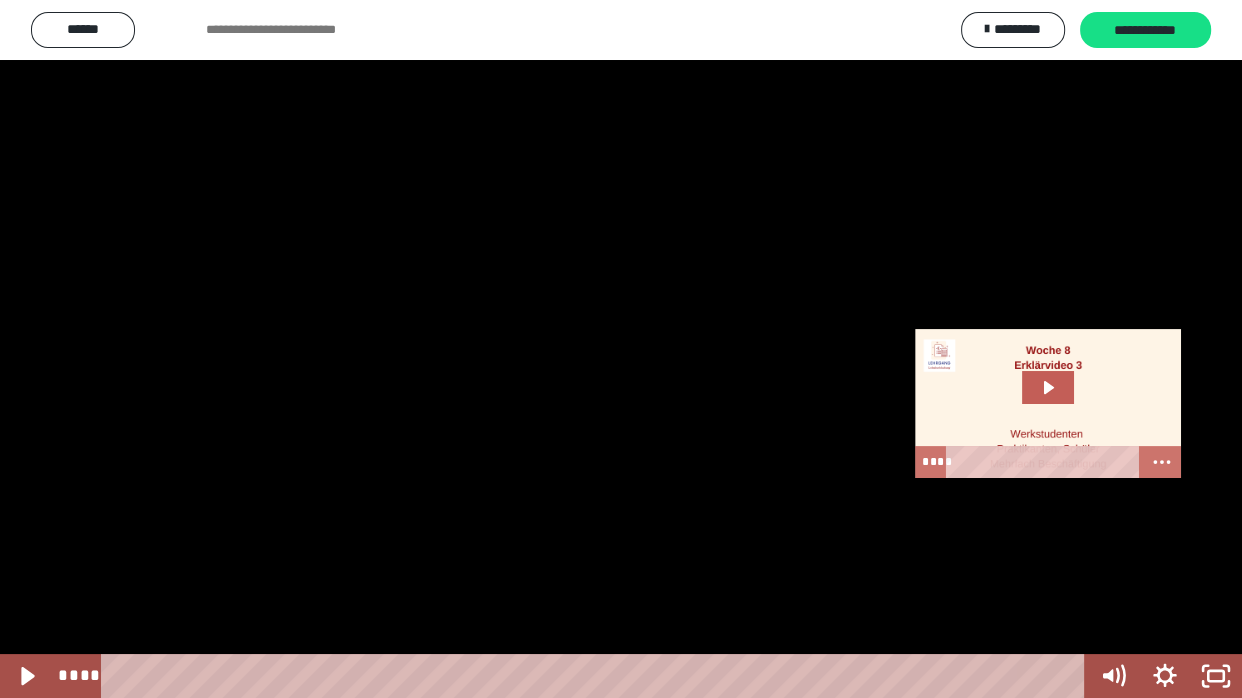 click at bounding box center (621, 349) 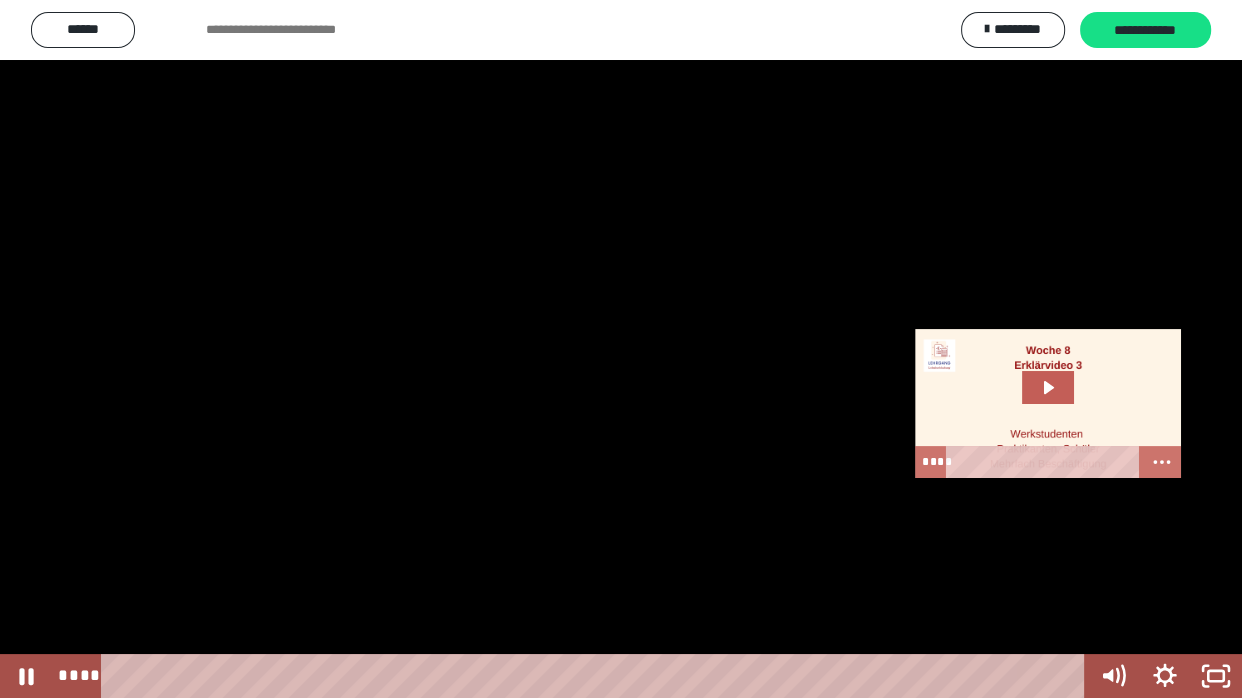 click at bounding box center (621, 349) 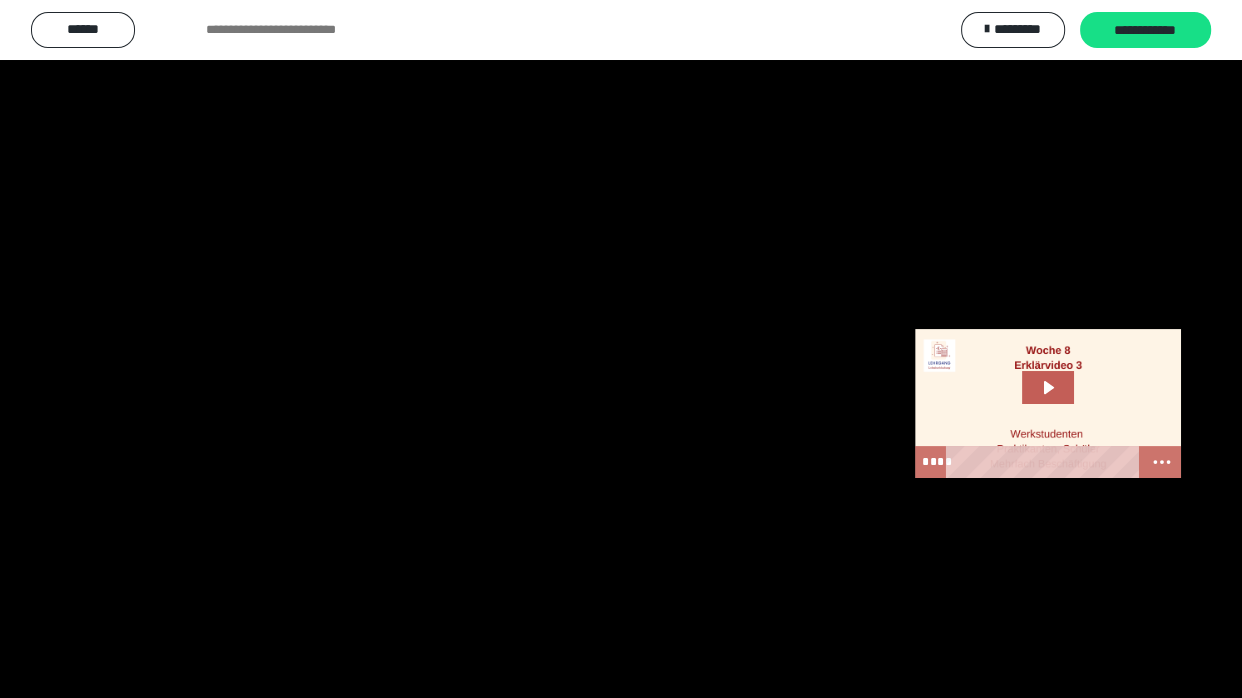 click at bounding box center [621, 349] 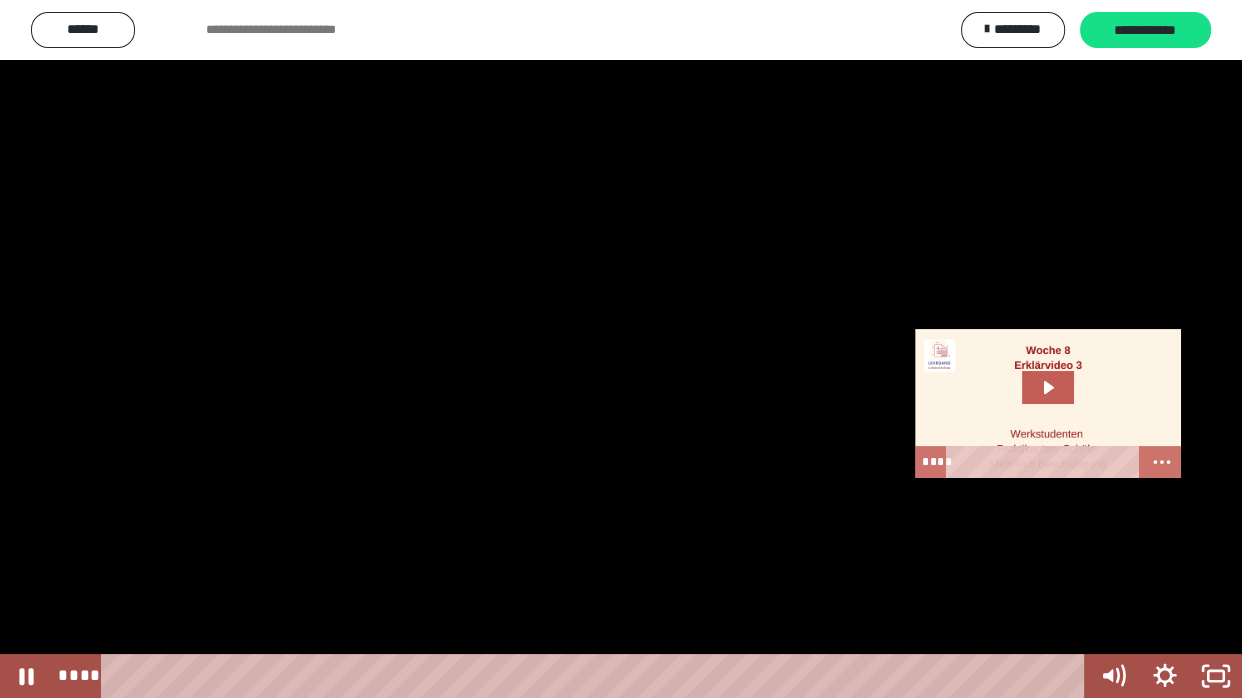 click at bounding box center (621, 349) 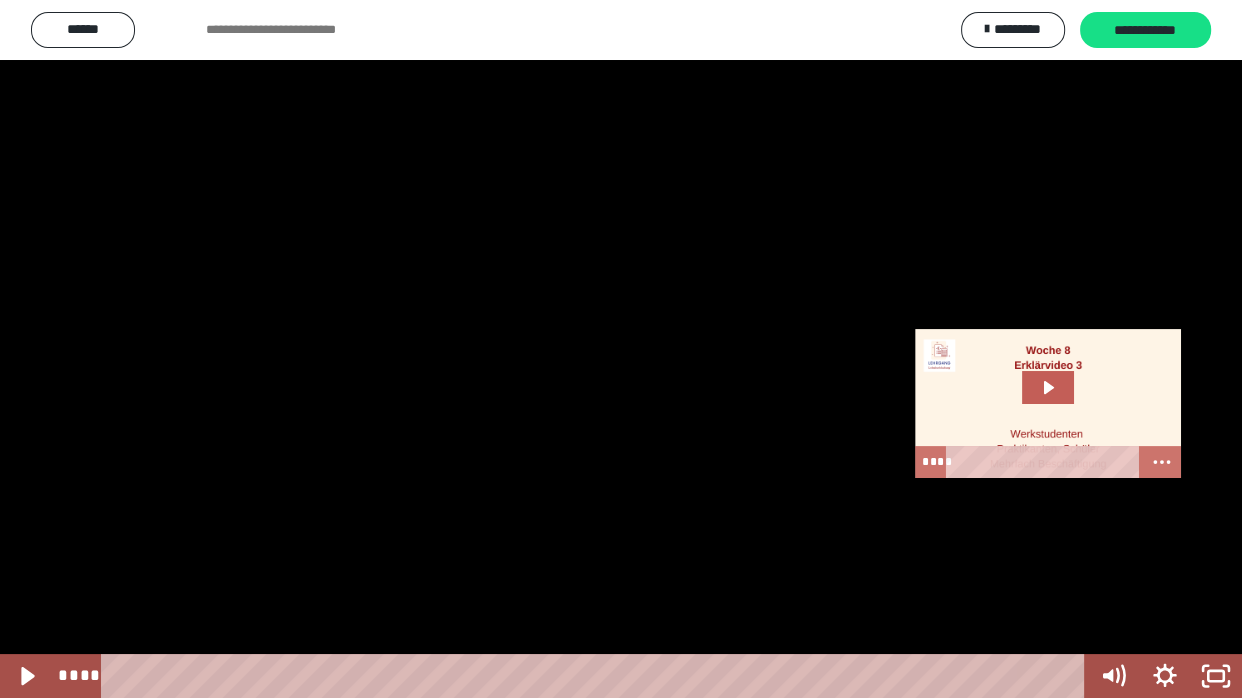 click at bounding box center [621, 349] 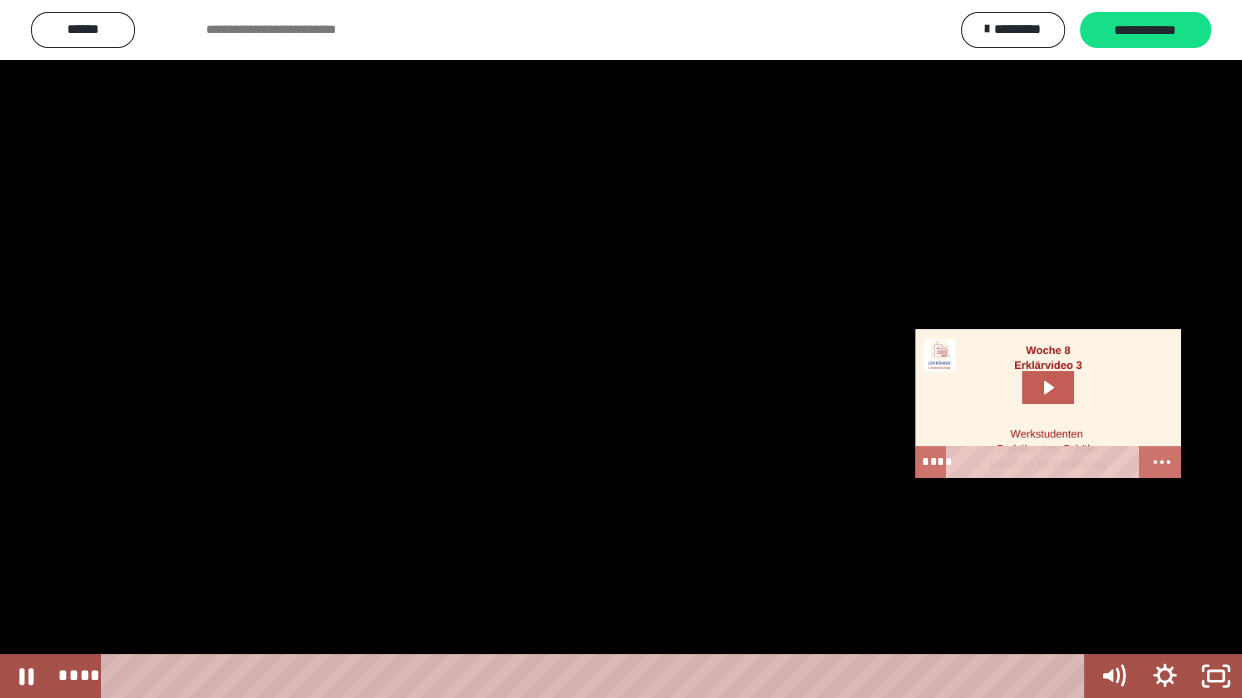 click at bounding box center (621, 349) 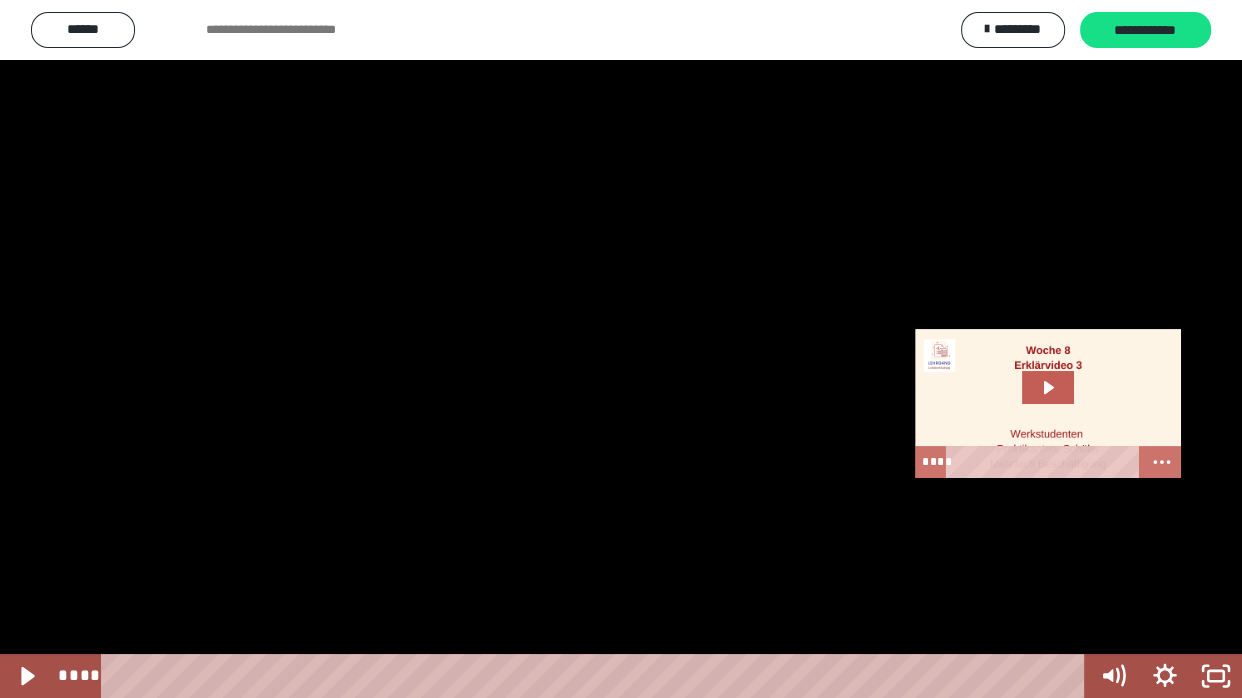 click at bounding box center (621, 349) 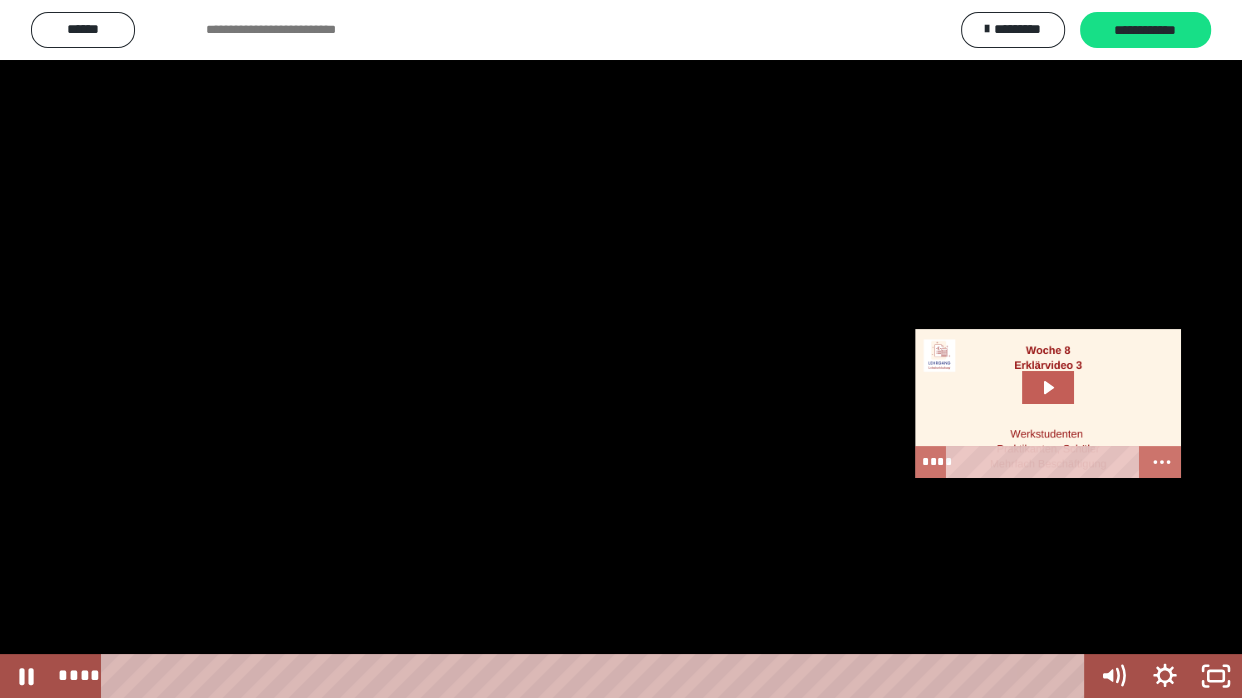click at bounding box center (621, 349) 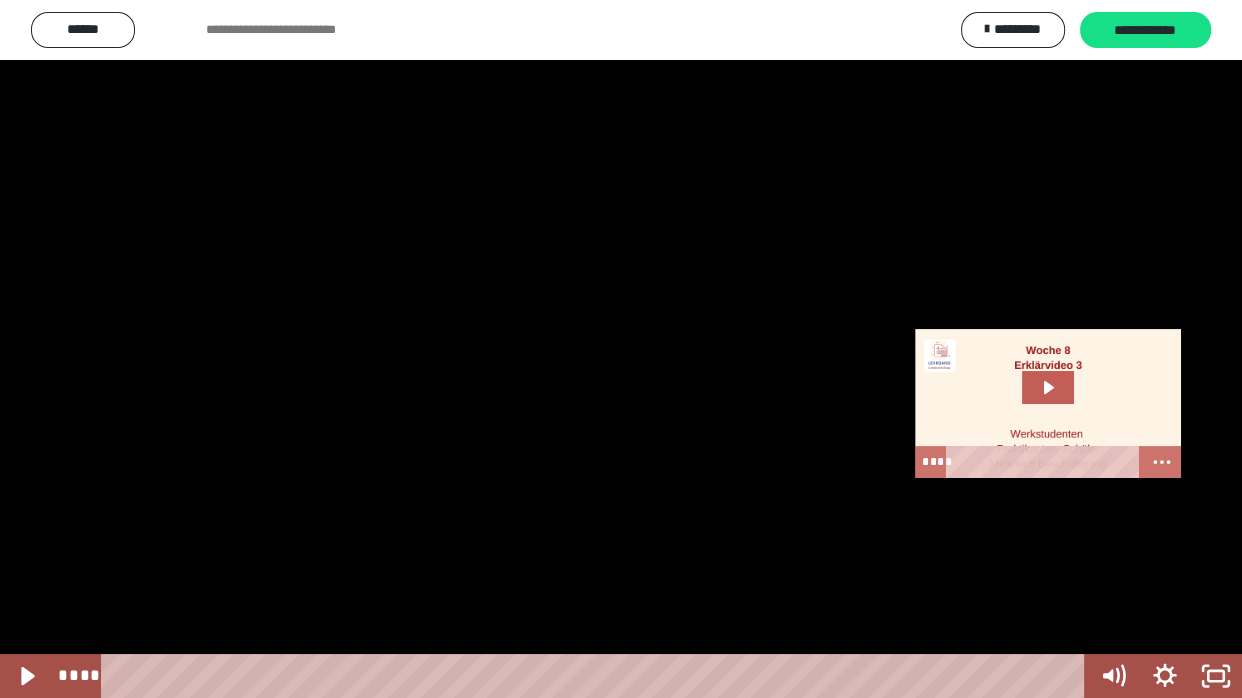 click at bounding box center (621, 349) 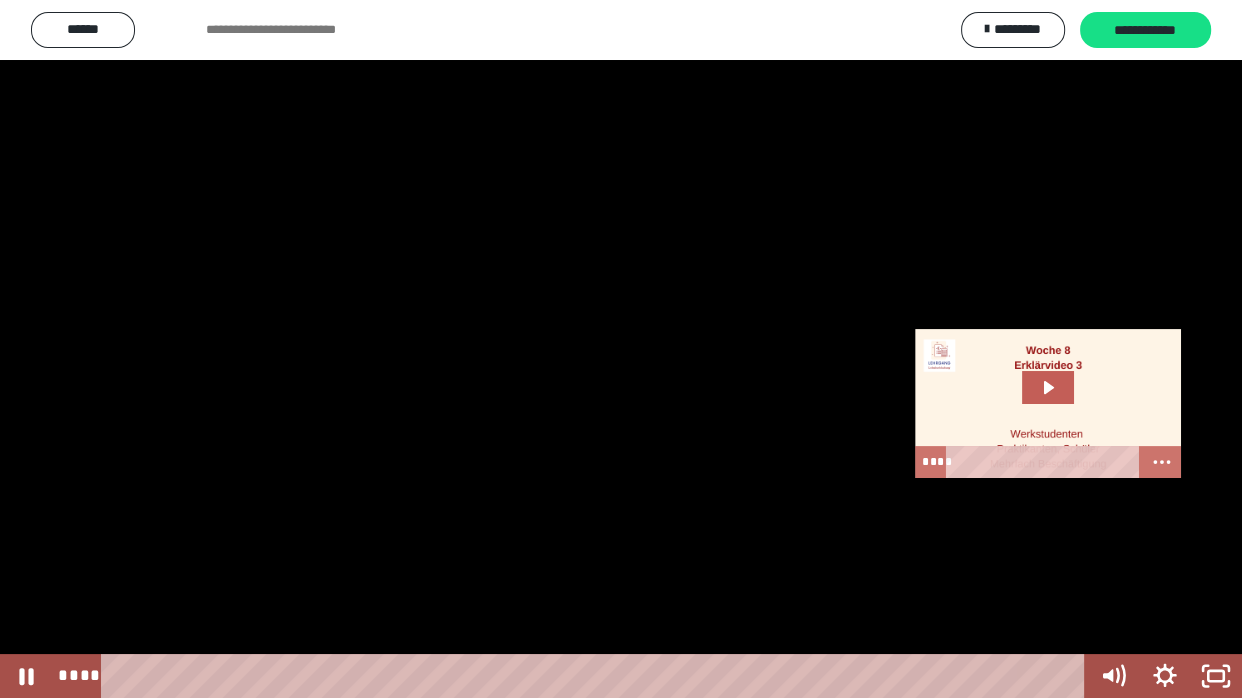 click at bounding box center [621, 349] 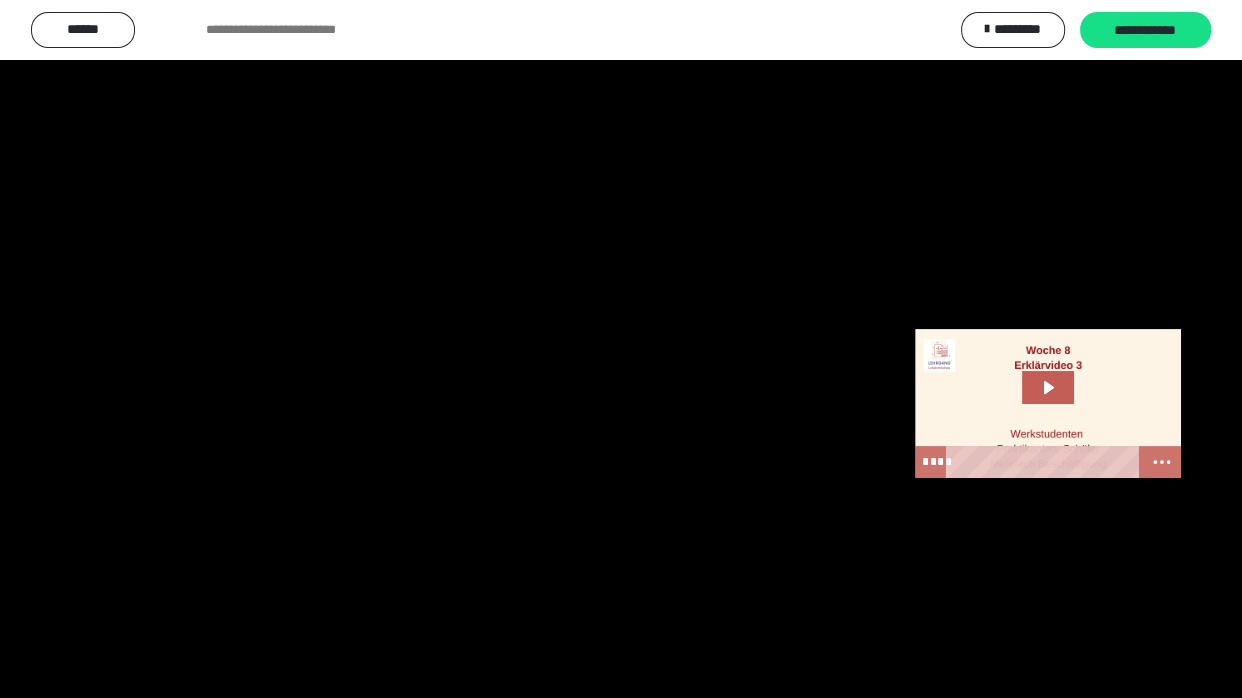 click at bounding box center [621, 349] 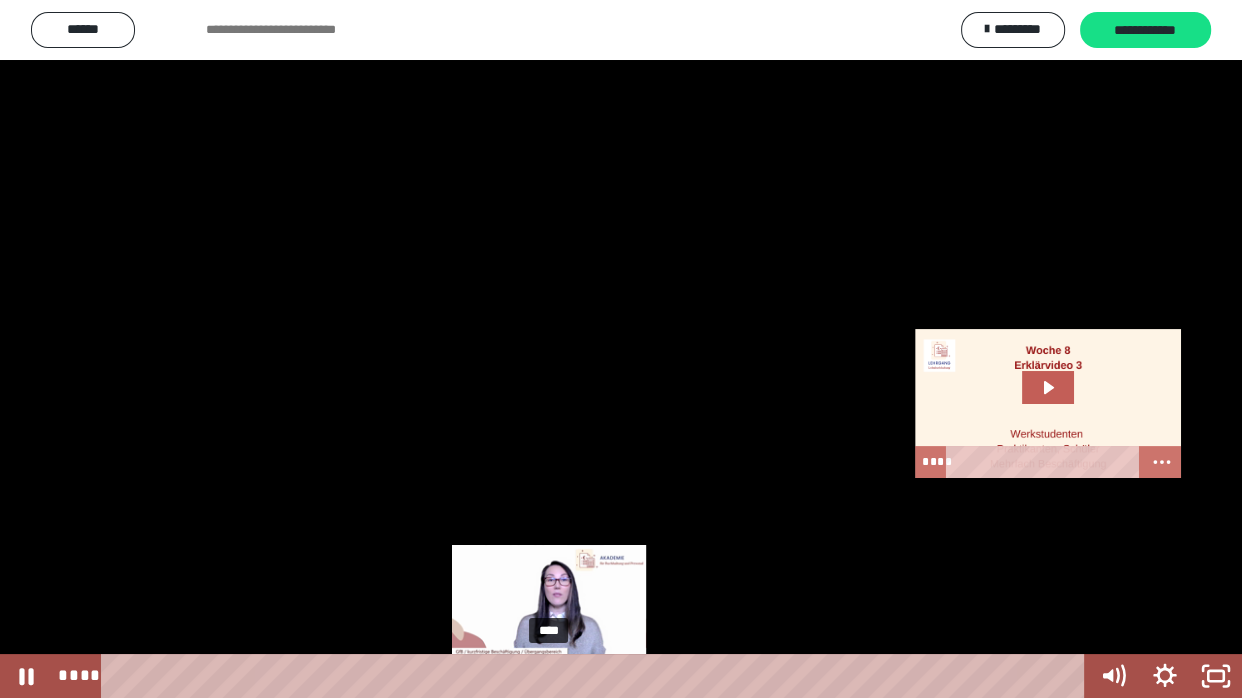 click on "****" at bounding box center (597, 676) 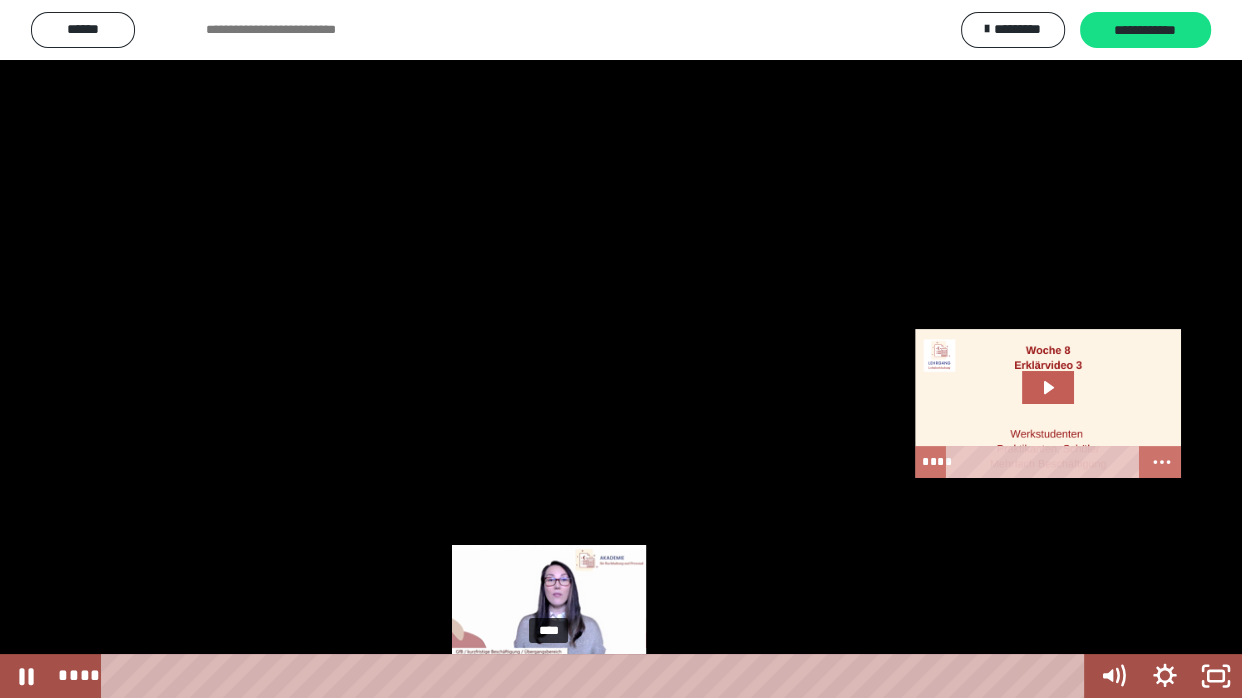 click on "****" at bounding box center (597, 676) 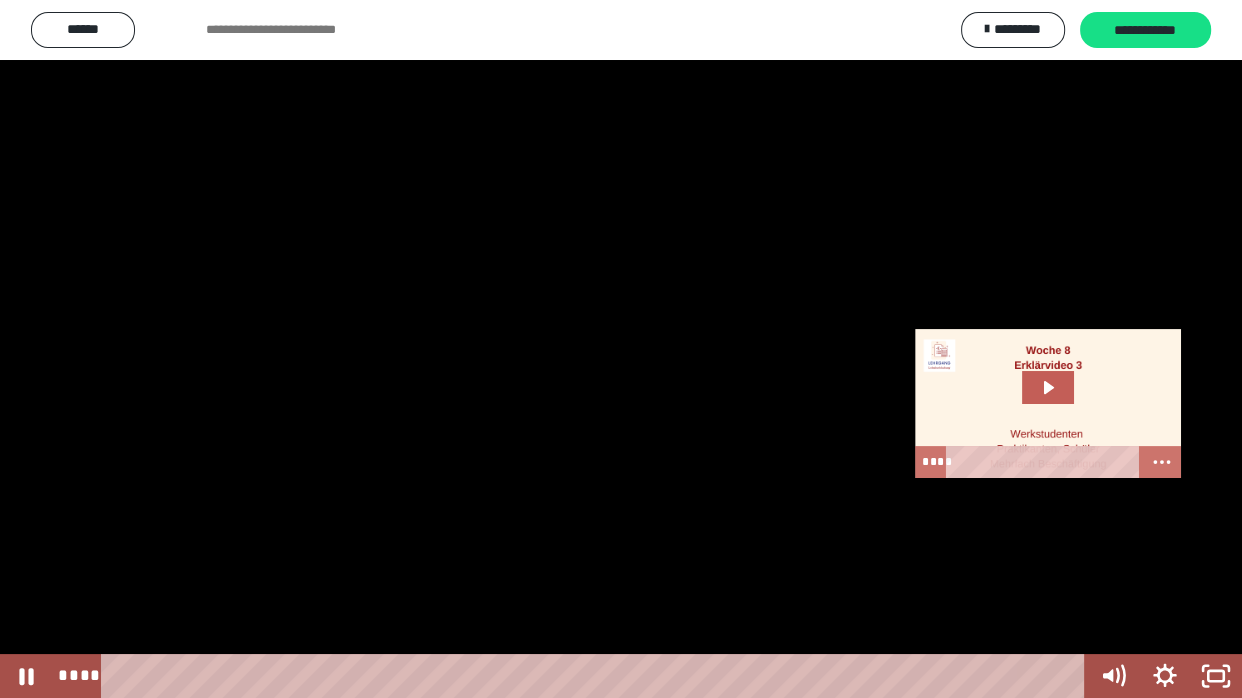 click at bounding box center [621, 349] 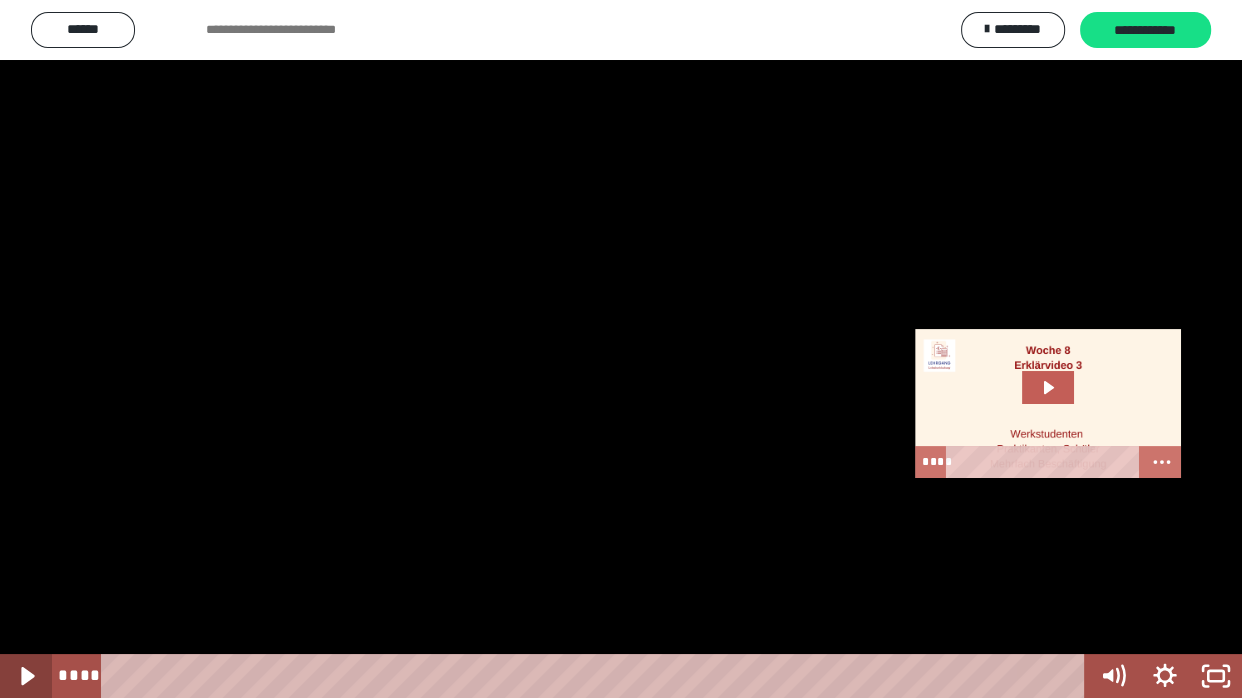 click at bounding box center (26, 676) 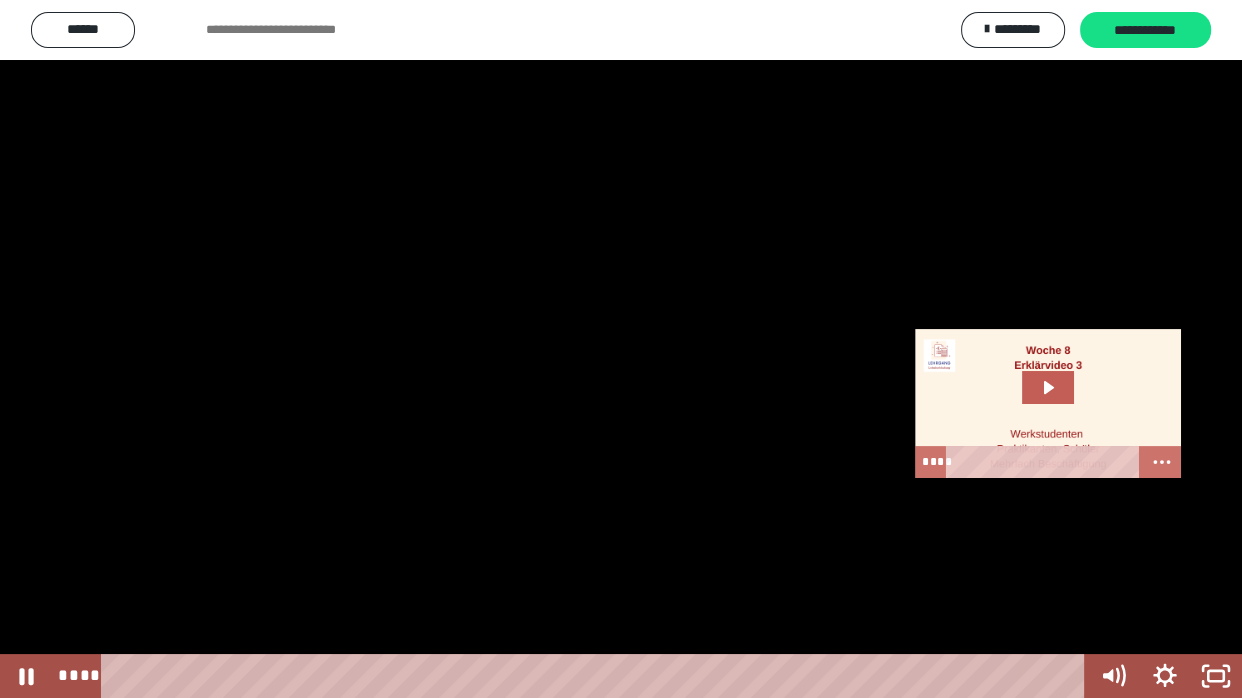 click at bounding box center [621, 349] 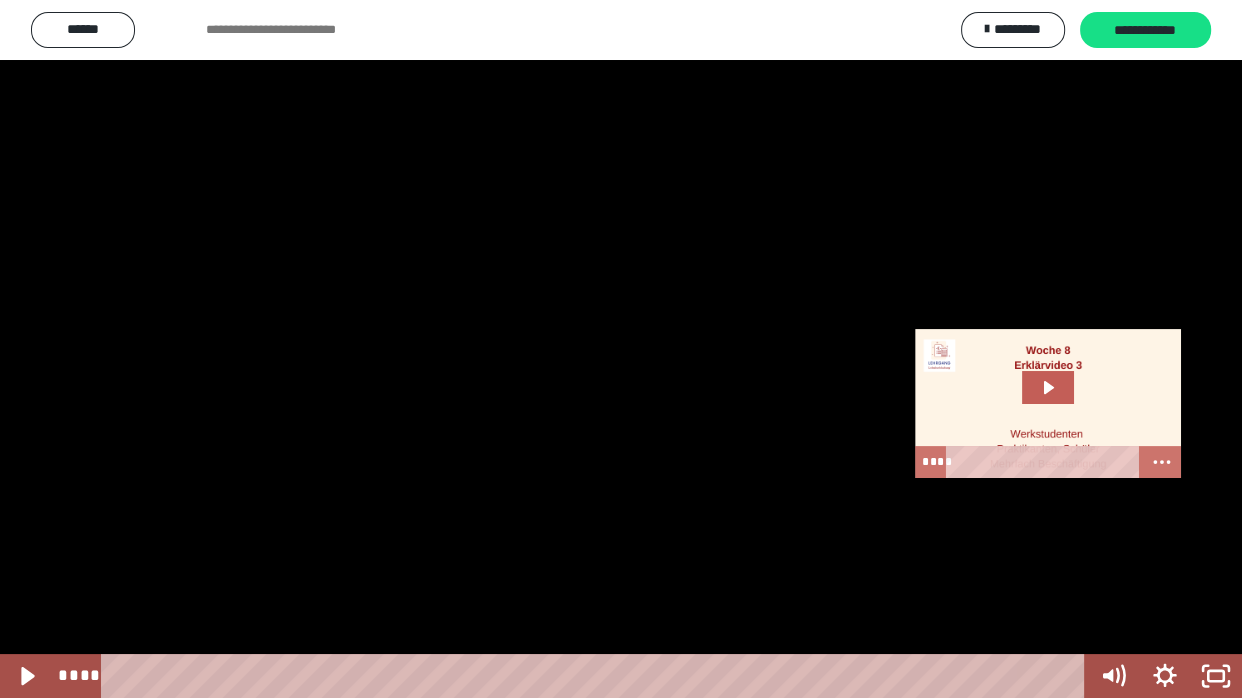 click at bounding box center (621, 349) 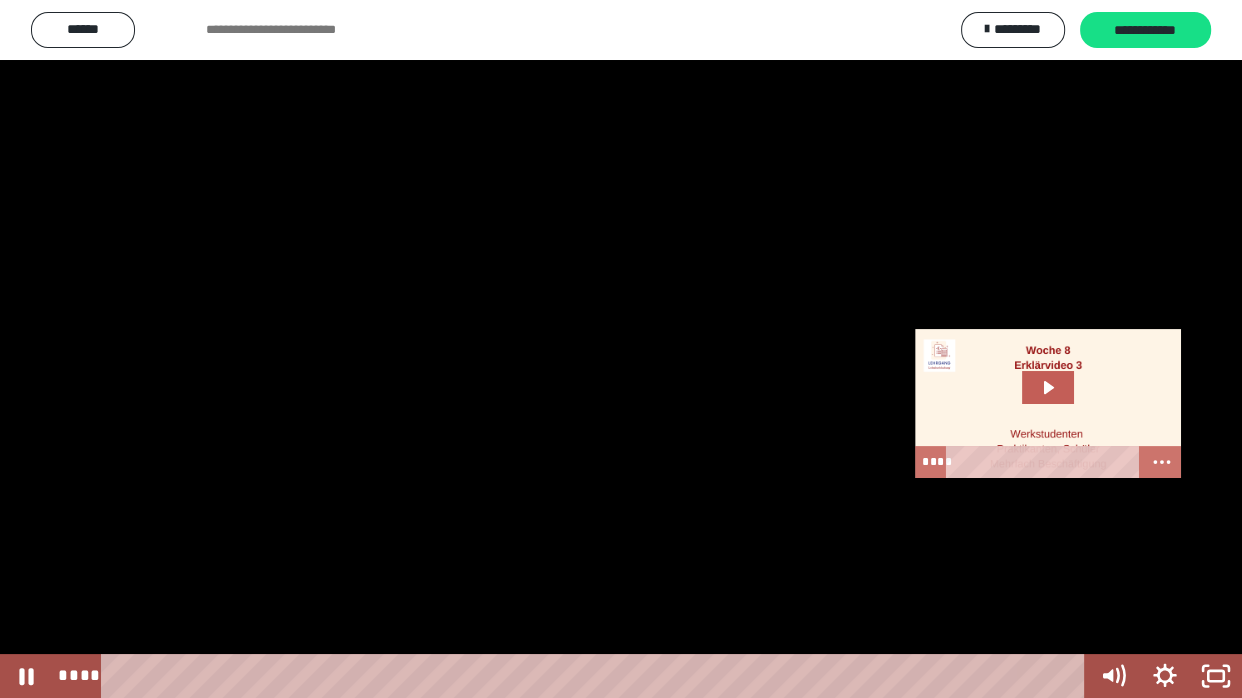 click at bounding box center (621, 349) 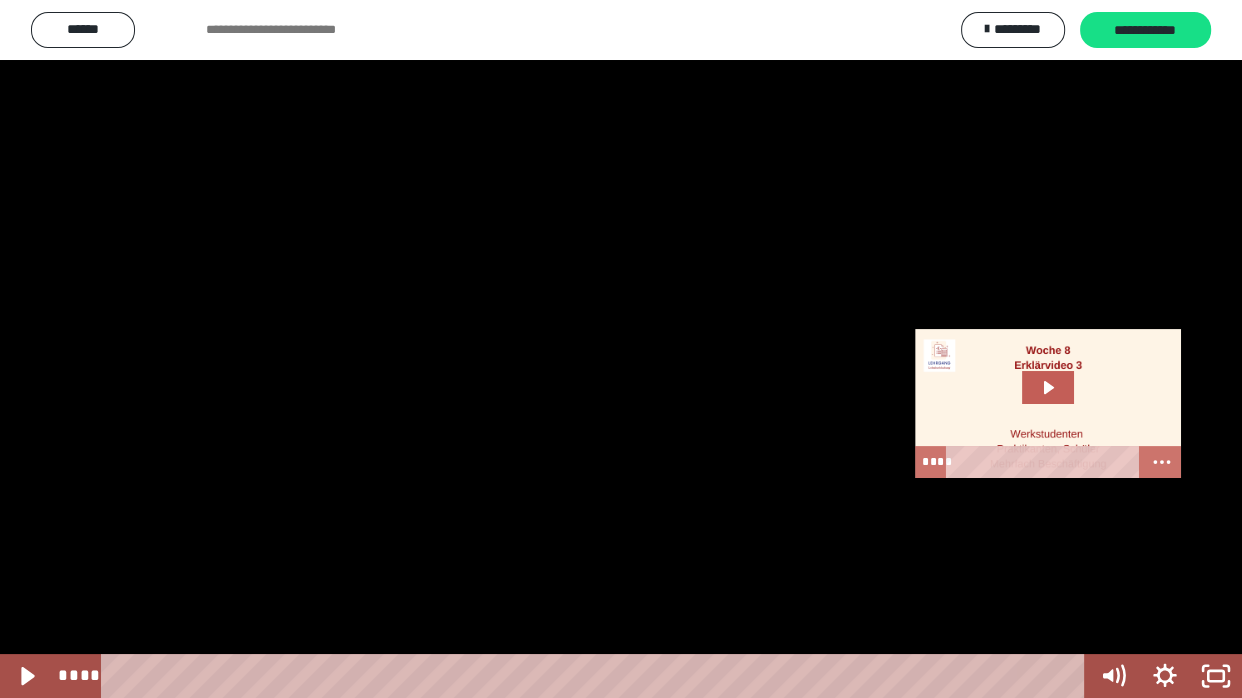 click at bounding box center (621, 349) 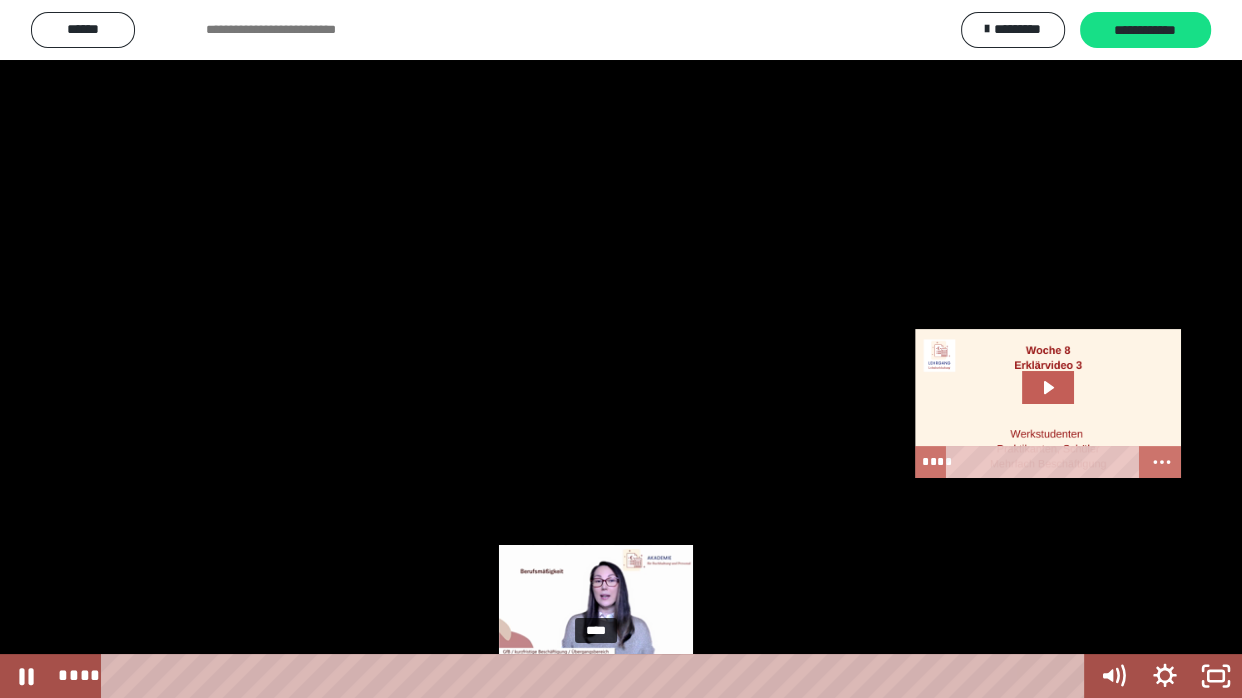 click at bounding box center [596, 676] 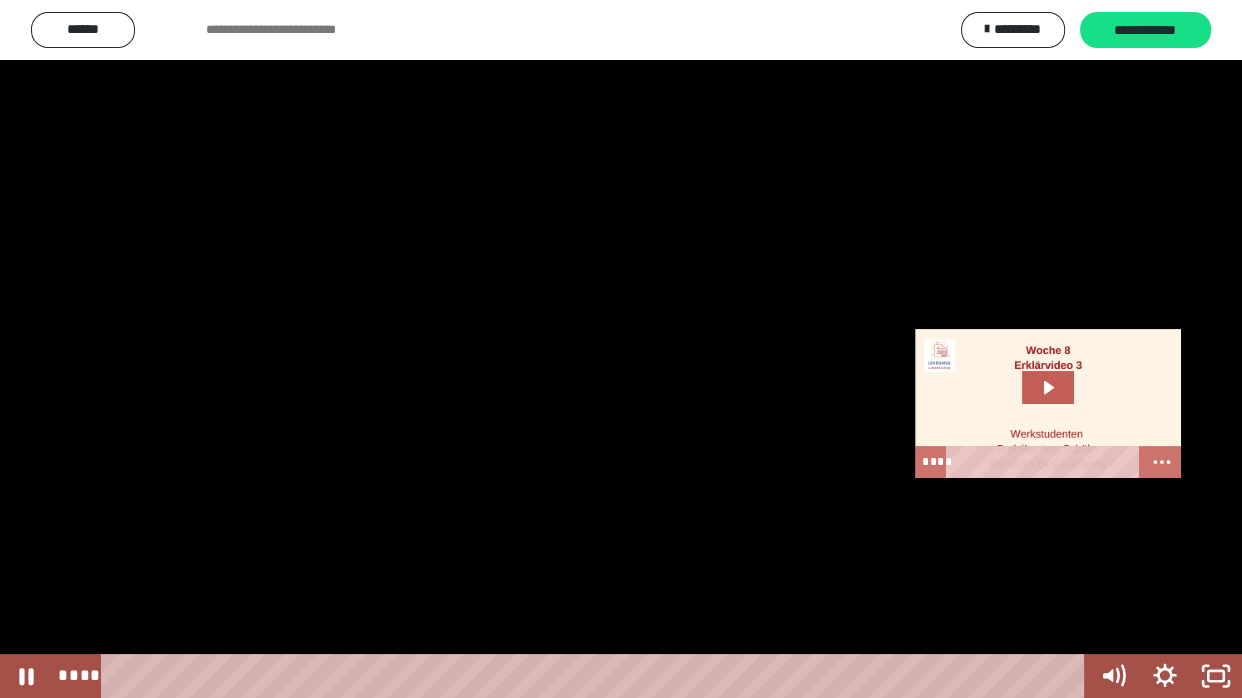 click at bounding box center (621, 349) 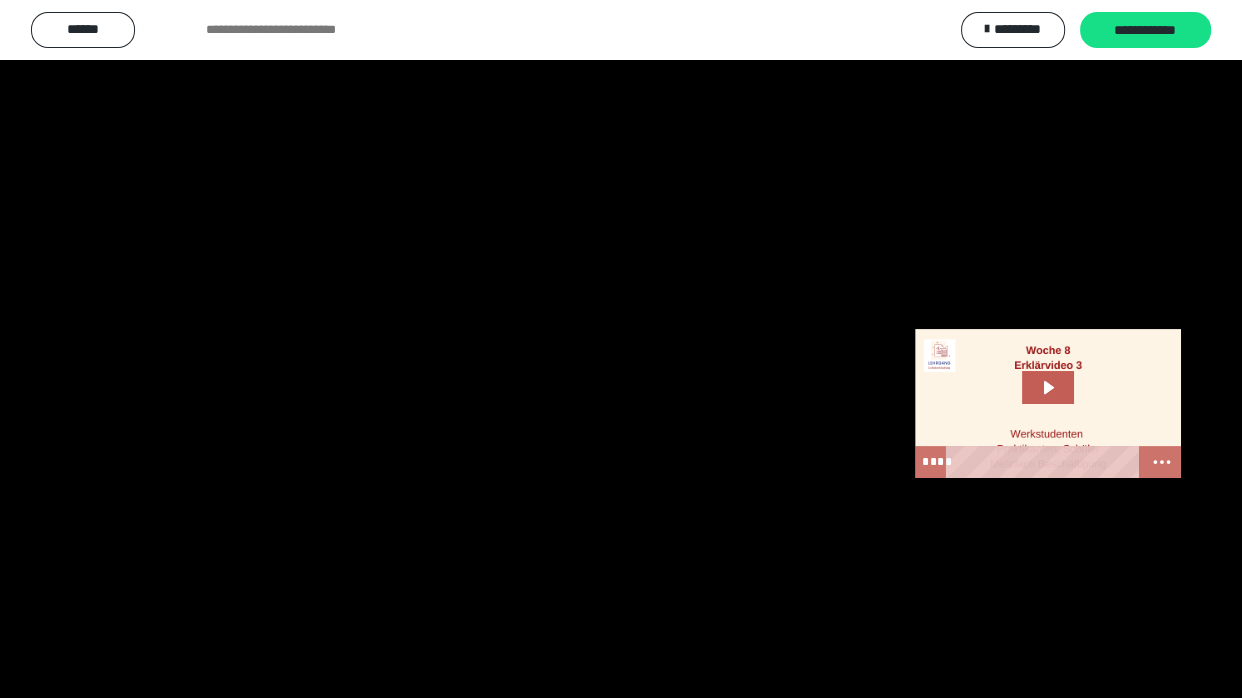 click at bounding box center (621, 349) 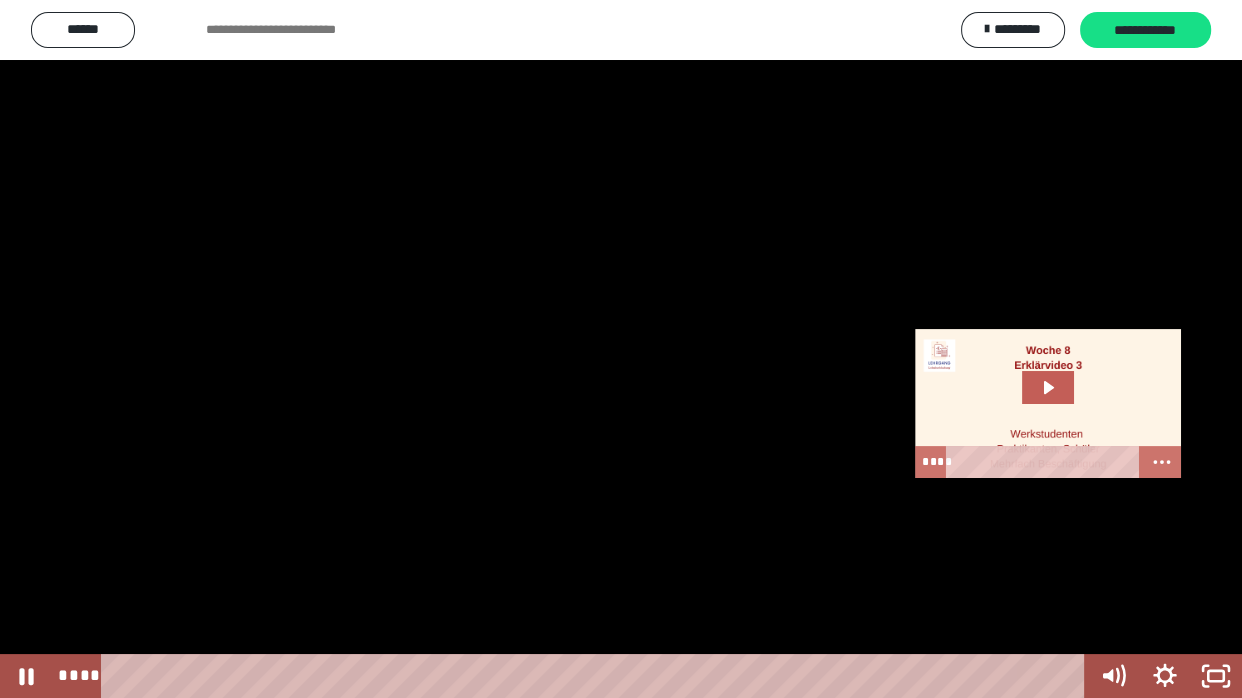 click at bounding box center (621, 349) 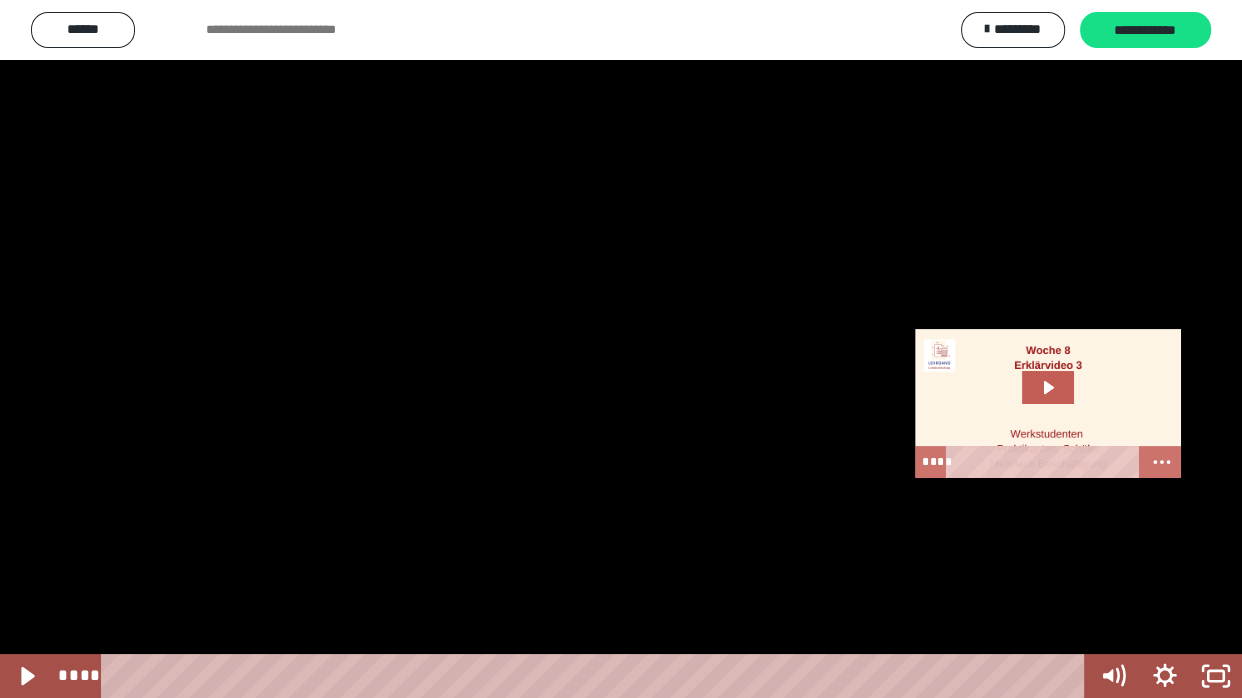 click at bounding box center [621, 349] 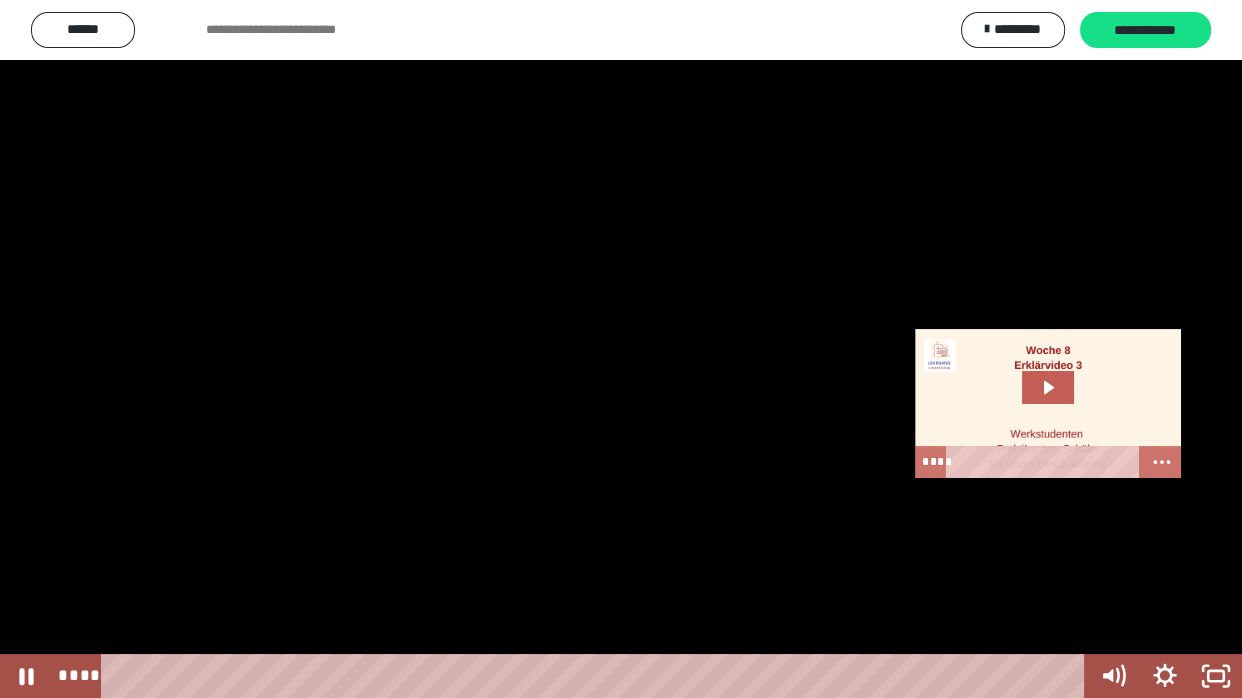 click at bounding box center [621, 349] 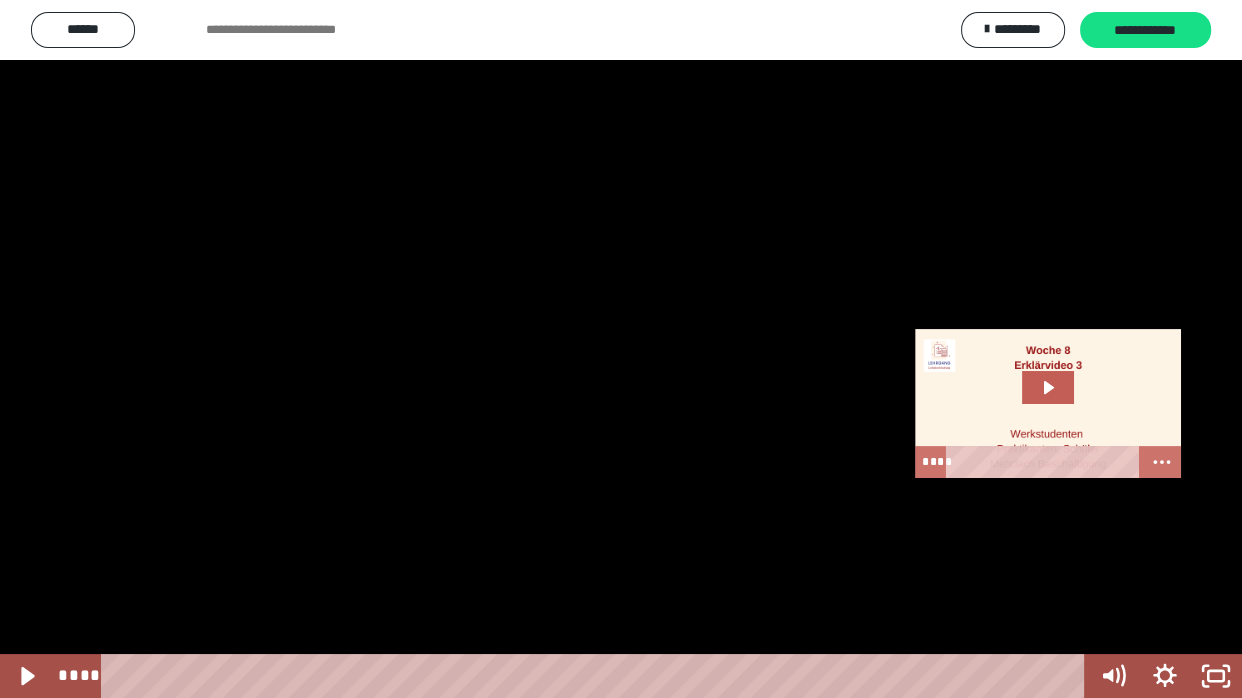 click at bounding box center [621, 349] 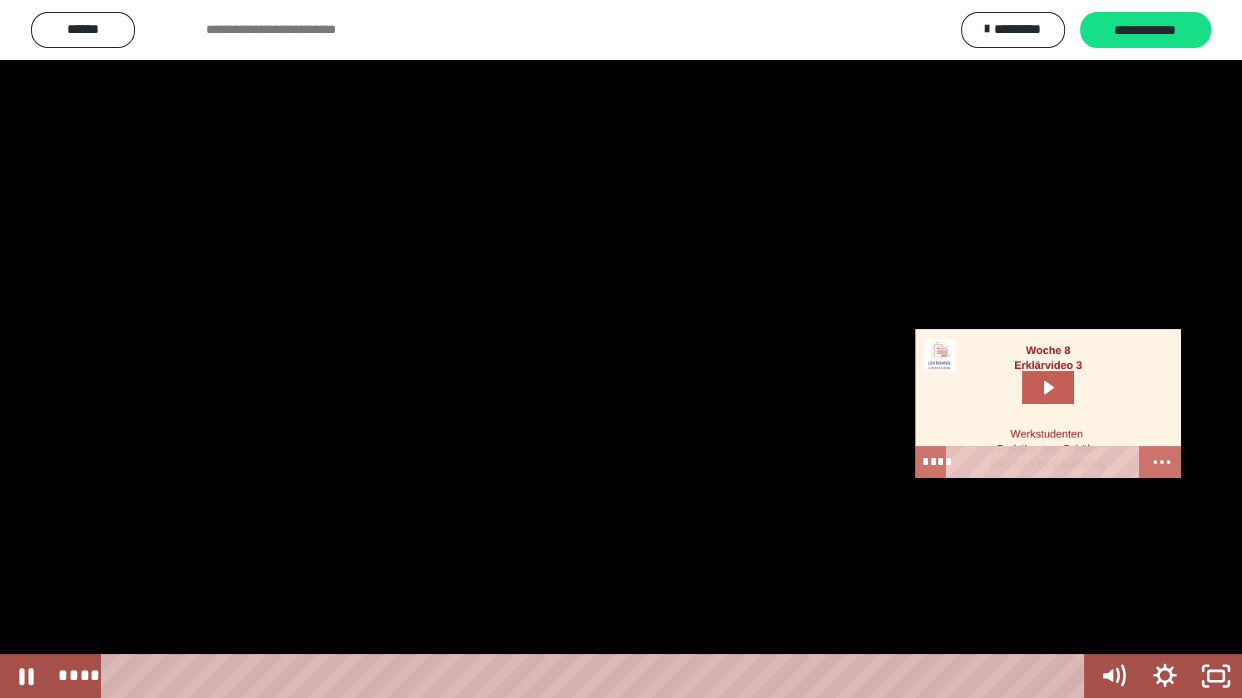 click at bounding box center (621, 349) 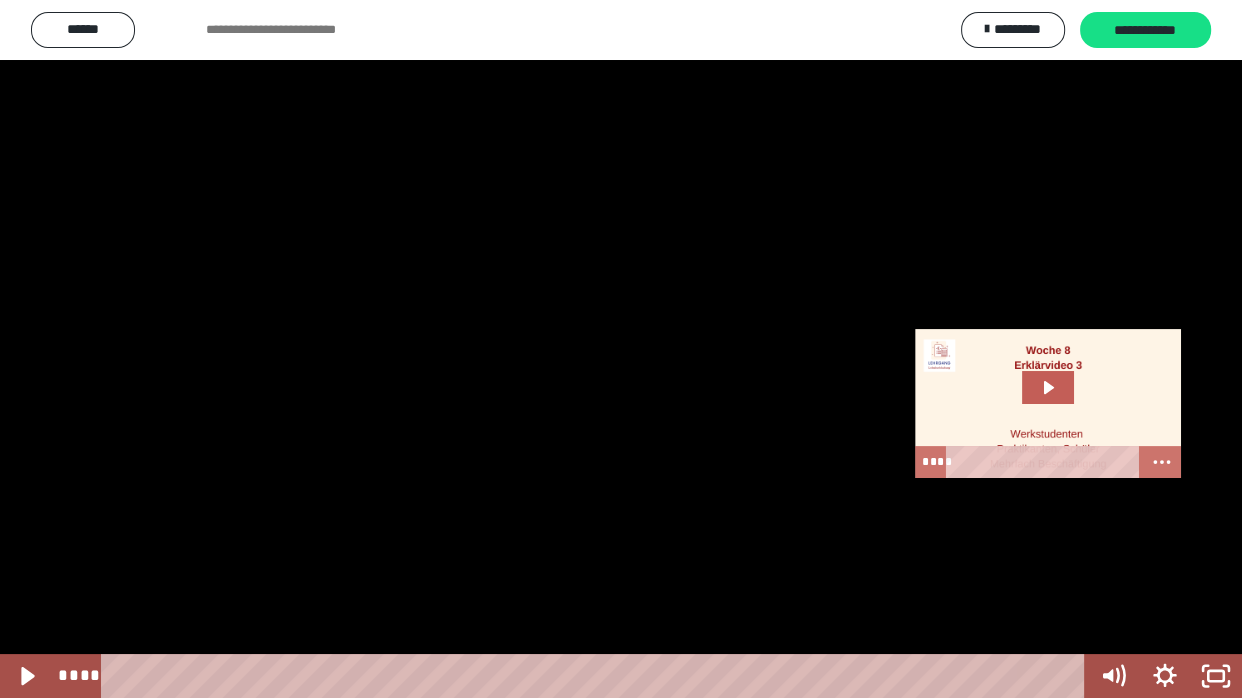 click at bounding box center [621, 349] 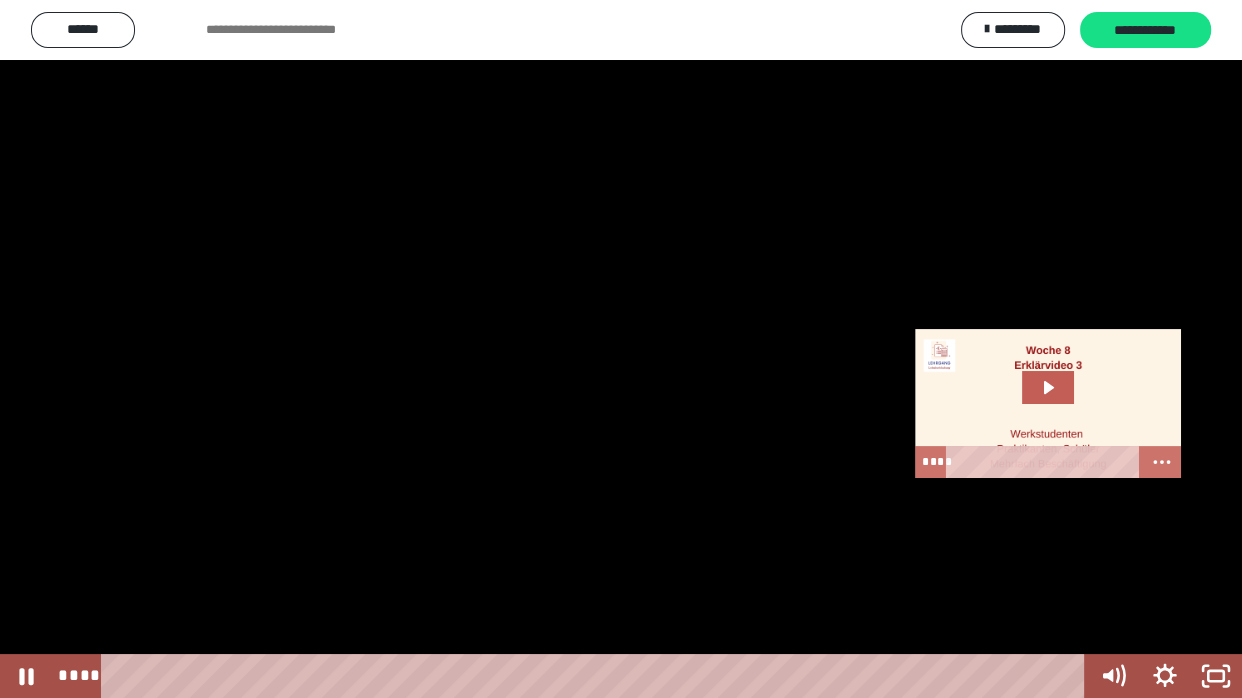 click at bounding box center [621, 349] 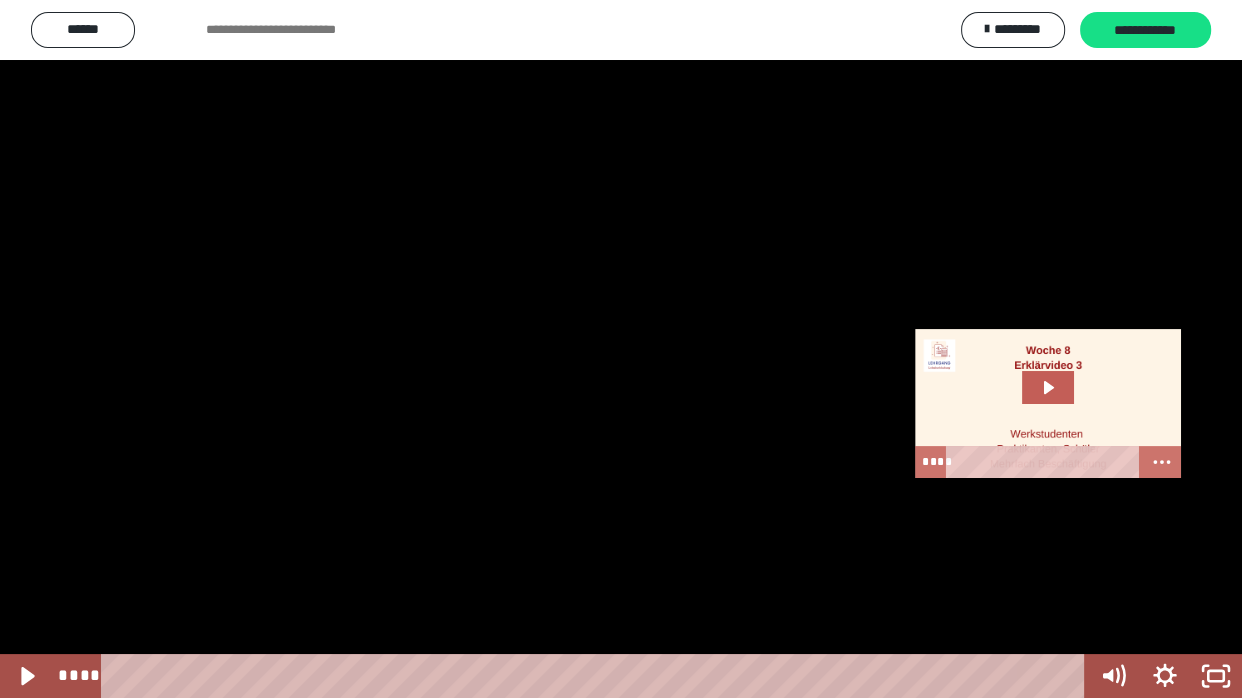 click at bounding box center (621, 349) 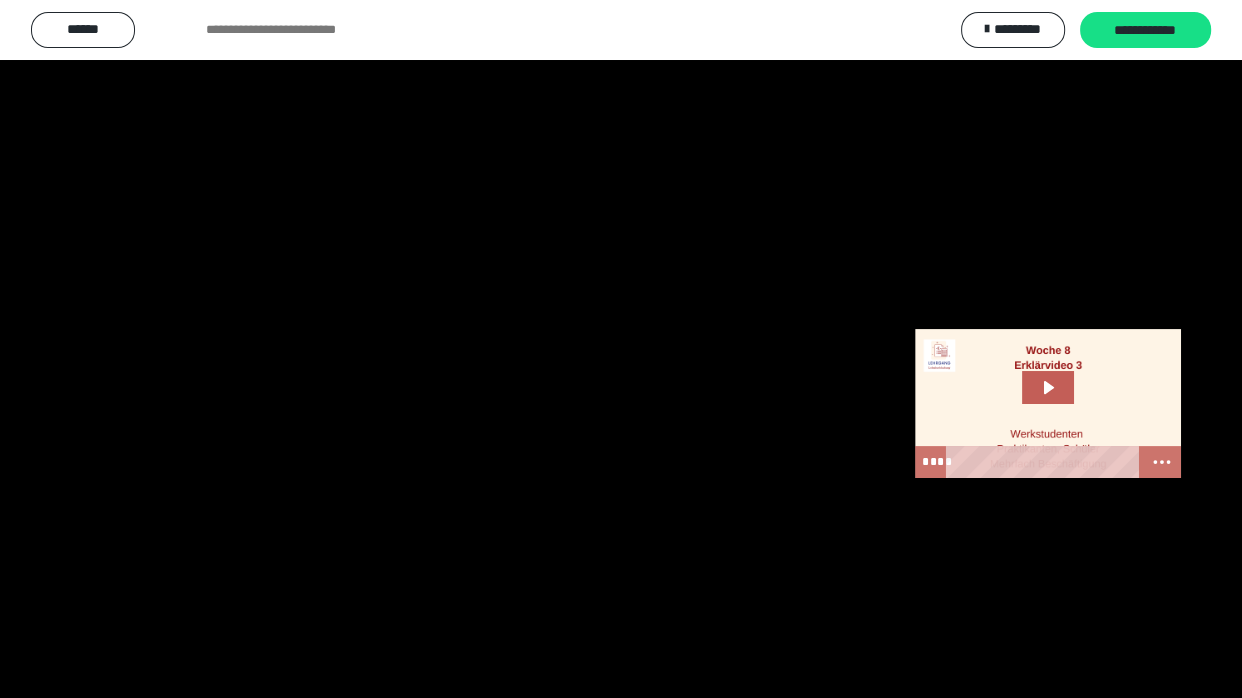 click at bounding box center (621, 349) 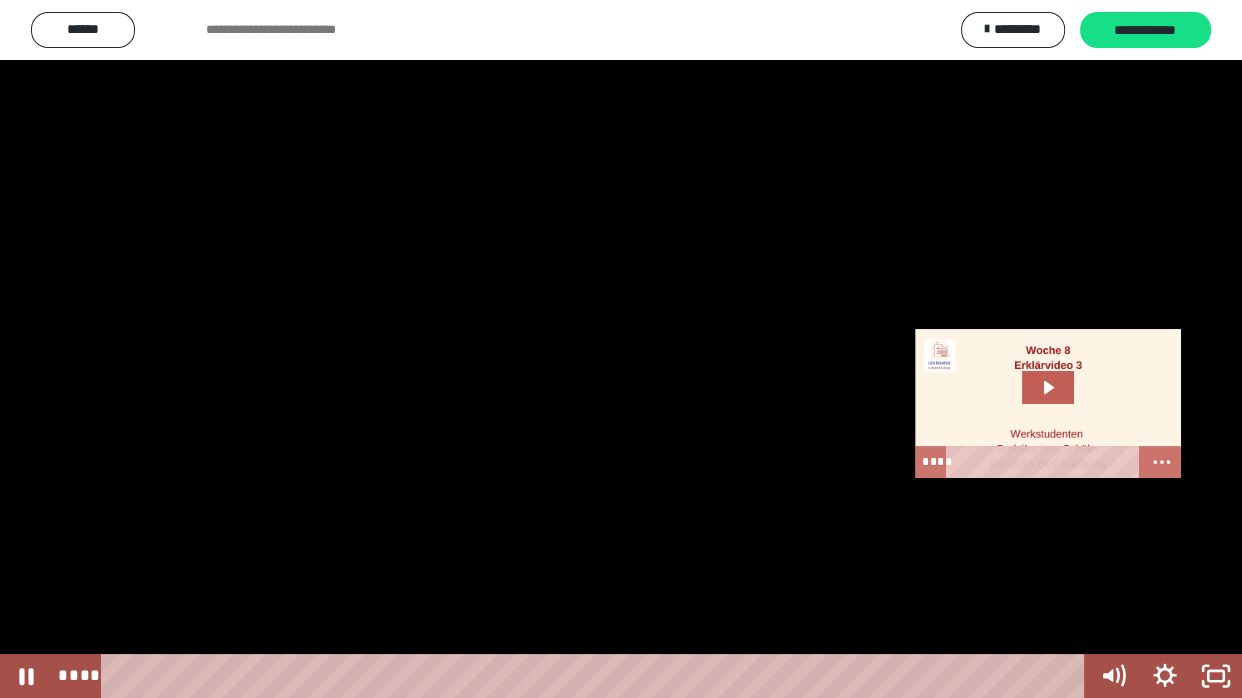 click at bounding box center (621, 349) 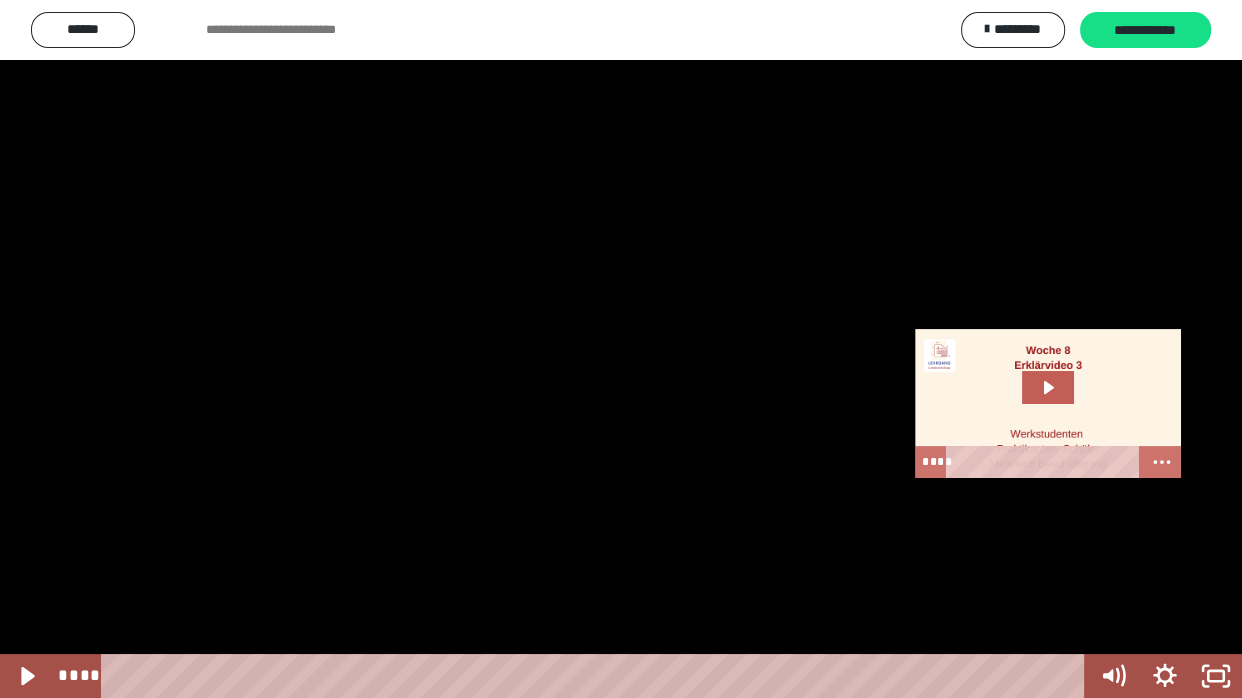 click at bounding box center [621, 349] 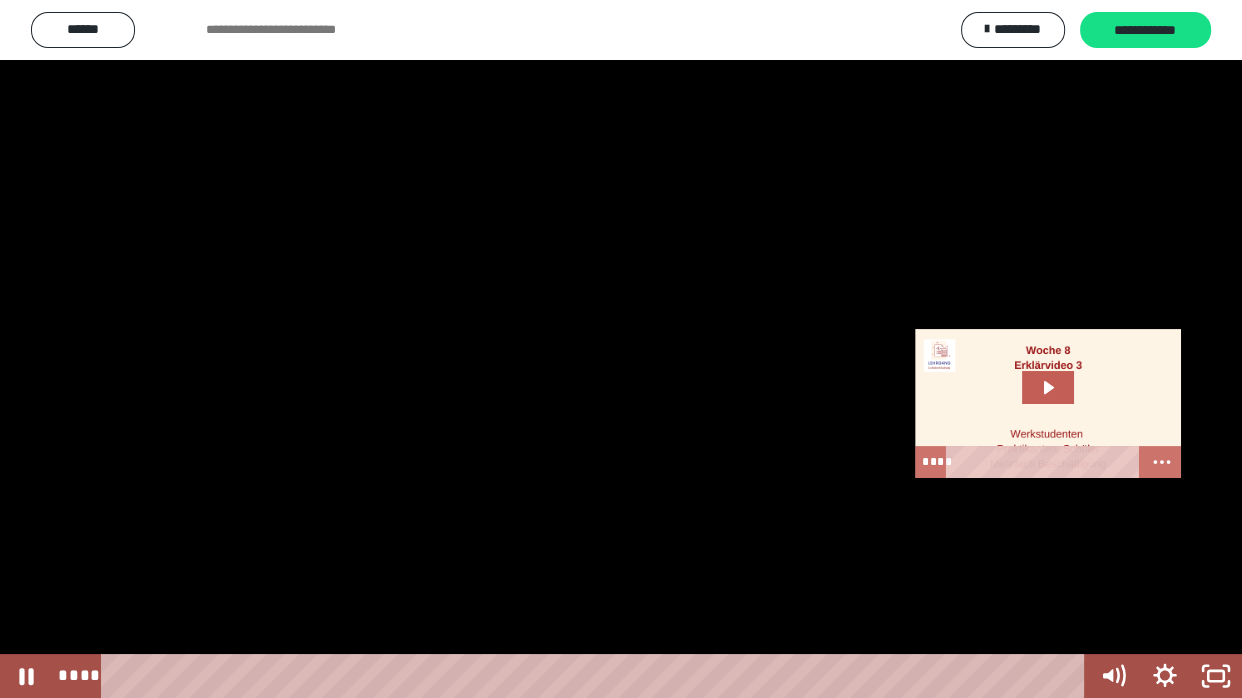 click at bounding box center [621, 349] 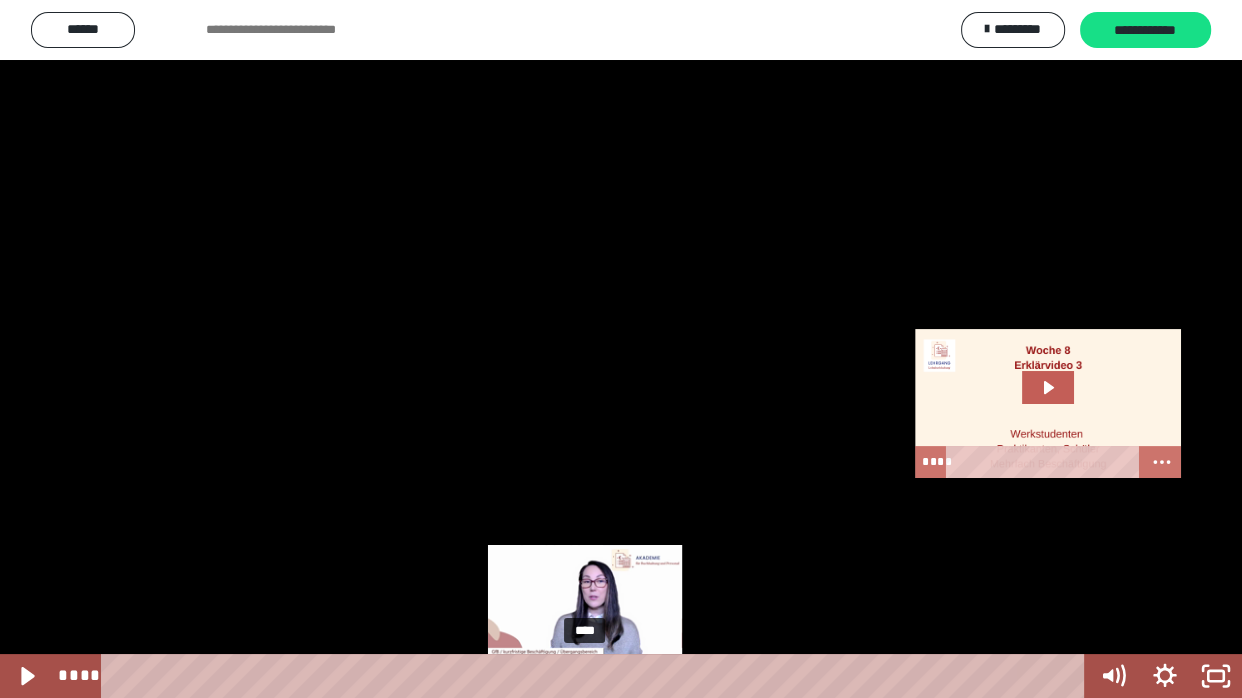 click on "****" at bounding box center (597, 676) 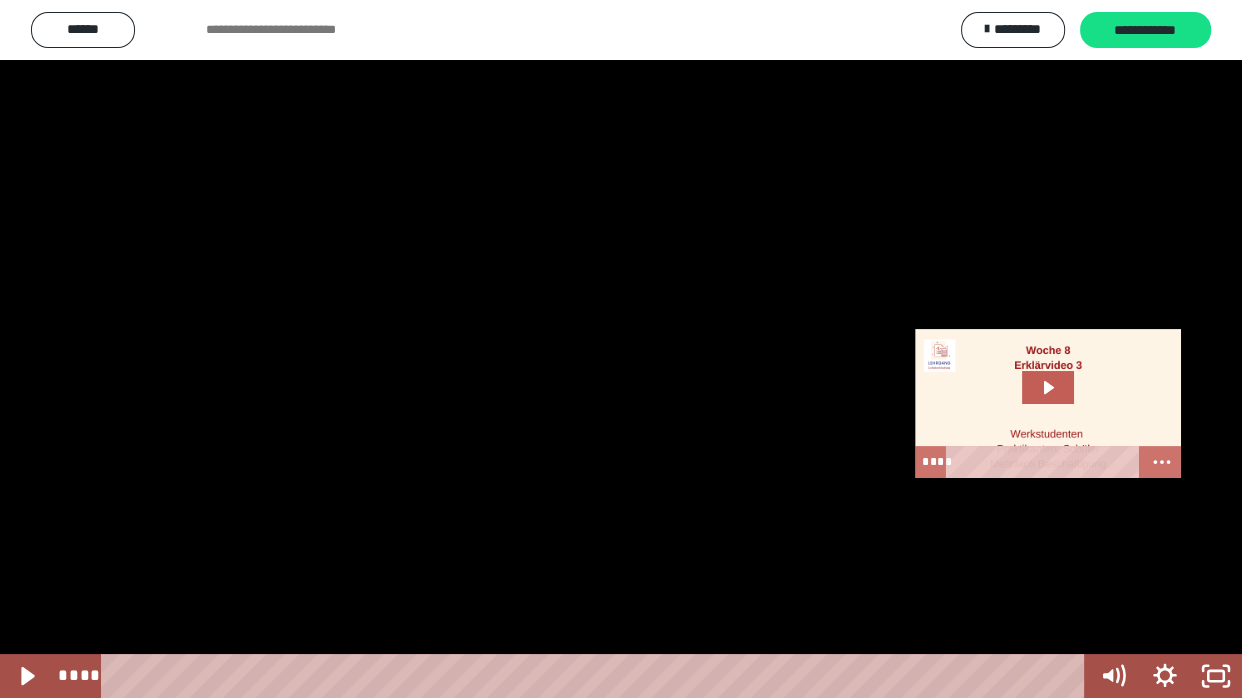click at bounding box center (621, 349) 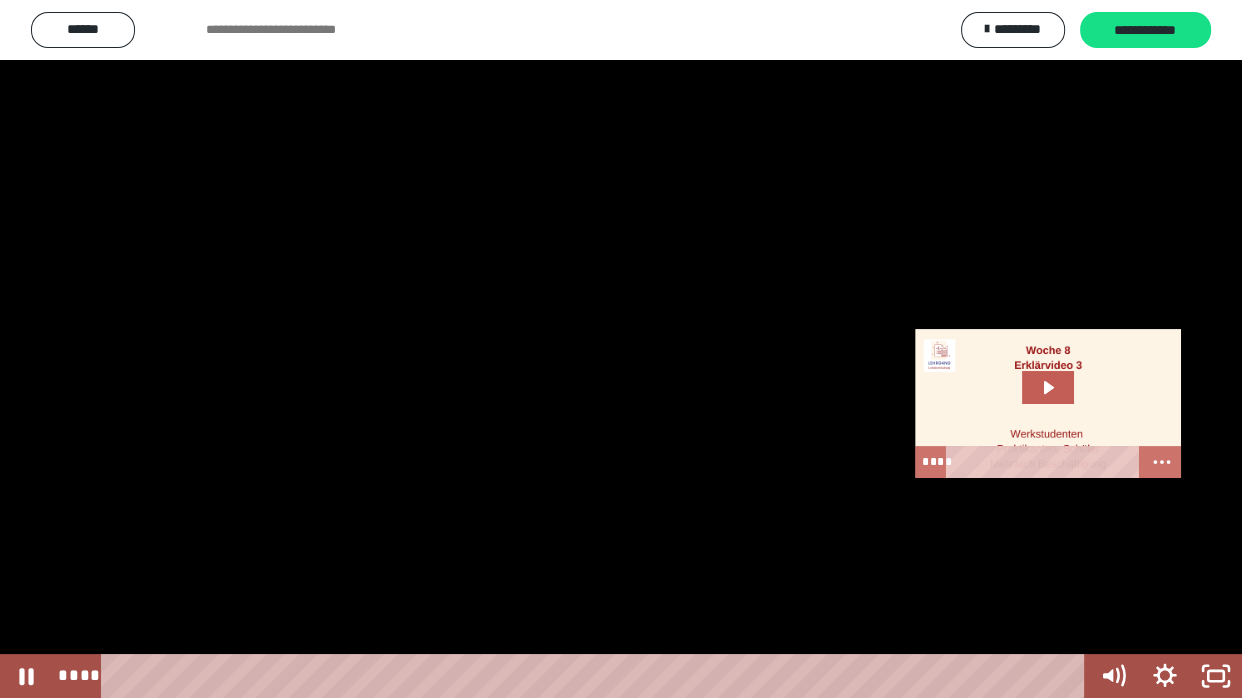 click at bounding box center [621, 349] 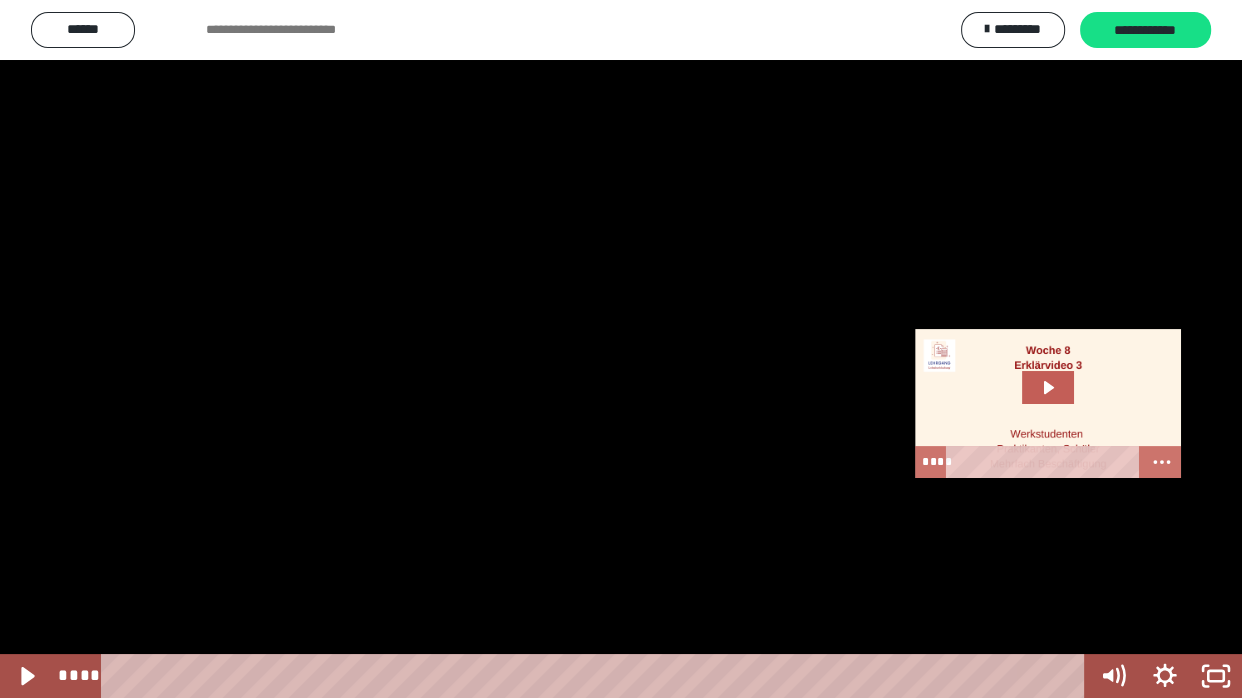 drag, startPoint x: 457, startPoint y: 331, endPoint x: 420, endPoint y: 303, distance: 46.400433 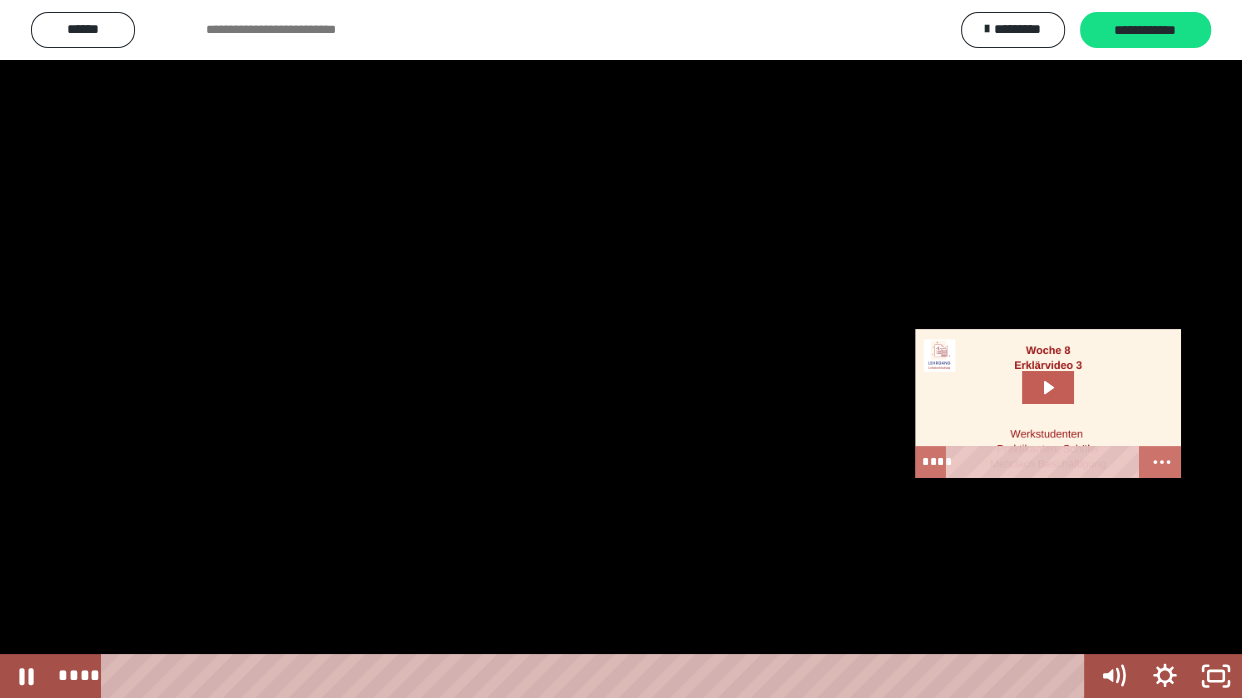 click at bounding box center (621, 349) 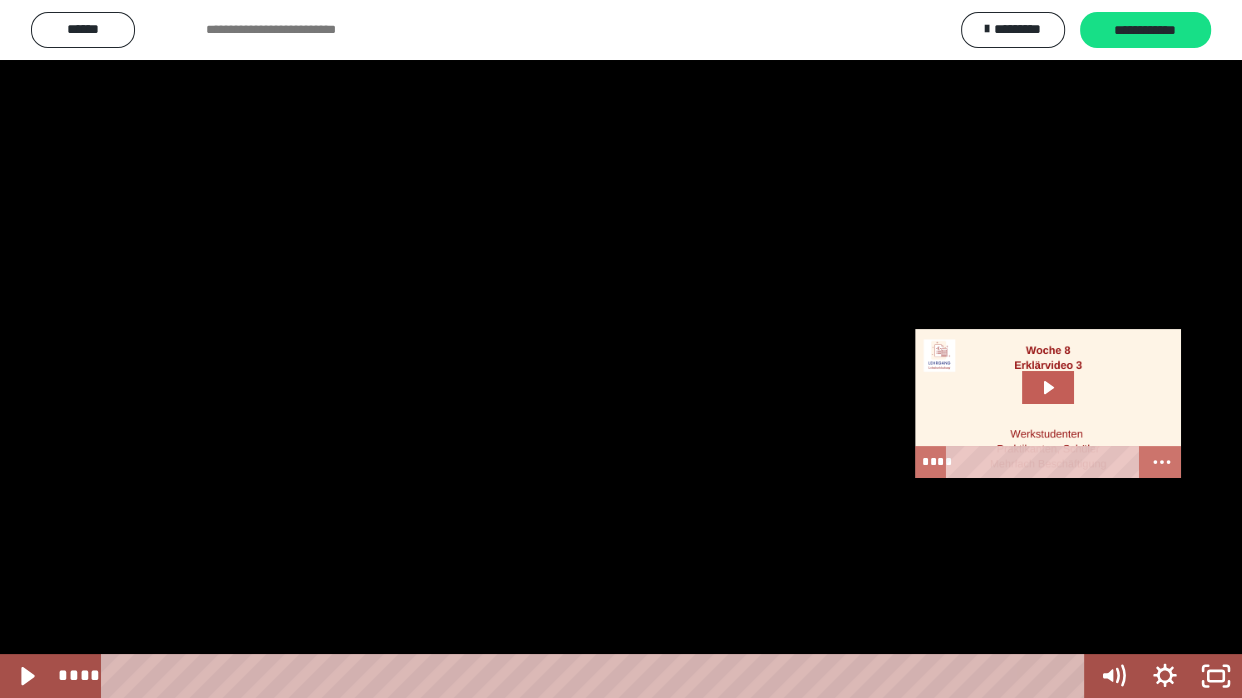 click at bounding box center (621, 349) 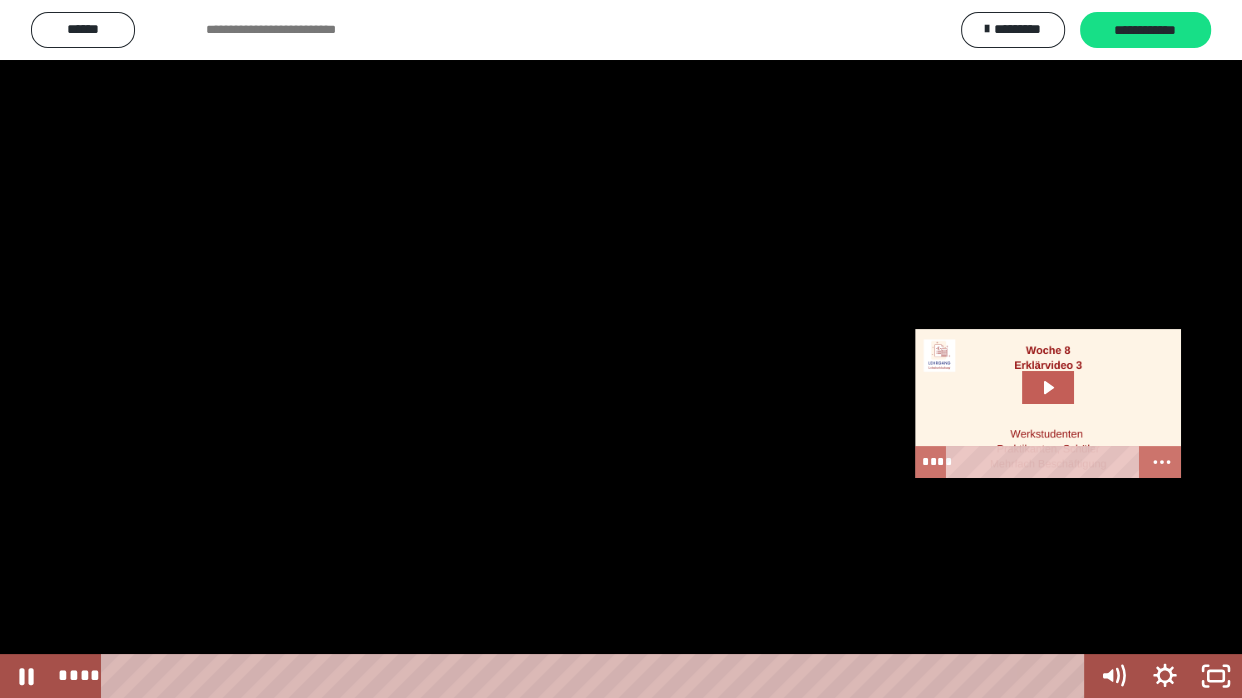 click at bounding box center (621, 349) 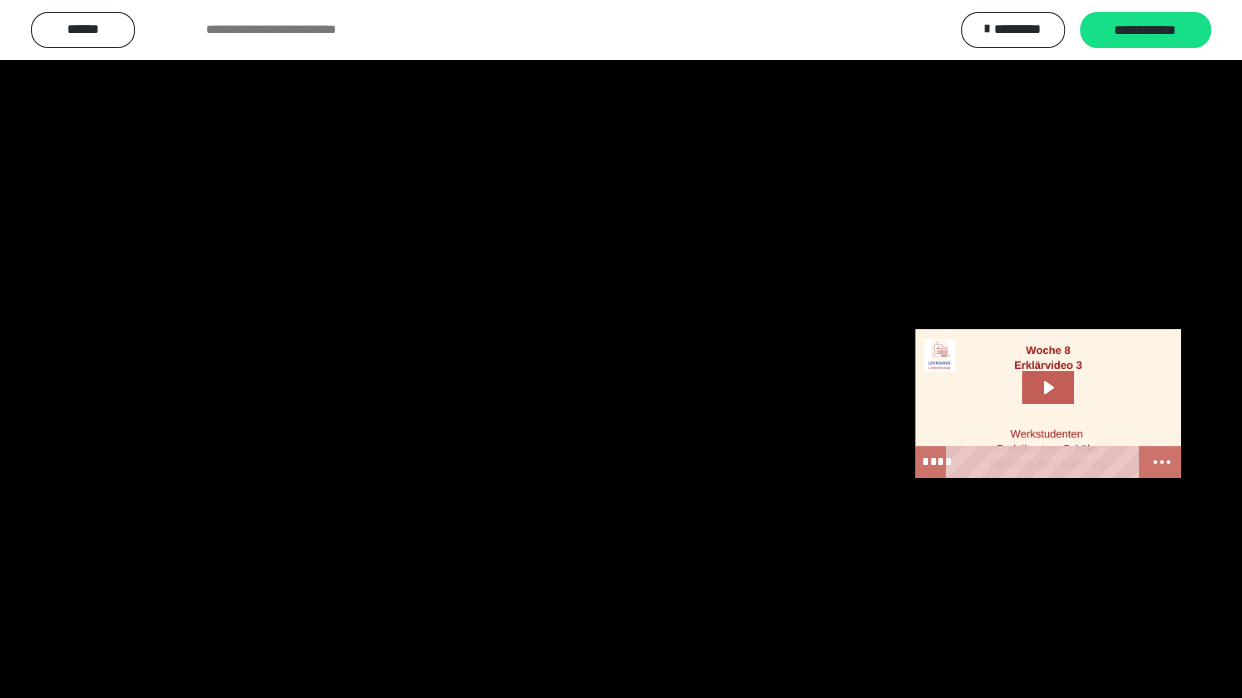 click at bounding box center [621, 349] 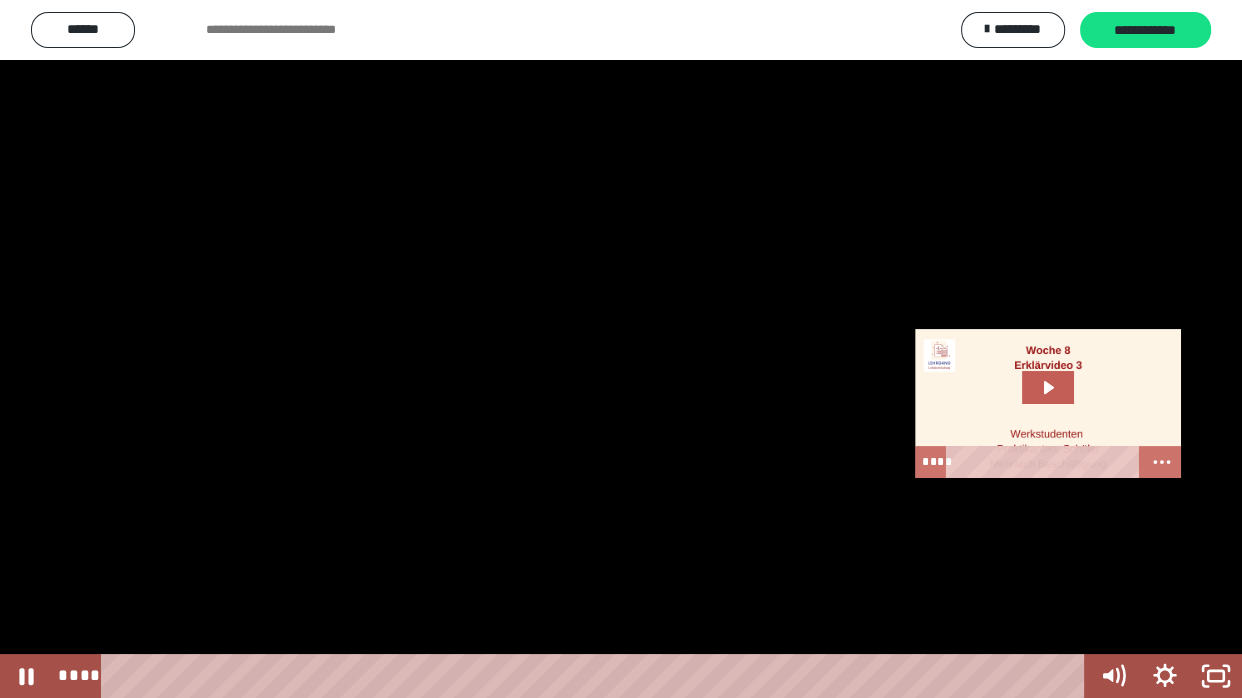 click at bounding box center [621, 349] 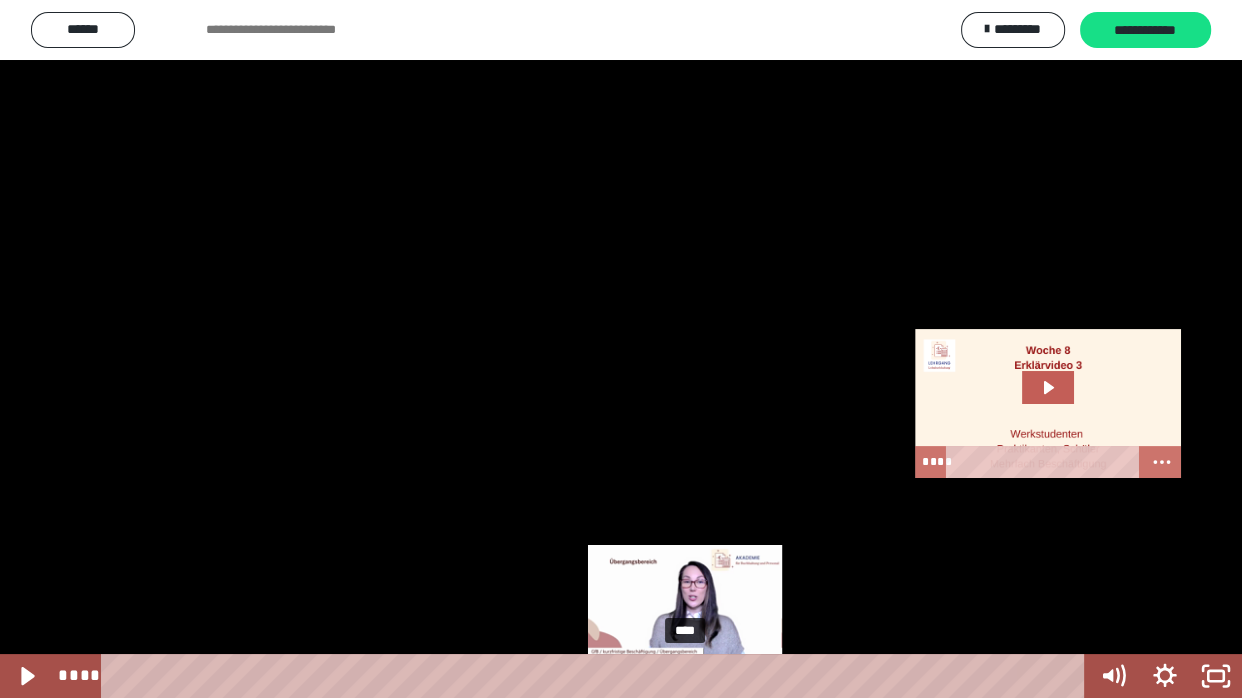 click on "****" at bounding box center [597, 676] 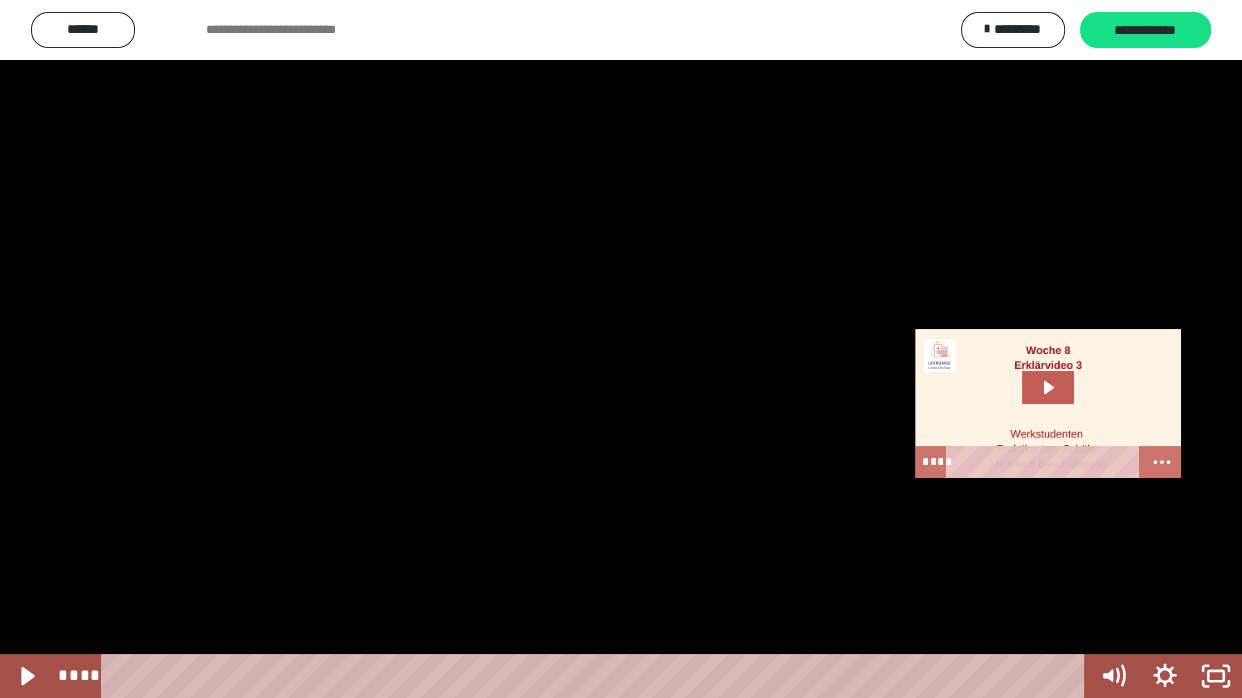 click at bounding box center (621, 349) 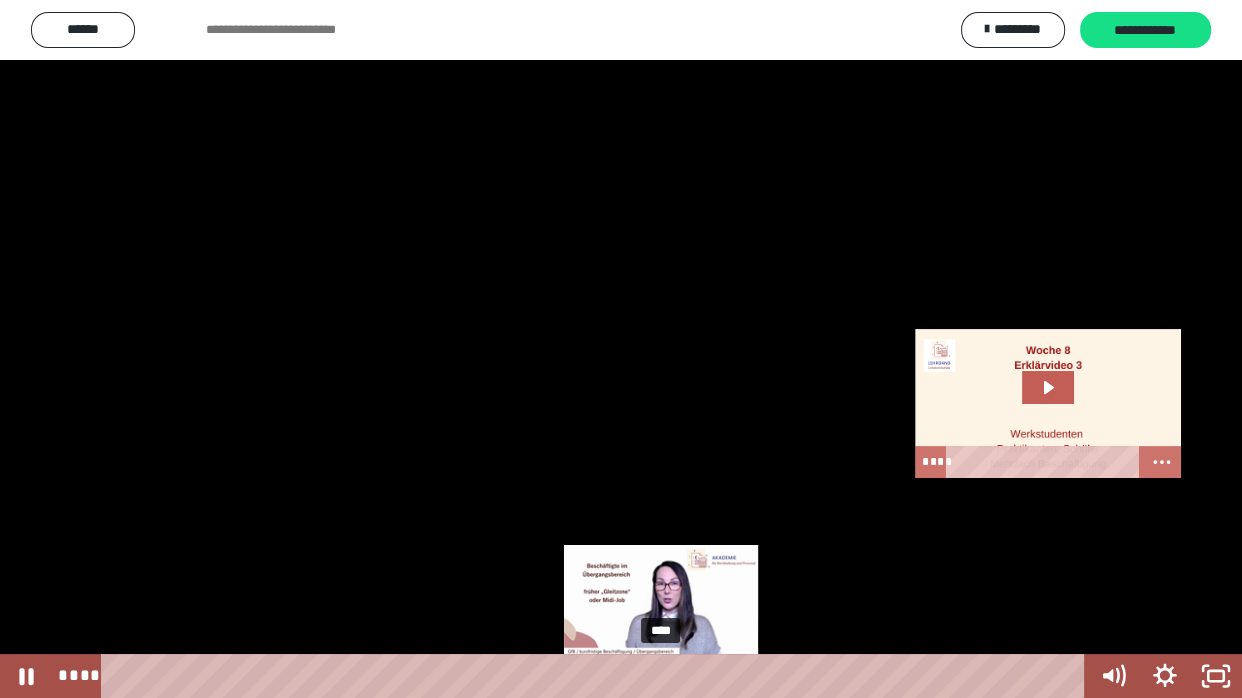 click on "****" at bounding box center (597, 676) 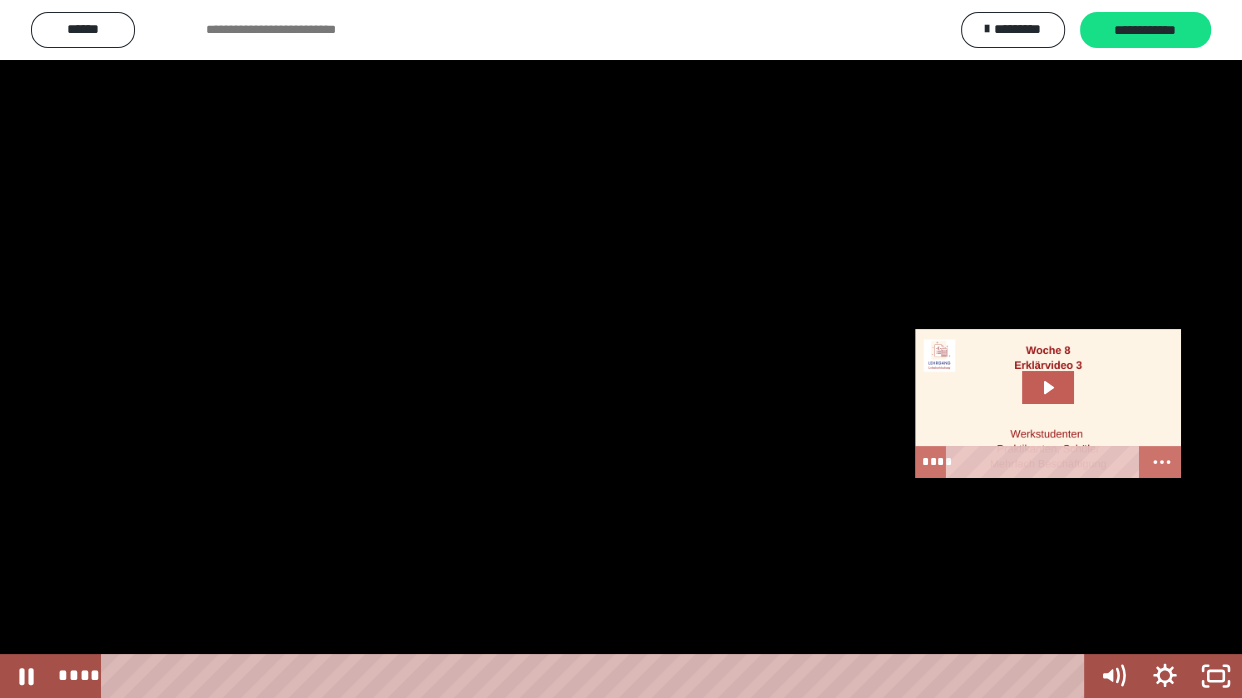 click at bounding box center [621, 349] 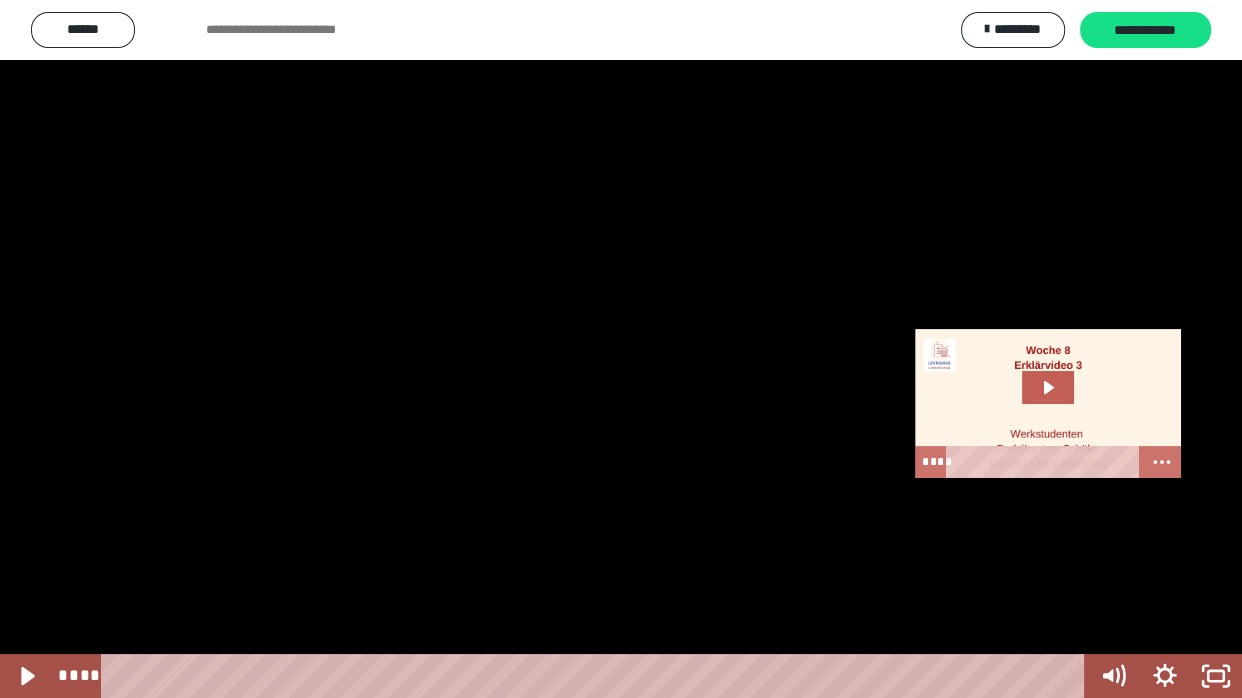 drag, startPoint x: 454, startPoint y: 444, endPoint x: 332, endPoint y: 521, distance: 144.26712 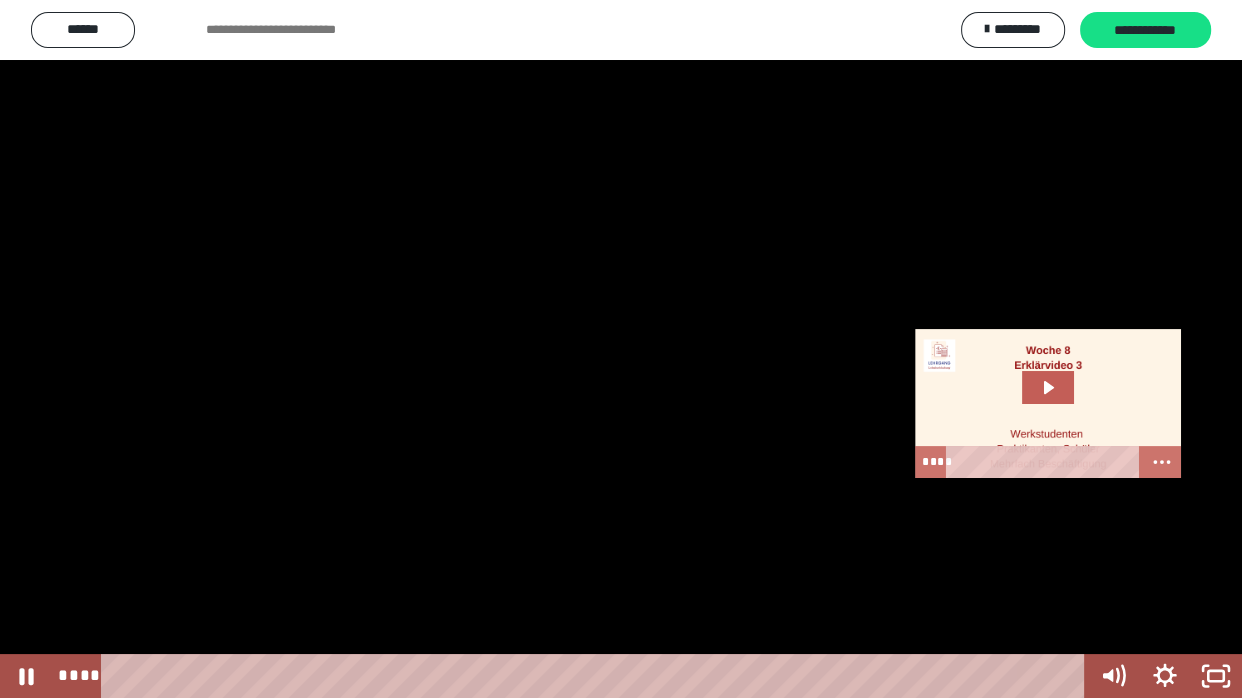 click at bounding box center [621, 349] 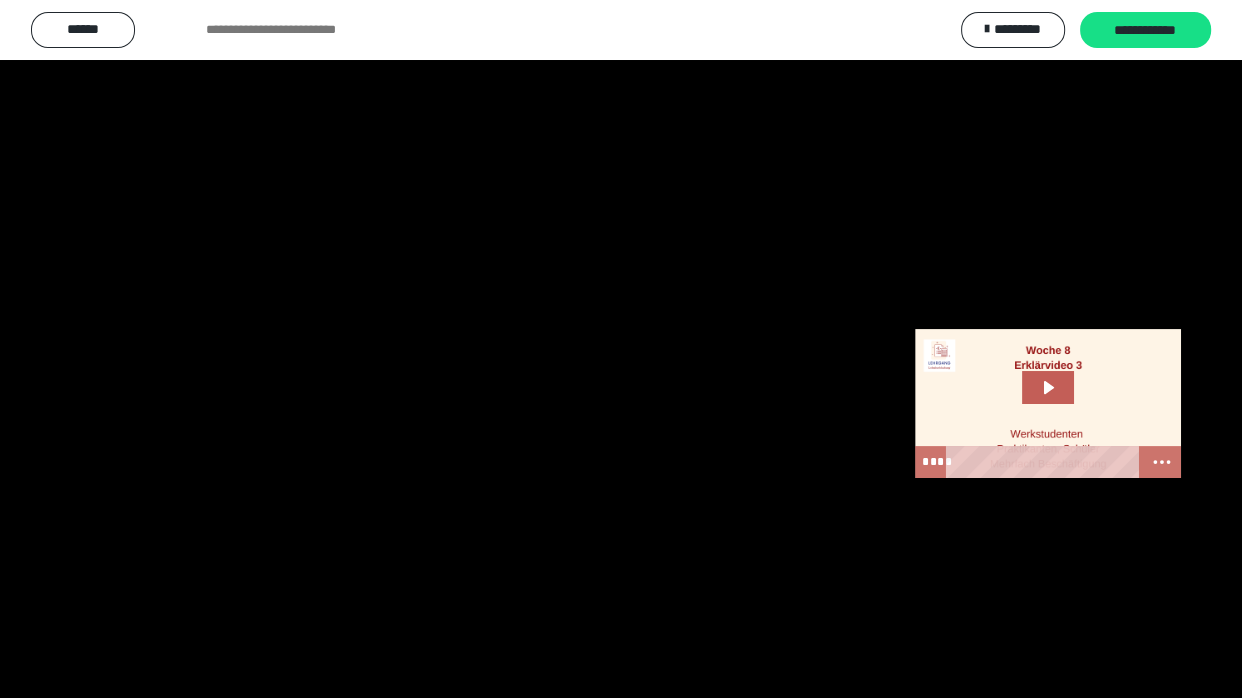 drag, startPoint x: 247, startPoint y: 605, endPoint x: 235, endPoint y: 607, distance: 12.165525 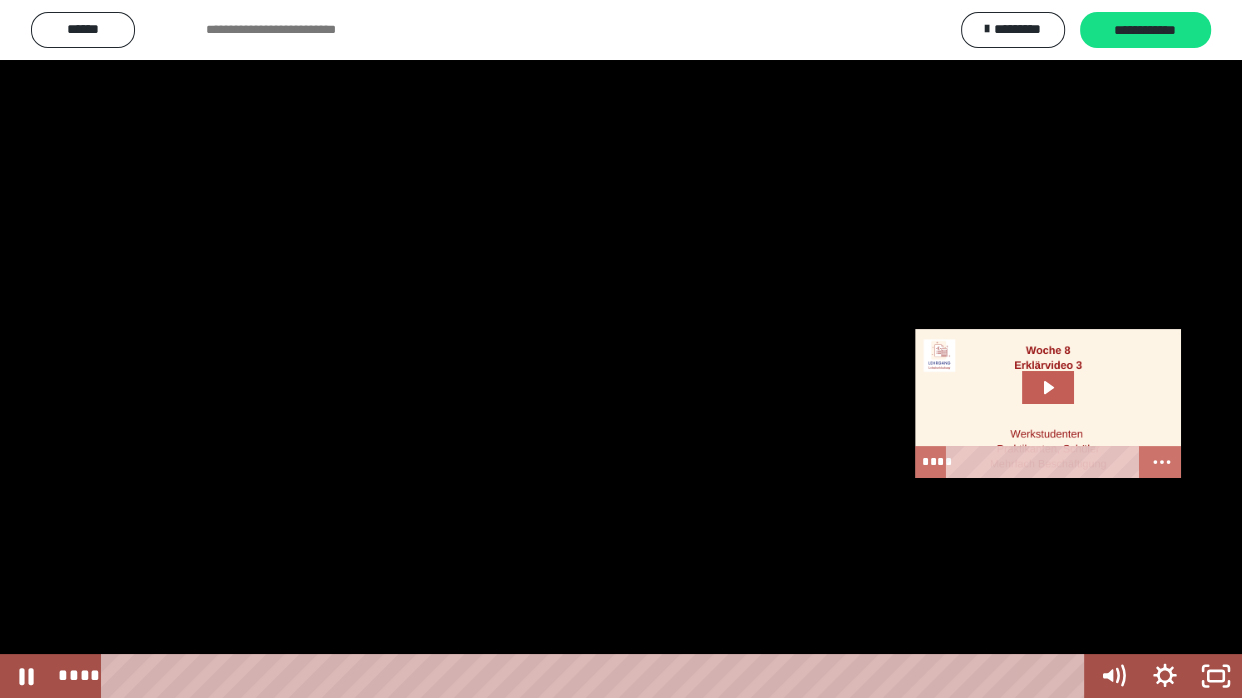 click at bounding box center [621, 349] 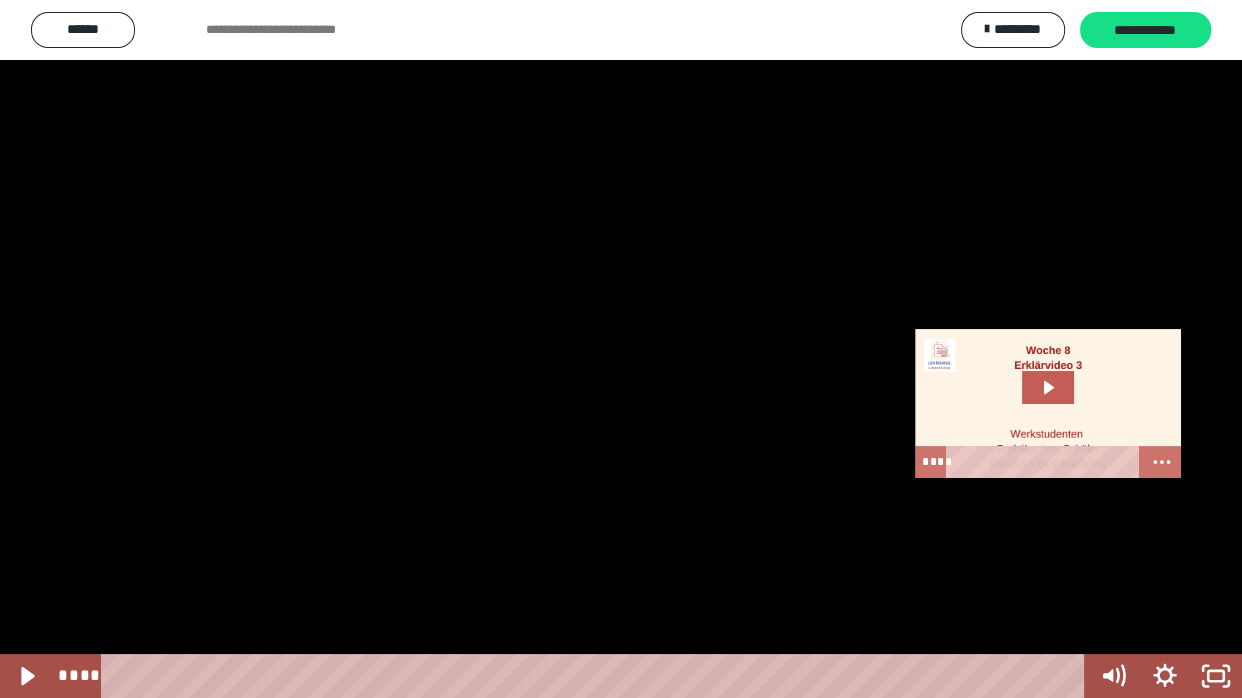 drag, startPoint x: 520, startPoint y: 439, endPoint x: 483, endPoint y: 437, distance: 37.054016 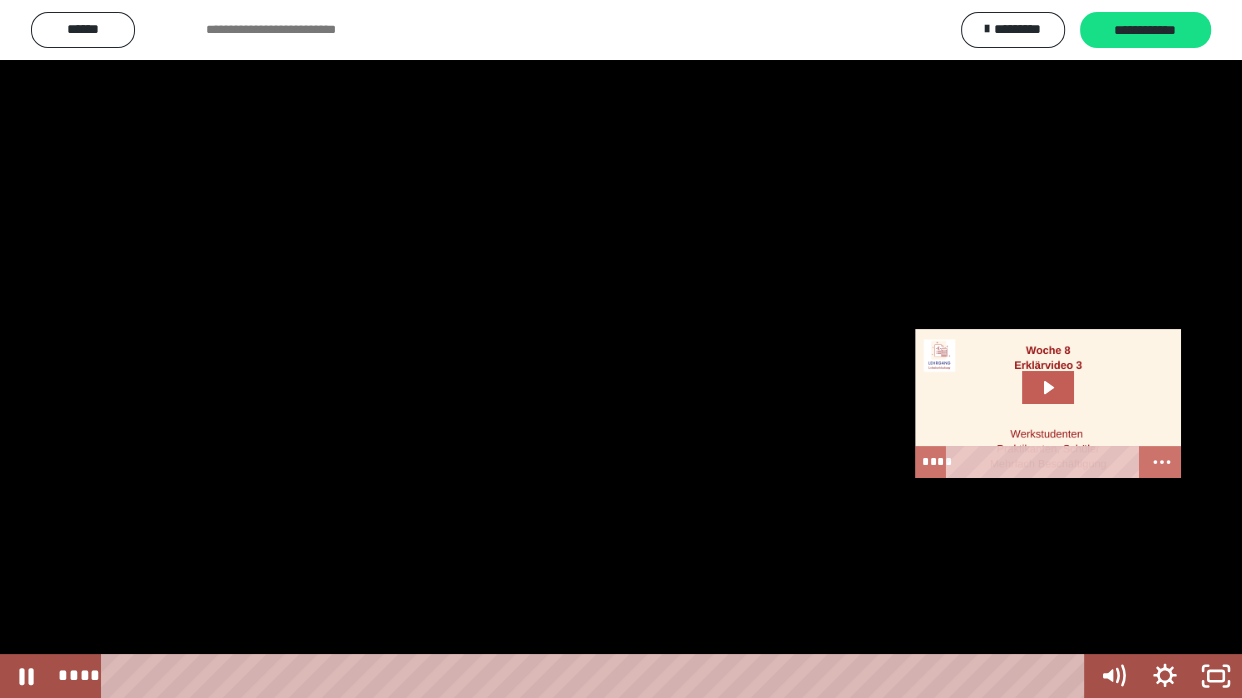 click at bounding box center (621, 349) 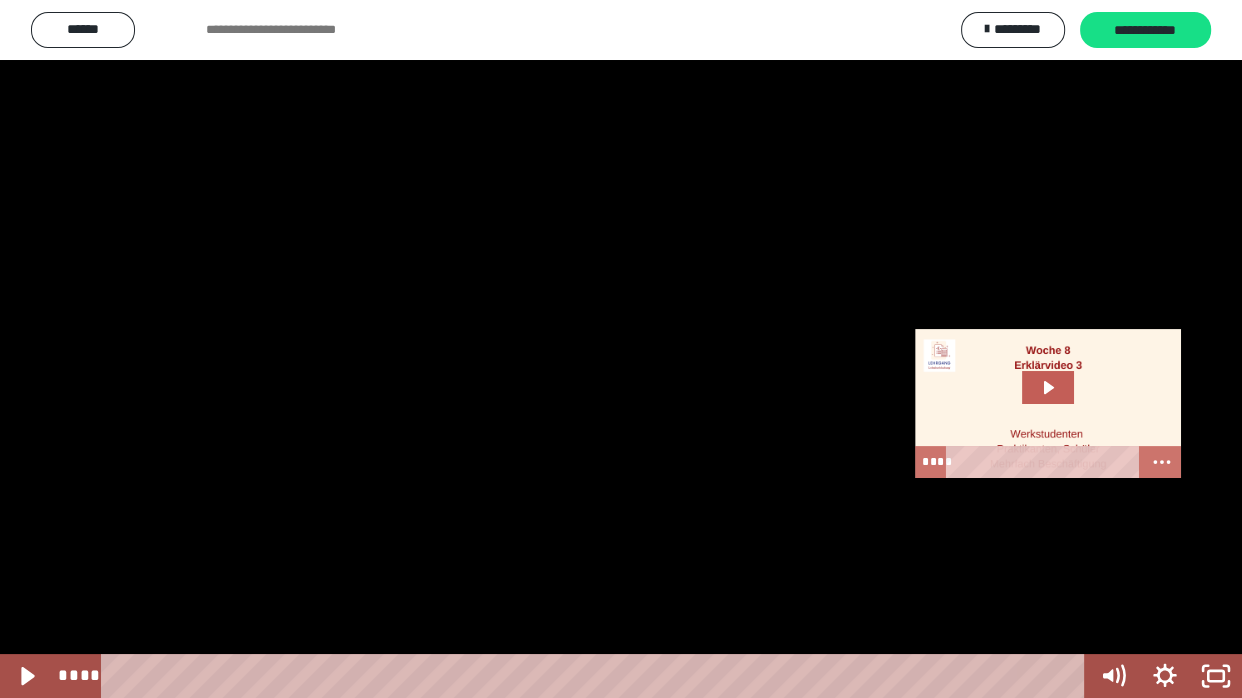drag, startPoint x: 453, startPoint y: 454, endPoint x: 372, endPoint y: 491, distance: 89.050545 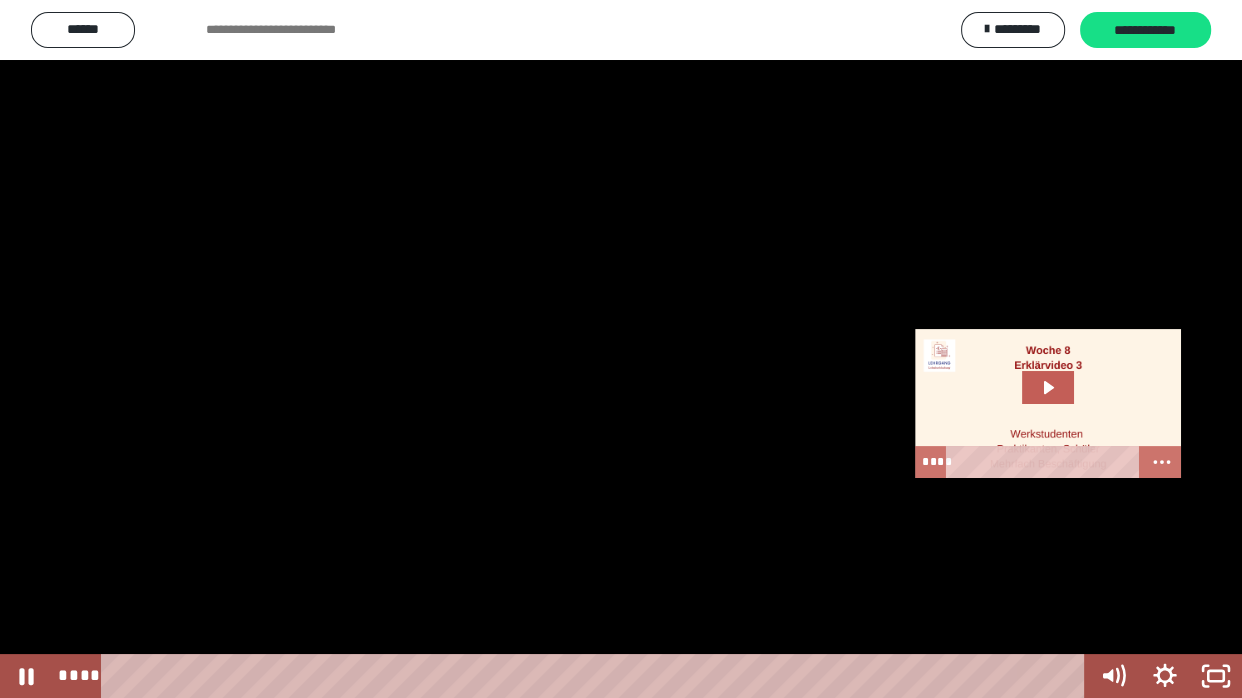 click at bounding box center [621, 349] 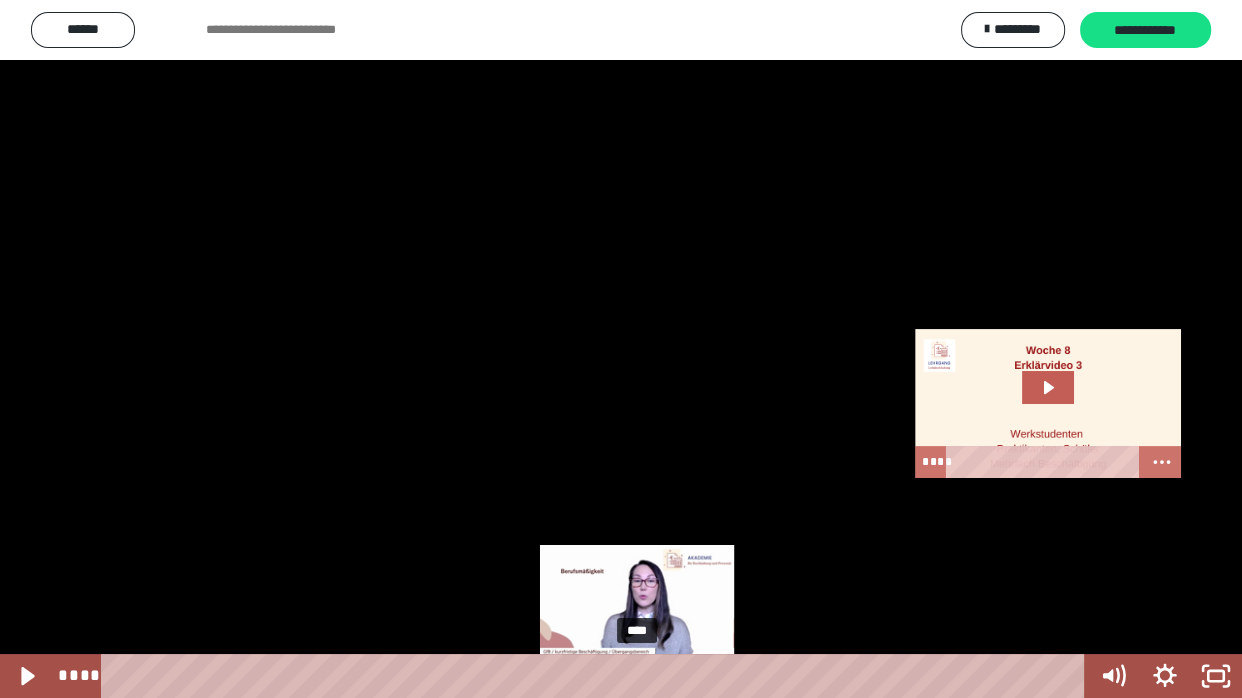 click on "****" at bounding box center (597, 676) 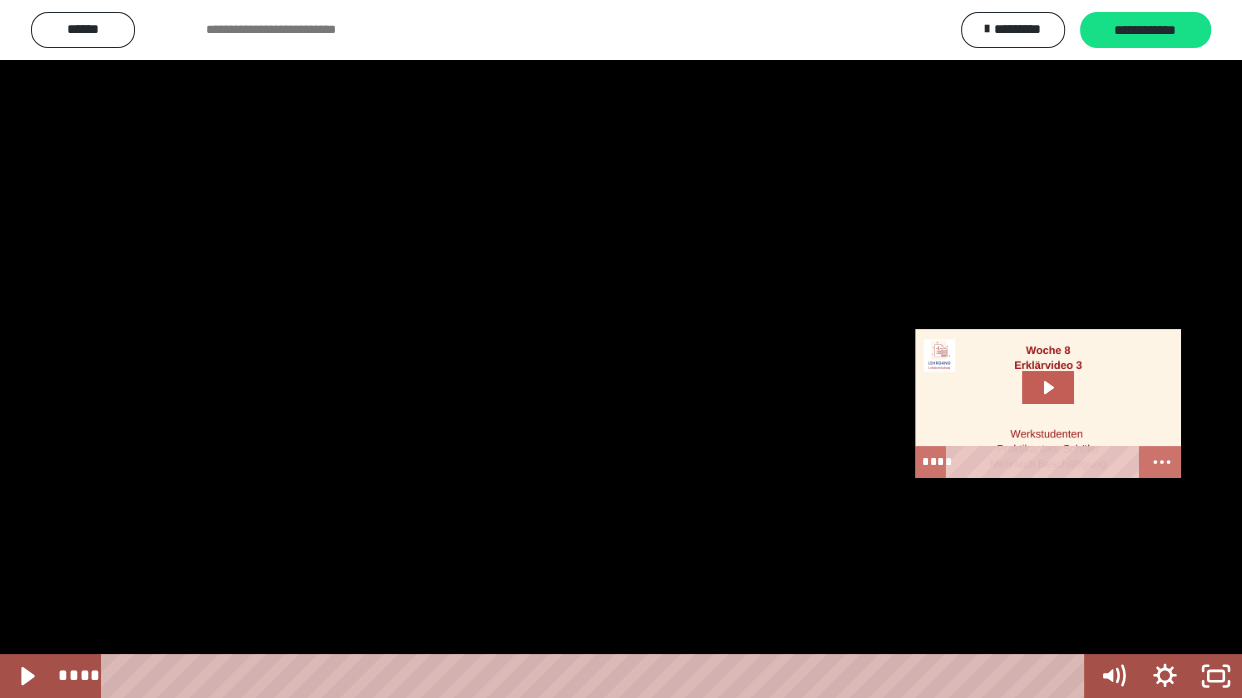click at bounding box center [621, 349] 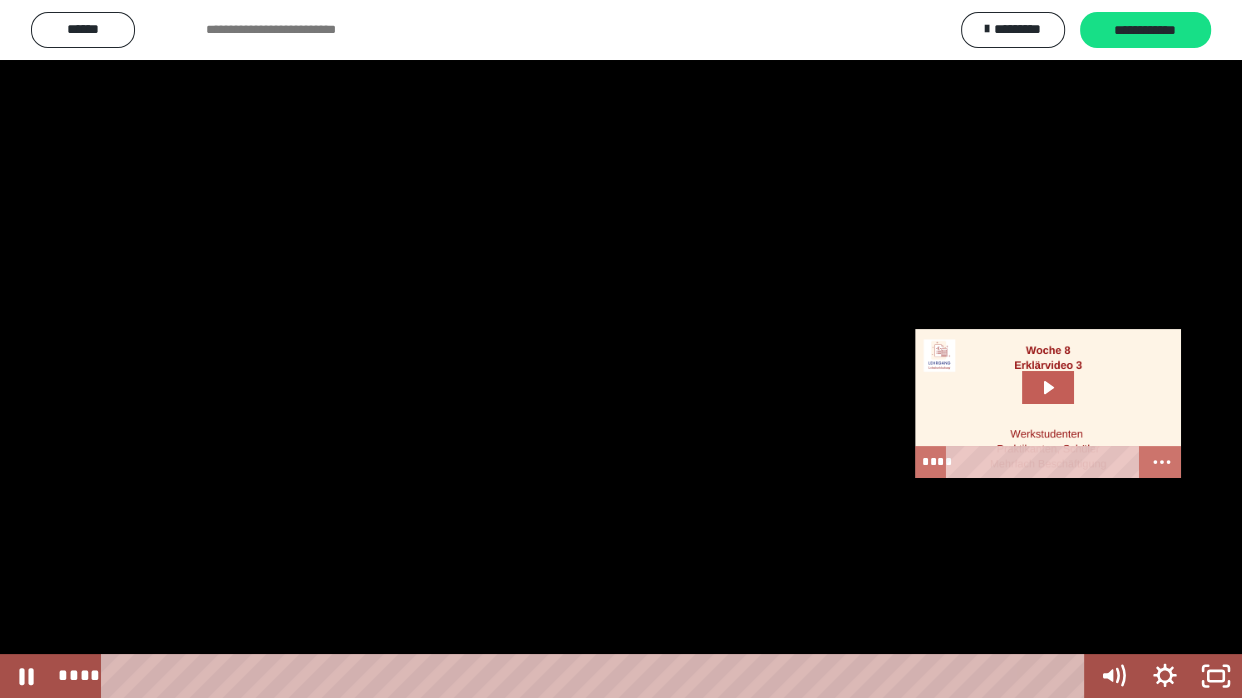 click at bounding box center [621, 349] 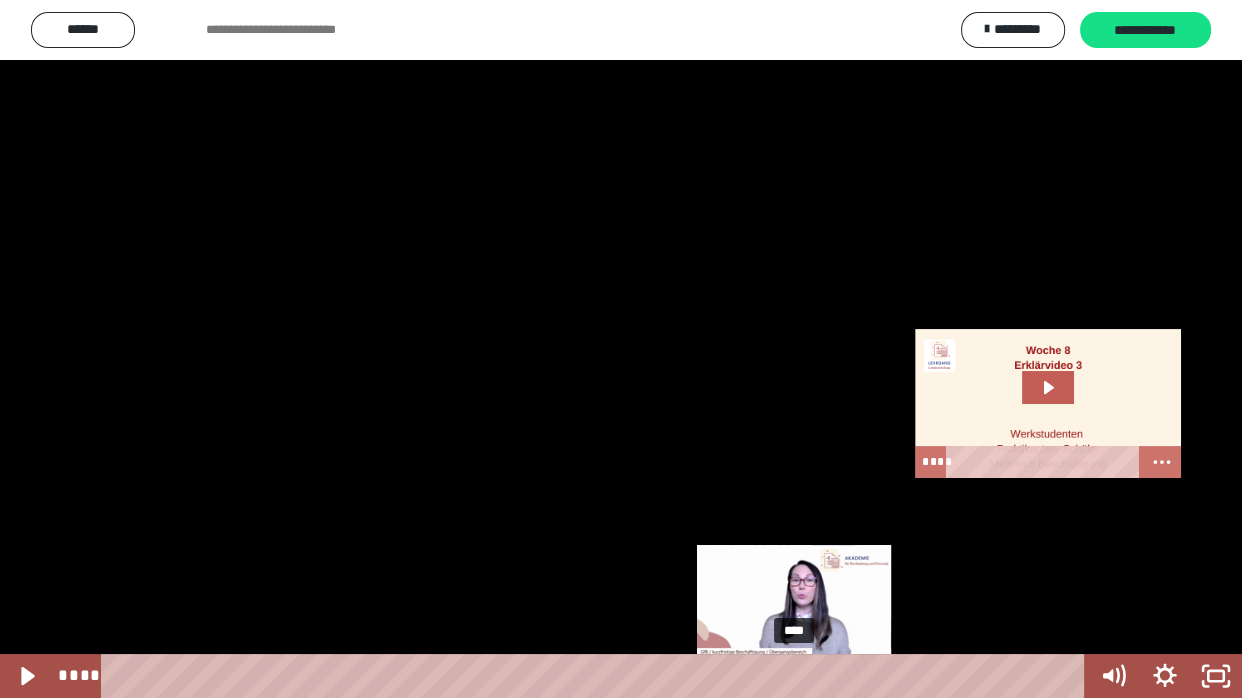 click on "****" at bounding box center (597, 676) 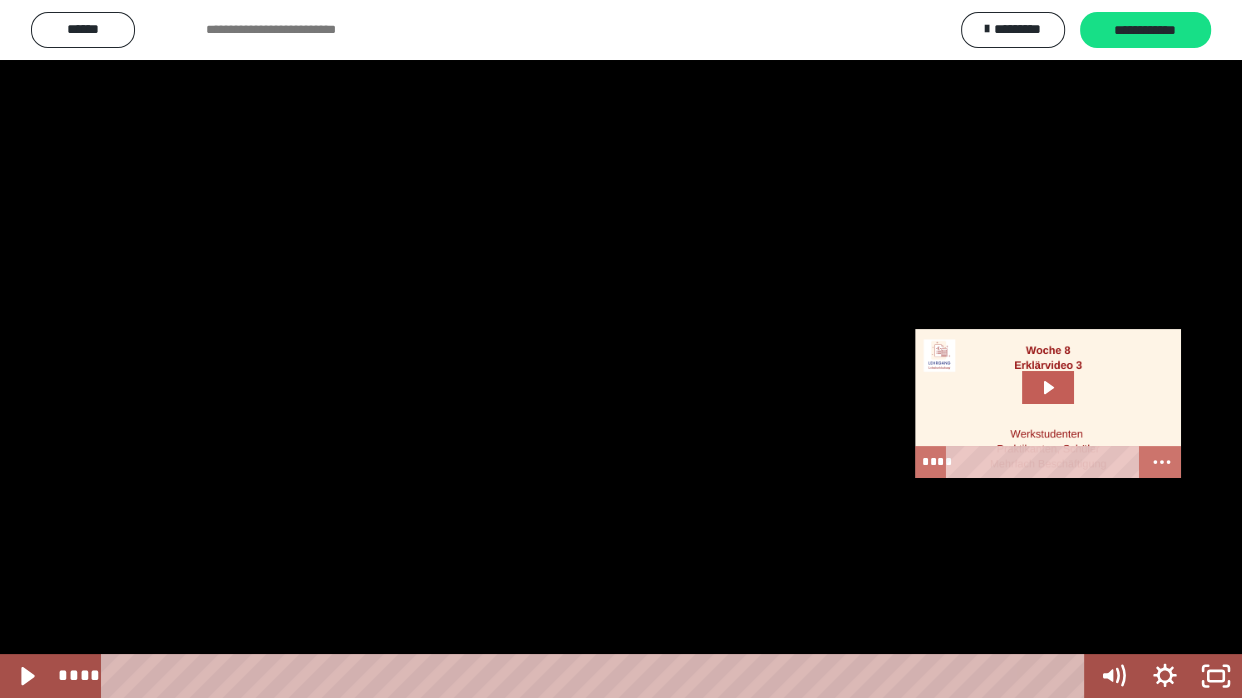 click at bounding box center [621, 349] 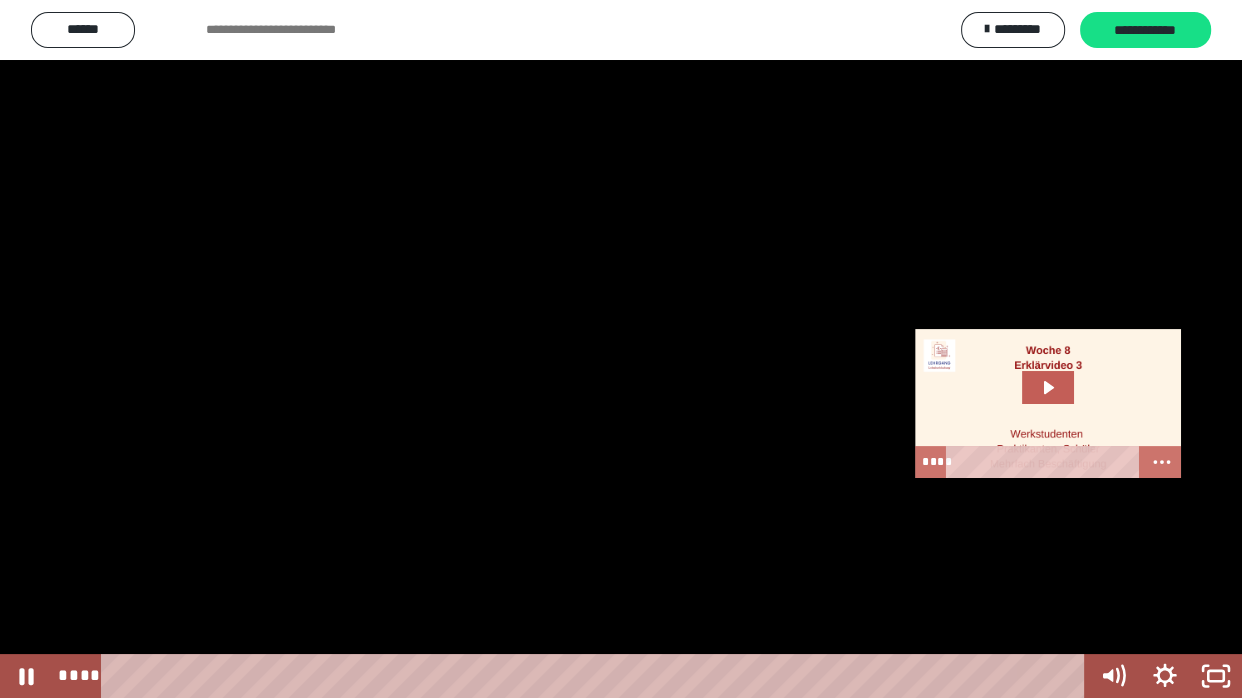 click at bounding box center (621, 349) 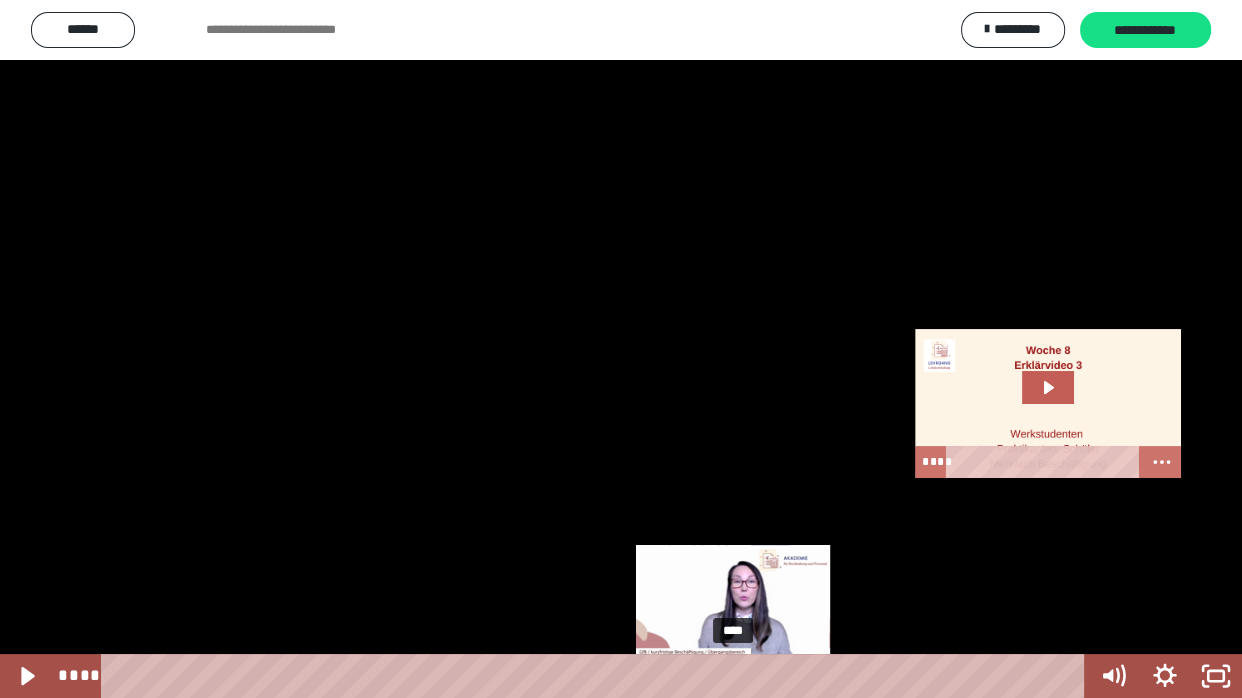 click on "****" at bounding box center [597, 676] 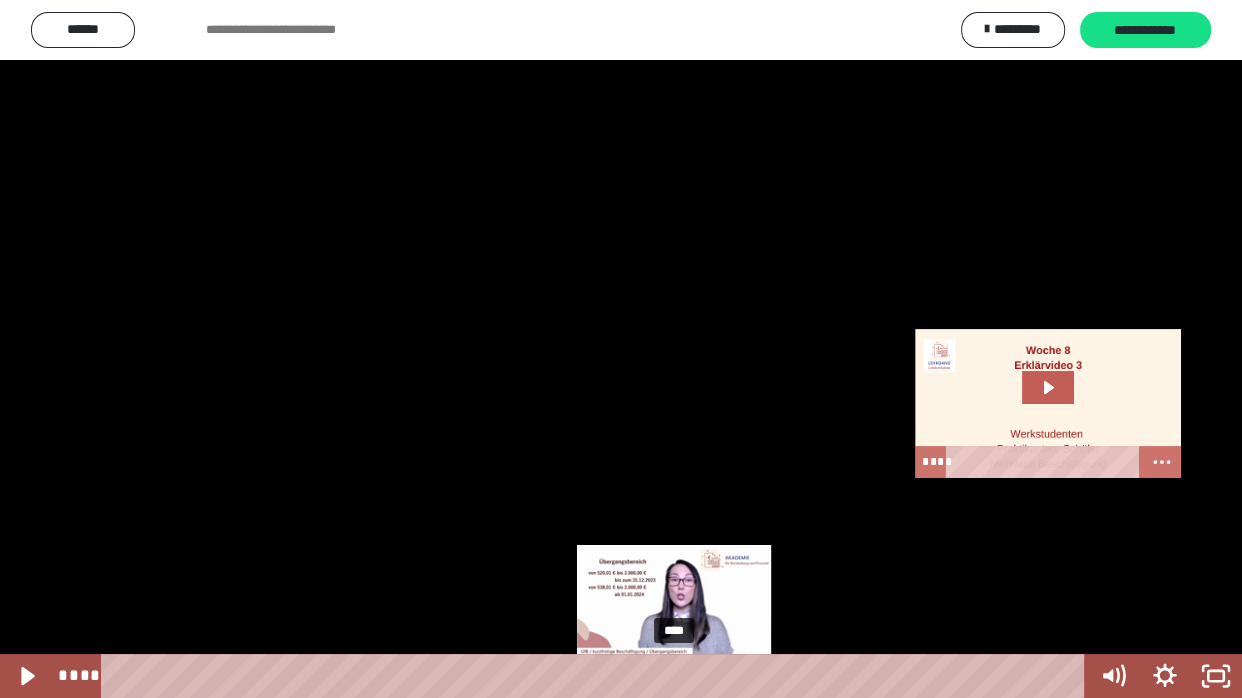 click on "****" at bounding box center [597, 676] 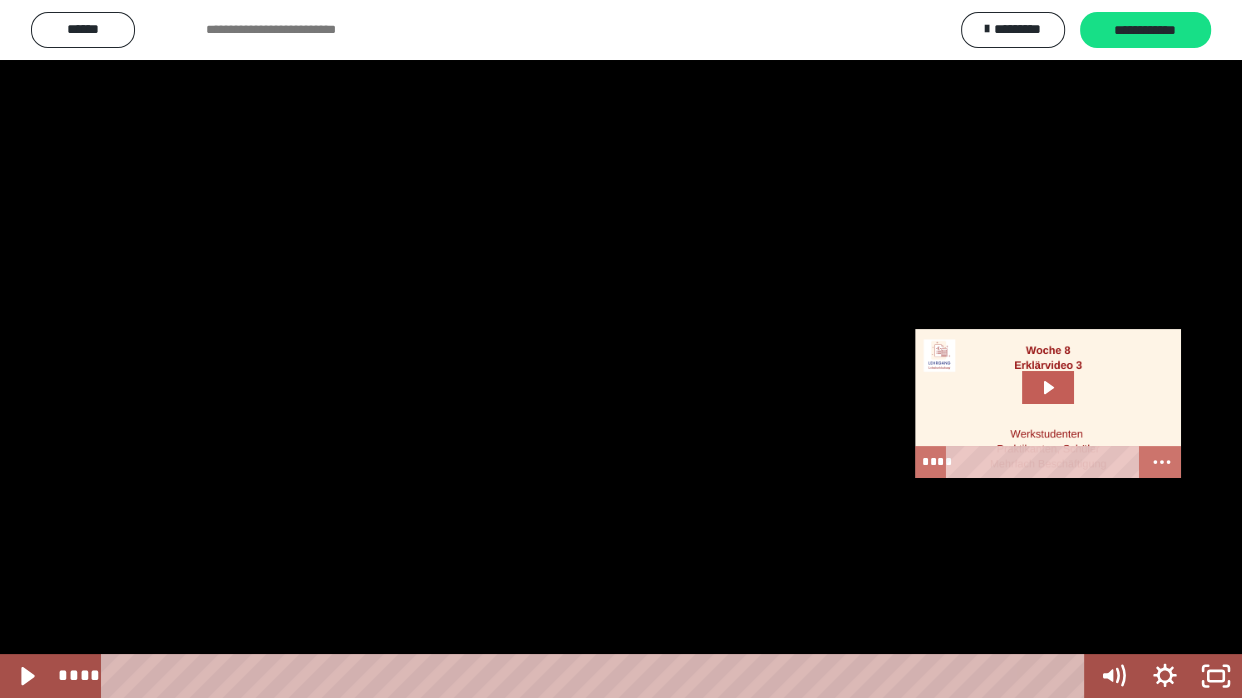 click at bounding box center [621, 349] 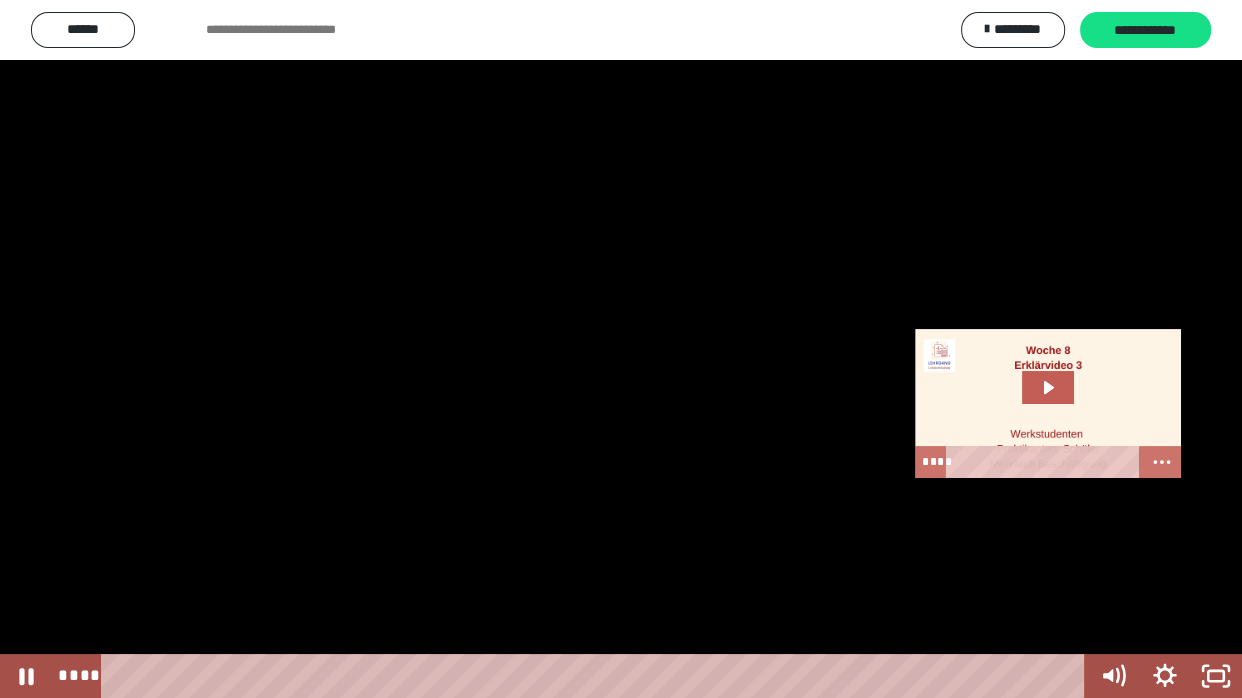click at bounding box center (621, 349) 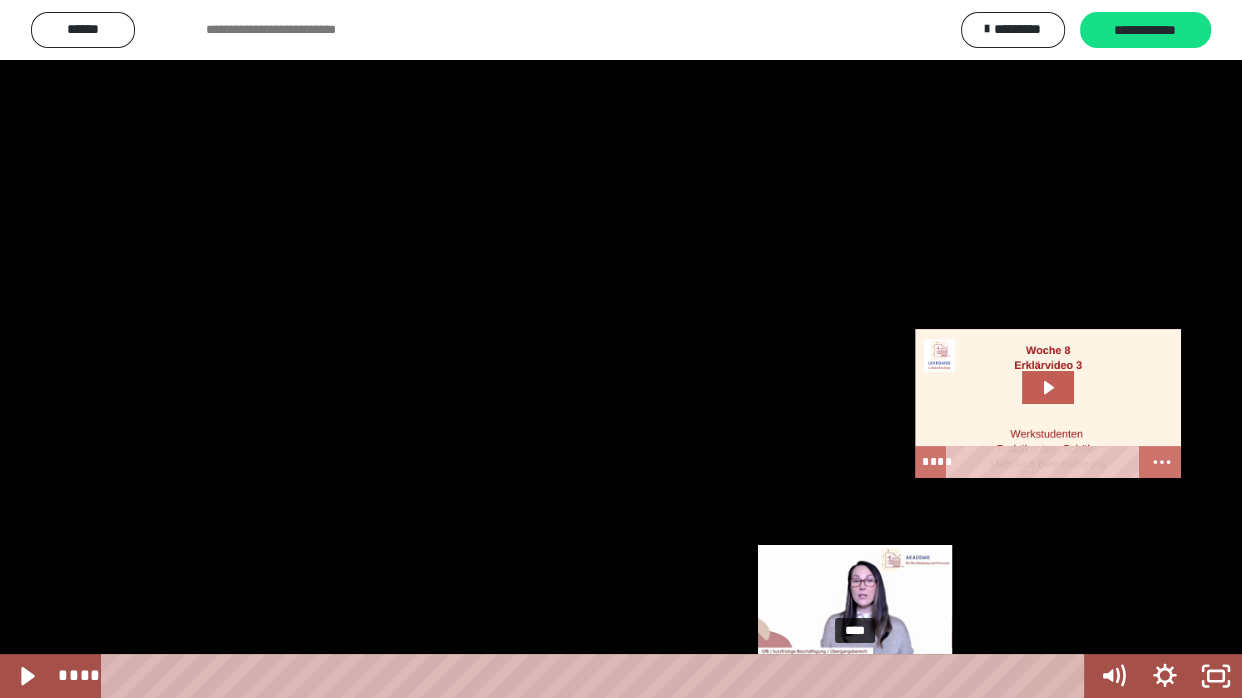 click on "****" at bounding box center [597, 676] 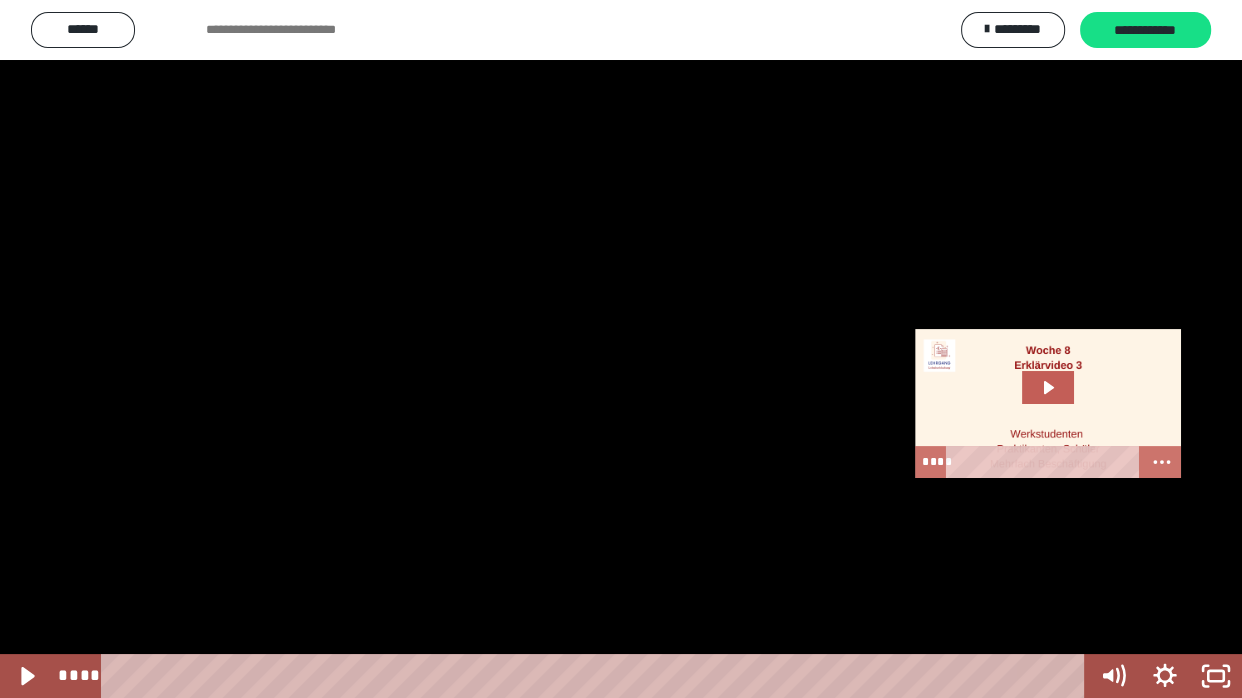 click at bounding box center (621, 349) 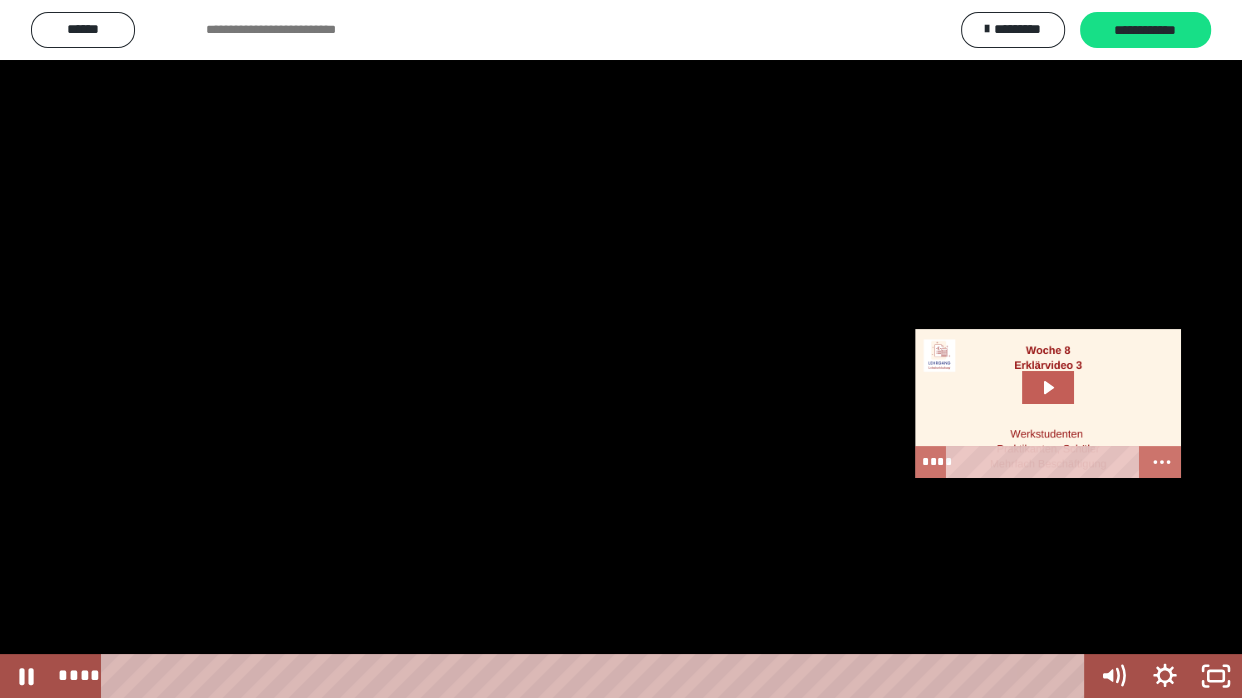 click at bounding box center (621, 349) 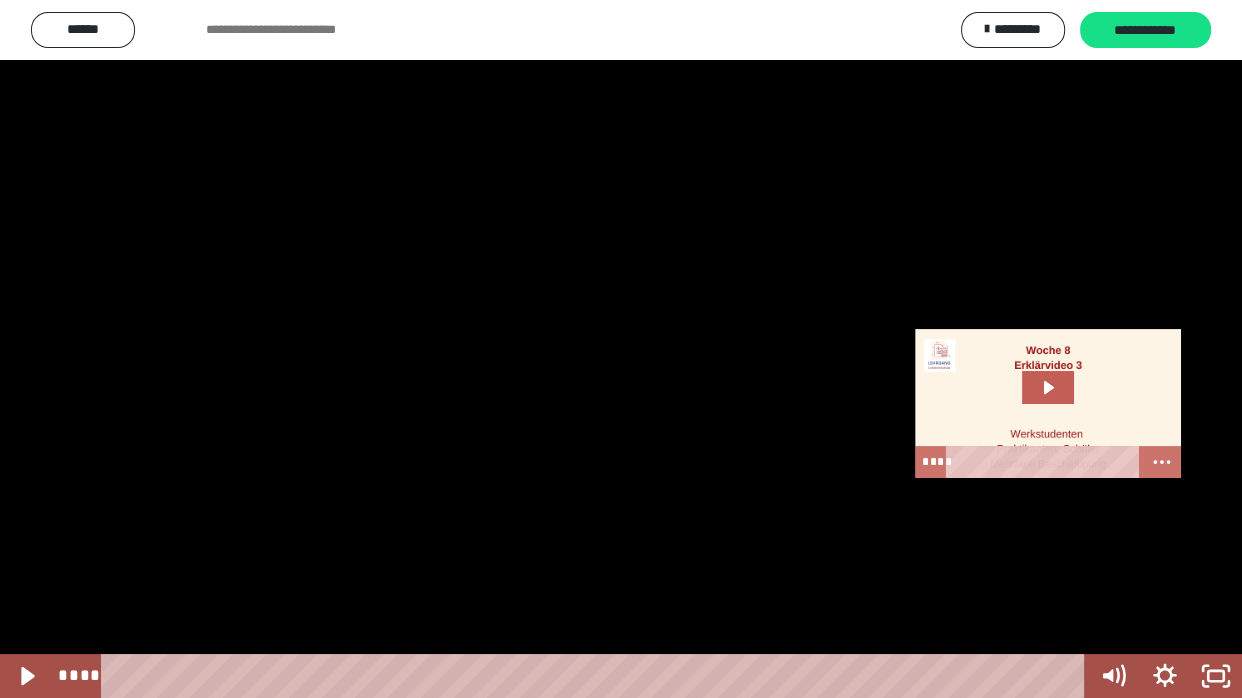 drag, startPoint x: 0, startPoint y: 249, endPoint x: 0, endPoint y: 260, distance: 11 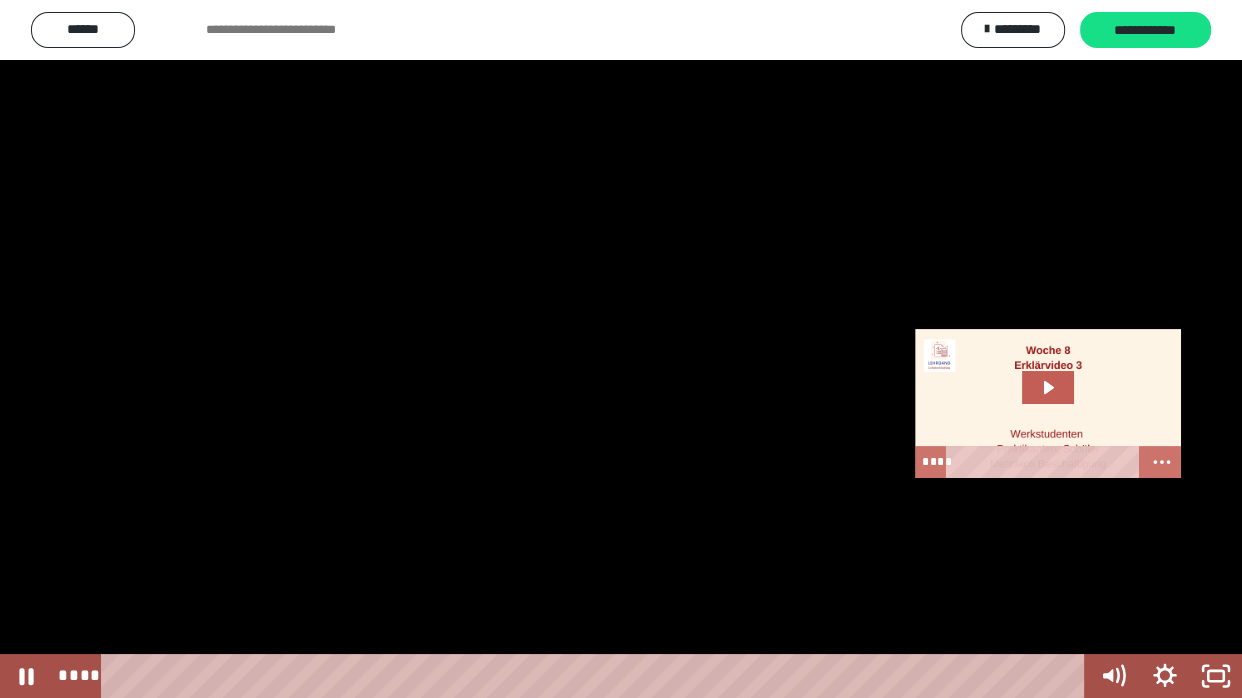 click at bounding box center [621, 349] 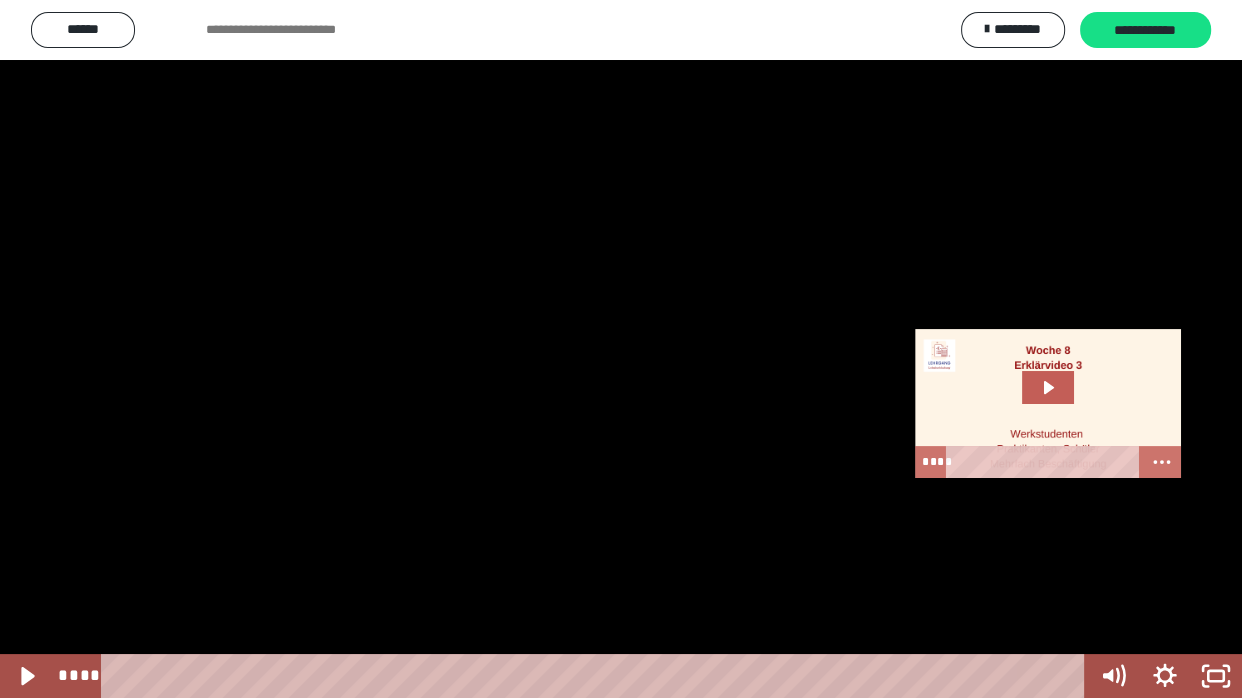 click at bounding box center (621, 349) 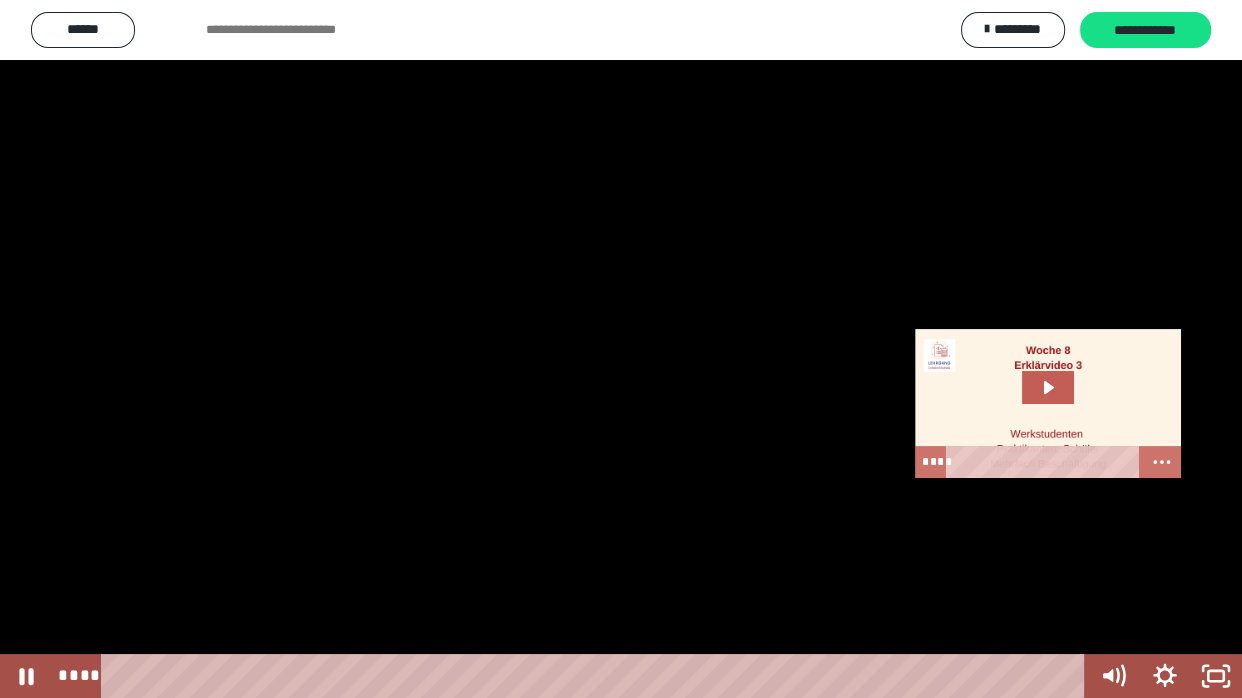 click at bounding box center (621, 349) 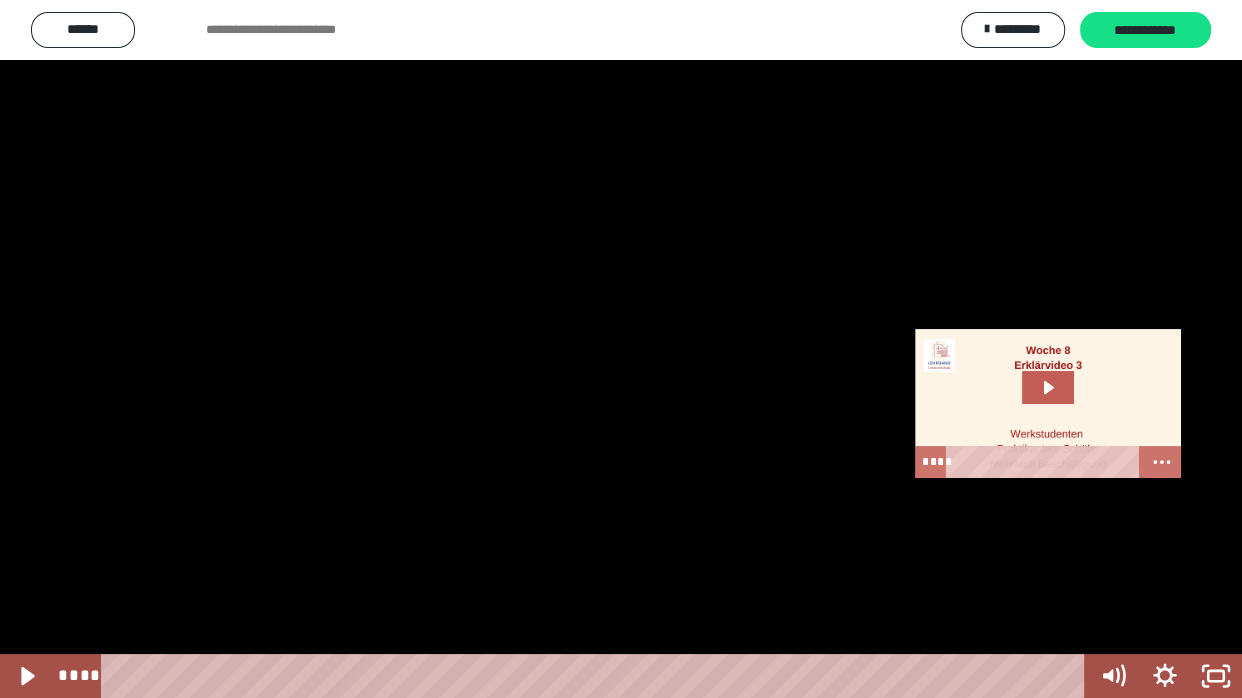 click at bounding box center [621, 349] 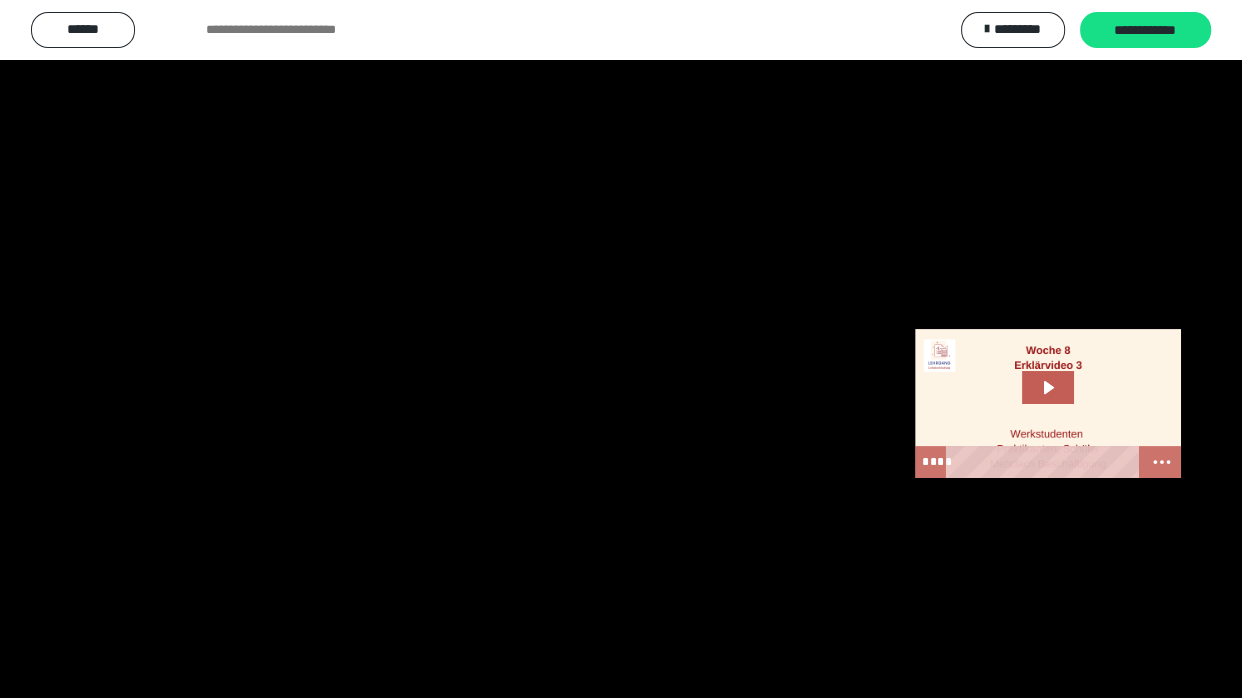 click at bounding box center (621, 349) 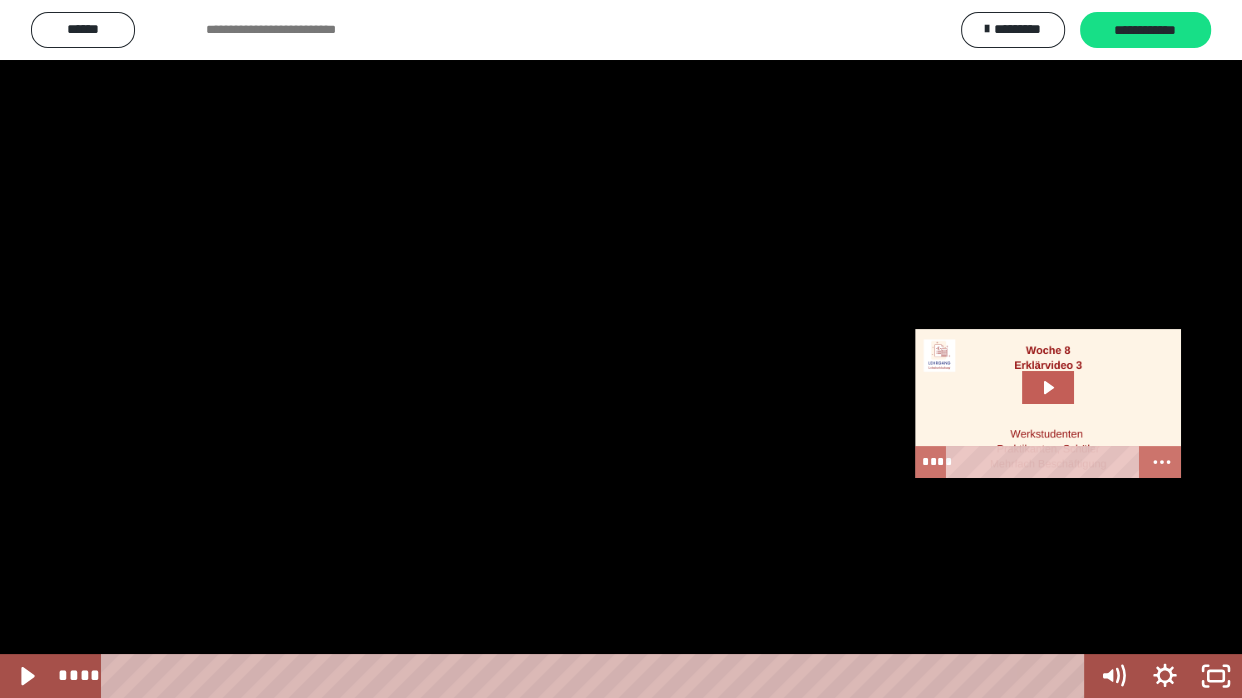 click at bounding box center [621, 349] 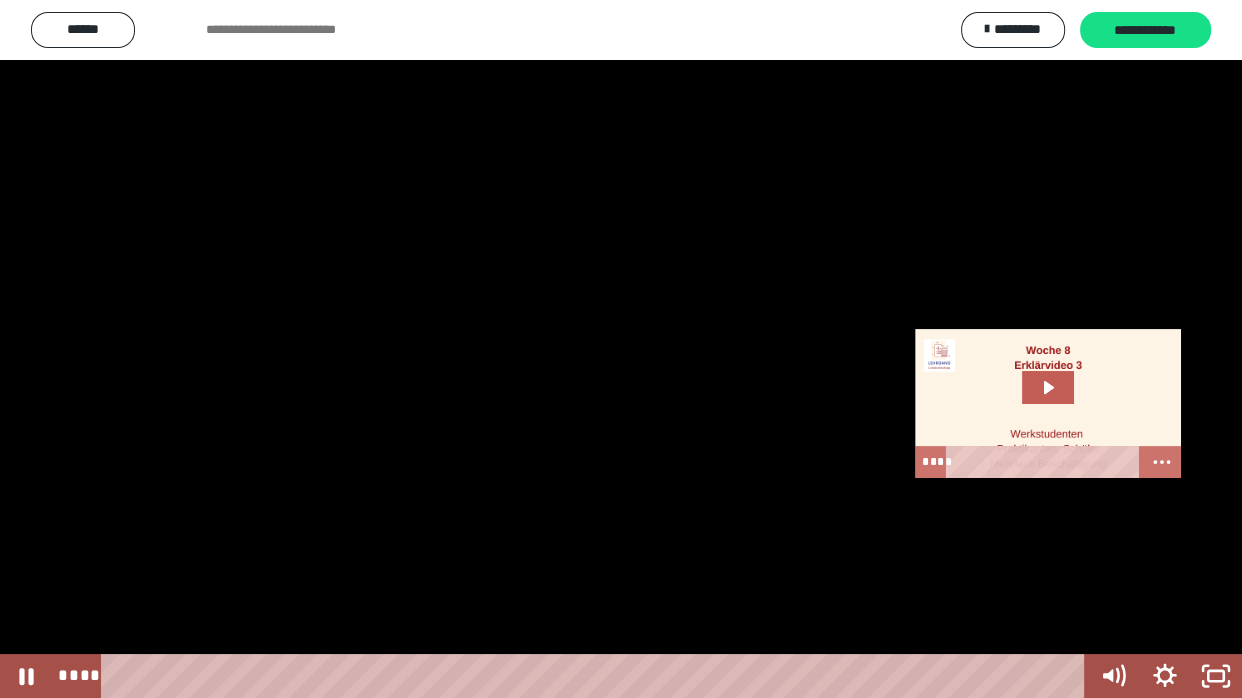 click at bounding box center [621, 349] 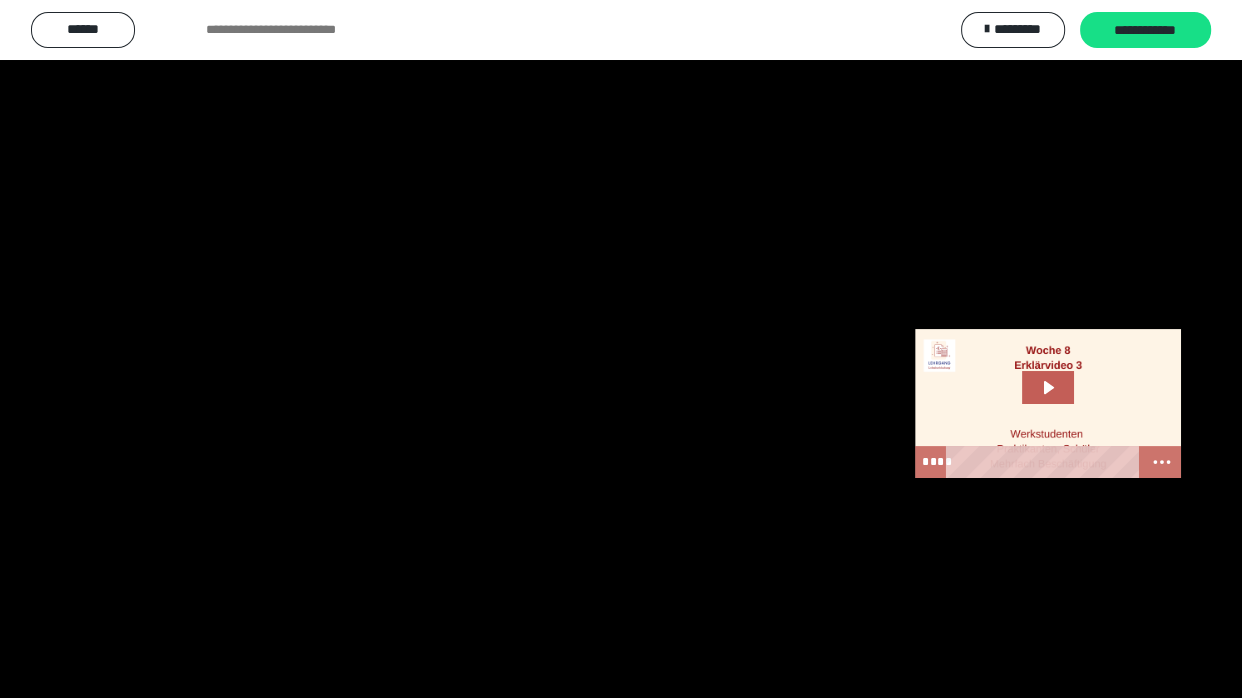 click at bounding box center [621, 349] 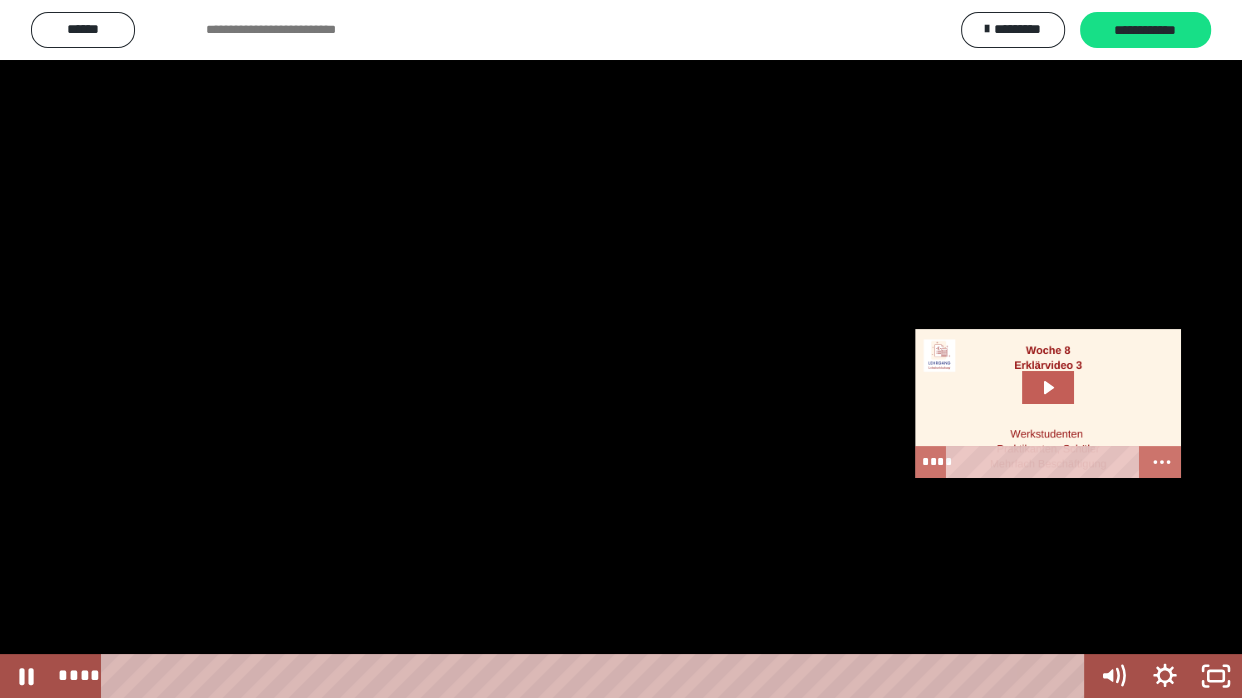 drag, startPoint x: 497, startPoint y: 354, endPoint x: 400, endPoint y: 373, distance: 98.84331 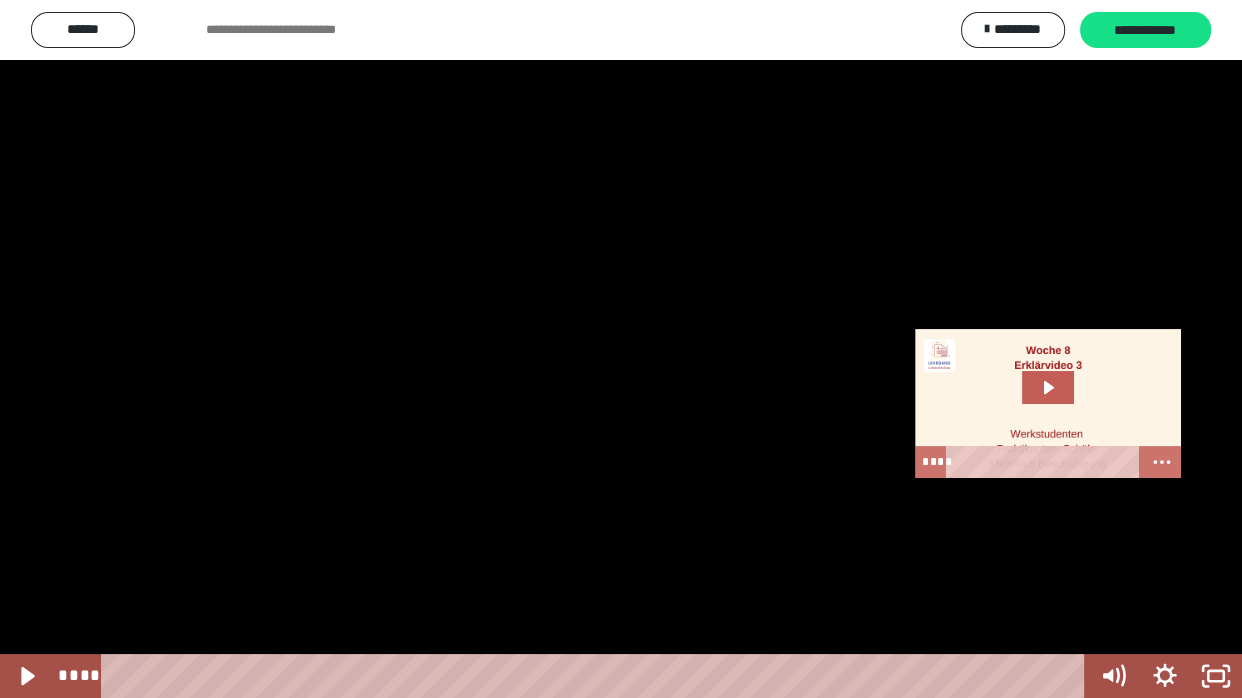 click at bounding box center [621, 349] 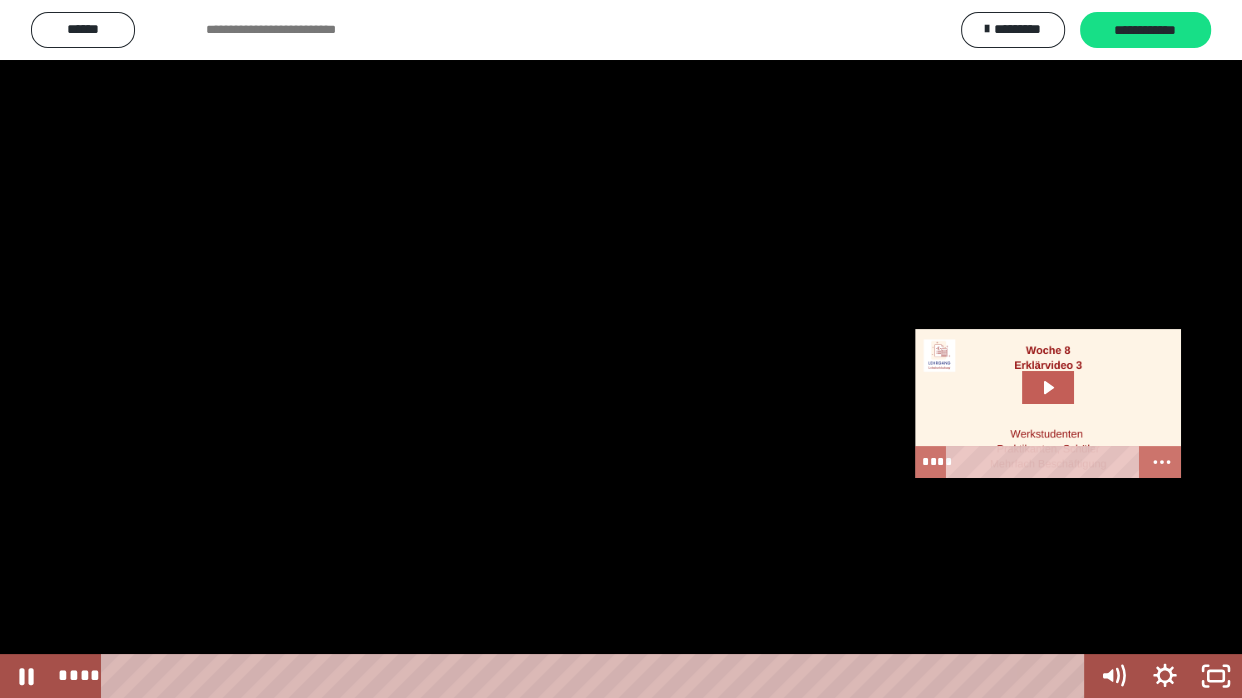 click at bounding box center (621, 349) 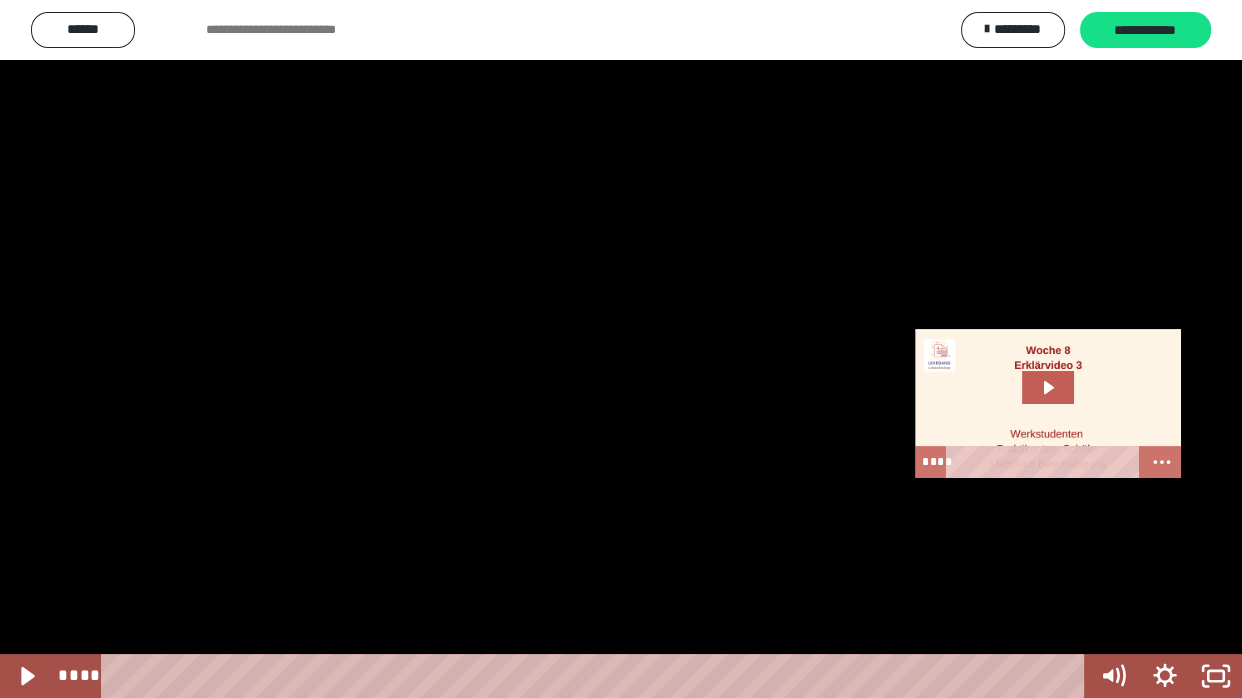 click at bounding box center (621, 349) 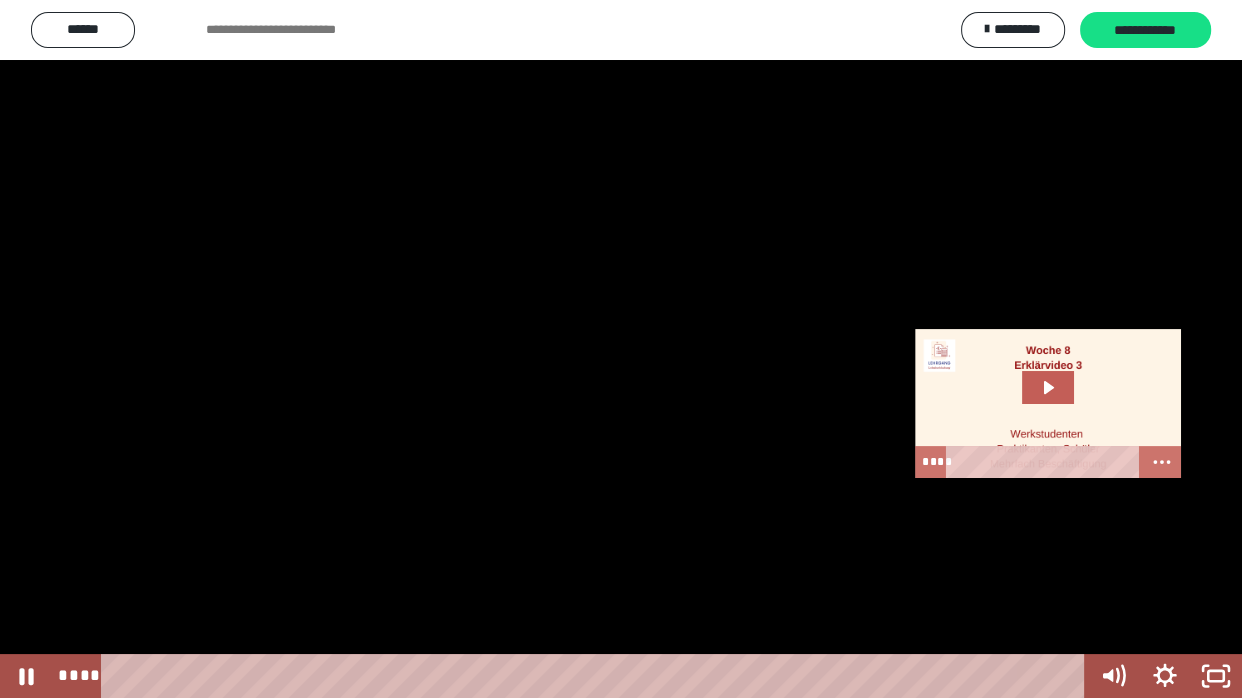 click at bounding box center [621, 349] 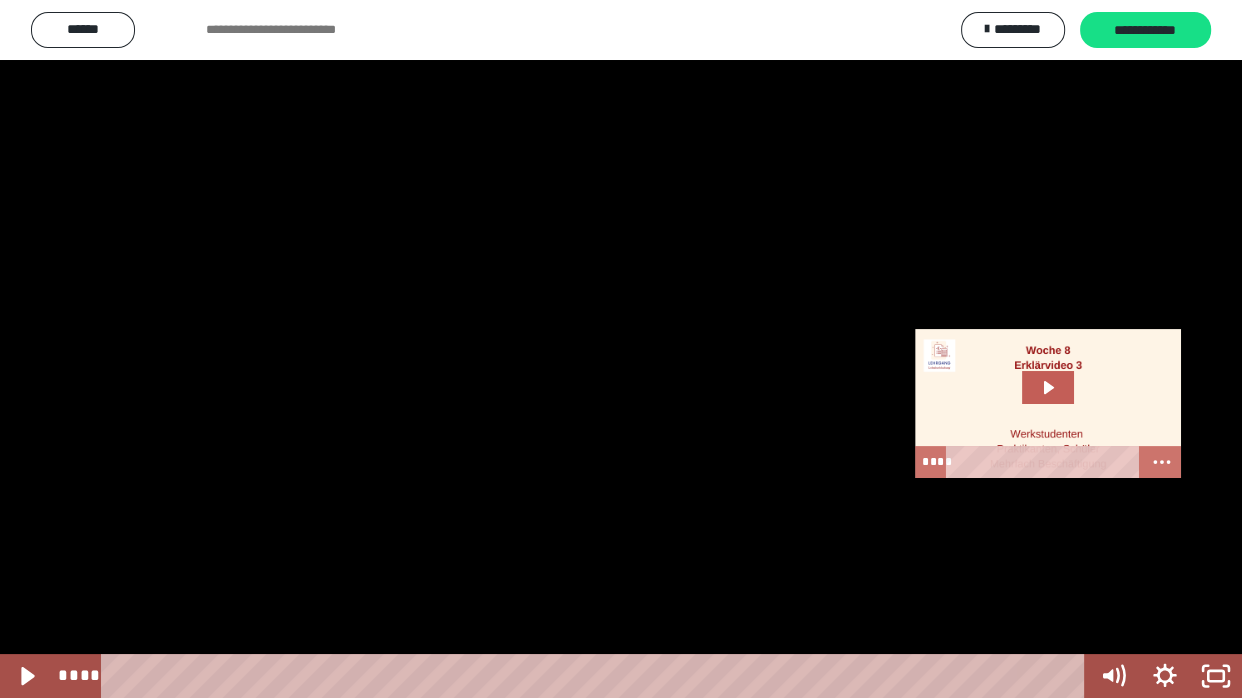 click at bounding box center [621, 349] 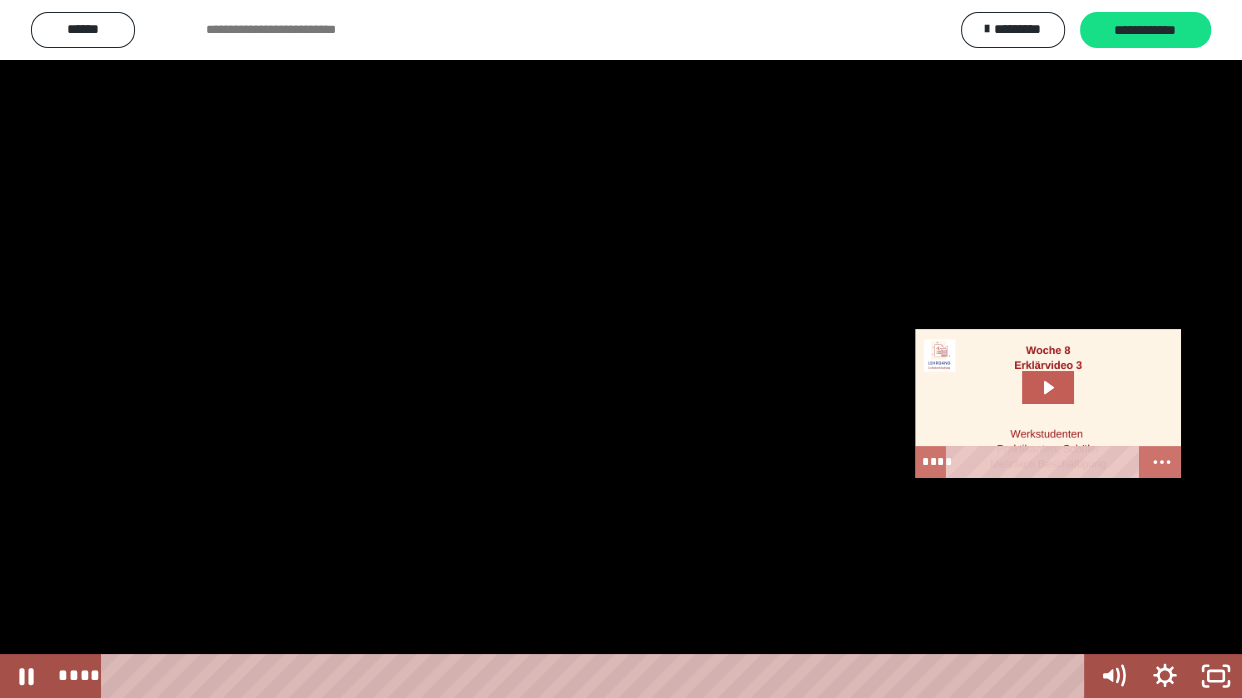 click at bounding box center [621, 349] 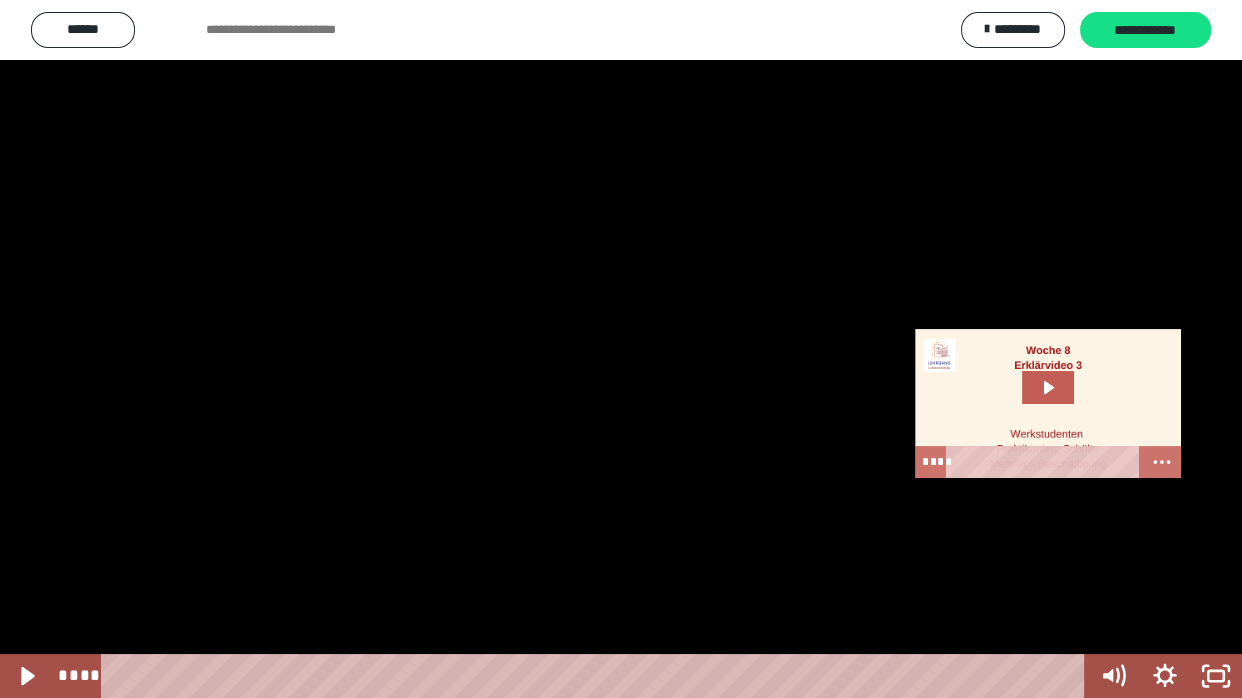 click at bounding box center [621, 349] 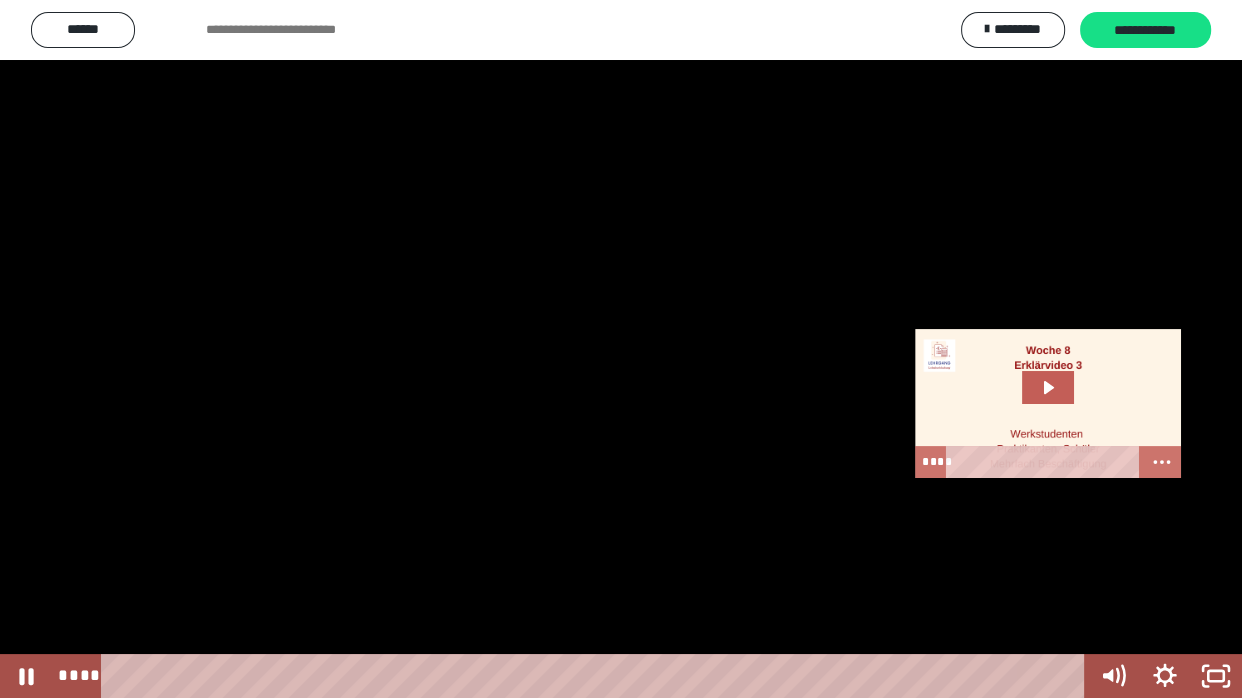 click at bounding box center [621, 349] 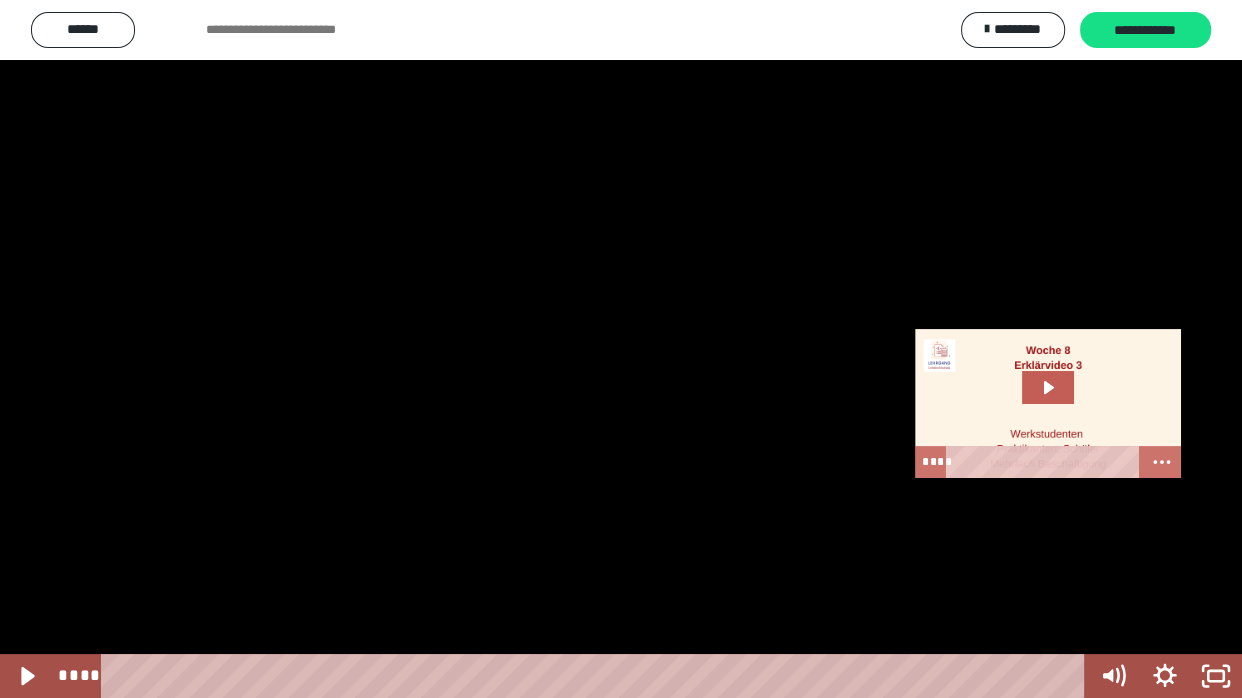 click at bounding box center (621, 349) 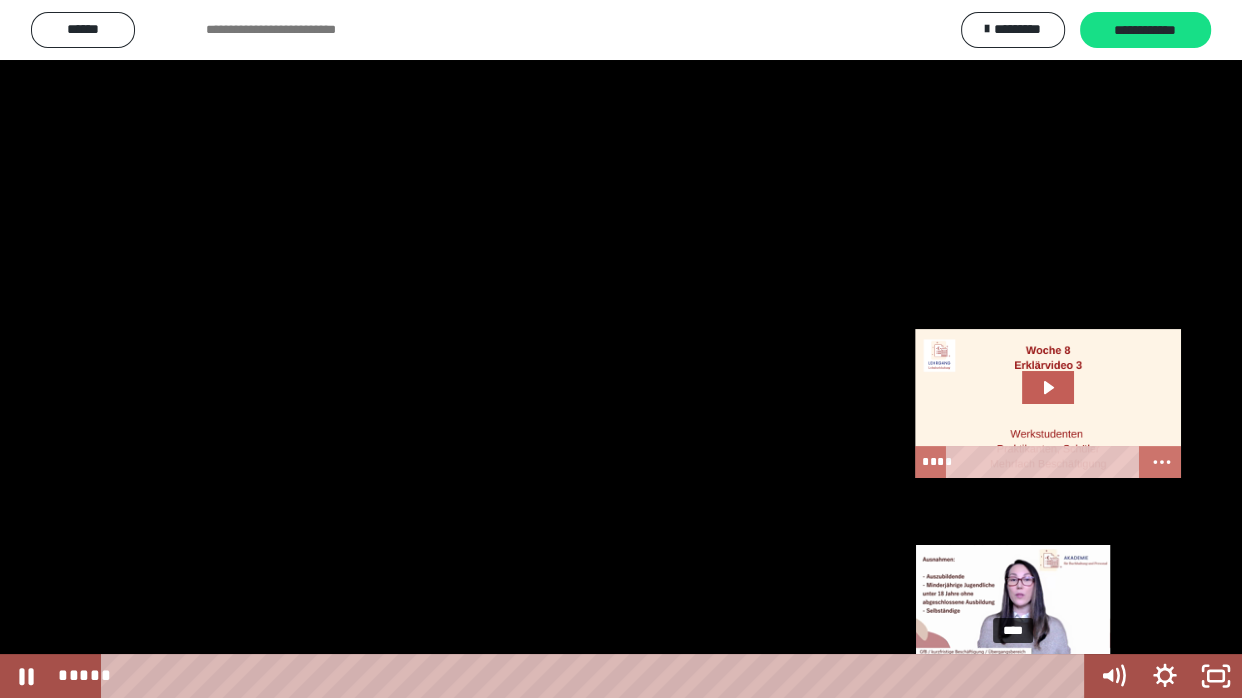 click on "****" at bounding box center (597, 676) 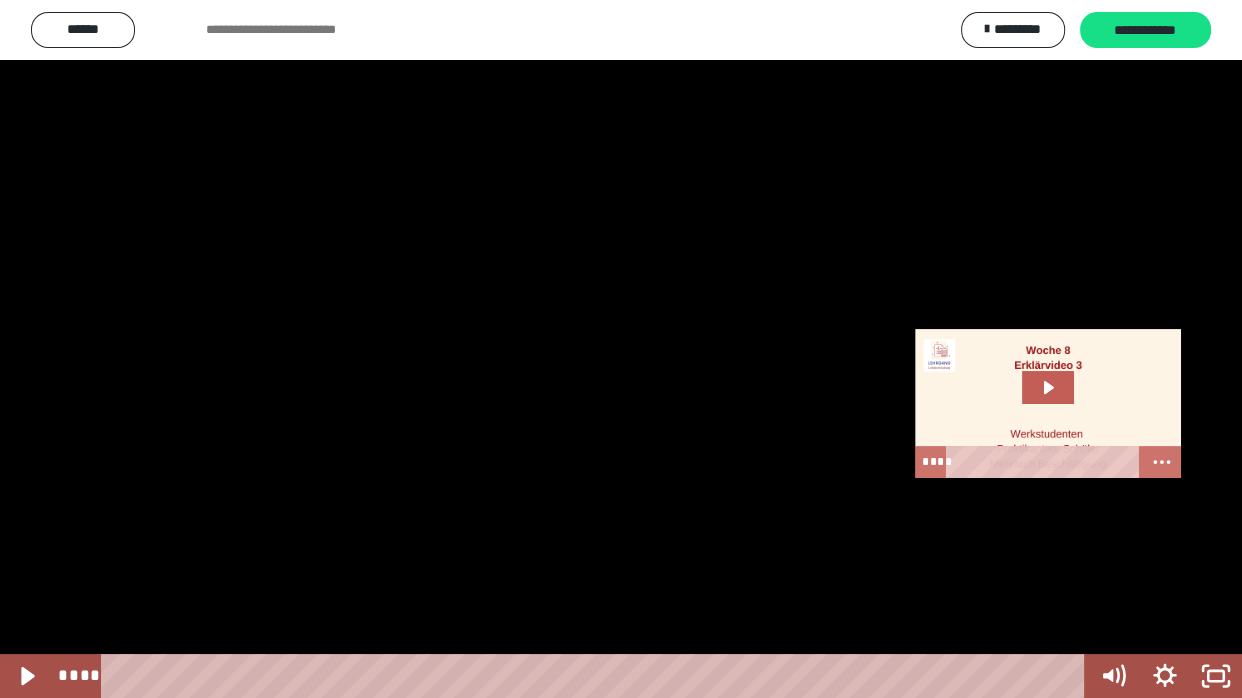 click at bounding box center (621, 349) 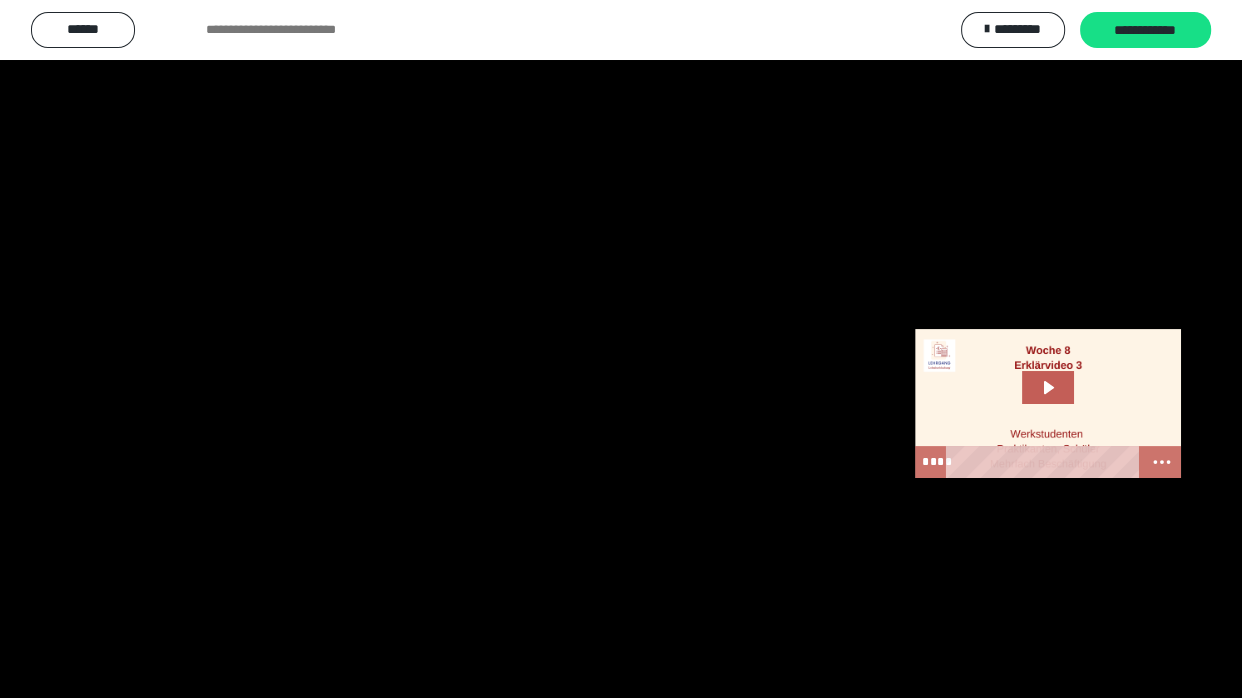 click at bounding box center (621, 349) 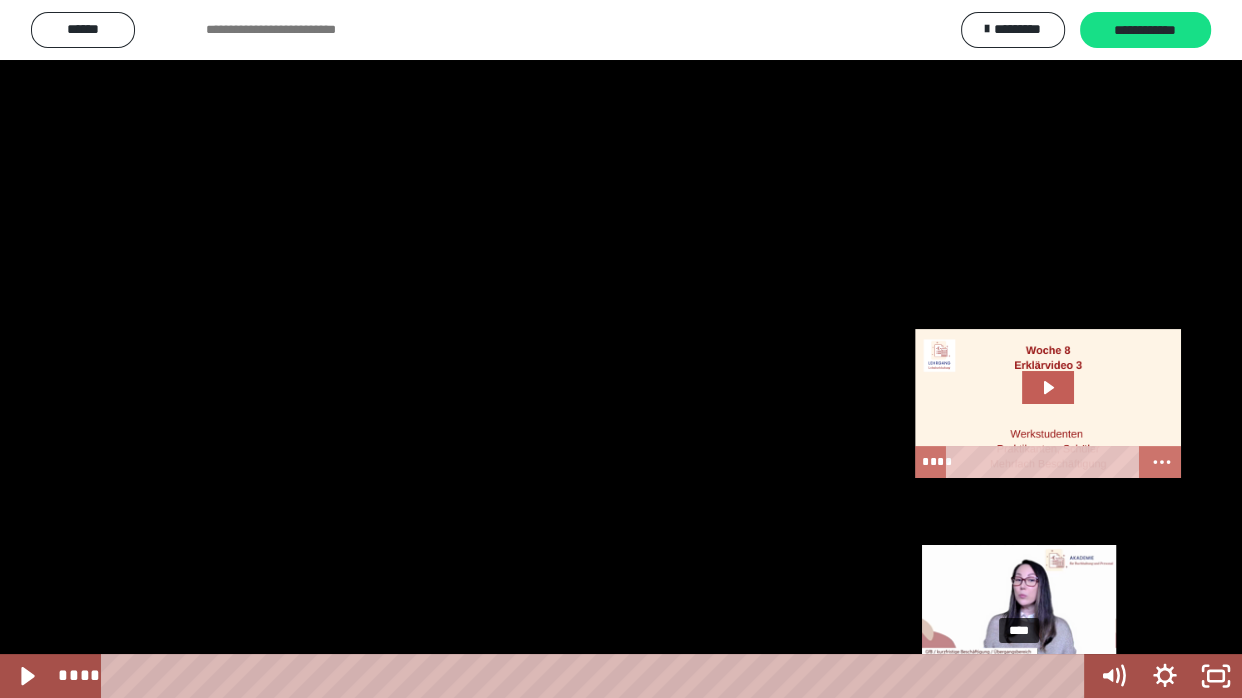 click on "****" at bounding box center [597, 676] 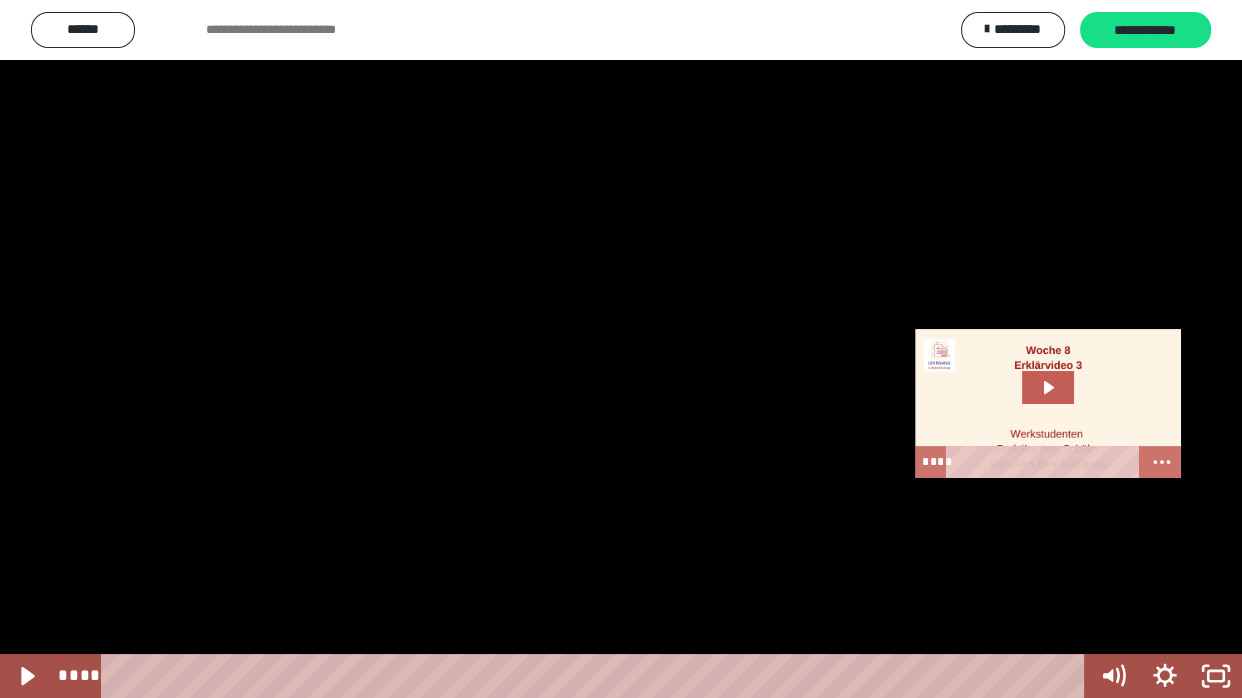 click at bounding box center [621, 349] 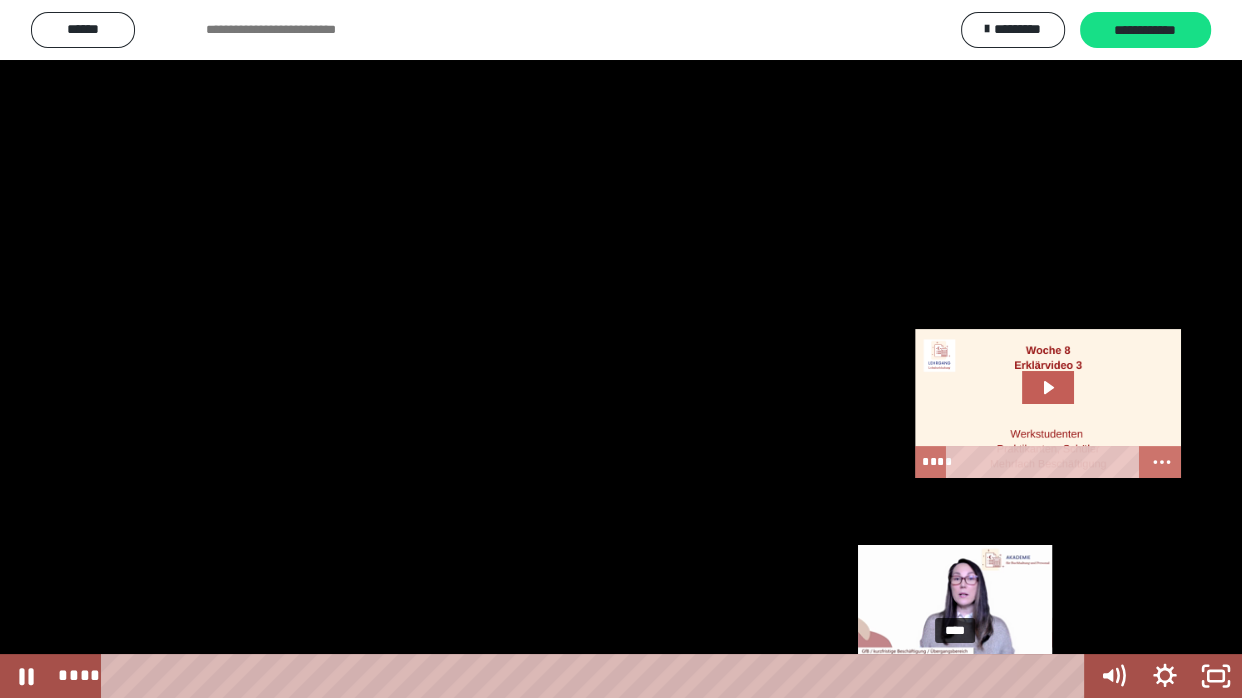 click on "****" at bounding box center [597, 676] 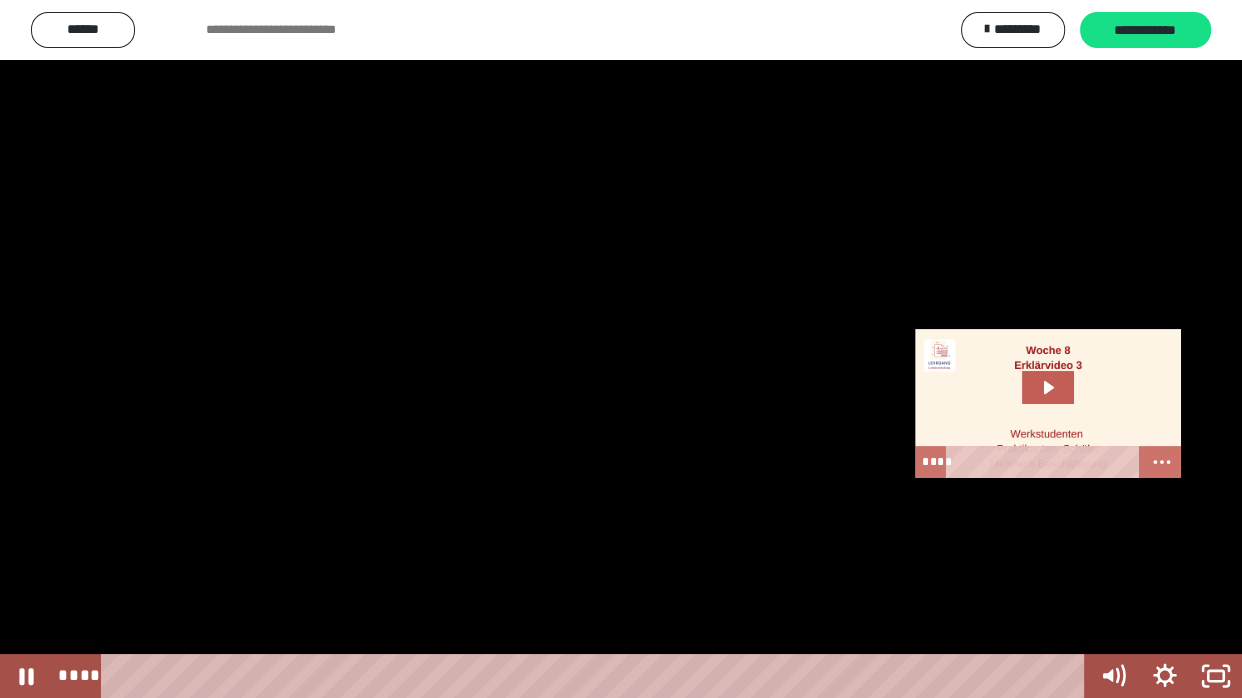 click at bounding box center [621, 349] 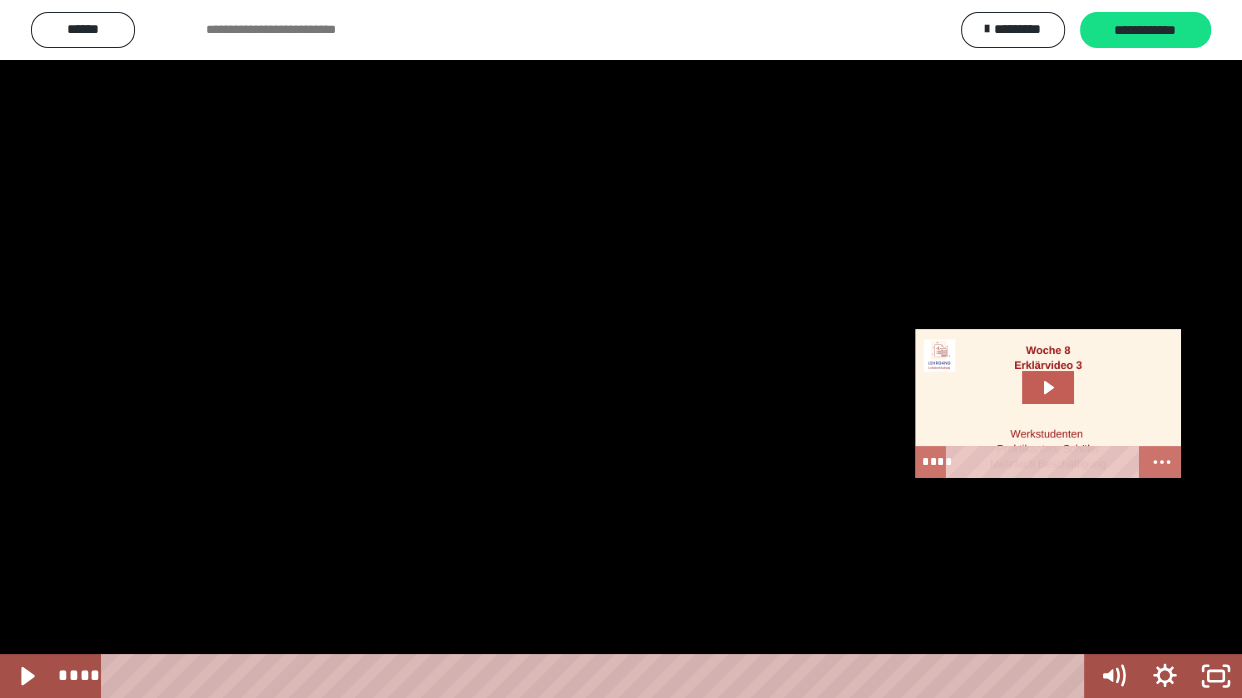 click at bounding box center [621, 349] 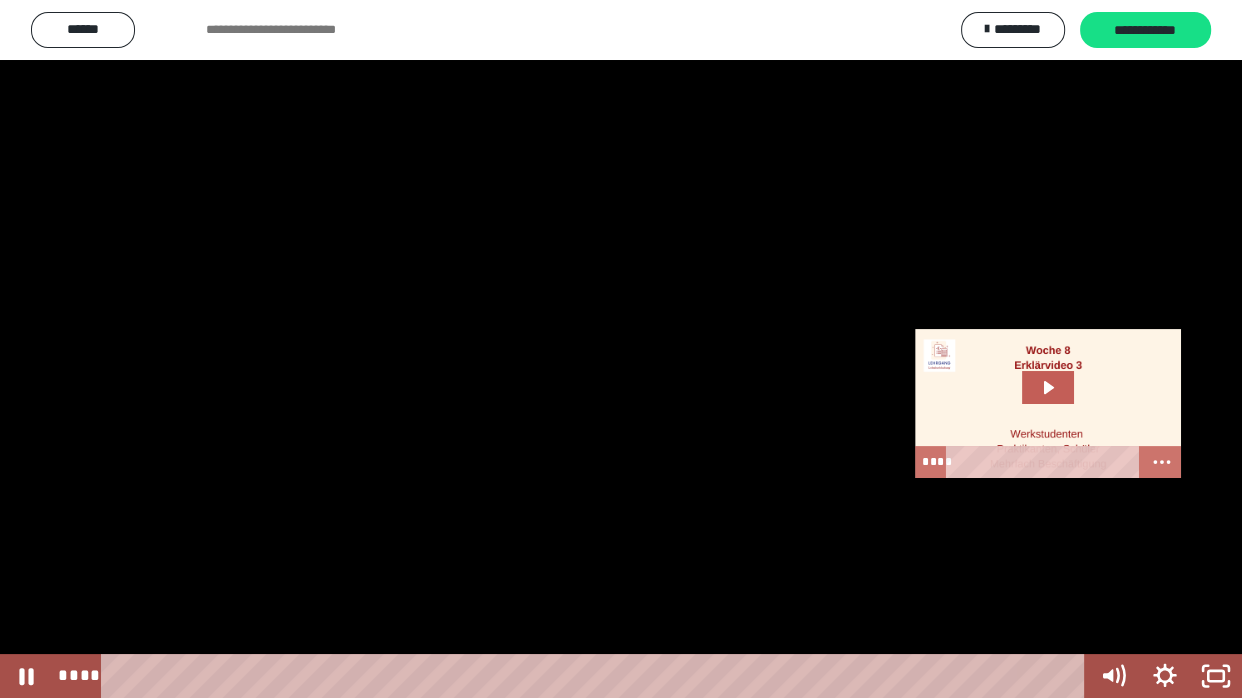 click at bounding box center [621, 349] 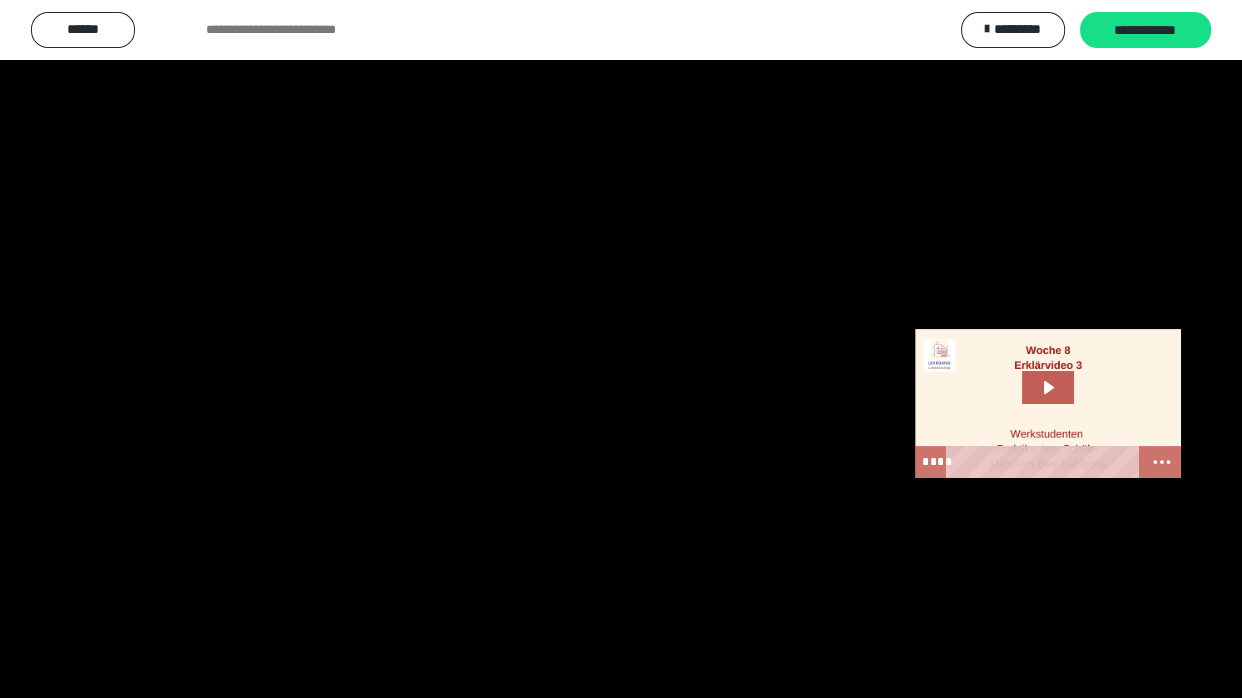 click at bounding box center (621, 349) 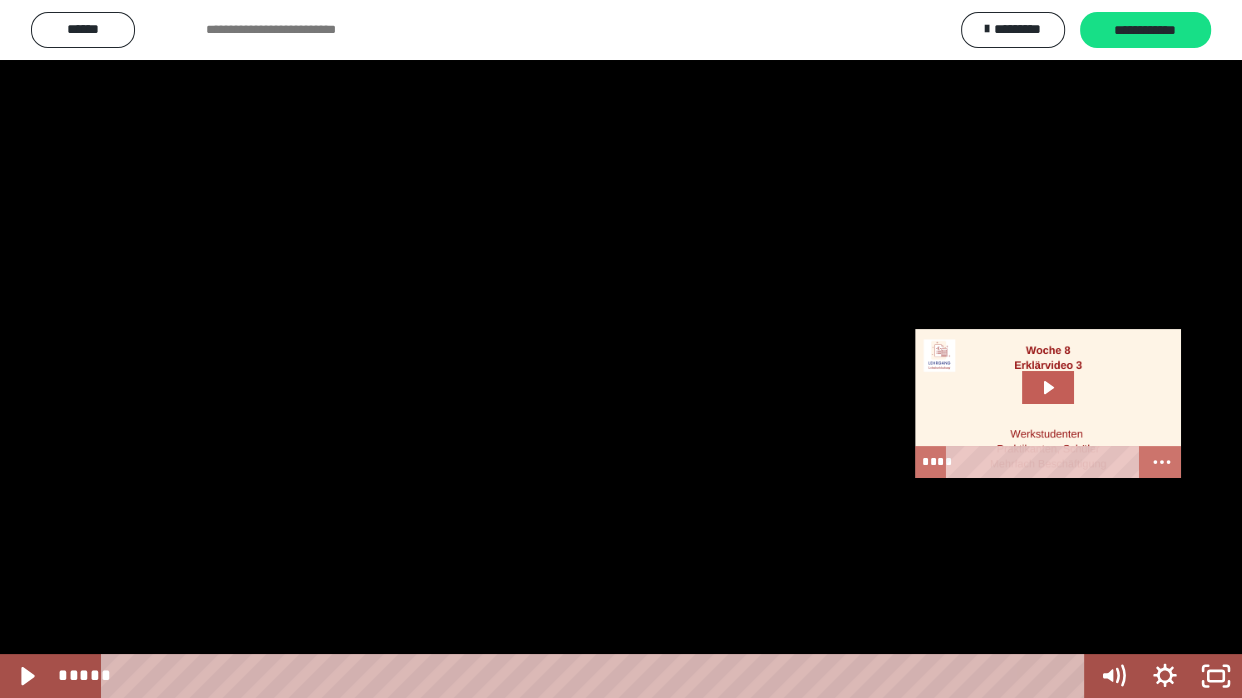 click at bounding box center (621, 349) 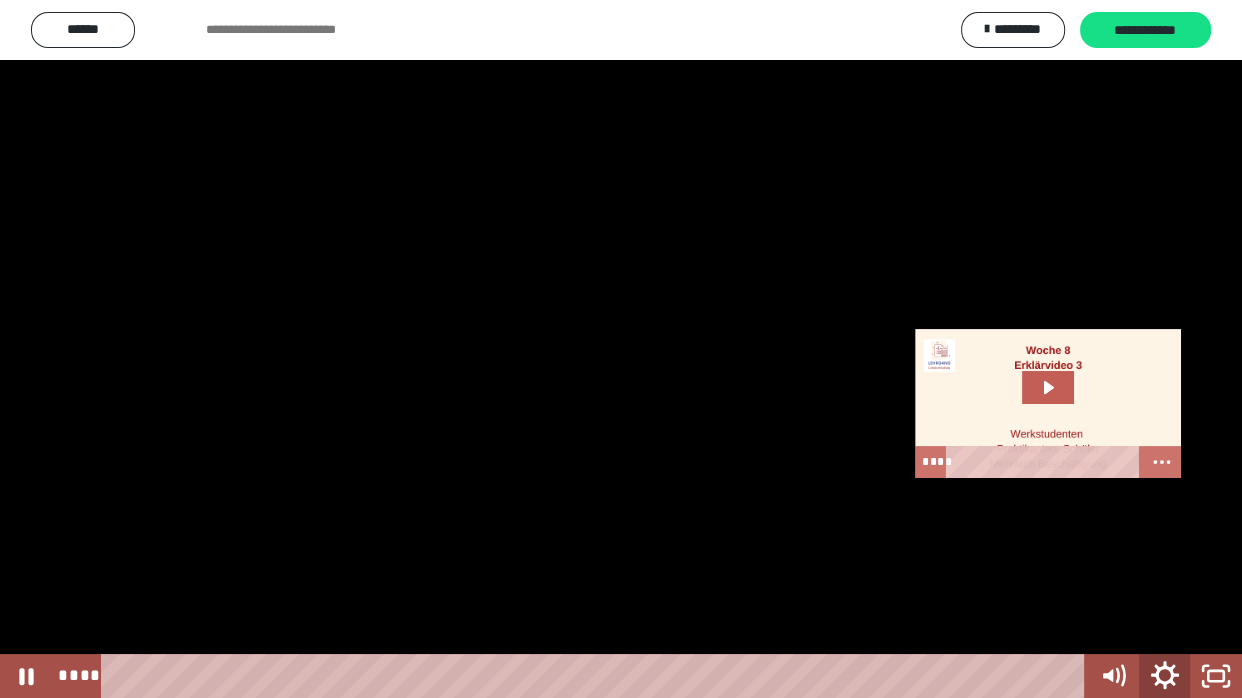 click 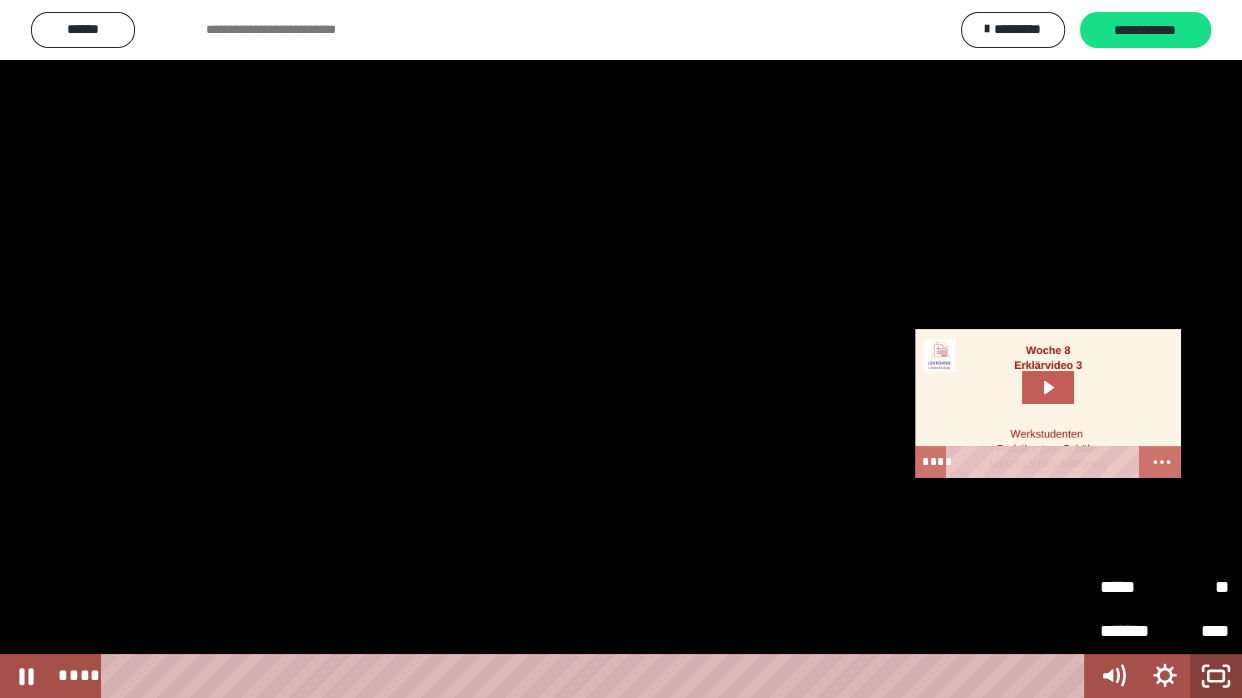 click 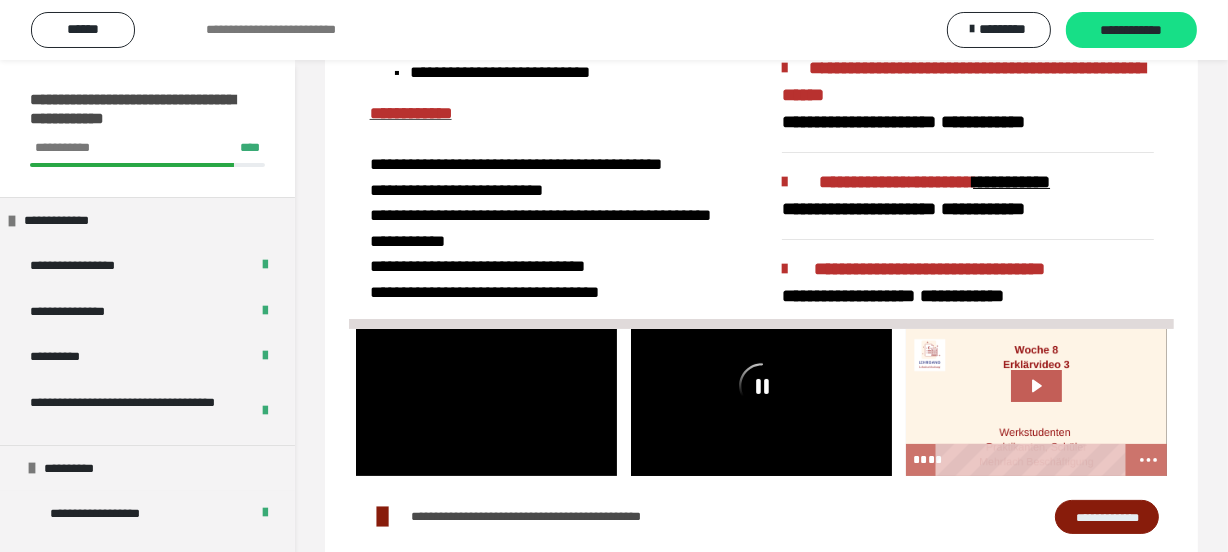 click at bounding box center [1036, 402] 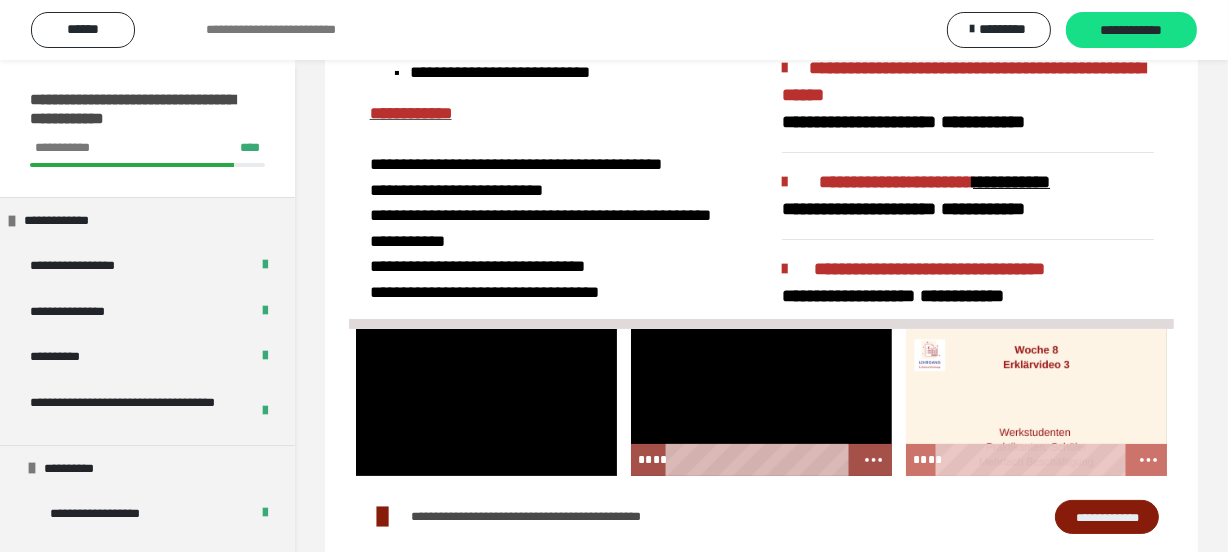 click at bounding box center (761, 402) 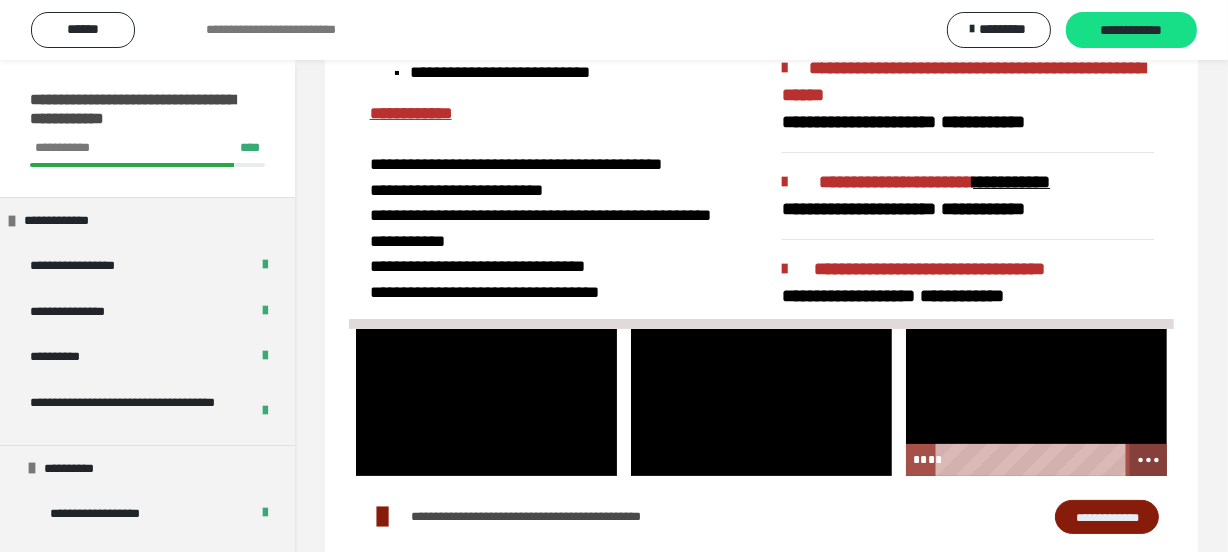 click 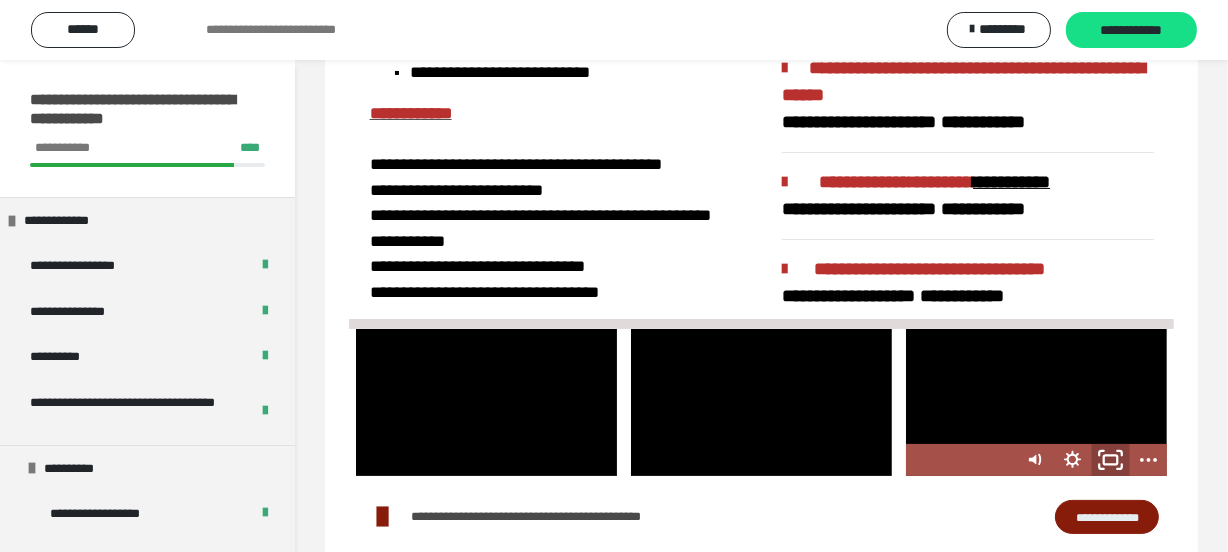 click 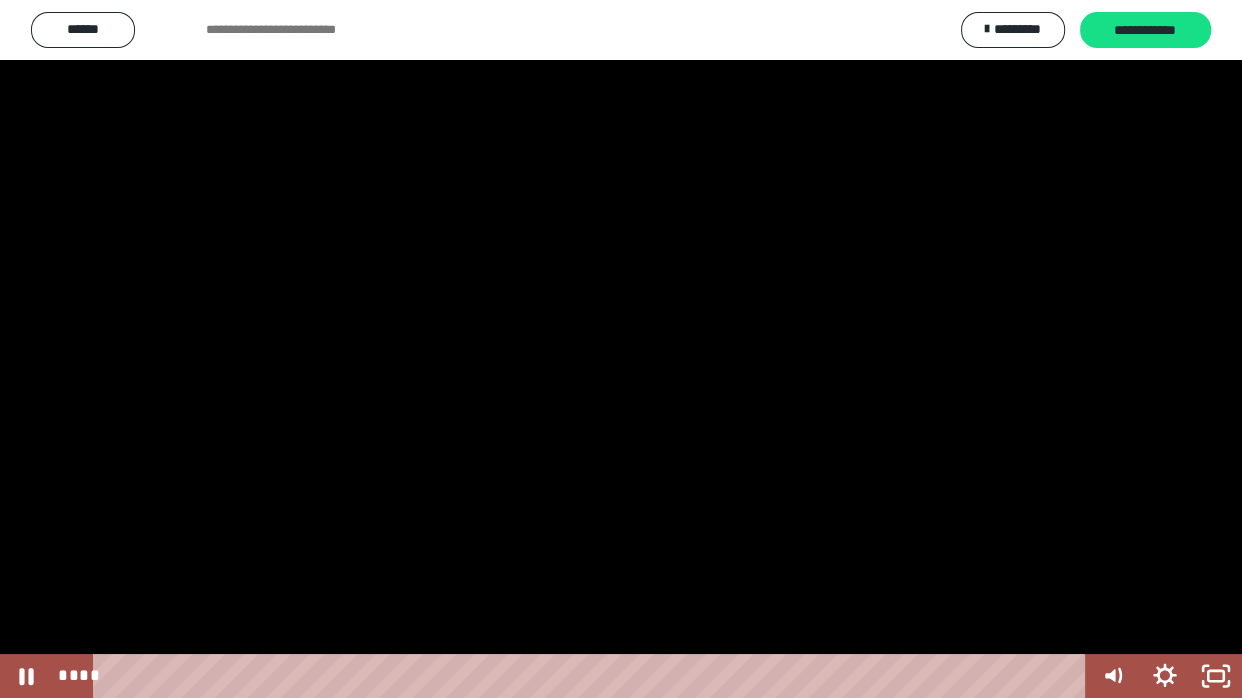 click at bounding box center (621, 349) 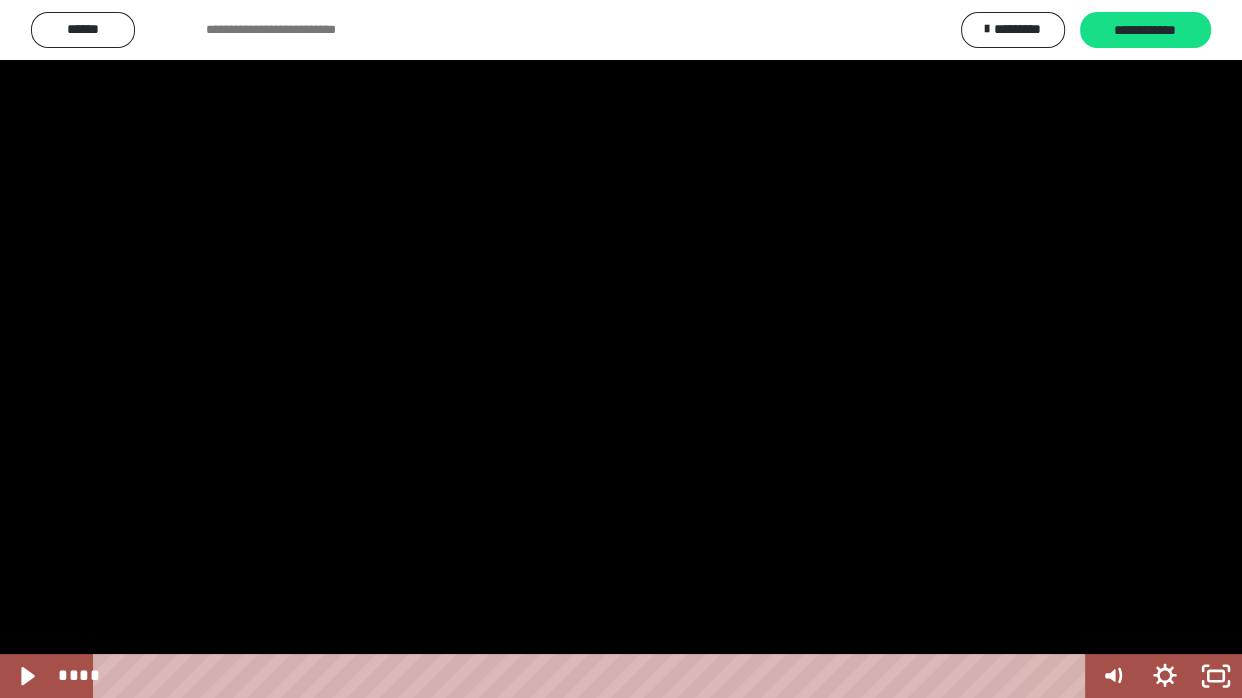 click at bounding box center (621, 349) 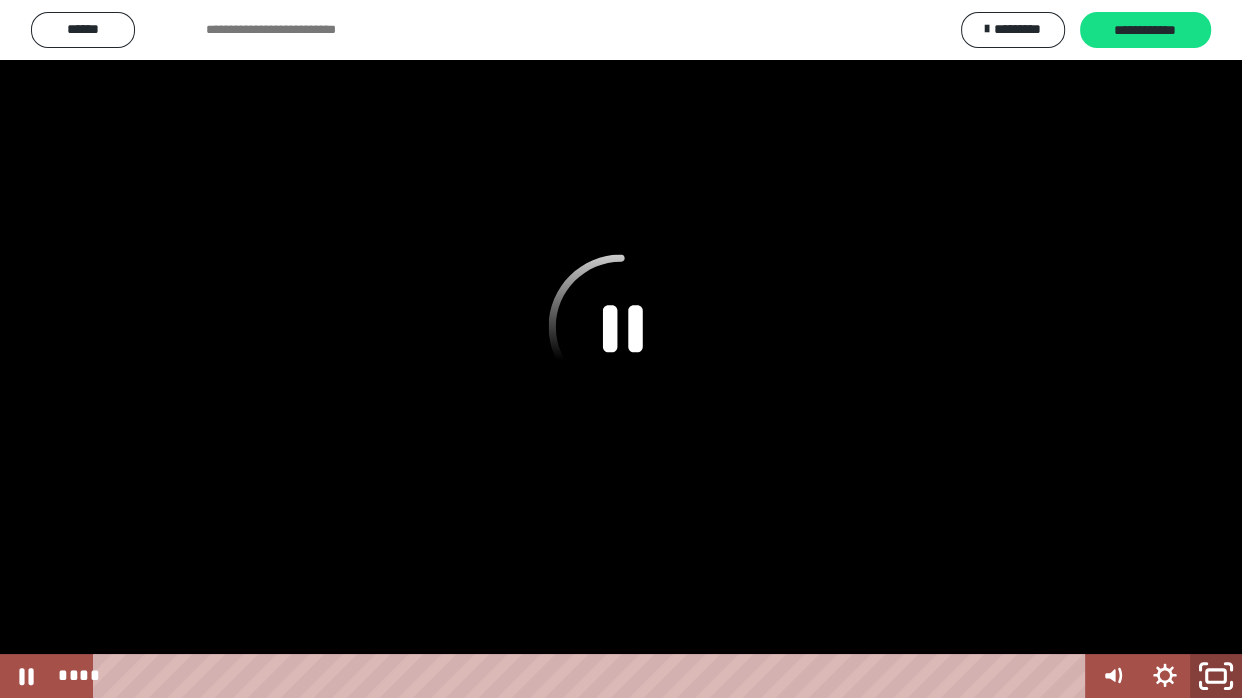 click 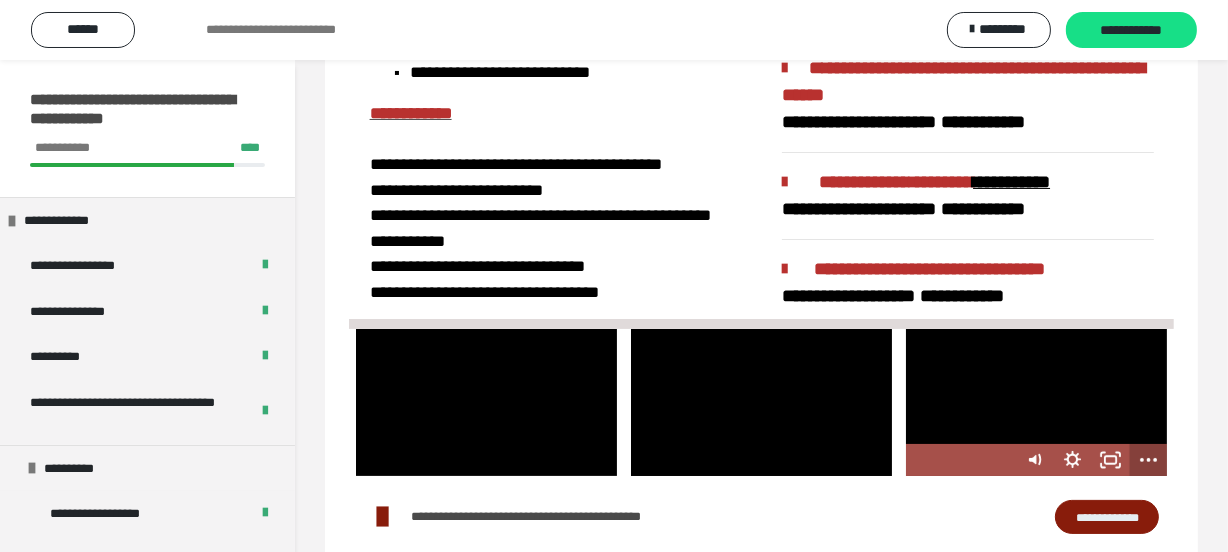 click 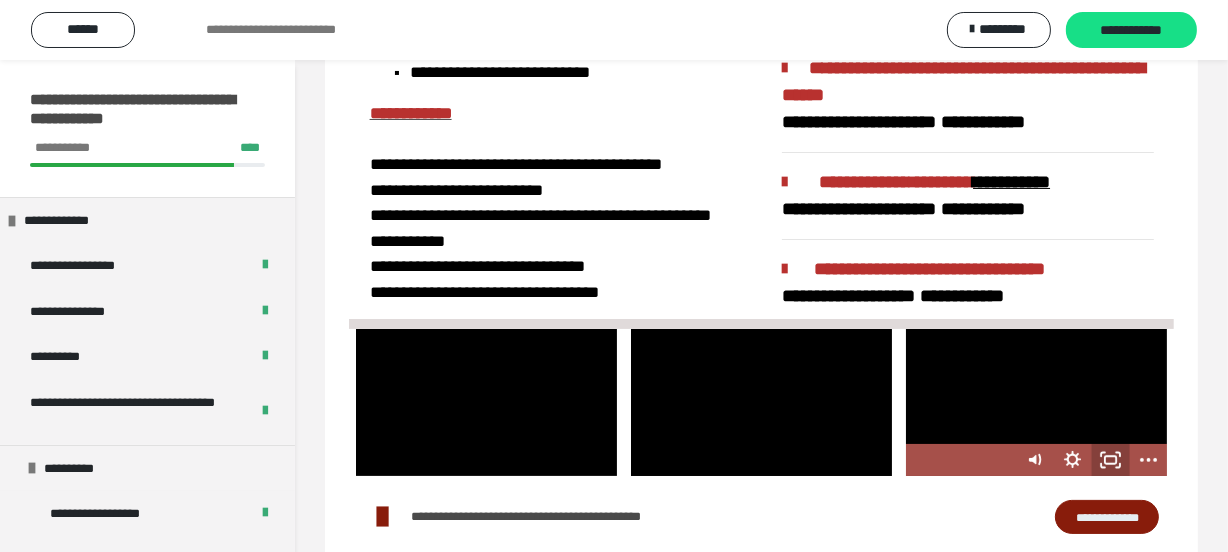 click 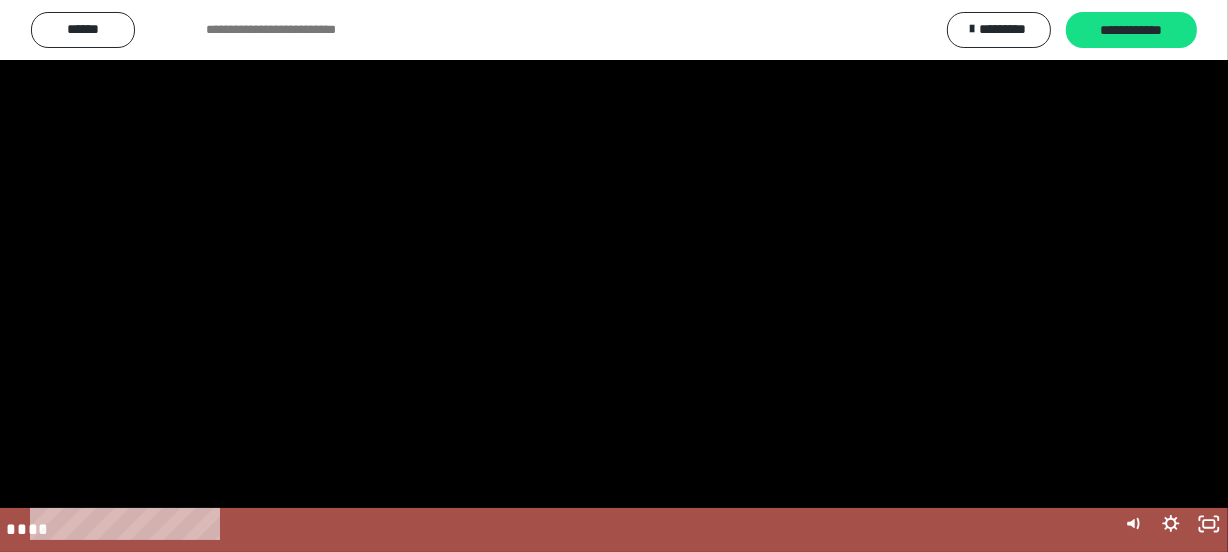 click at bounding box center [614, 276] 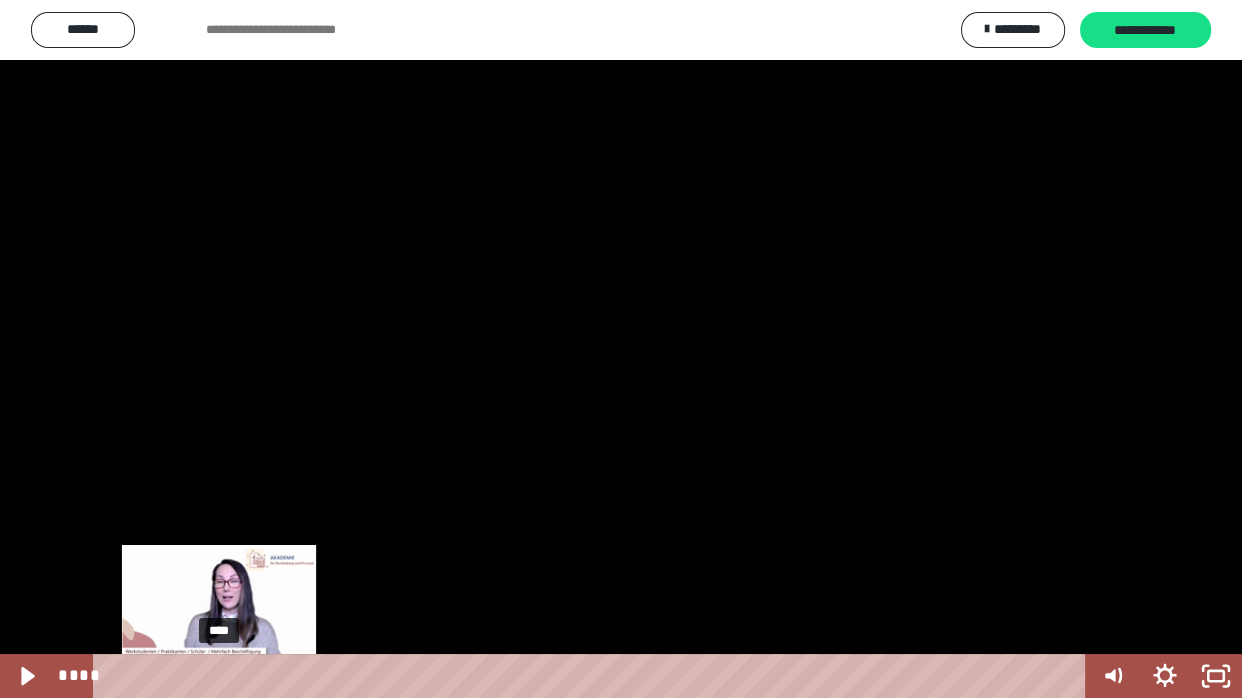 click at bounding box center [219, 676] 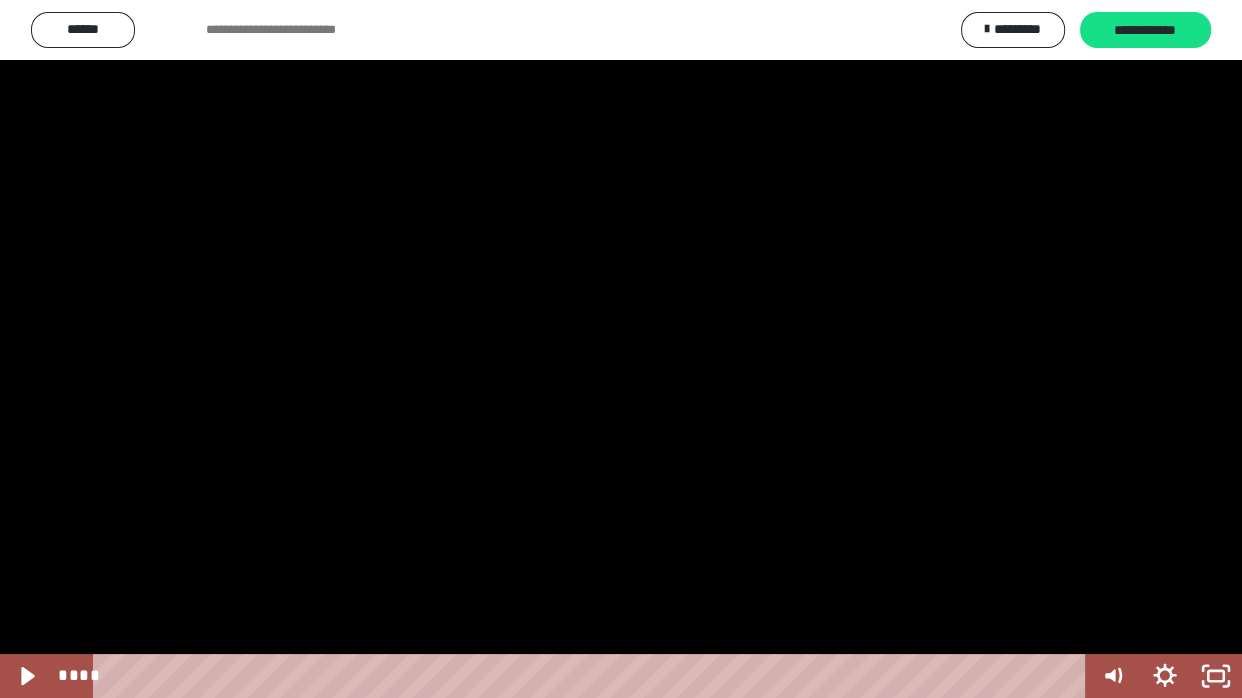 click at bounding box center [621, 349] 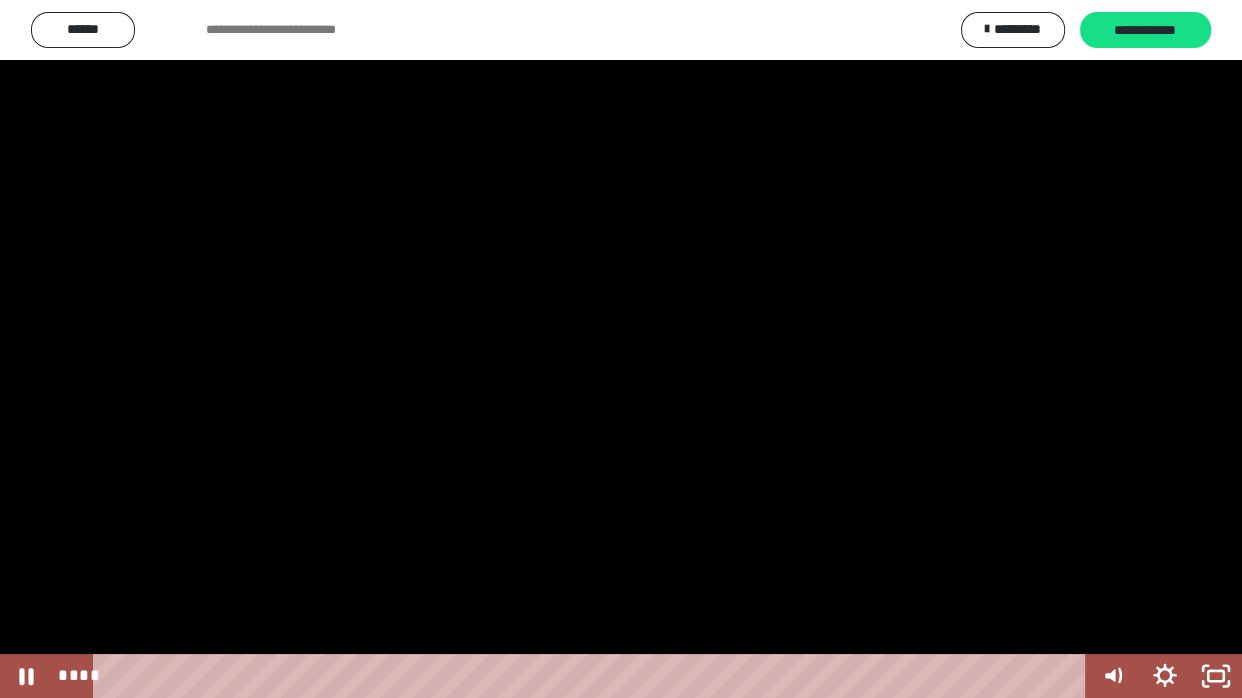 click at bounding box center [621, 349] 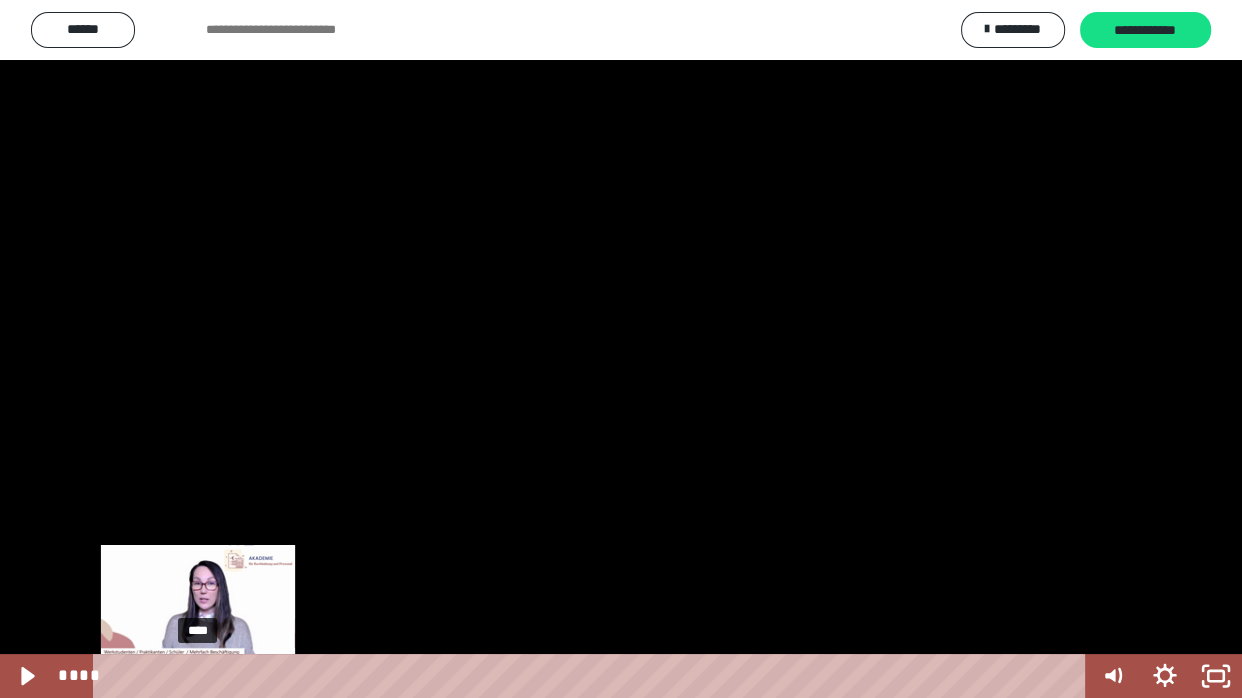 click on "****" at bounding box center (593, 676) 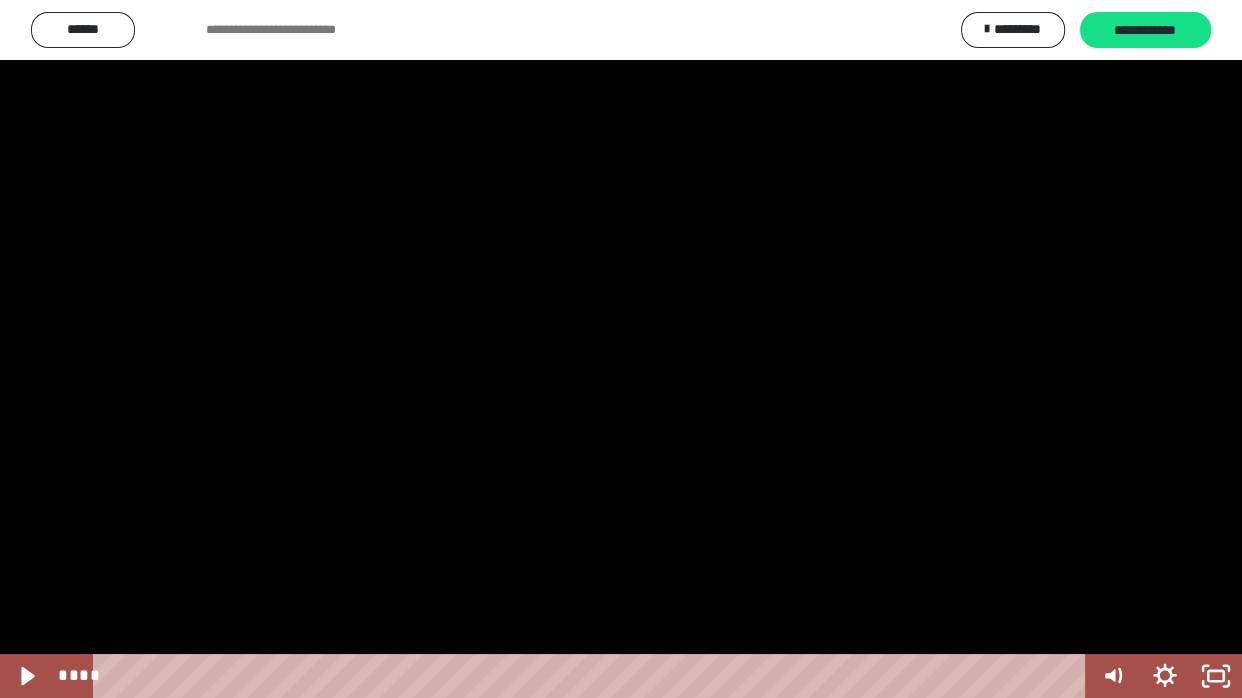 click at bounding box center (621, 349) 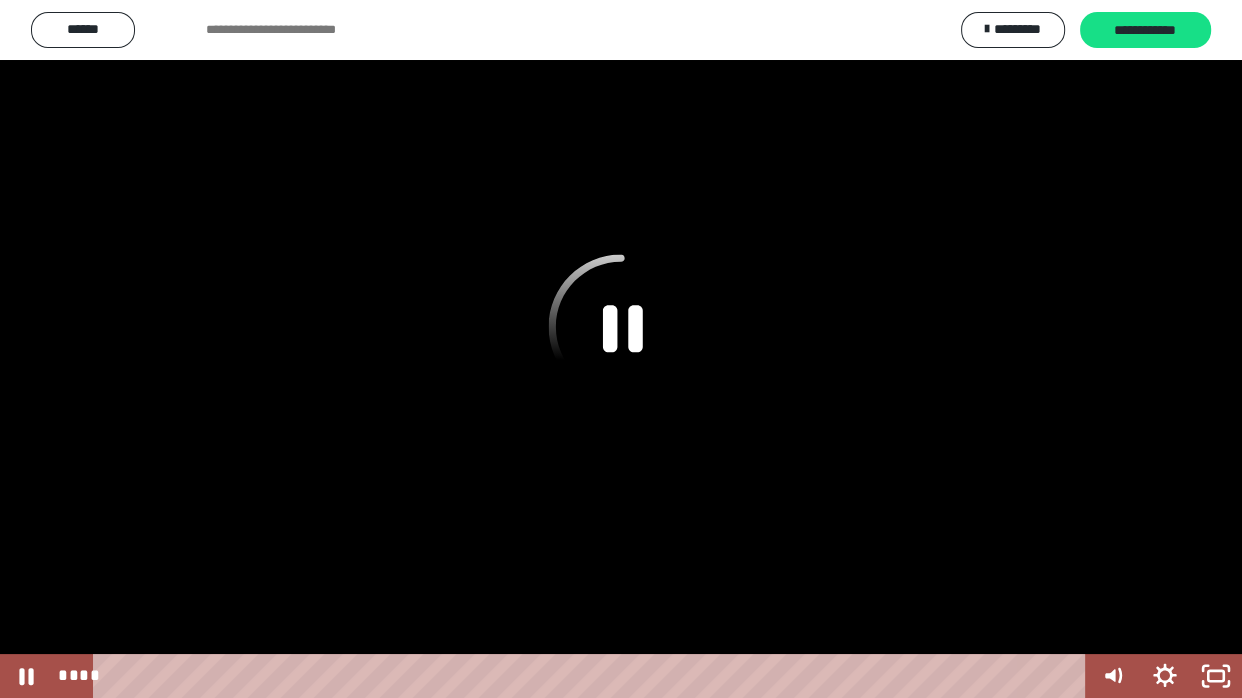 click at bounding box center [621, 349] 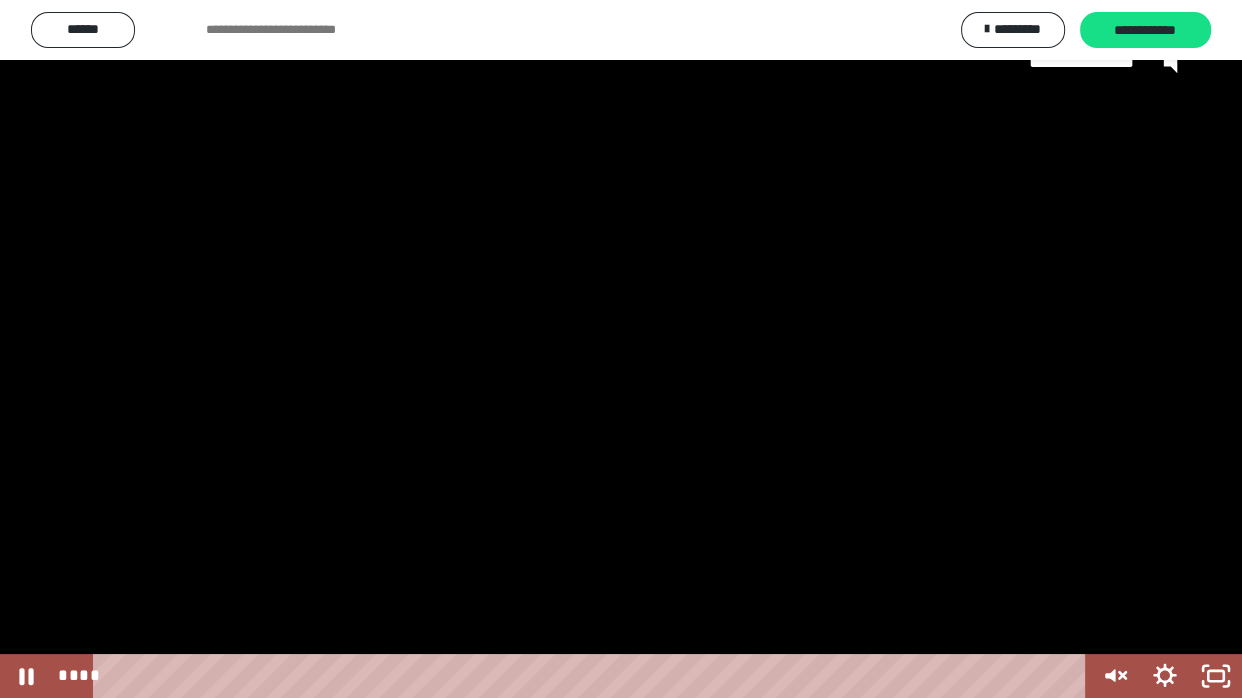 click on "**********" at bounding box center (621, 327) 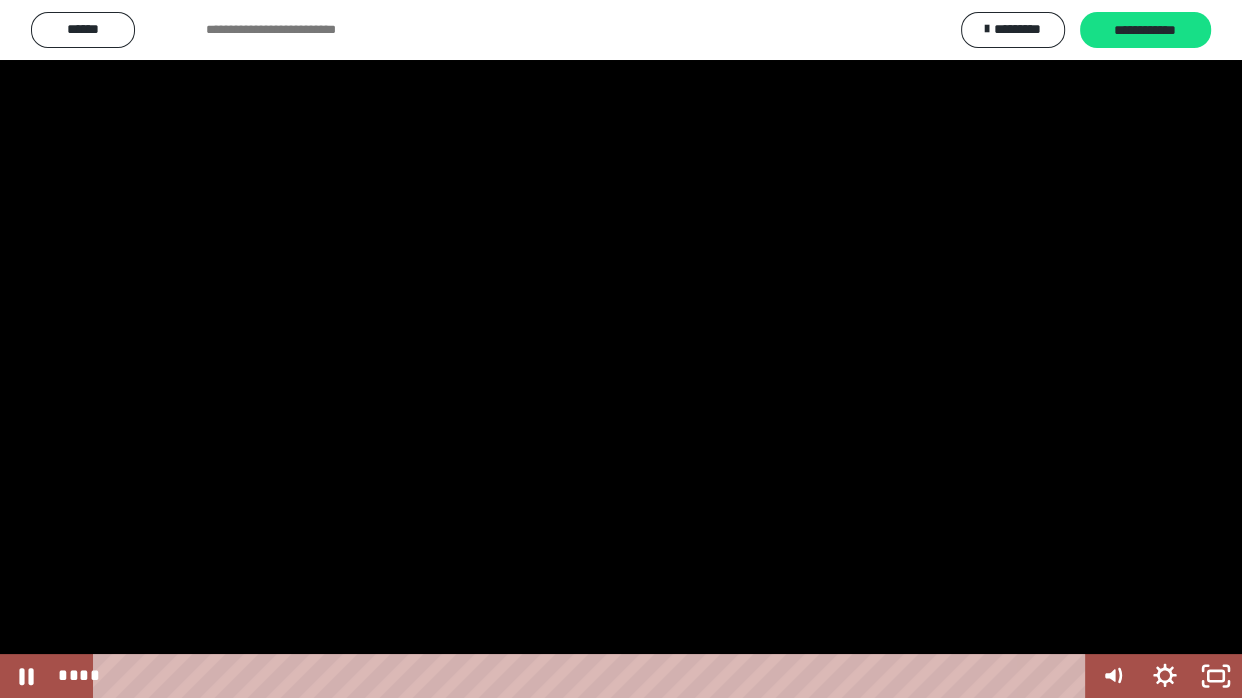 click at bounding box center (621, 349) 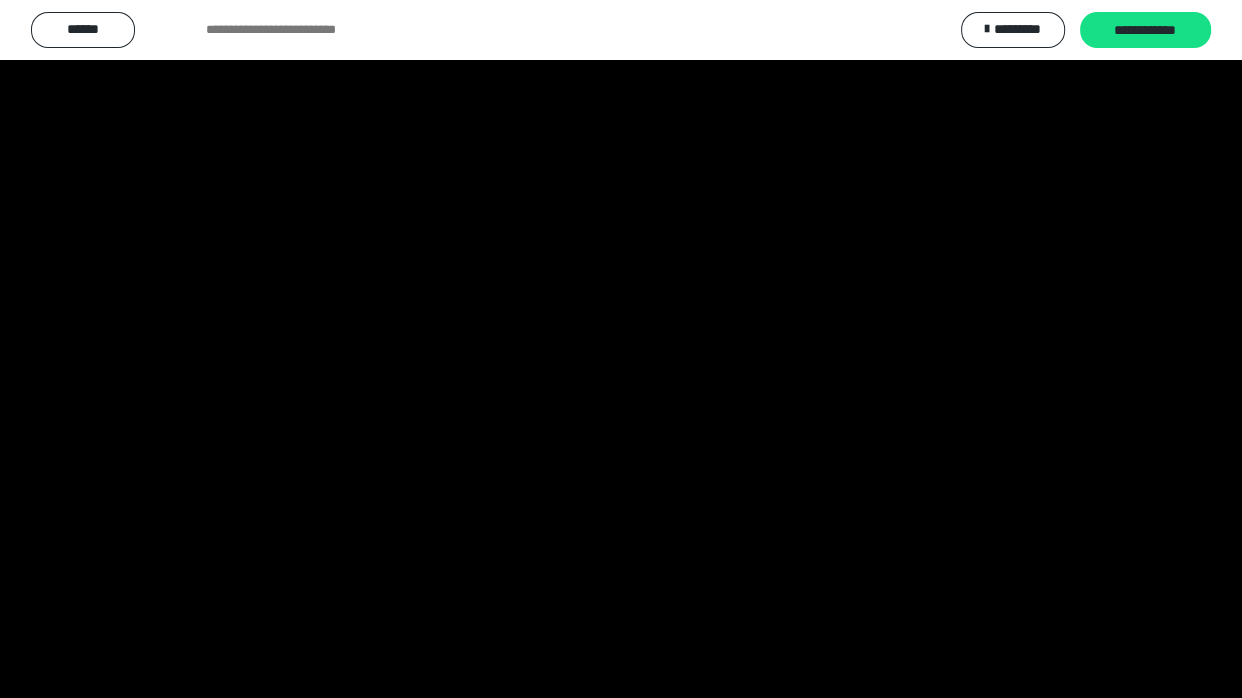 click at bounding box center [621, 349] 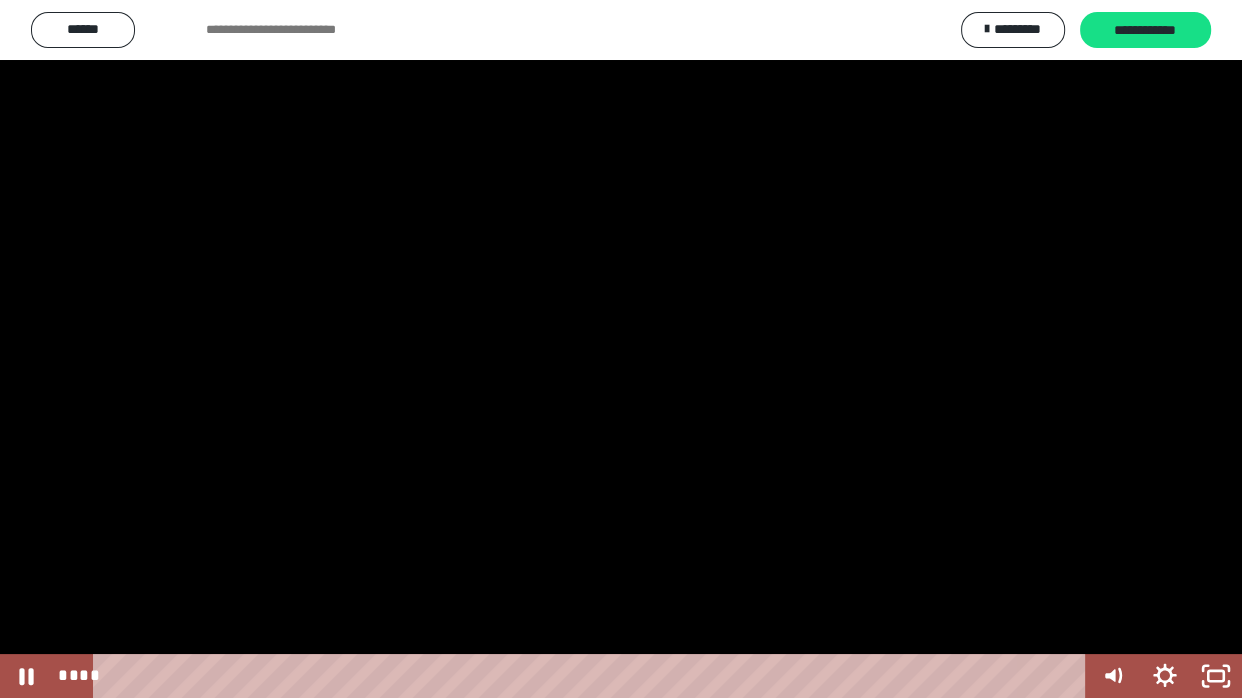 click at bounding box center (621, 349) 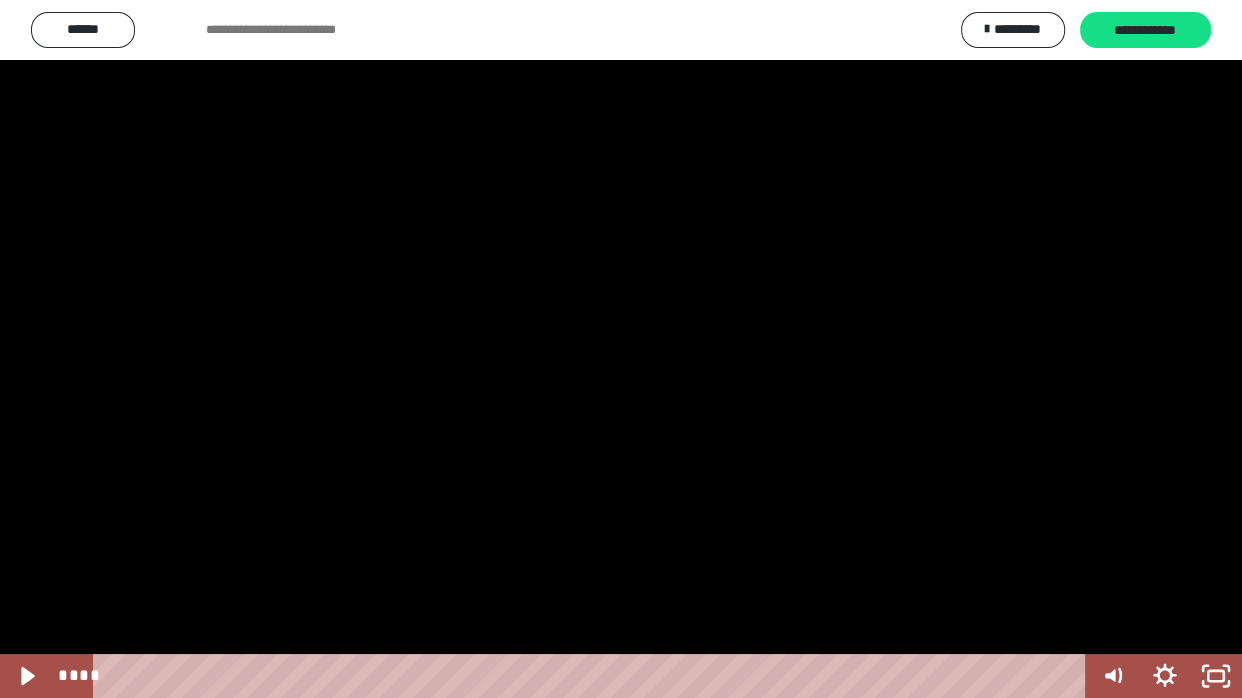 click at bounding box center [621, 349] 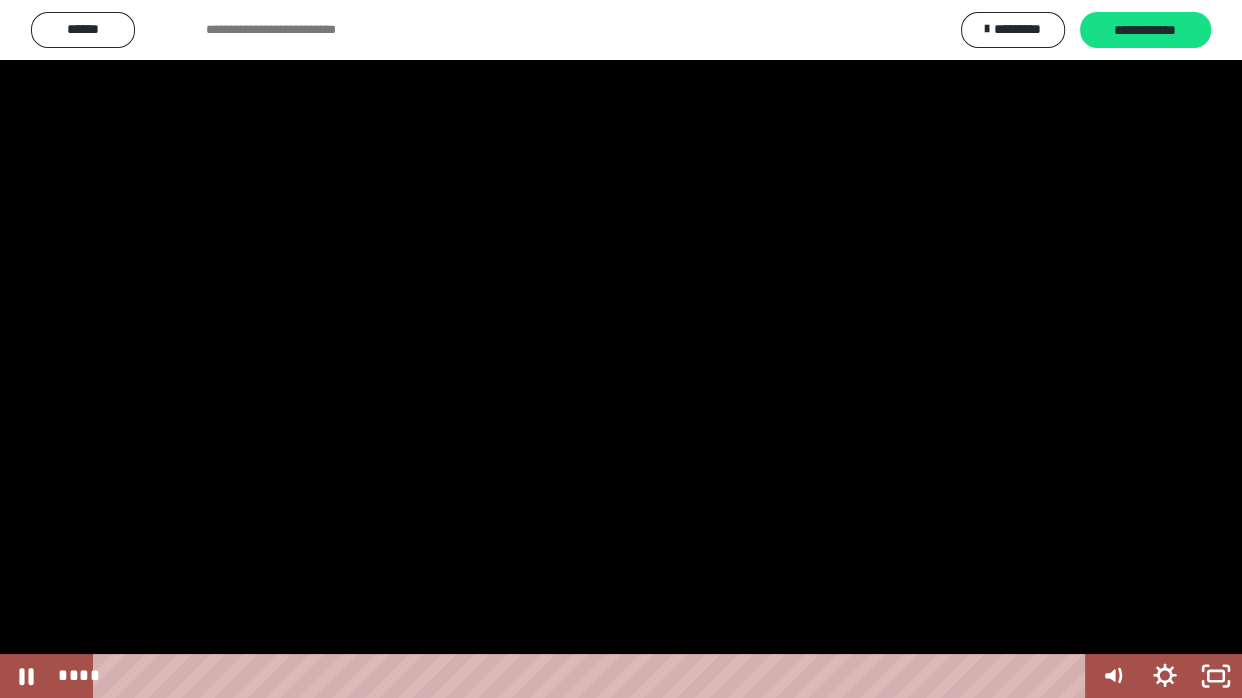 click at bounding box center (621, 349) 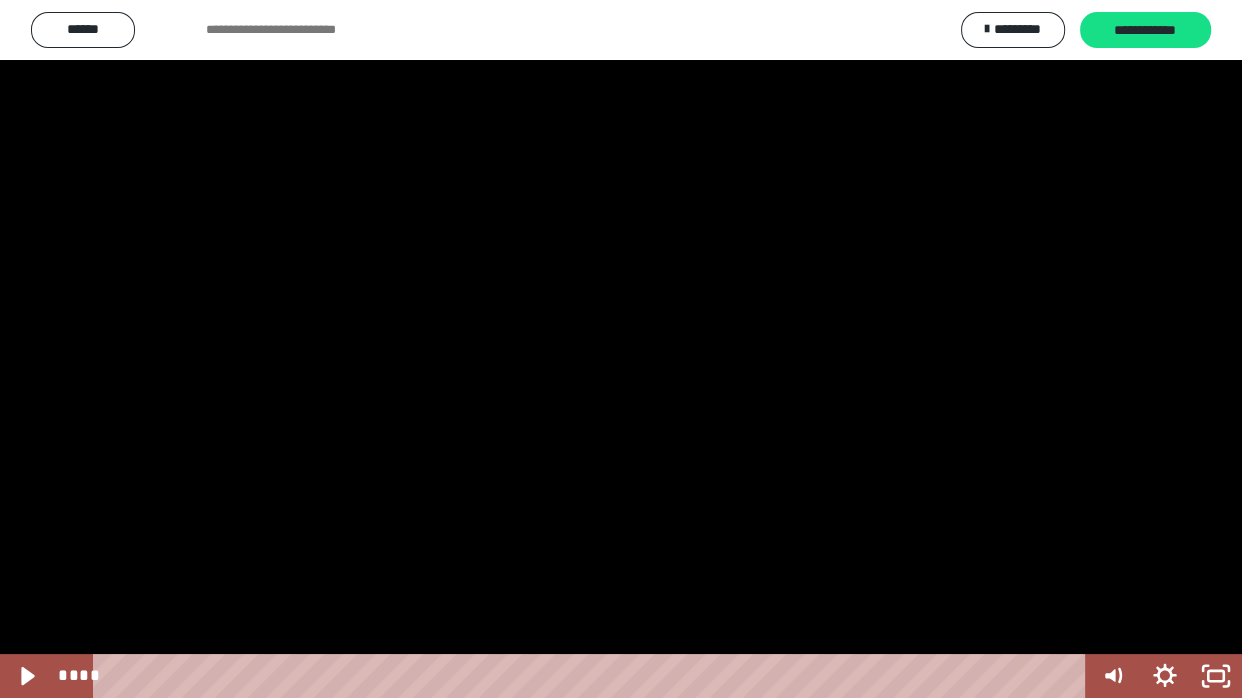 click at bounding box center (621, 349) 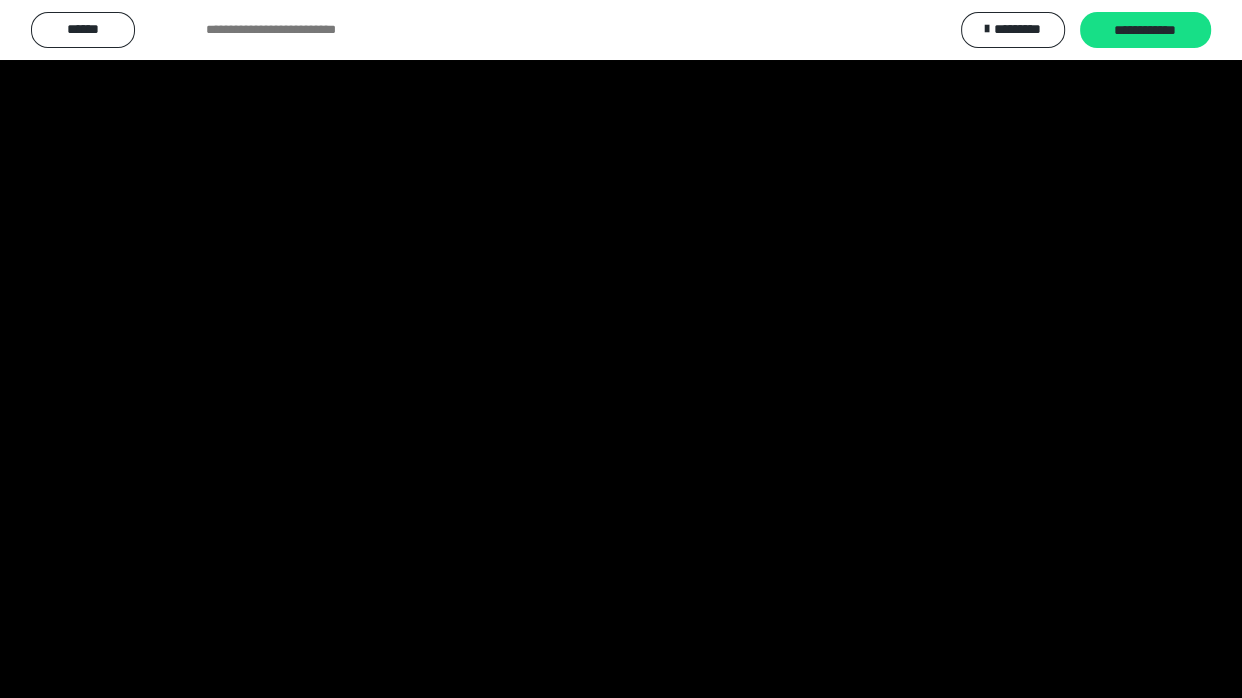 click at bounding box center (621, 349) 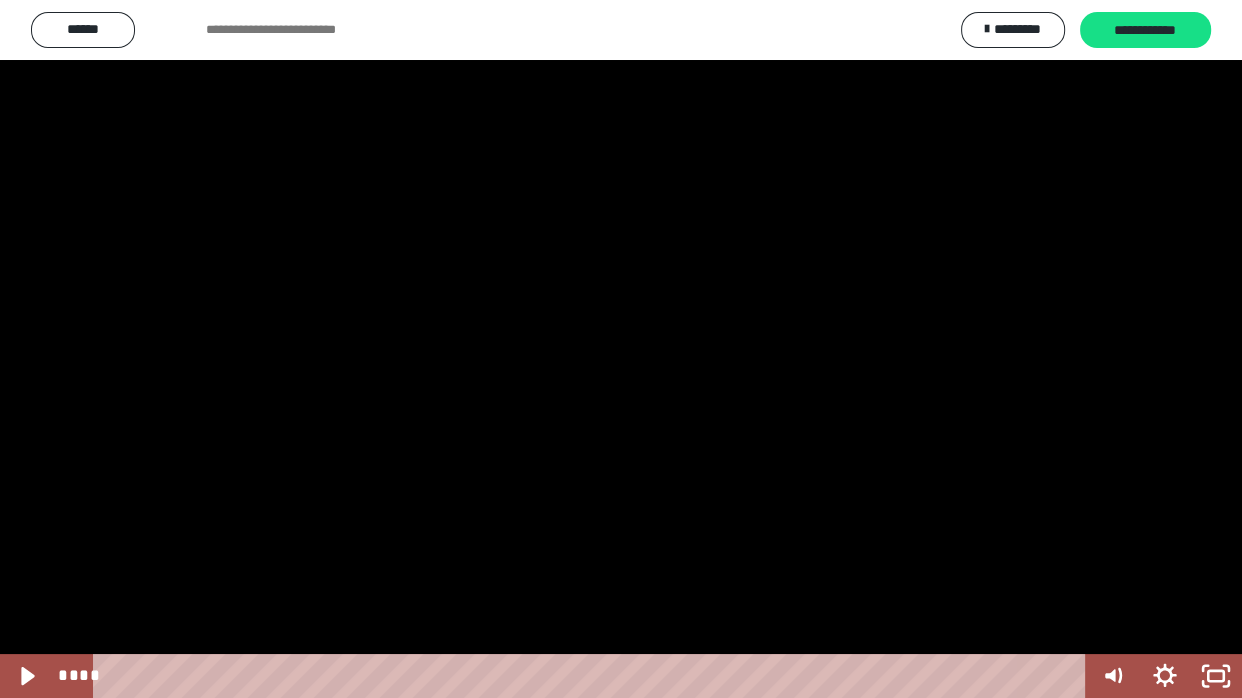 click at bounding box center (621, 349) 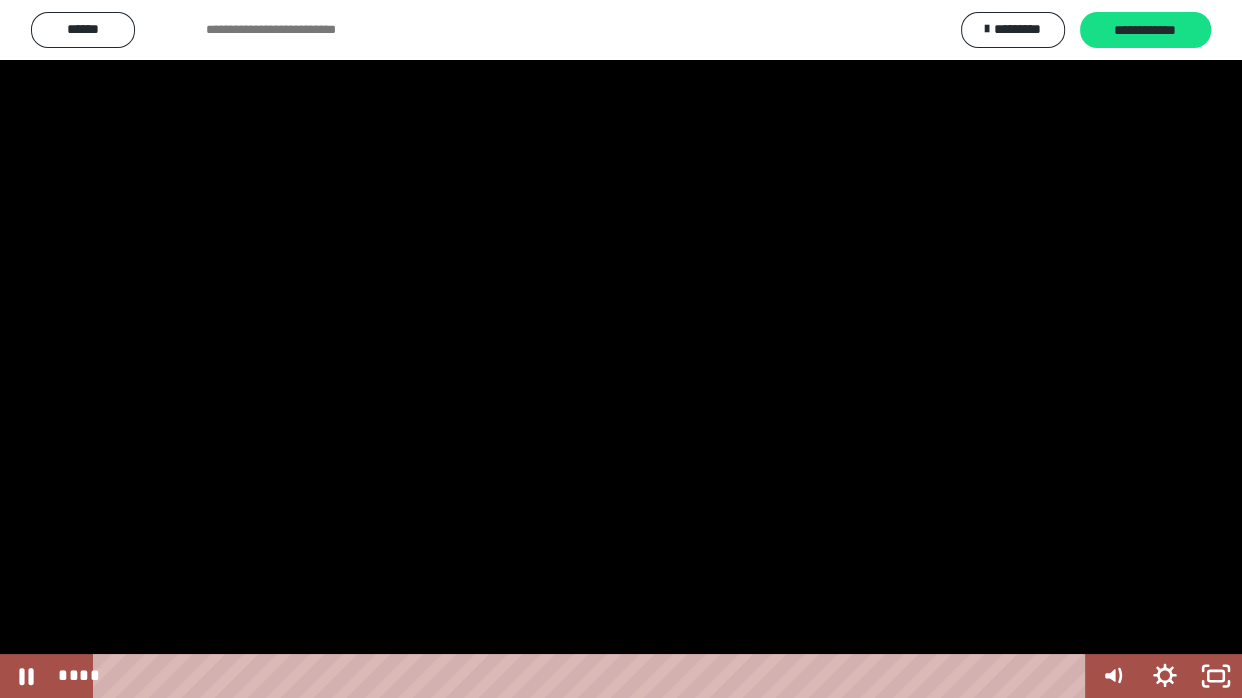 click at bounding box center (621, 349) 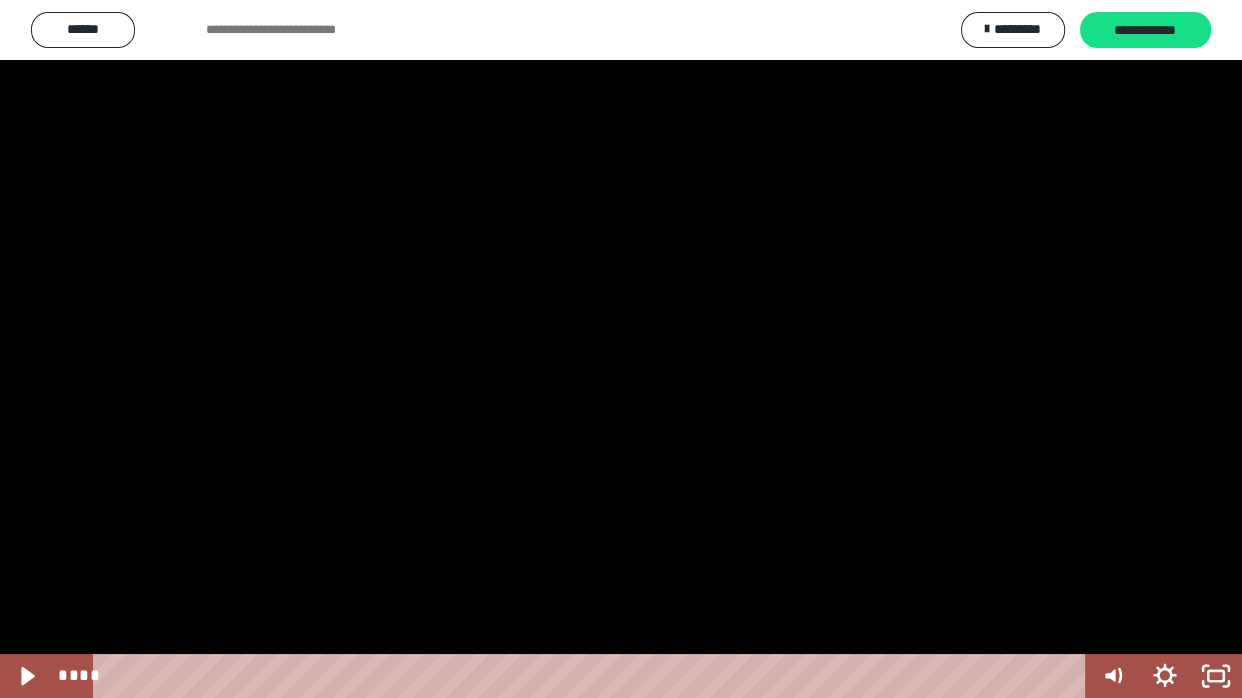 click at bounding box center [621, 349] 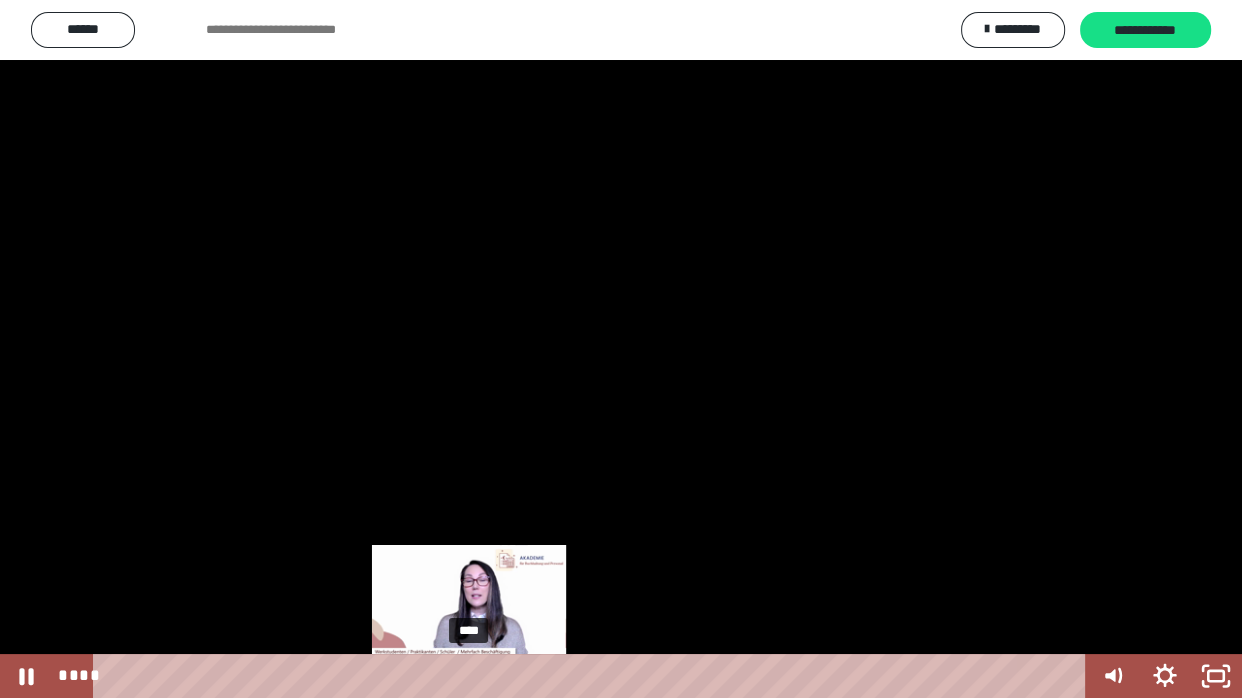 click on "****" at bounding box center [593, 676] 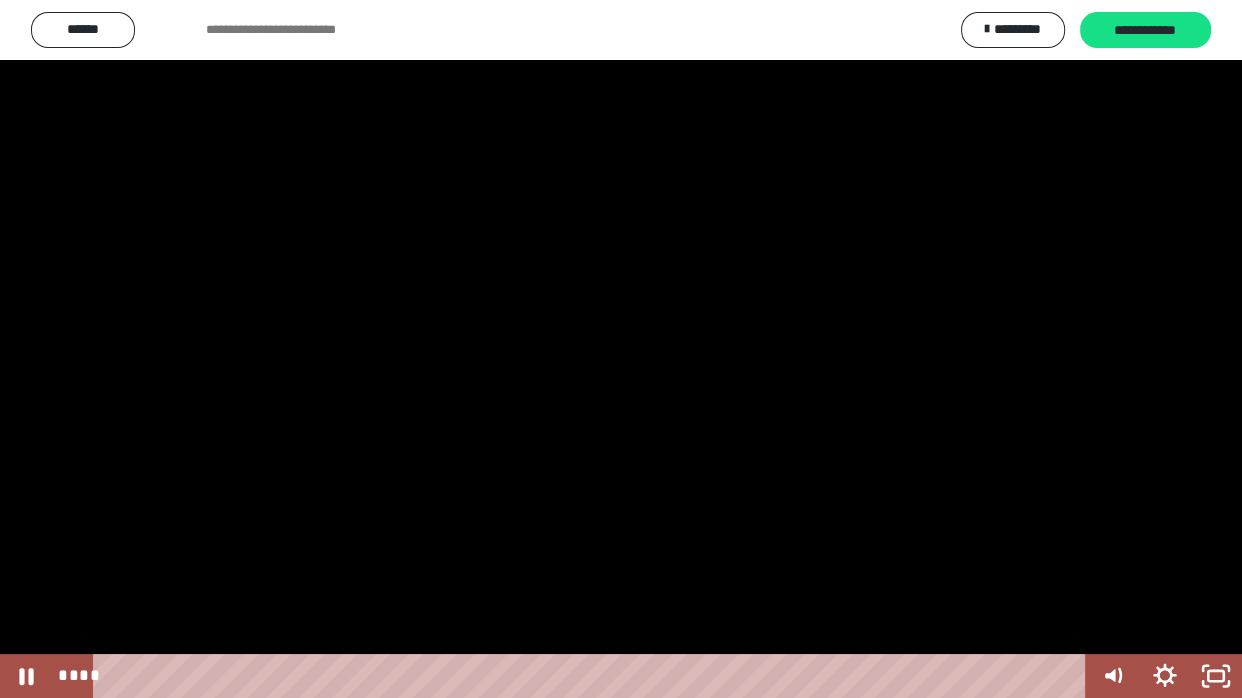 click at bounding box center (621, 349) 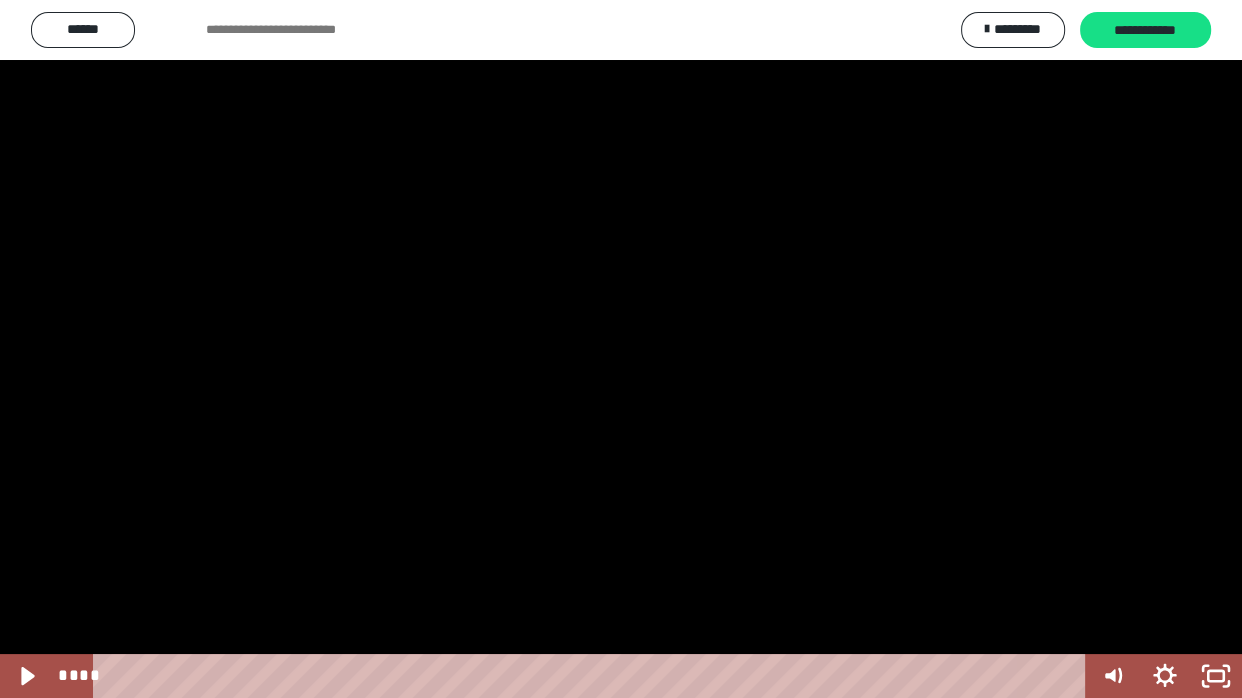 click at bounding box center (621, 349) 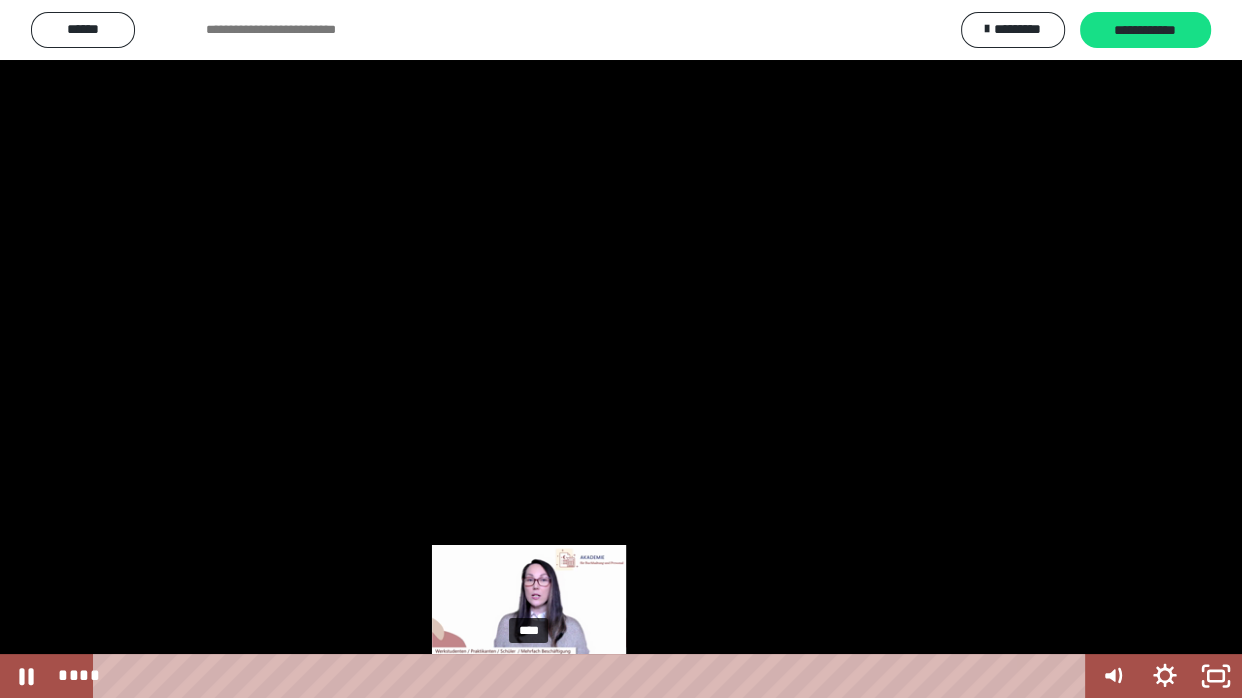 click on "****" at bounding box center (593, 676) 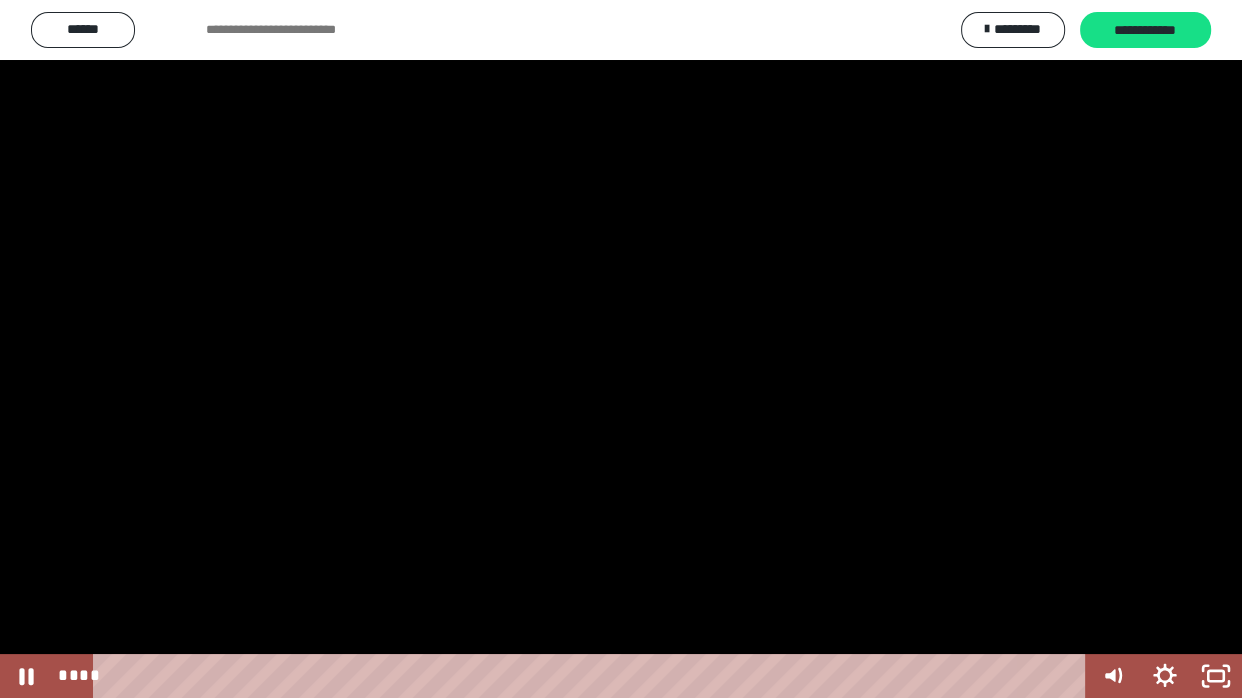 click at bounding box center (621, 349) 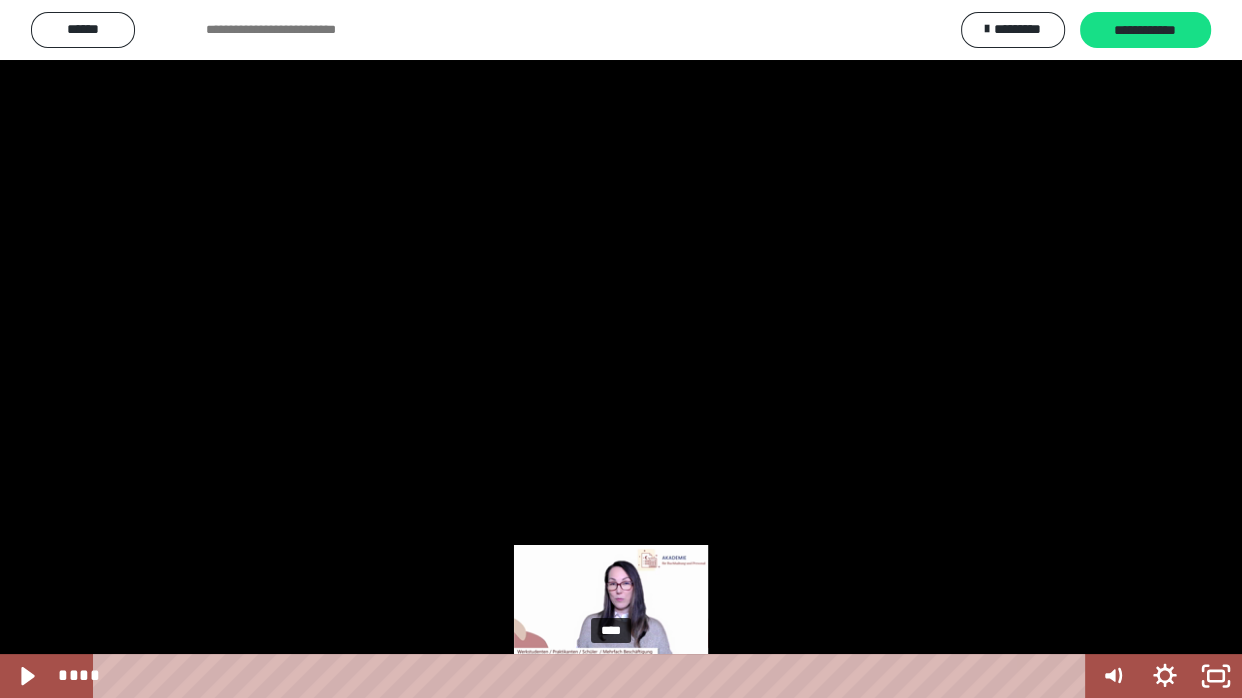 click on "****" at bounding box center (593, 676) 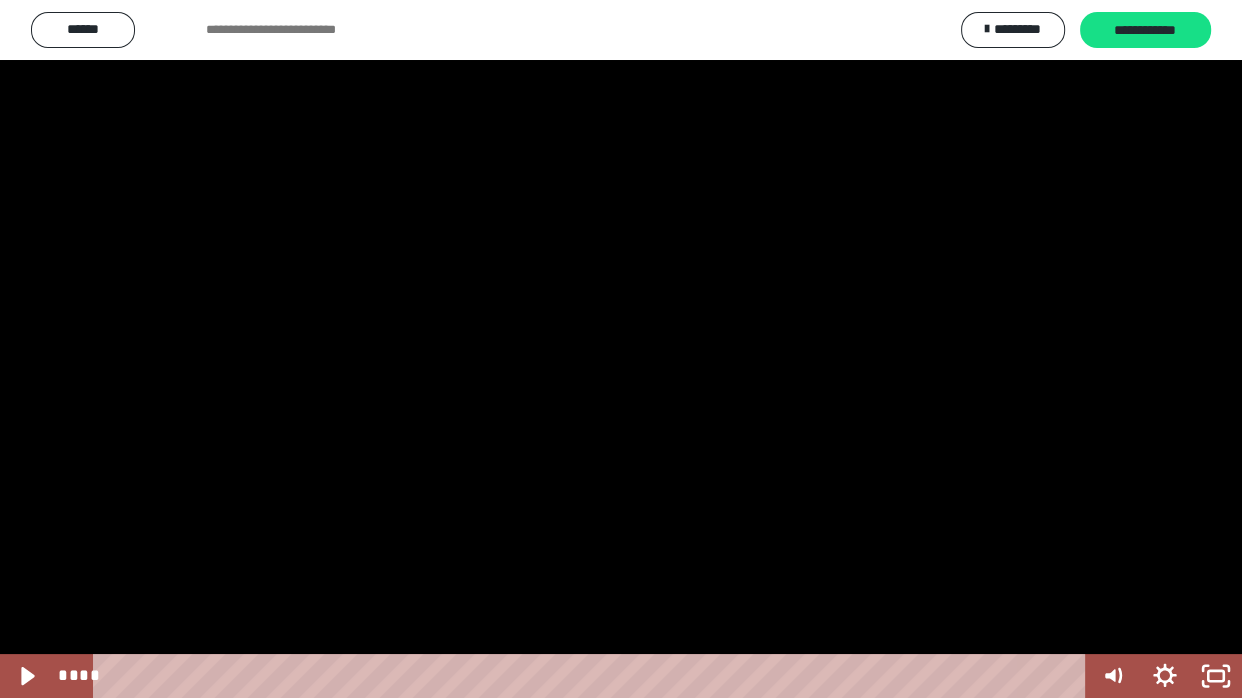 click at bounding box center [621, 349] 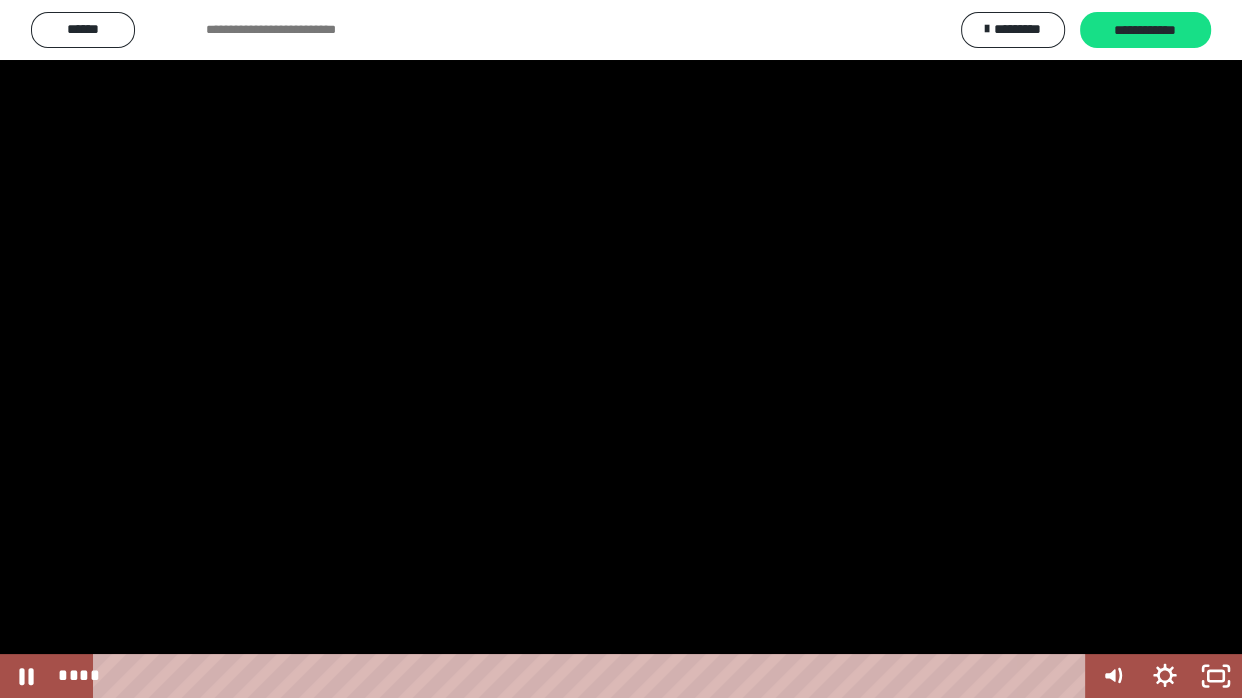 click at bounding box center [621, 349] 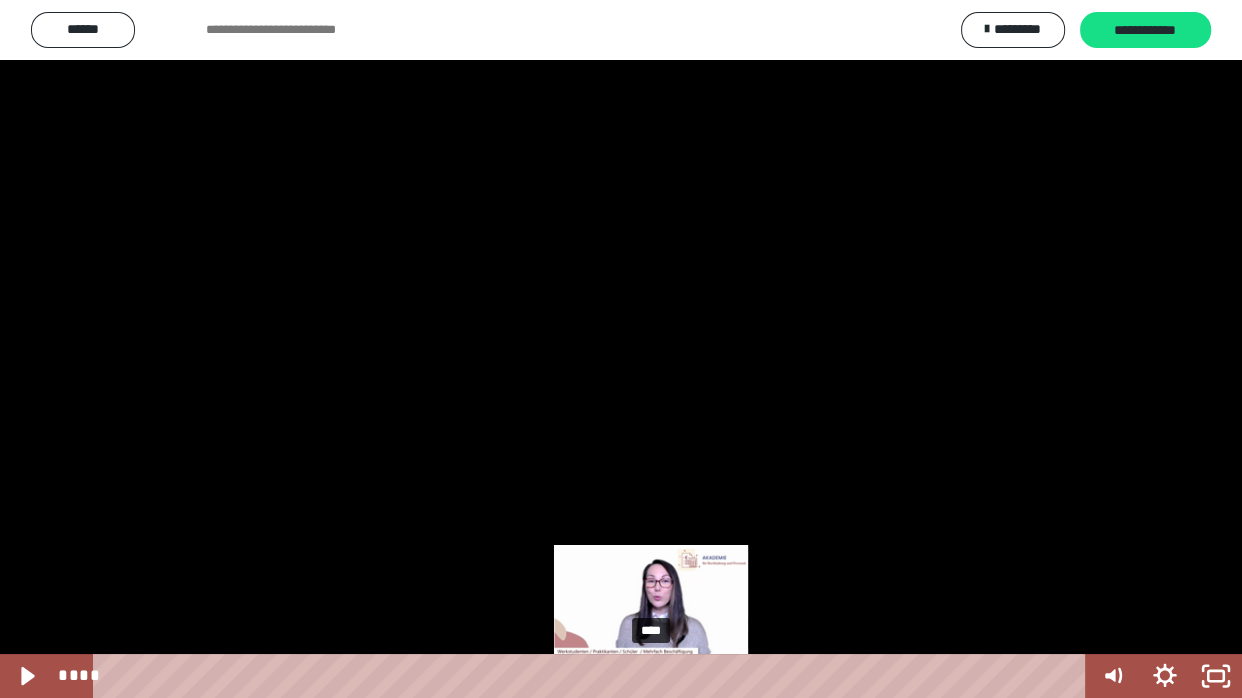 click on "****" at bounding box center (593, 676) 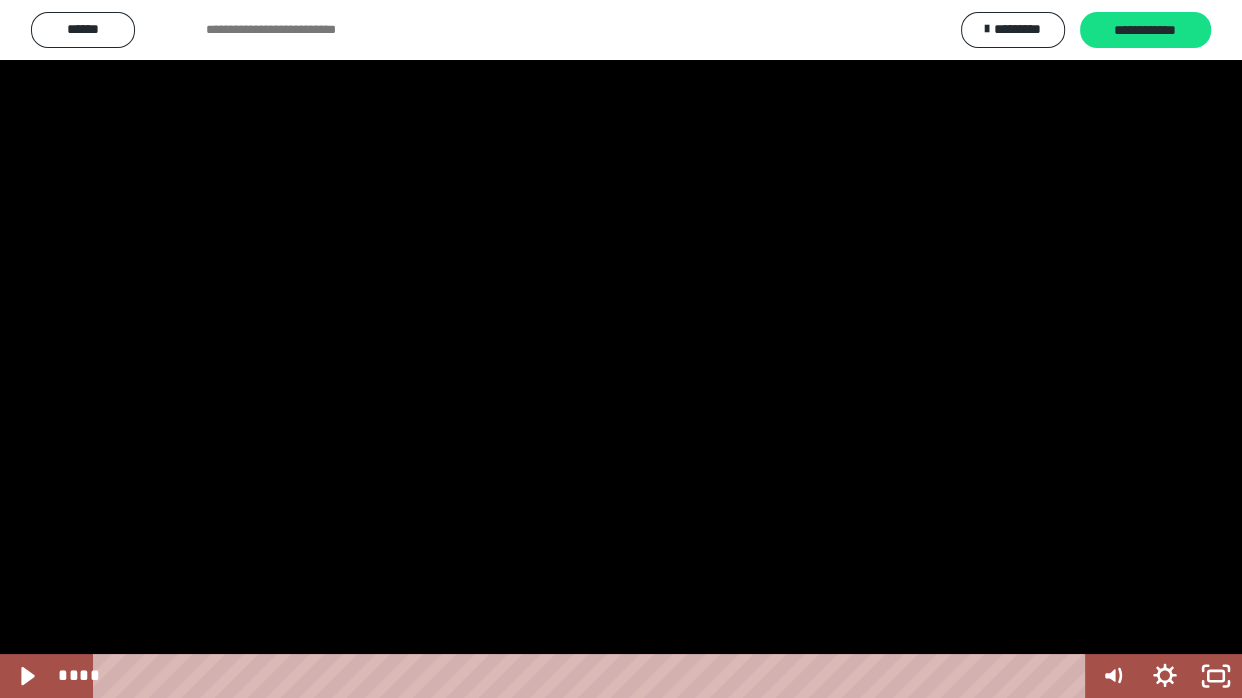 click at bounding box center (621, 349) 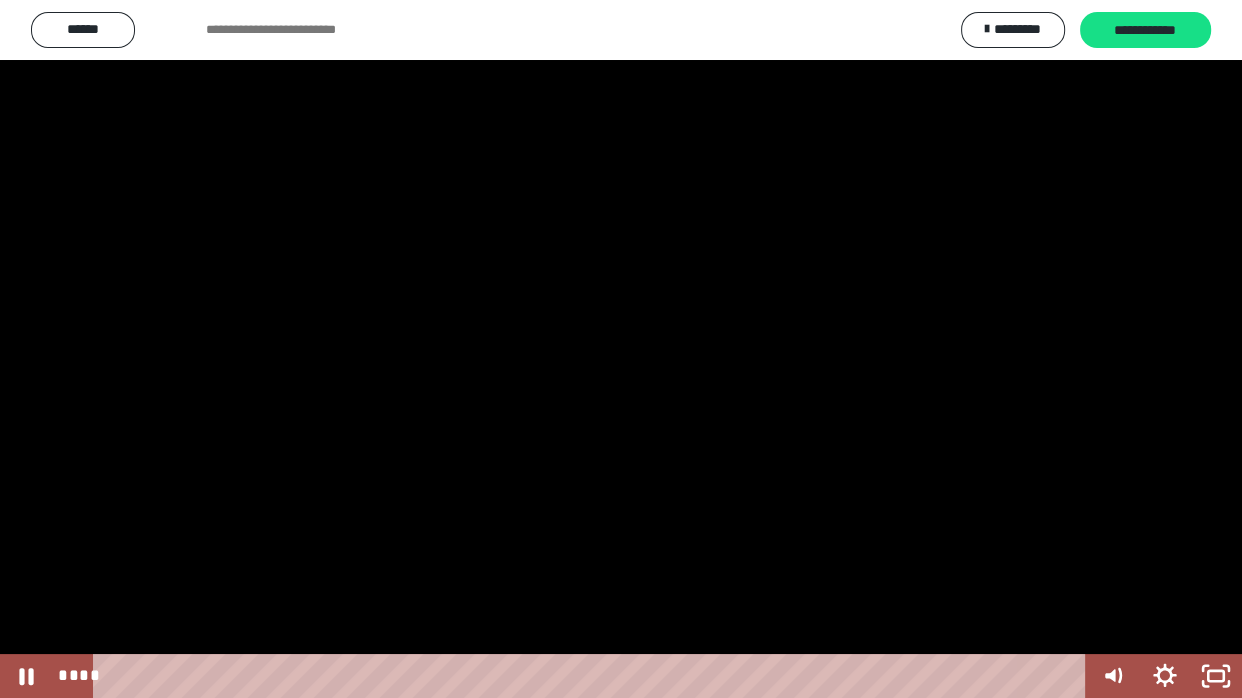 click at bounding box center [621, 349] 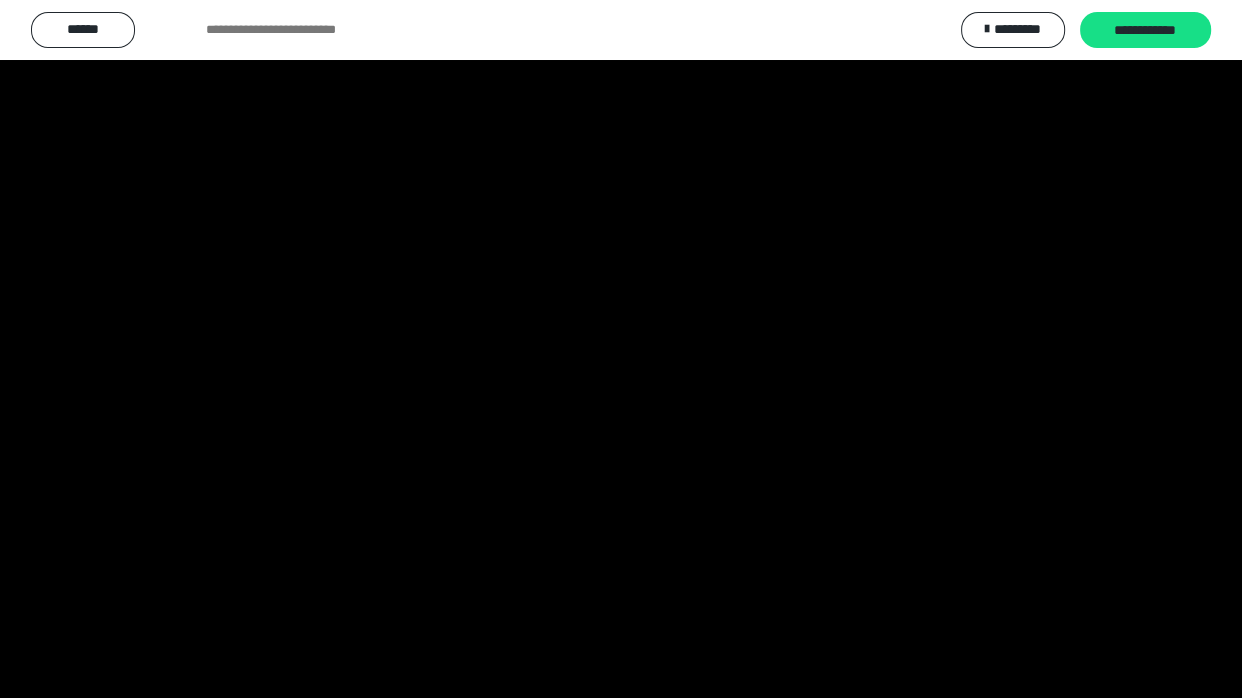 click at bounding box center [621, 349] 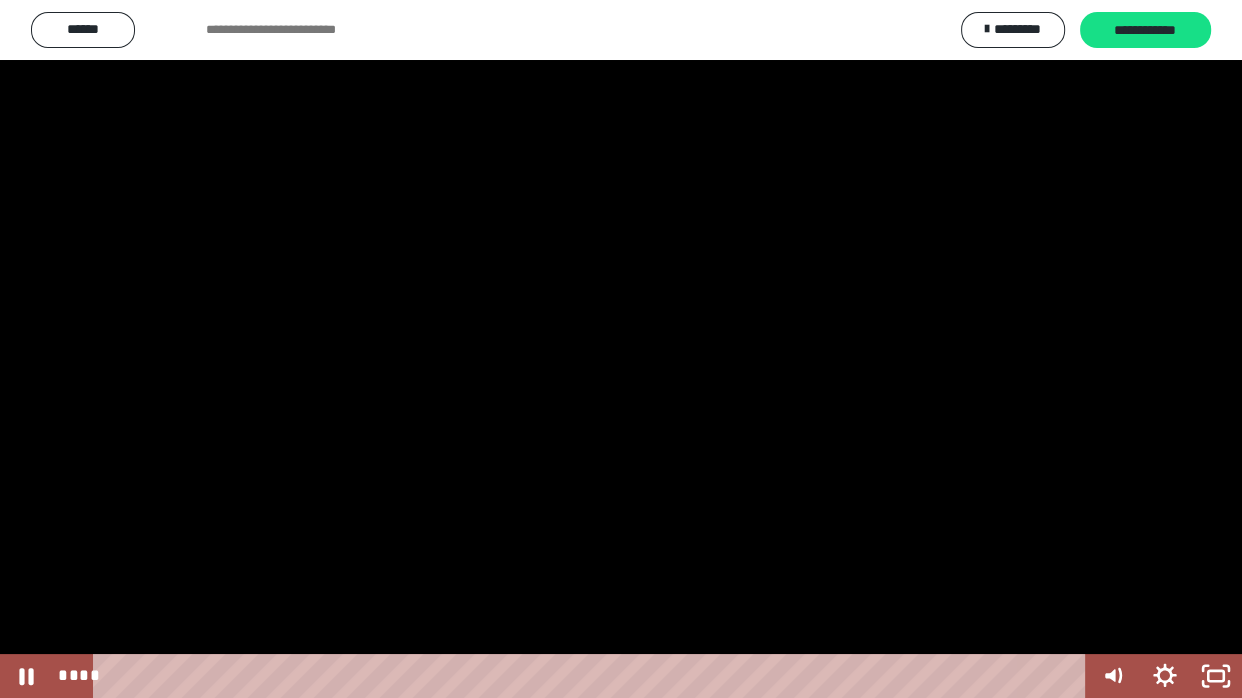 click at bounding box center [621, 349] 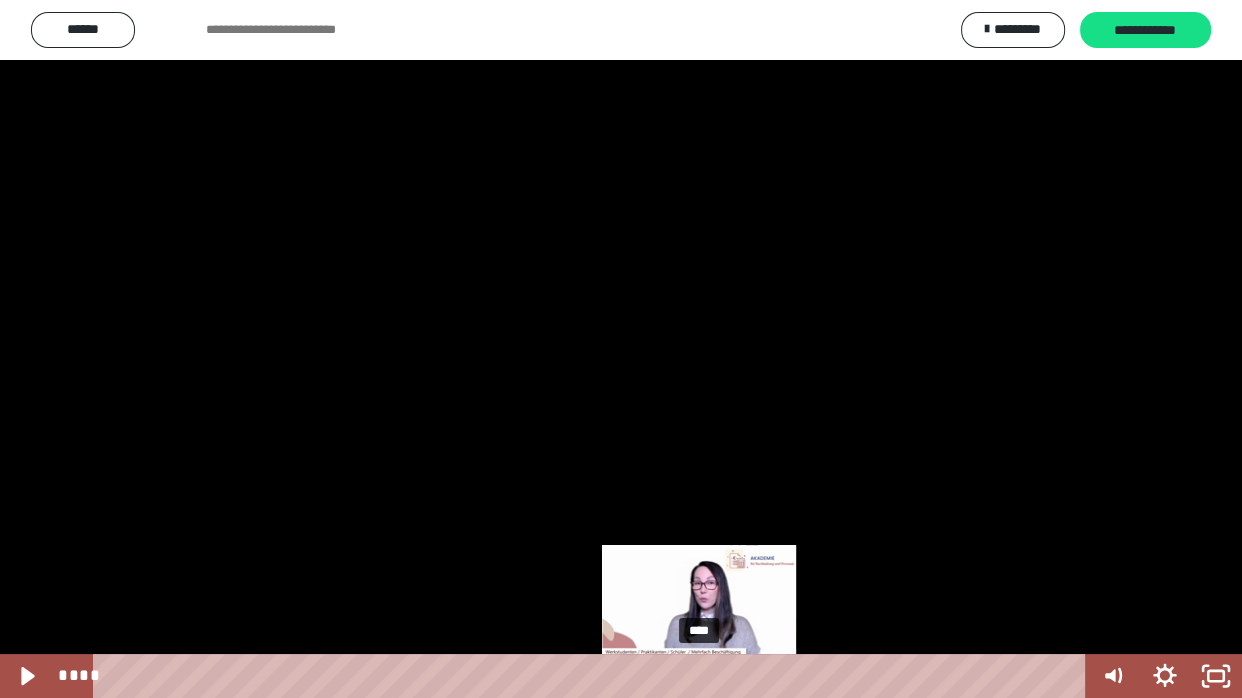 click on "****" at bounding box center [593, 676] 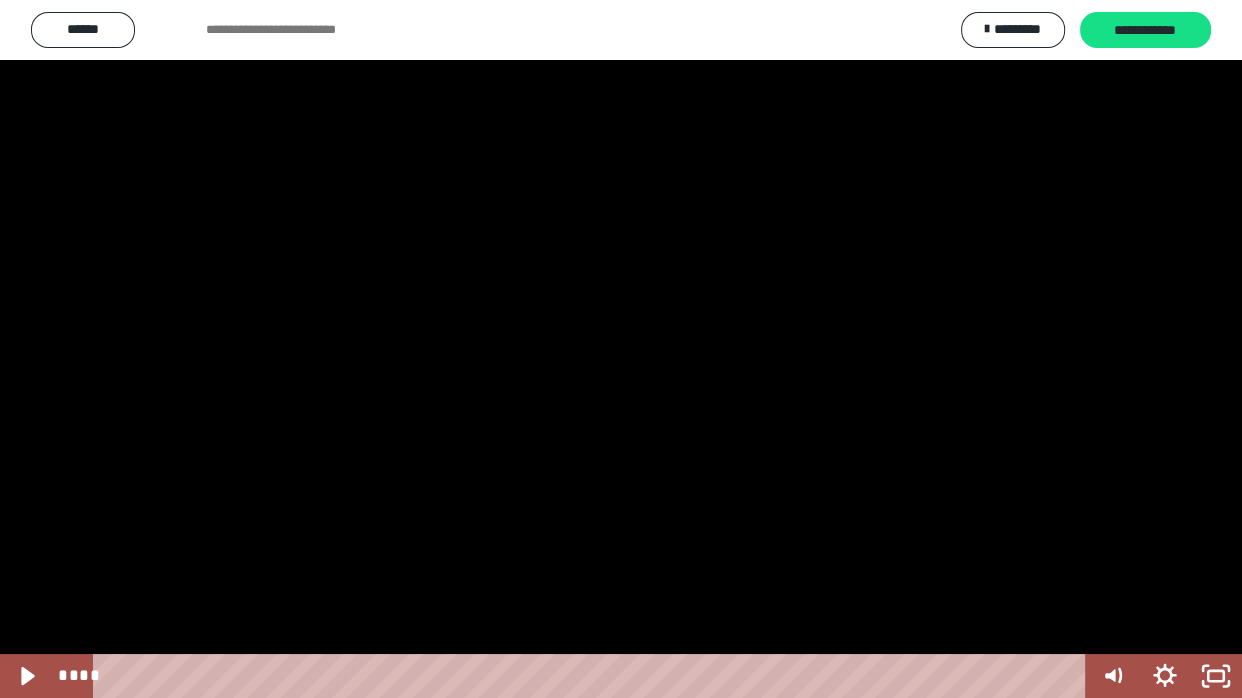 click at bounding box center (621, 349) 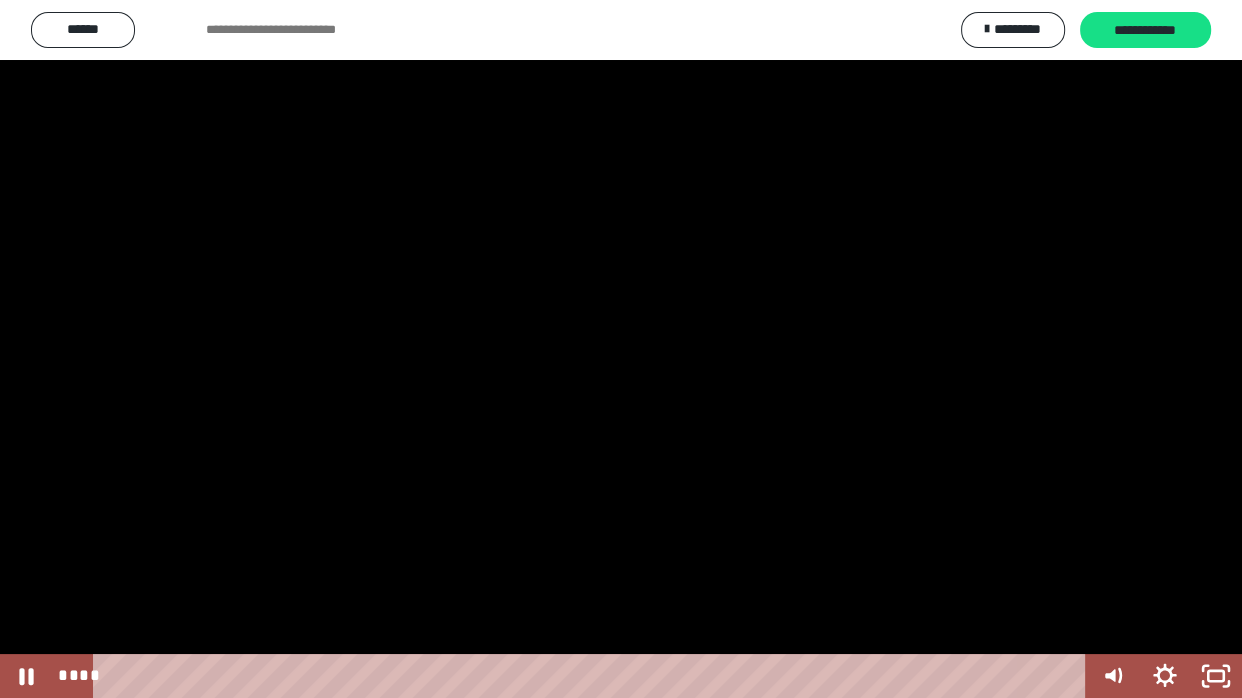 click at bounding box center [621, 349] 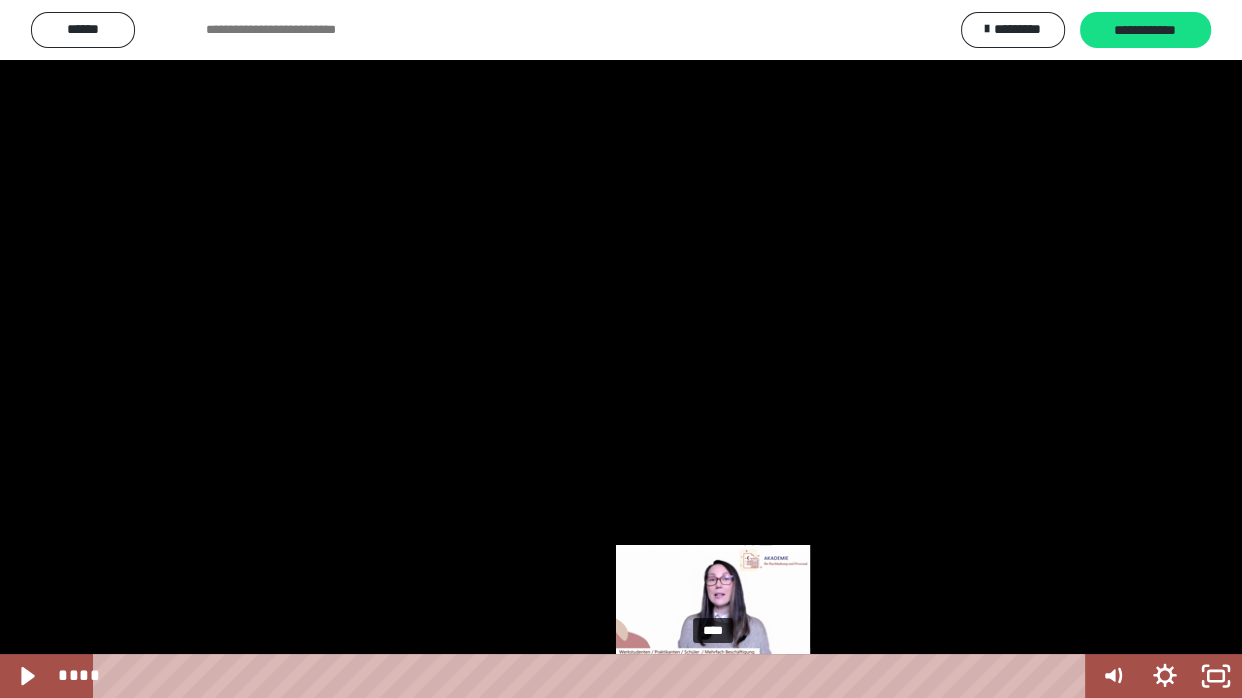 click on "****" at bounding box center [593, 676] 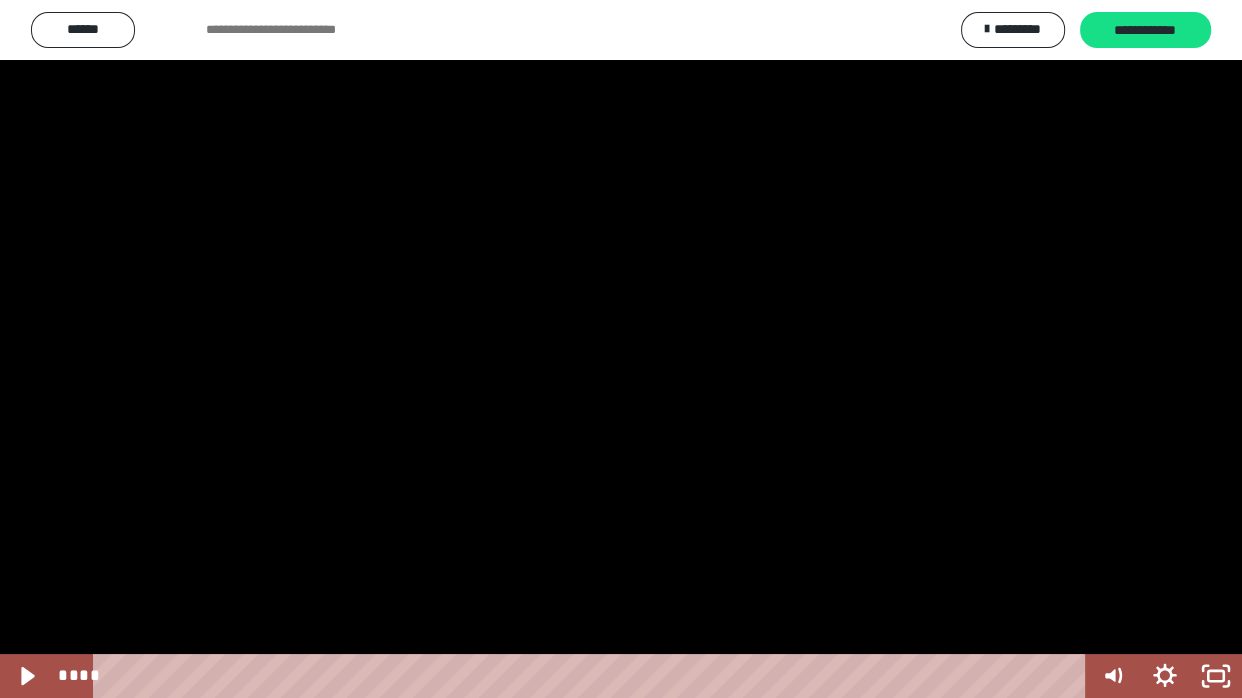 click at bounding box center (621, 349) 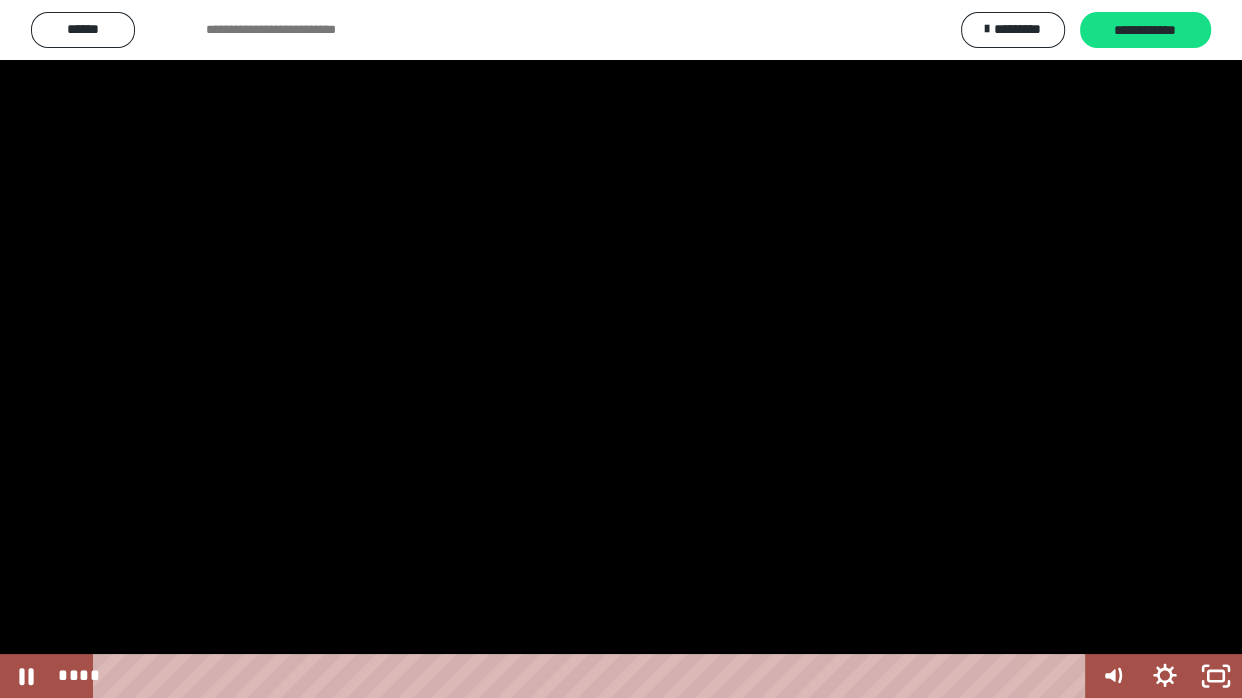 click at bounding box center [621, 349] 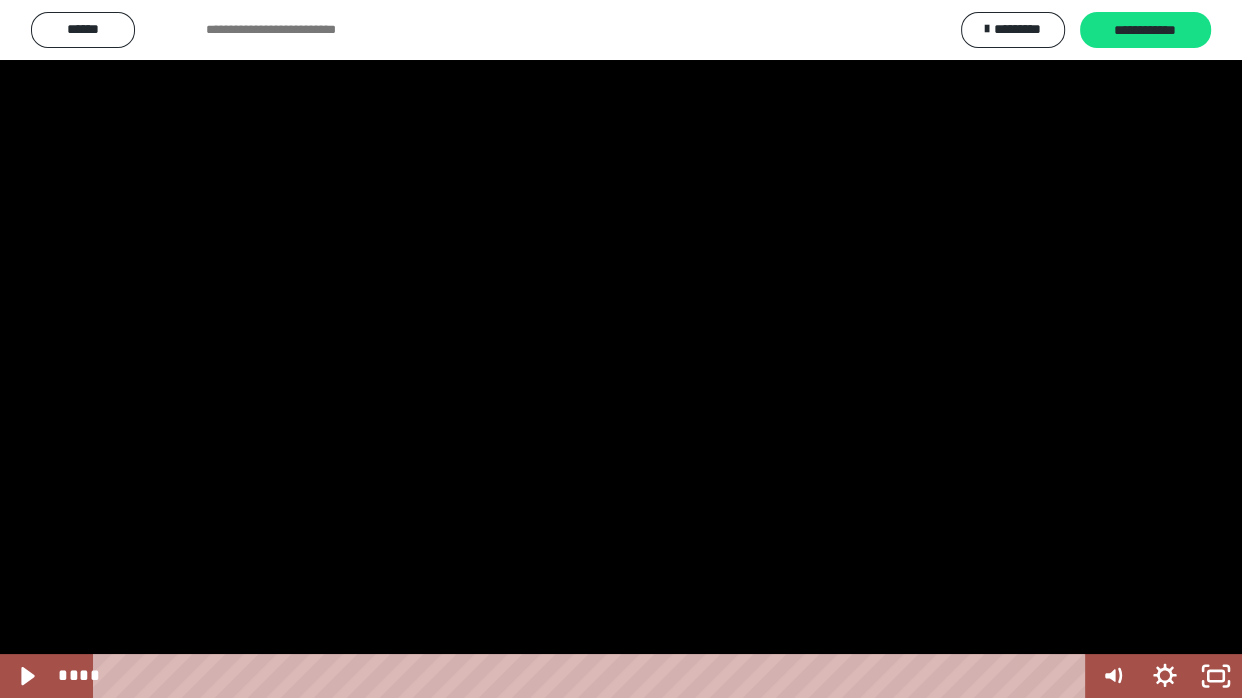 click at bounding box center [621, 349] 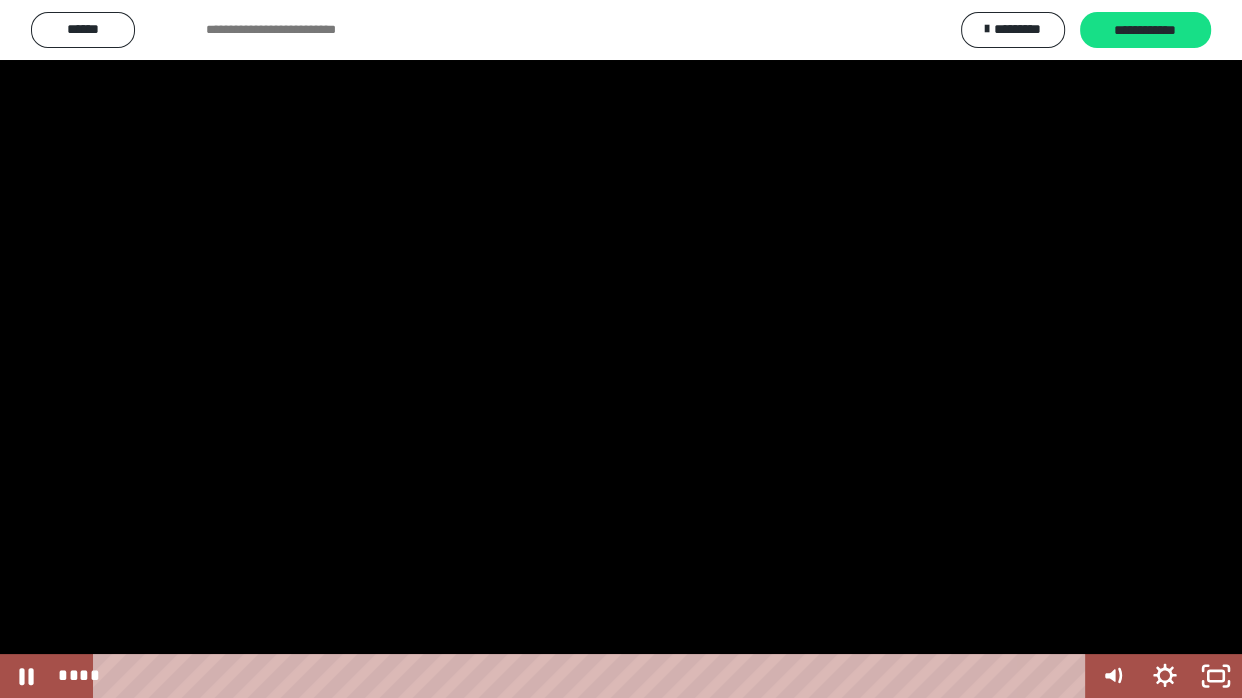 click at bounding box center [621, 349] 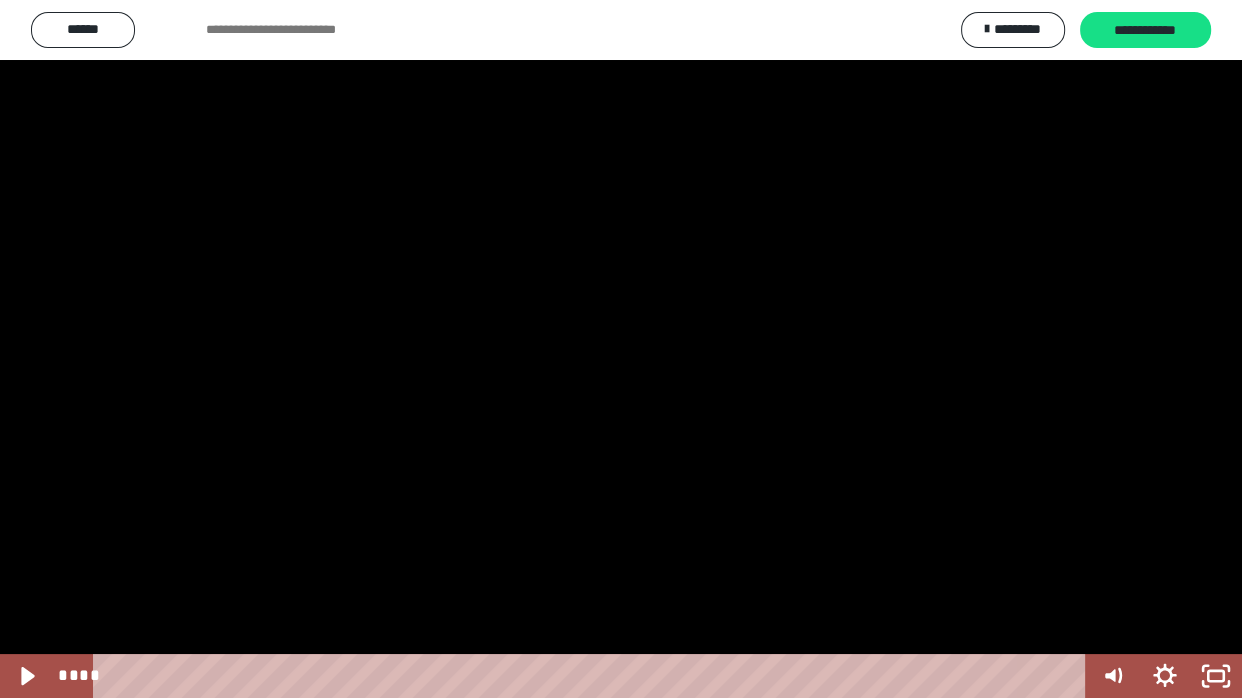 click at bounding box center [621, 349] 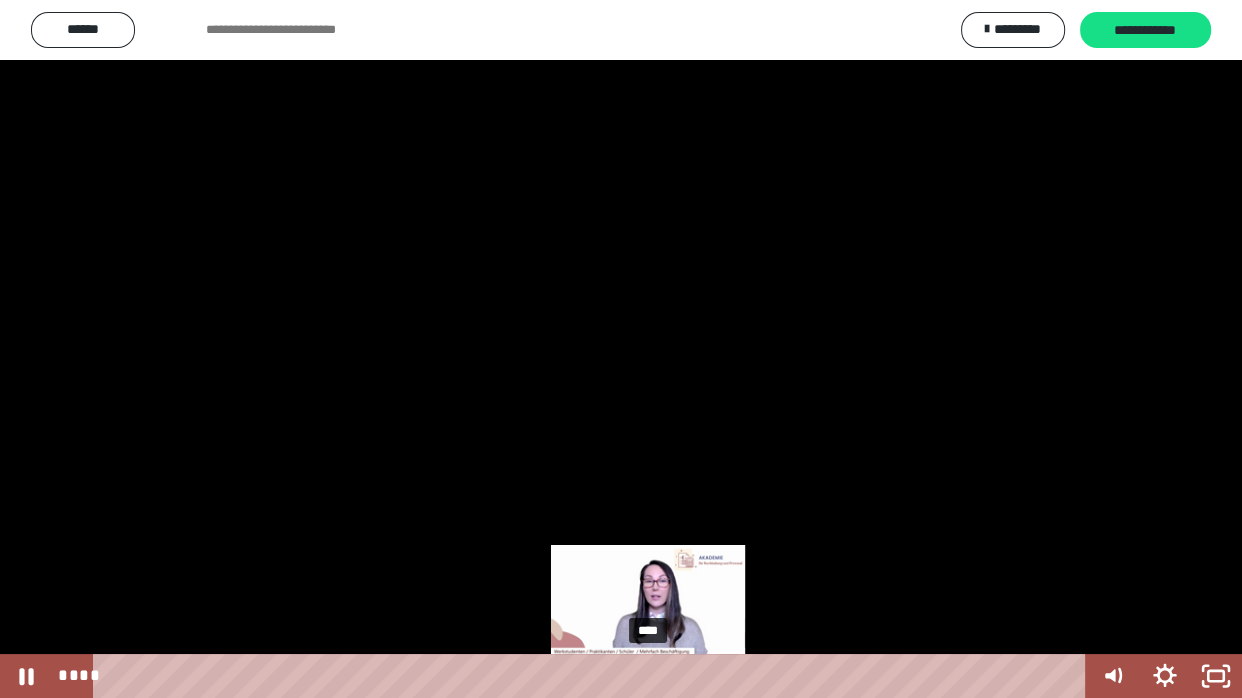 click on "****" at bounding box center [593, 676] 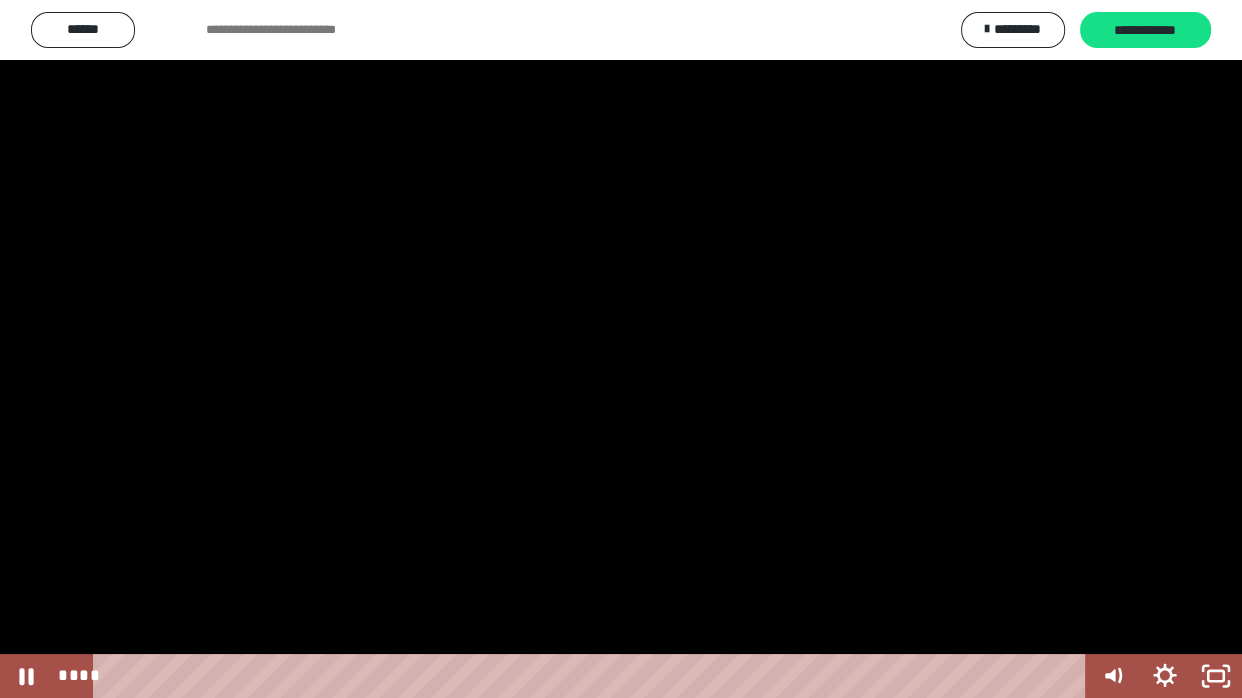 click at bounding box center (621, 349) 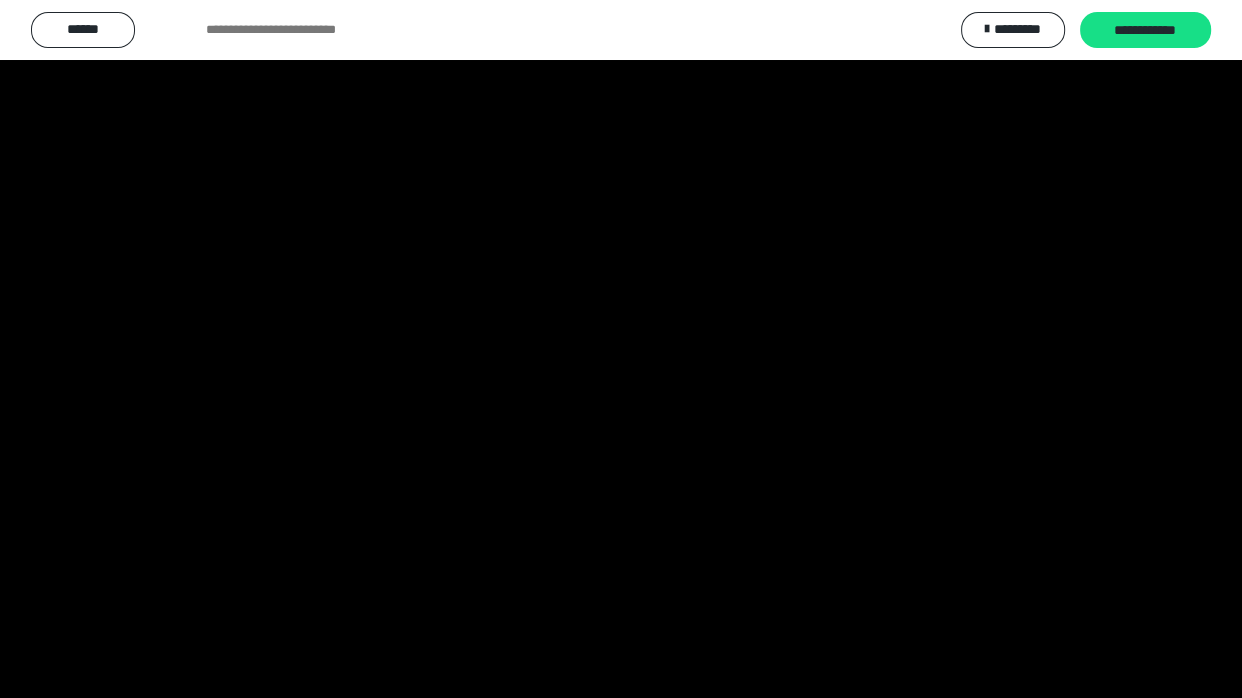 click at bounding box center [621, 349] 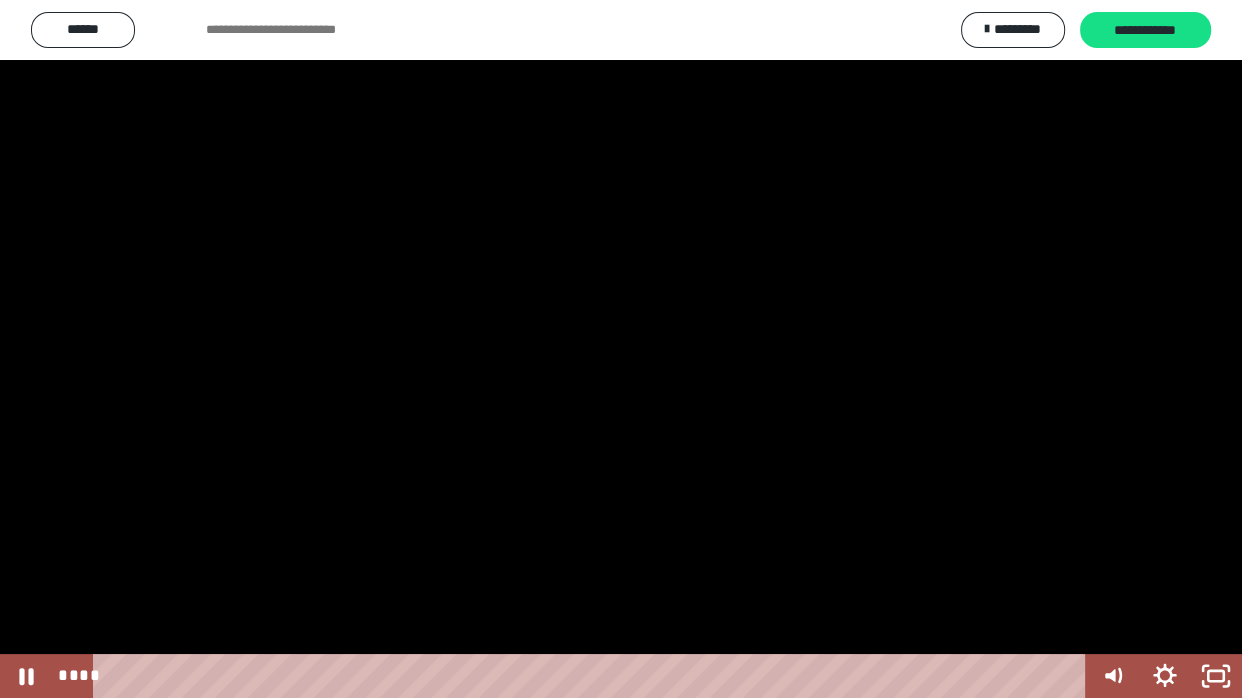 click at bounding box center (621, 349) 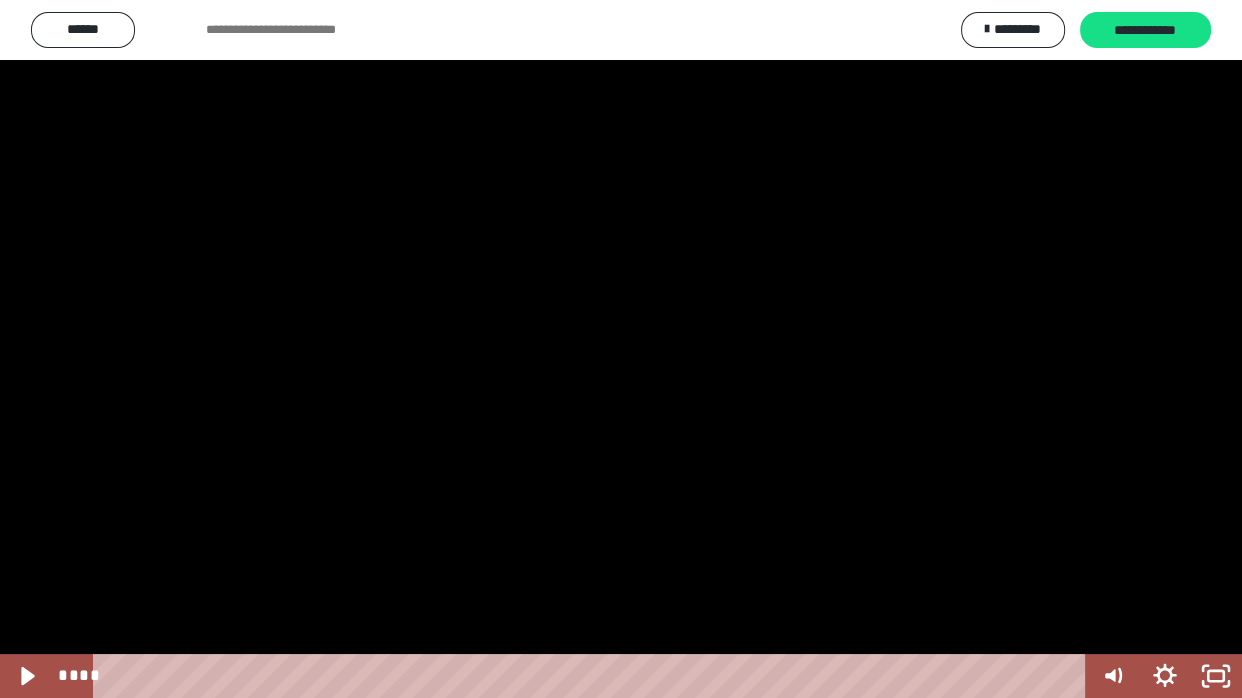 click at bounding box center (621, 349) 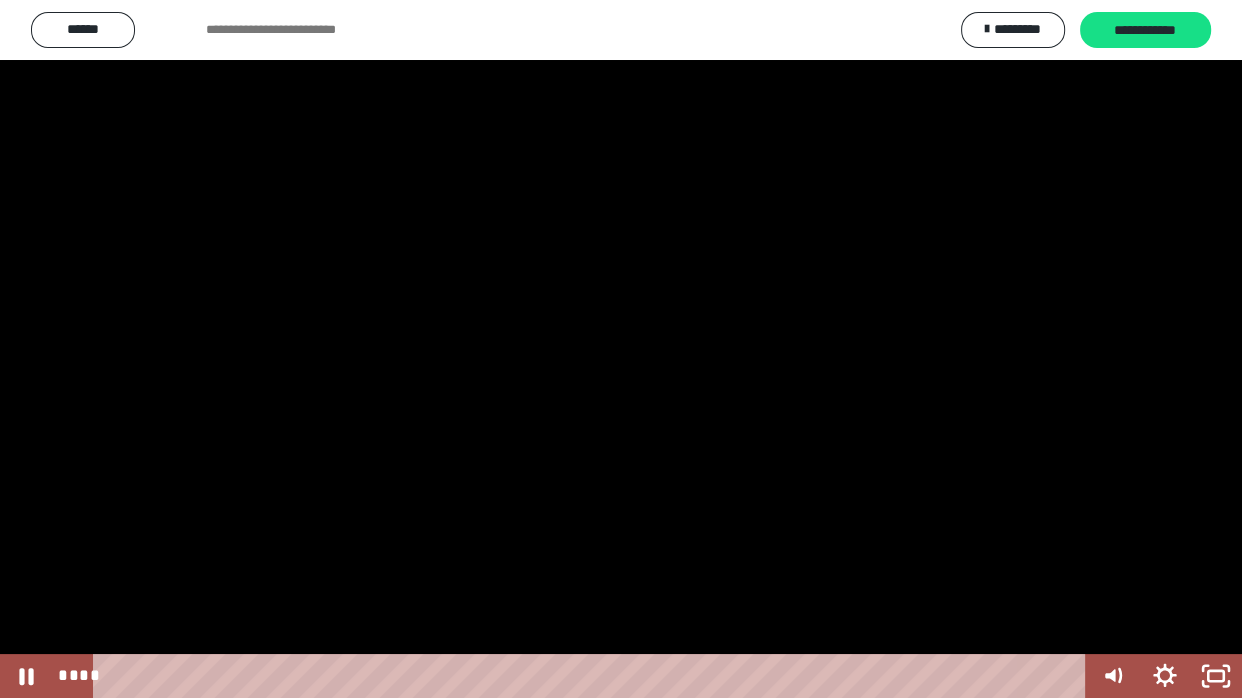 click at bounding box center [621, 349] 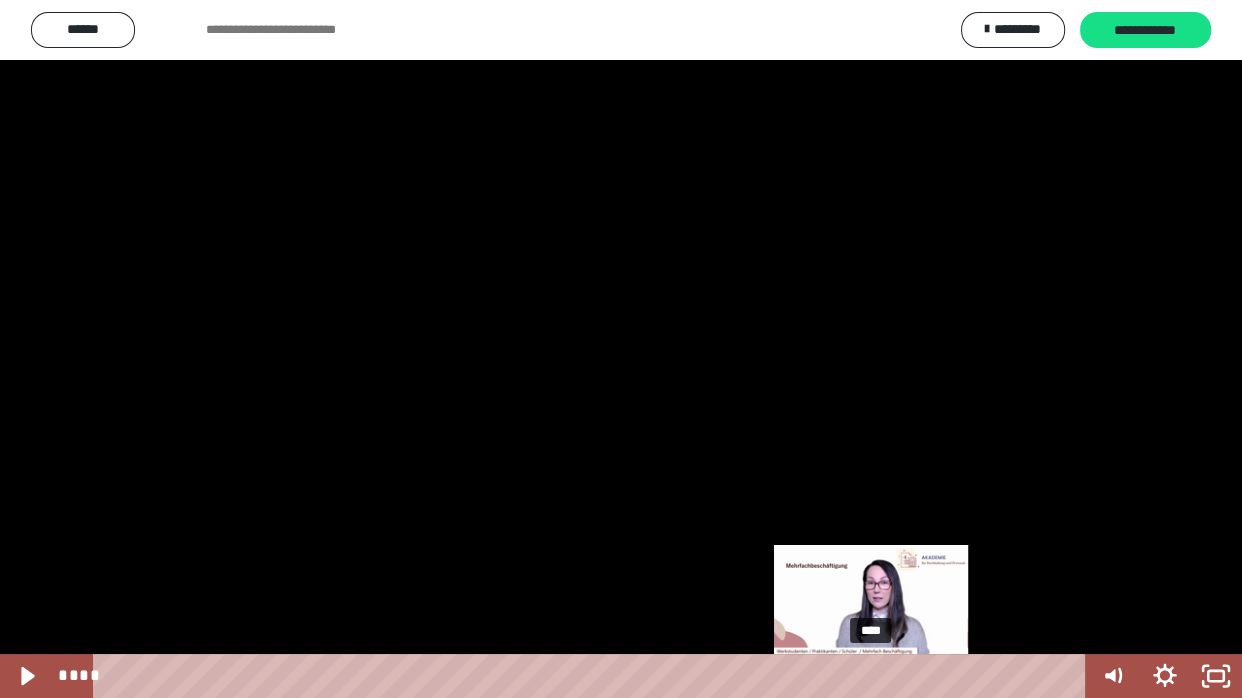 click on "****" at bounding box center [593, 676] 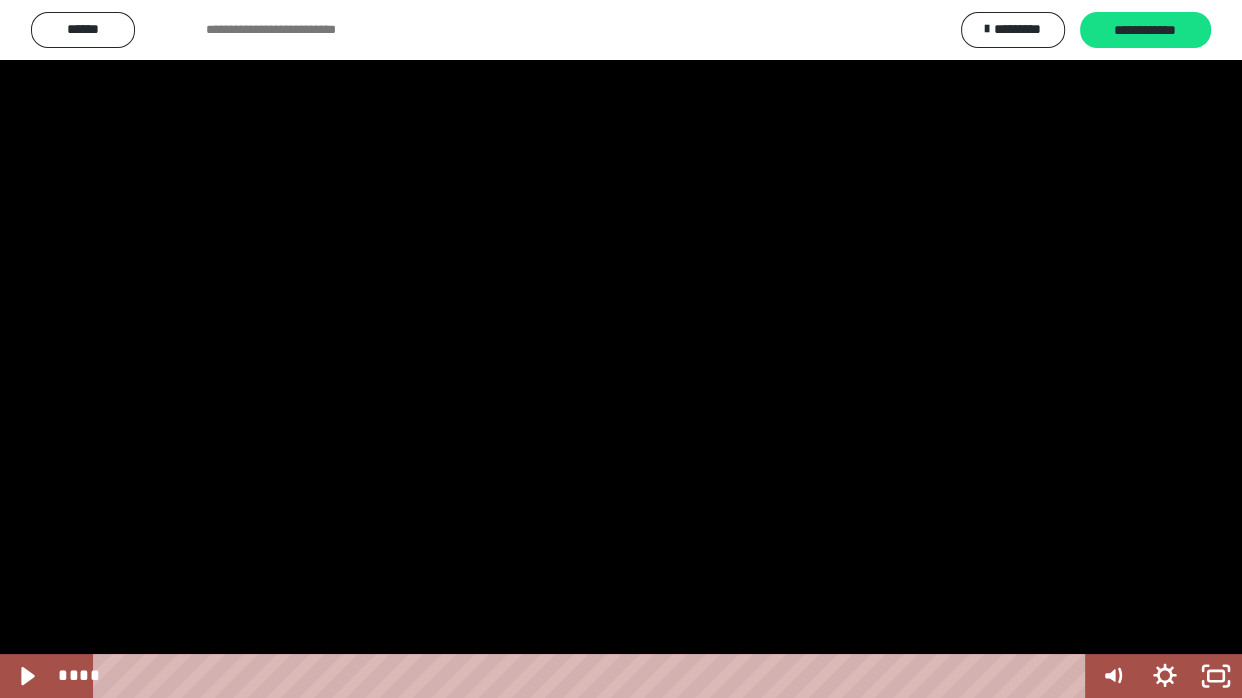 click at bounding box center (621, 349) 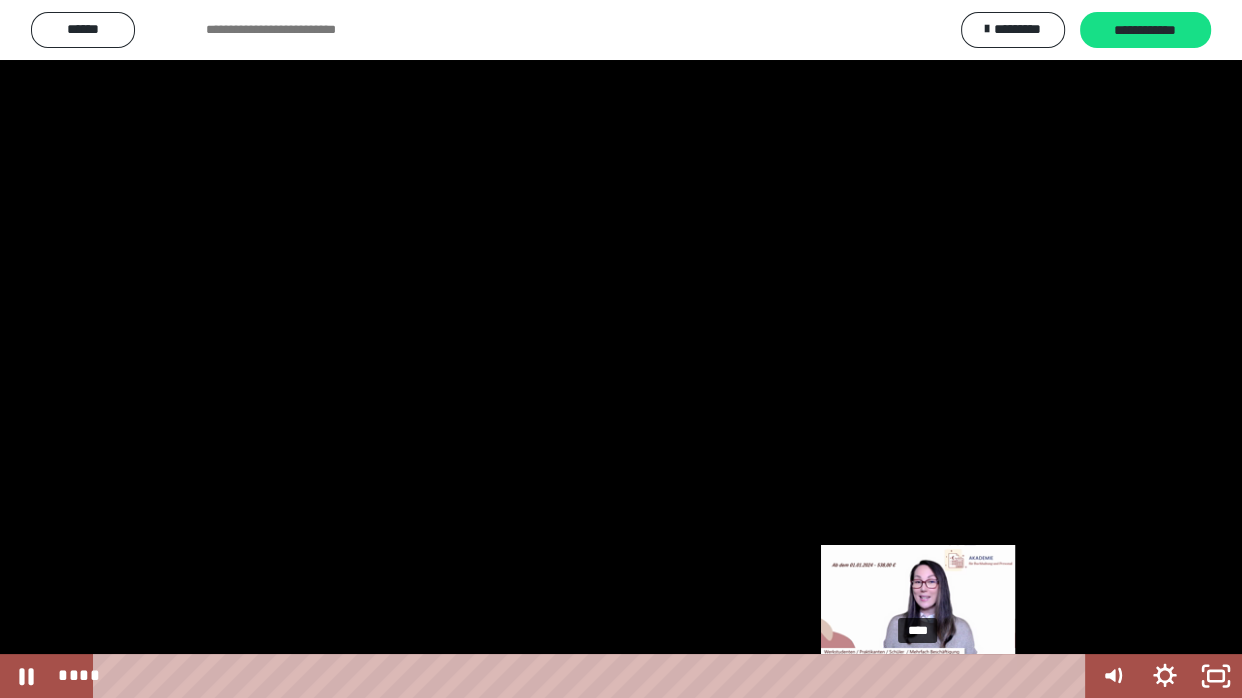 click on "****" at bounding box center [593, 676] 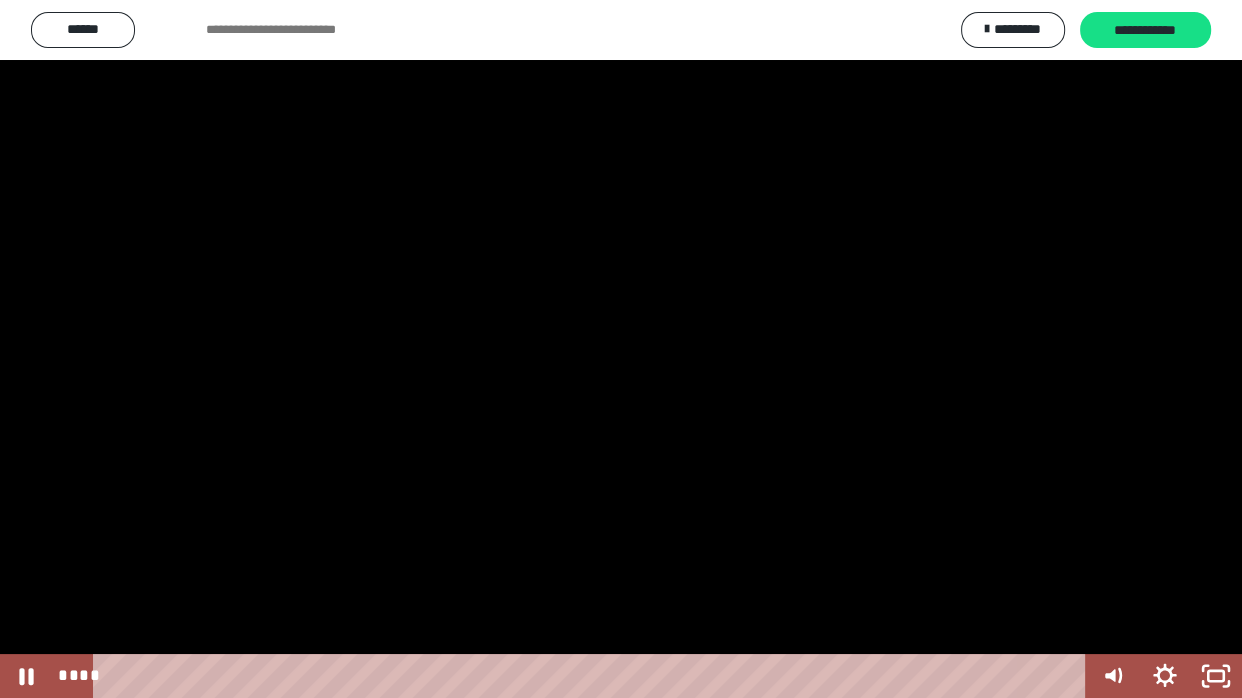 click at bounding box center [621, 349] 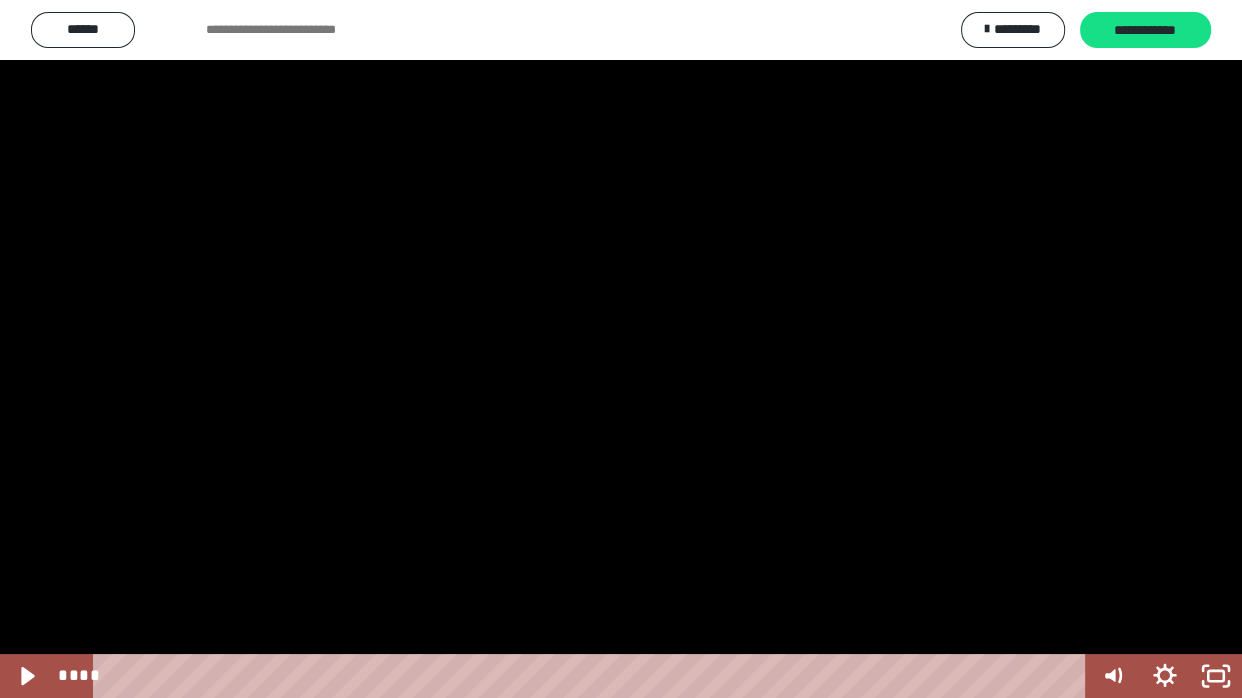 click at bounding box center (621, 349) 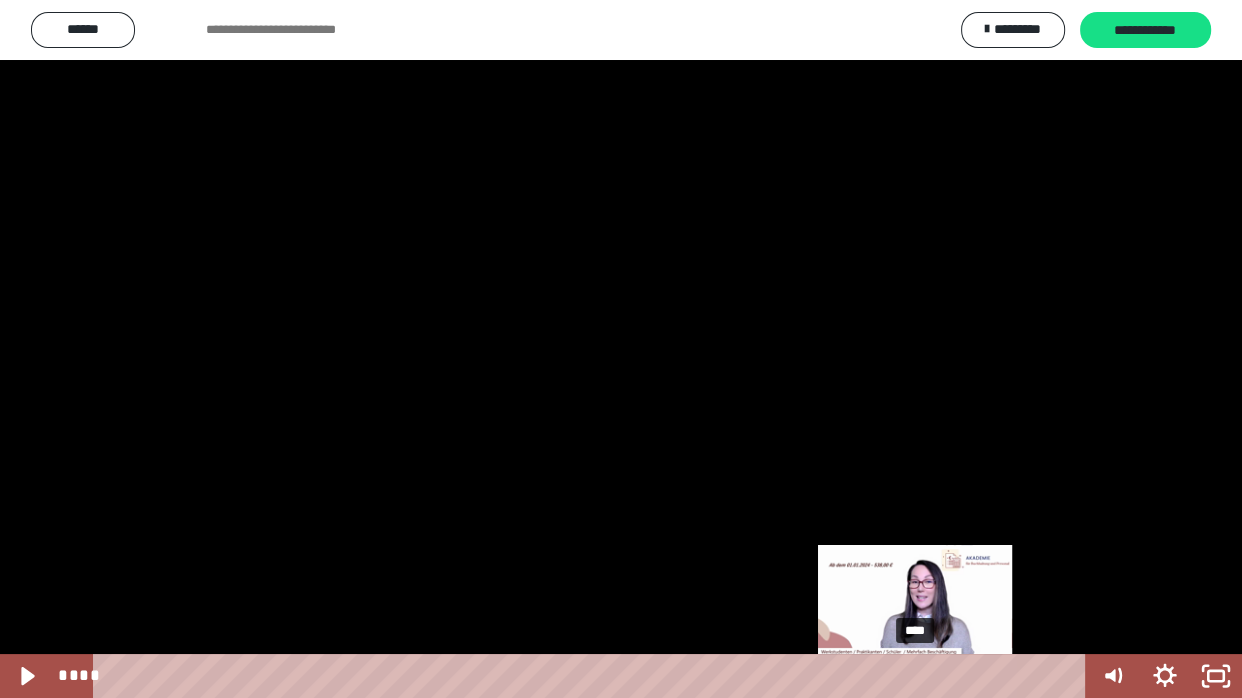 click on "****" at bounding box center [593, 676] 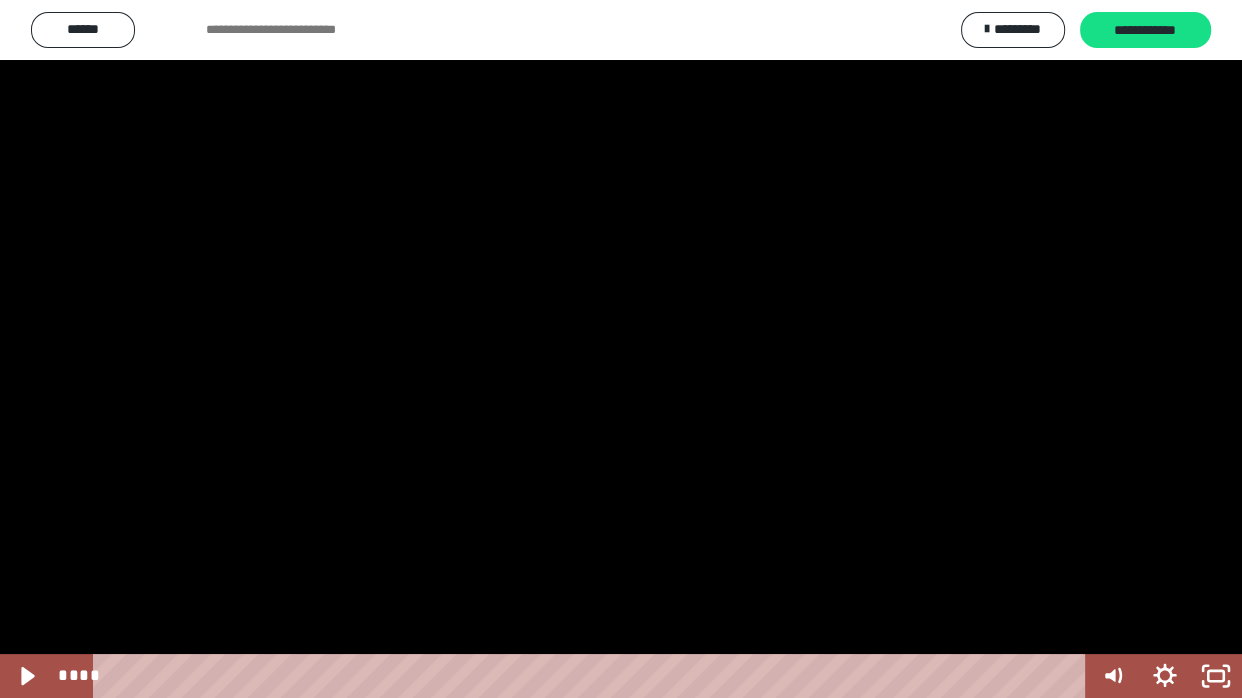click at bounding box center (621, 349) 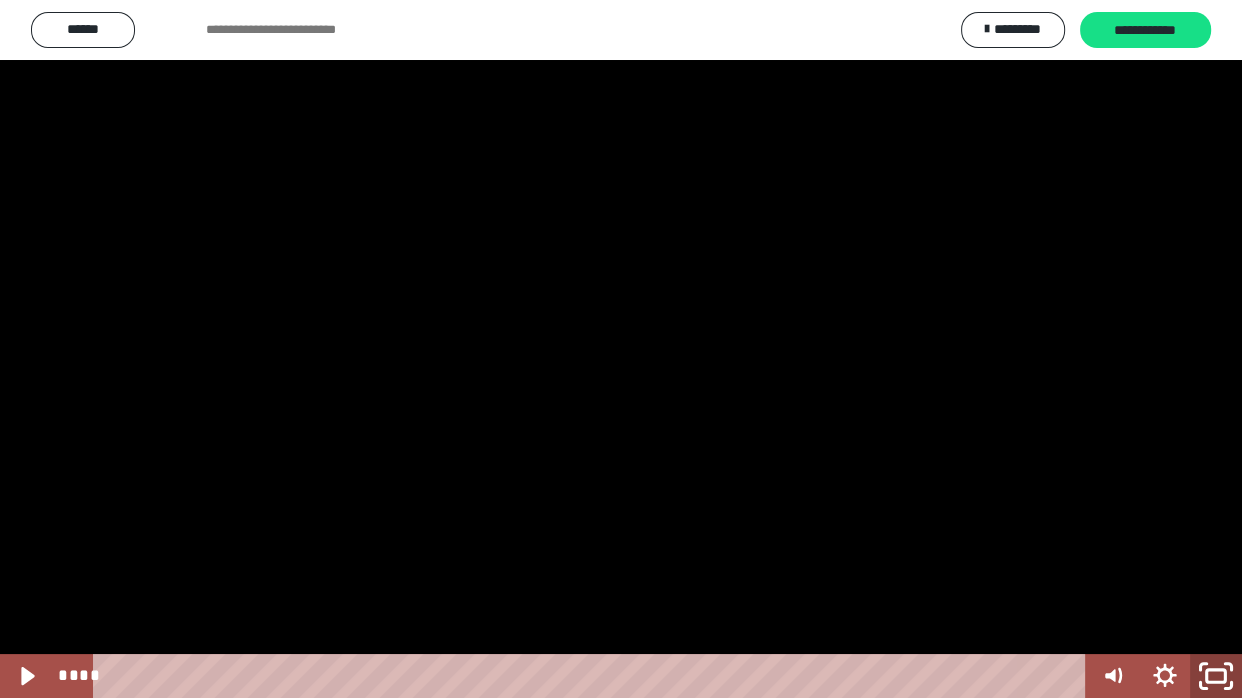 click 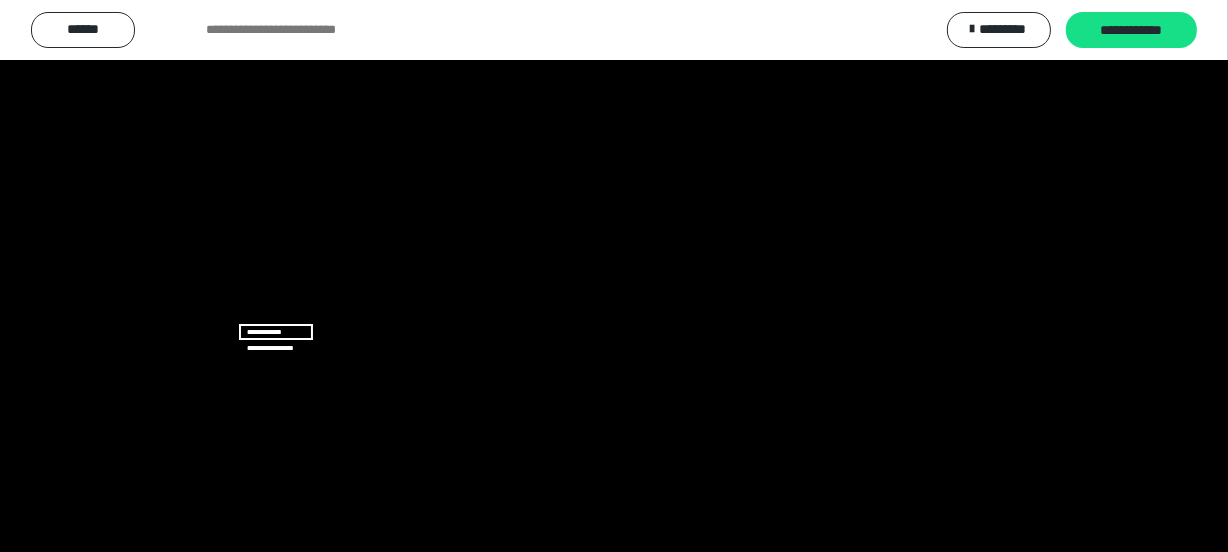 scroll, scrollTop: 0, scrollLeft: 52, axis: horizontal 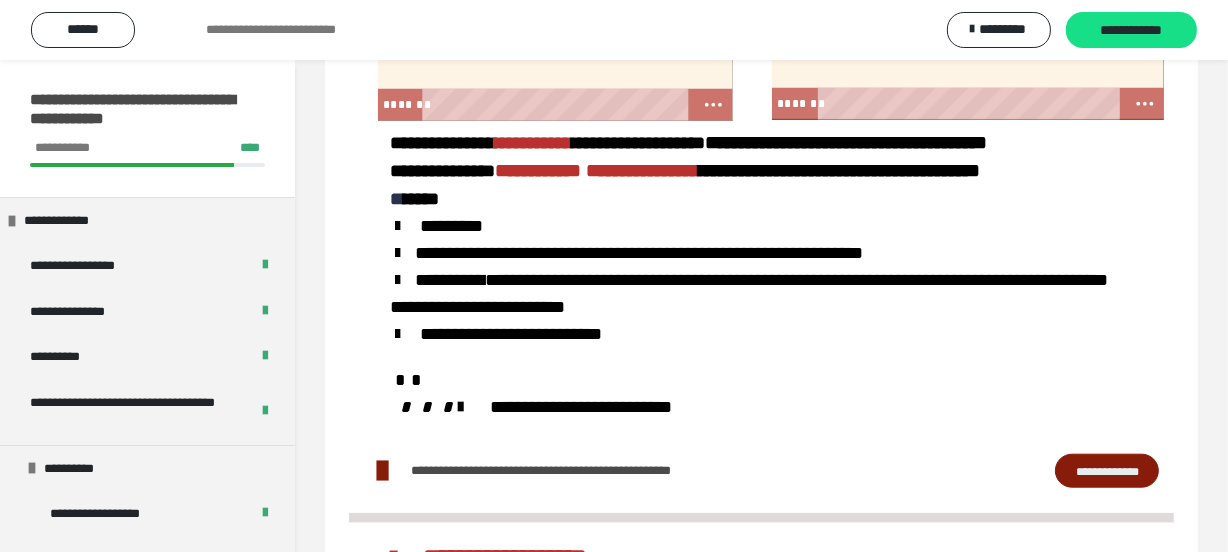 click 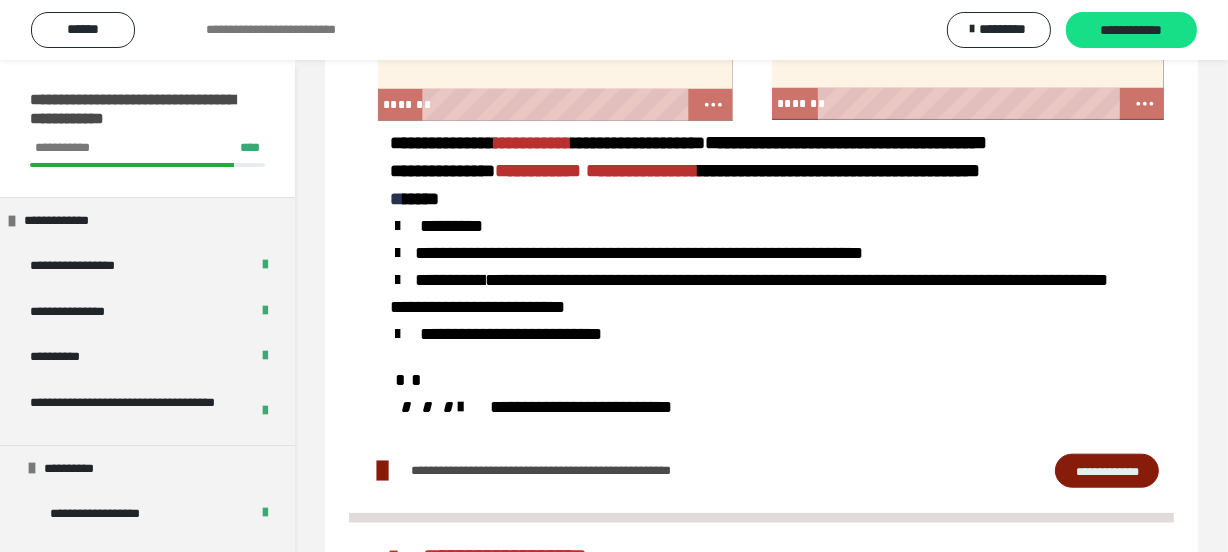 click at bounding box center (555, 21) 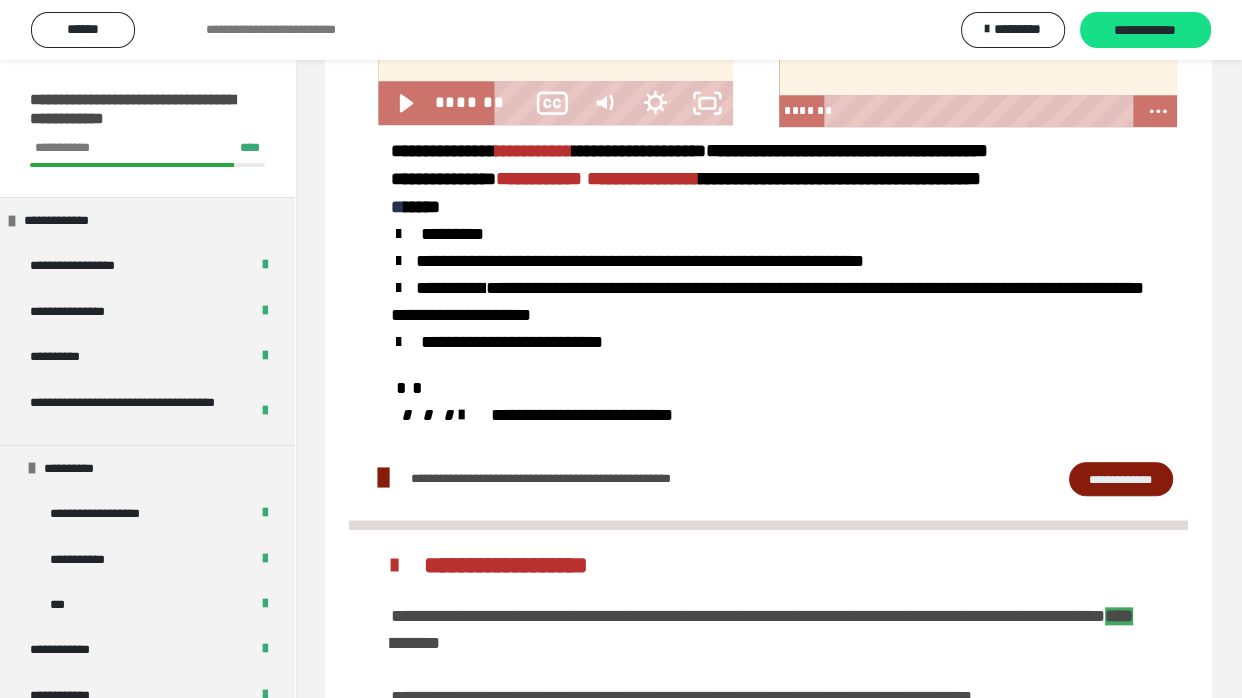 scroll, scrollTop: 0, scrollLeft: 48, axis: horizontal 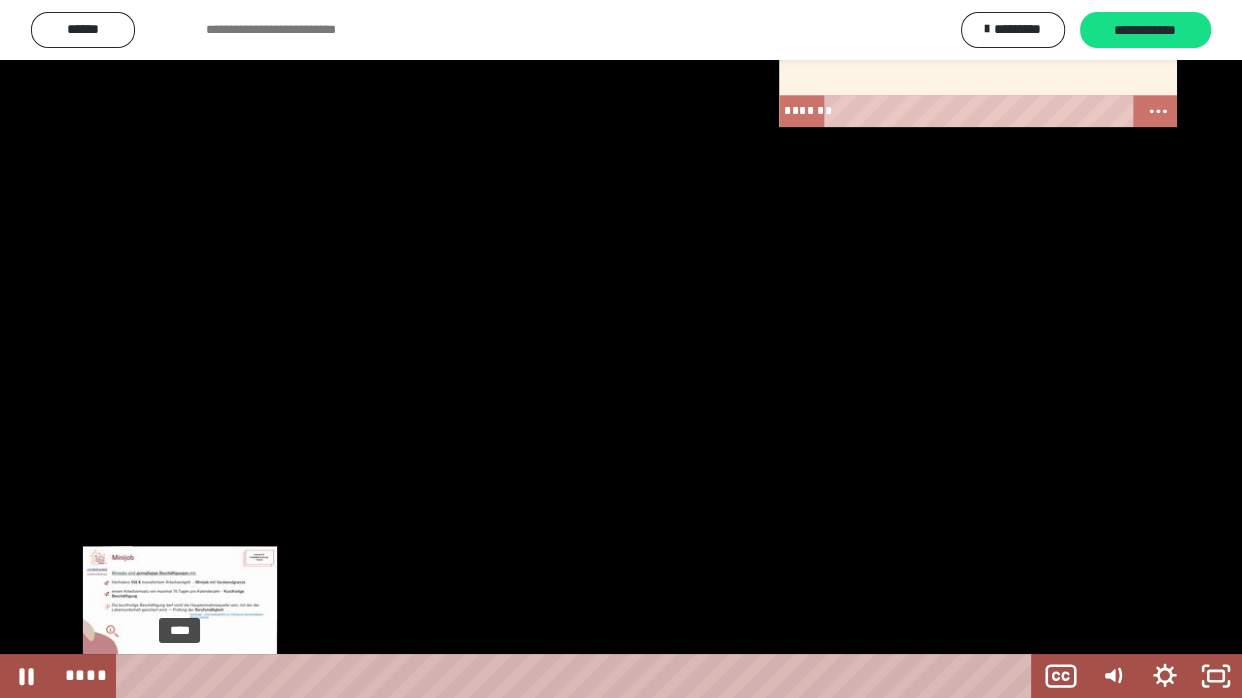 click on "****" at bounding box center [577, 676] 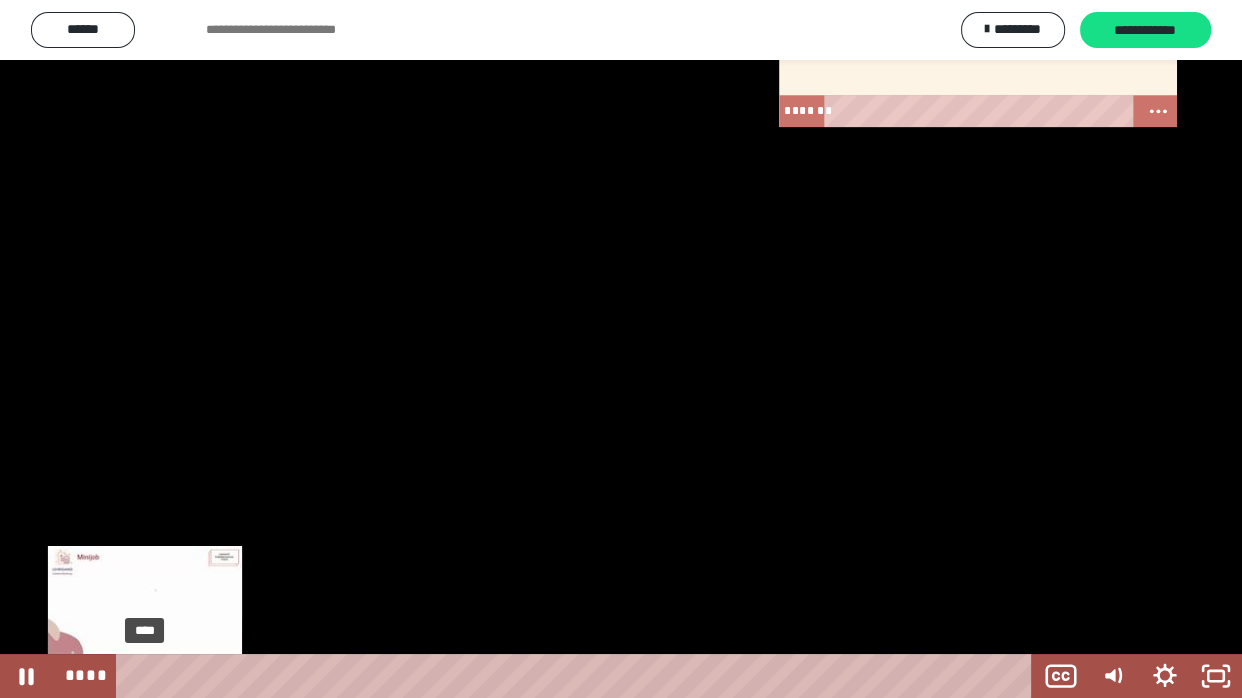 click on "****" at bounding box center (577, 676) 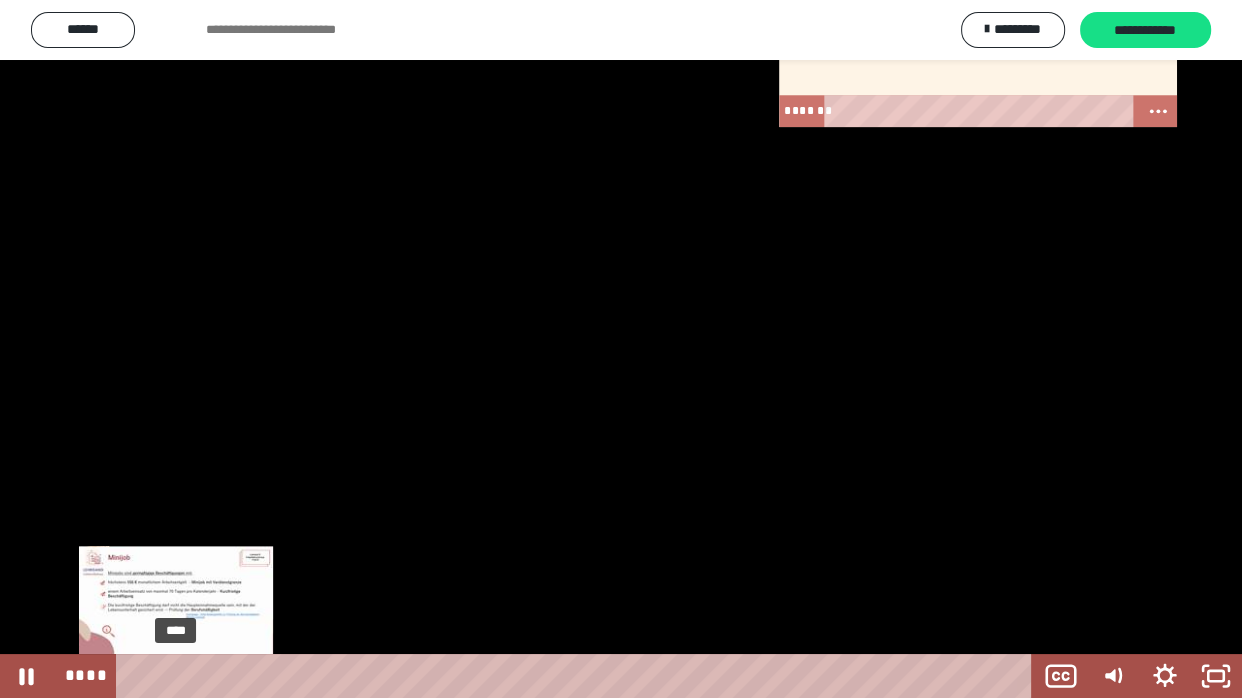 click at bounding box center (181, 676) 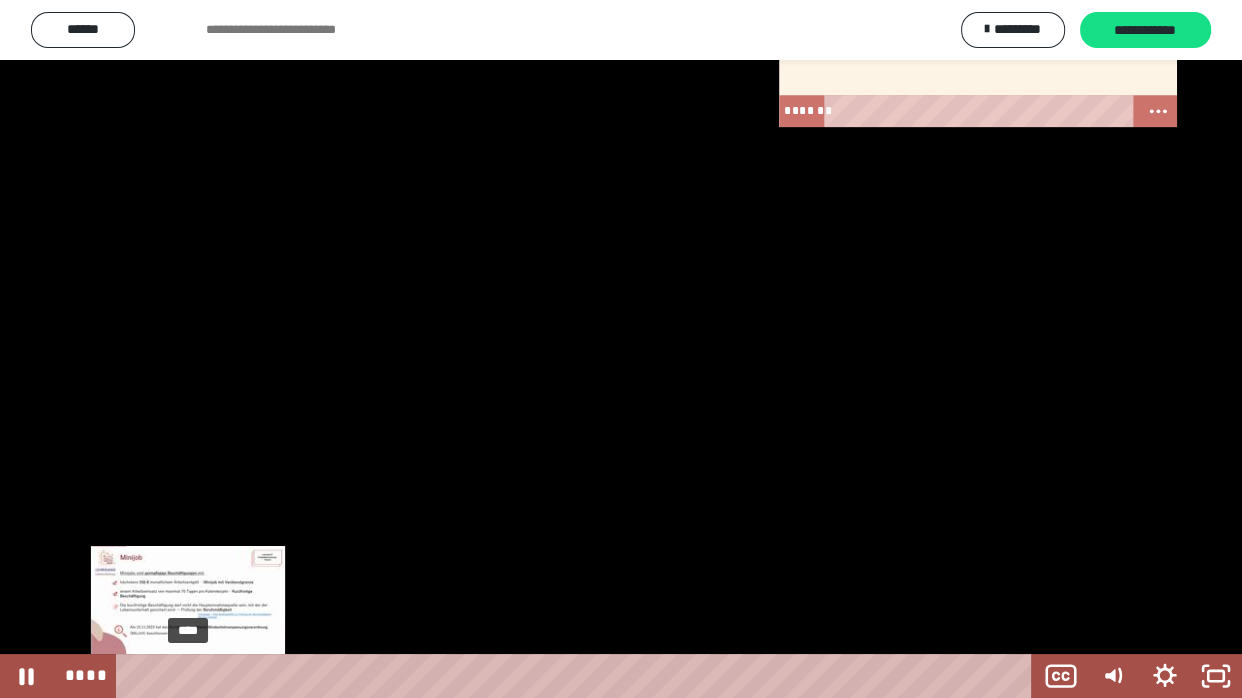 click on "****" at bounding box center (577, 676) 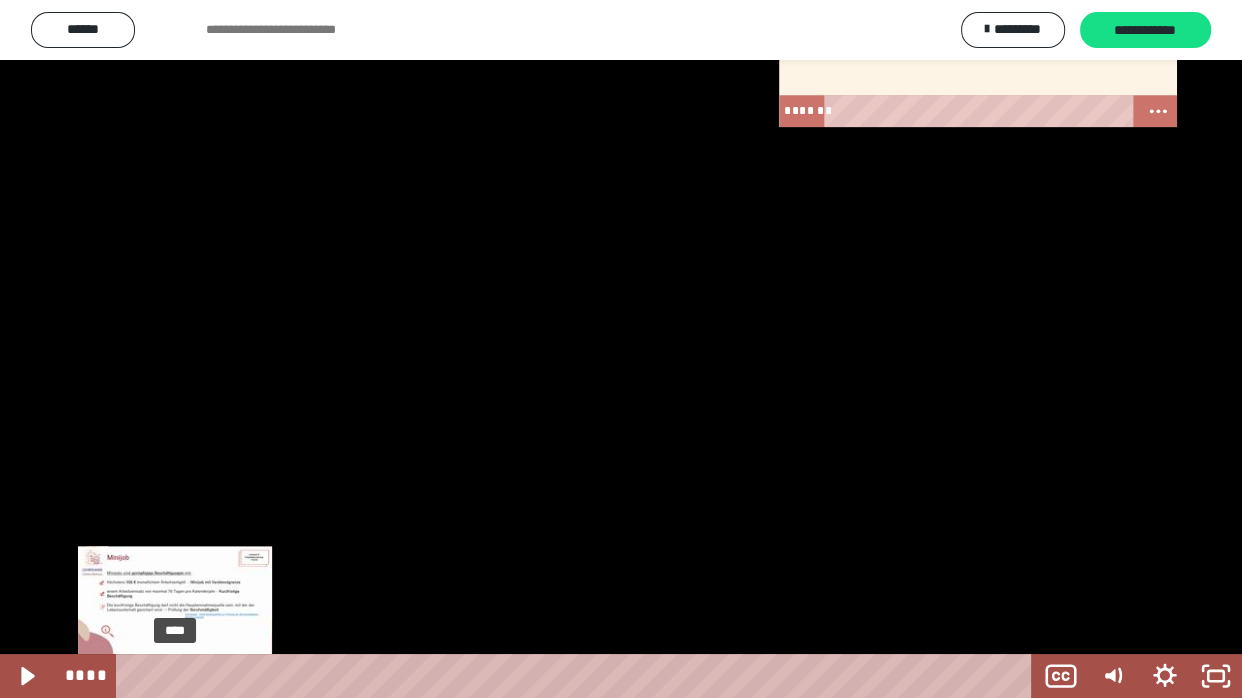 click on "****" at bounding box center [577, 676] 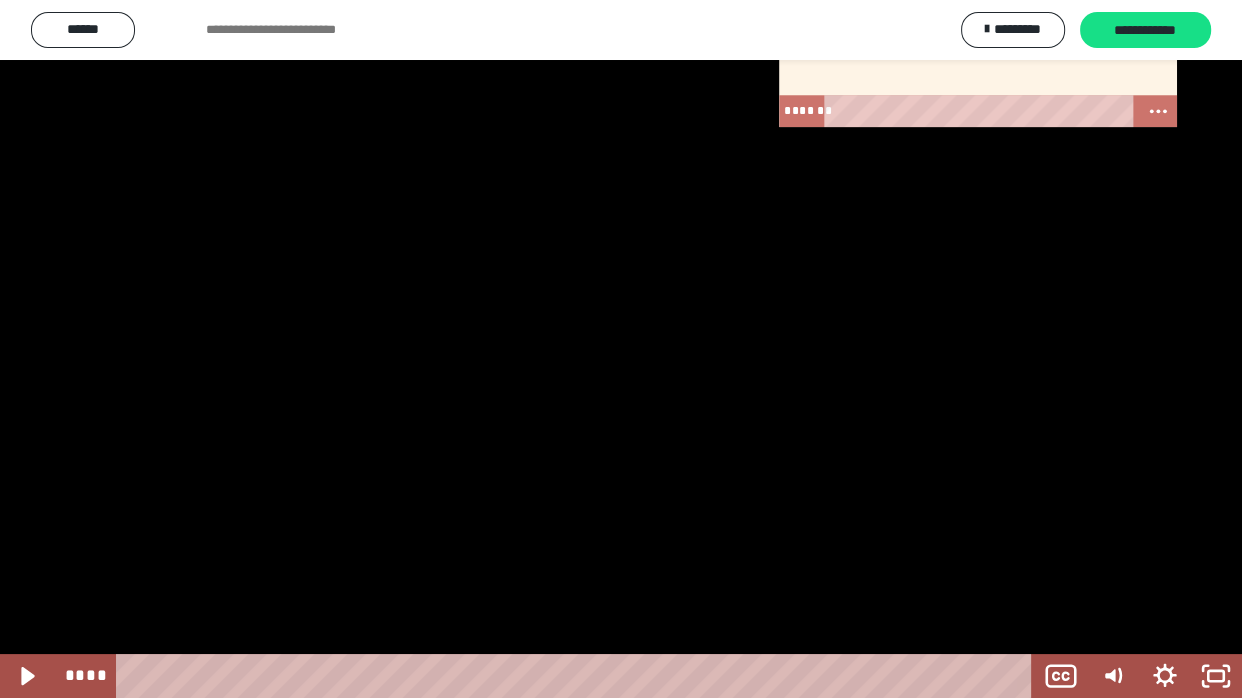 click at bounding box center (621, 349) 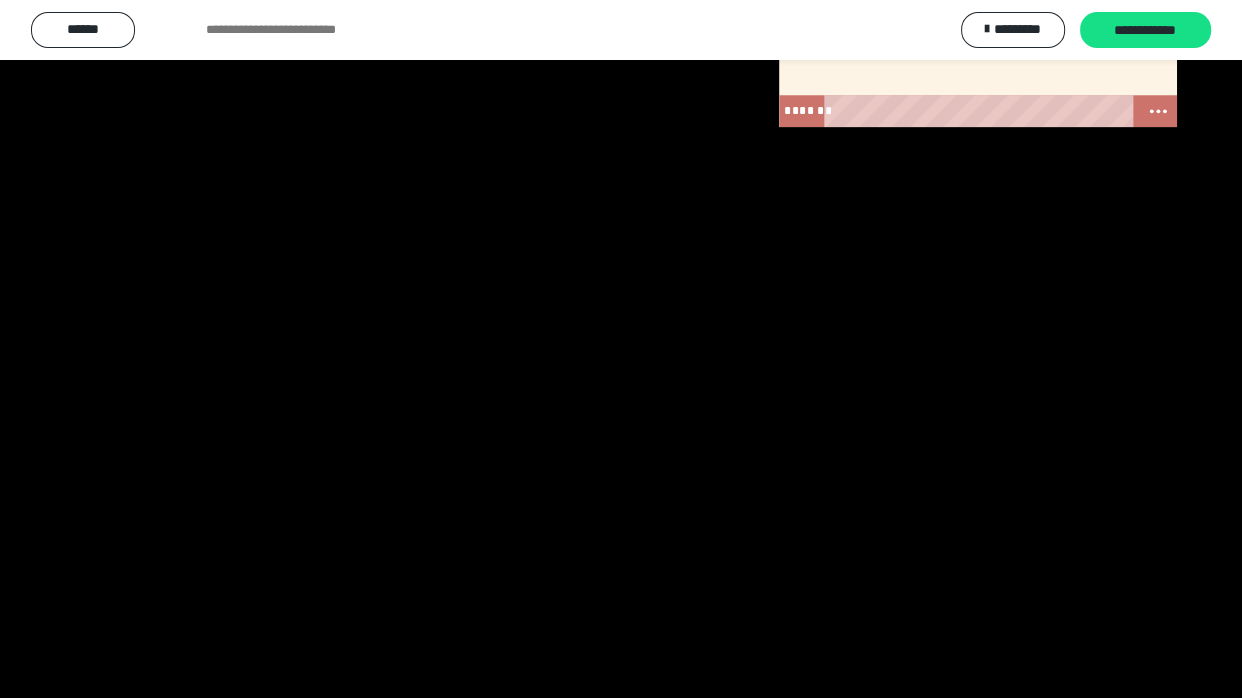 type 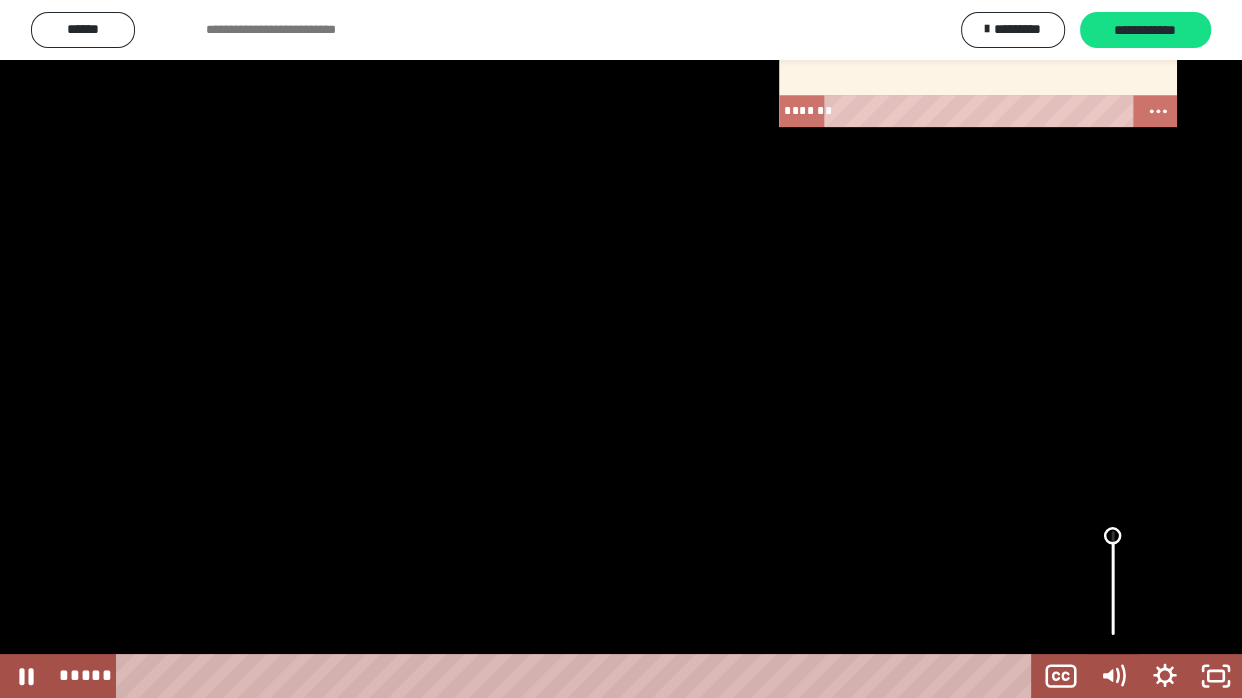 click at bounding box center (1113, 583) 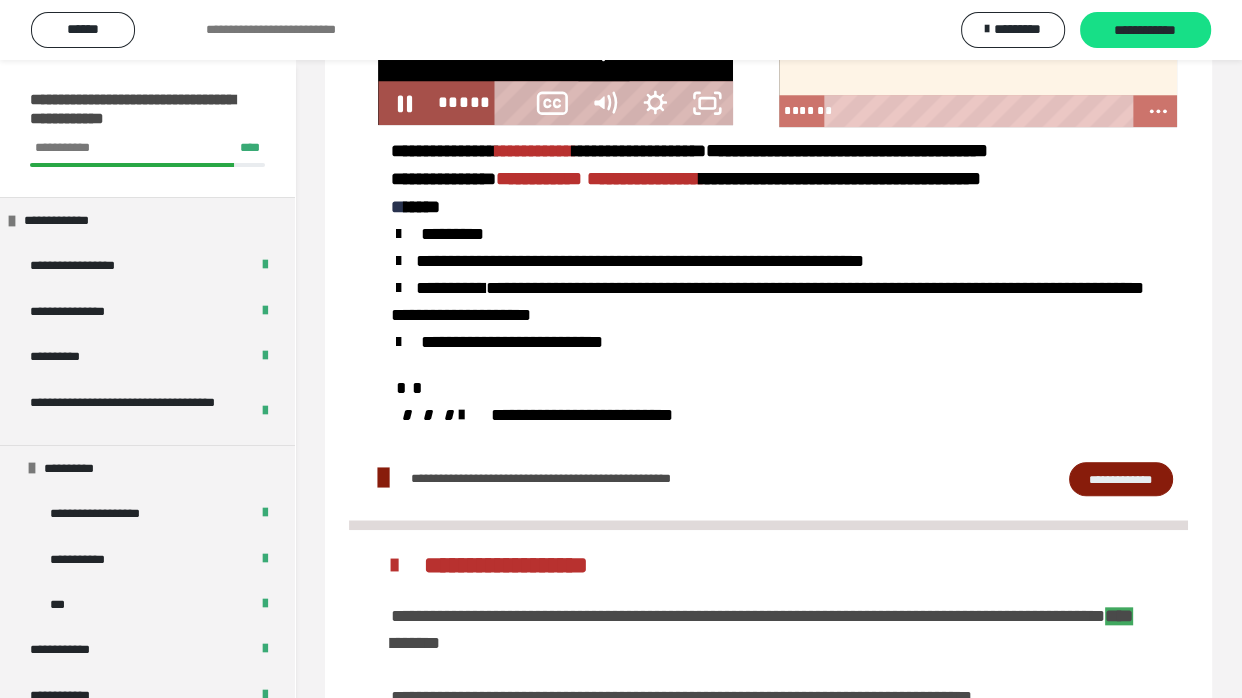 scroll, scrollTop: 1720, scrollLeft: 0, axis: vertical 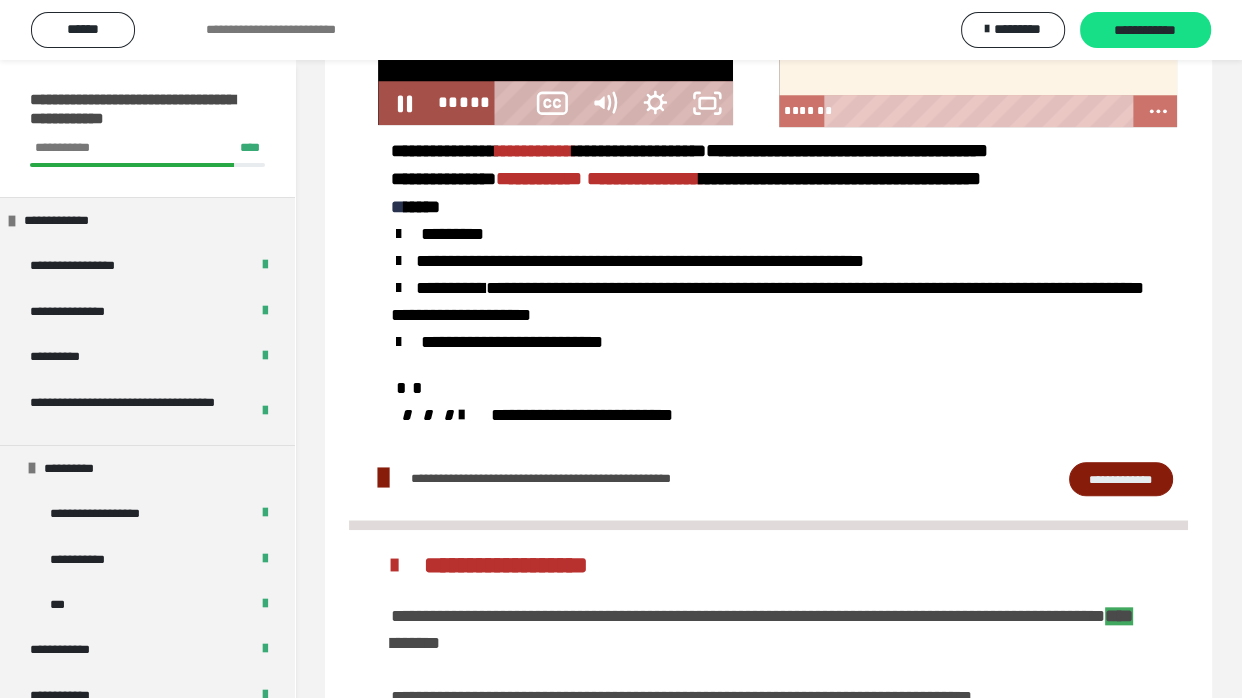 click on "*****" at bounding box center [512, 103] 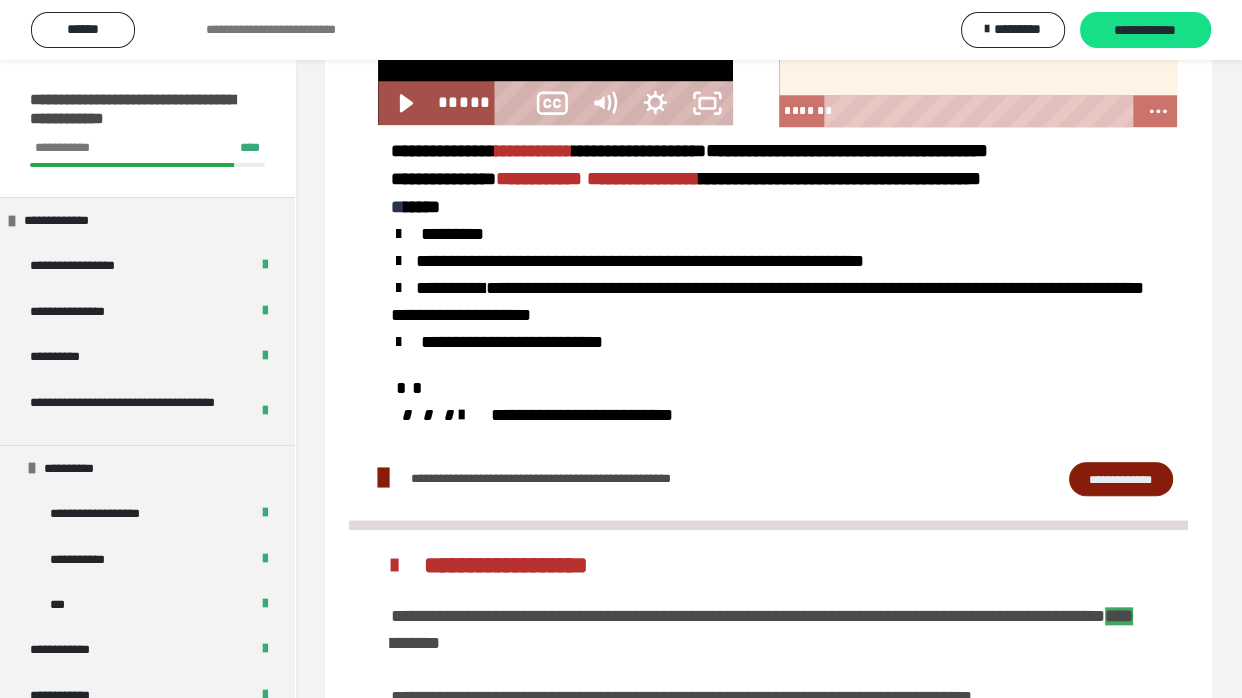 type 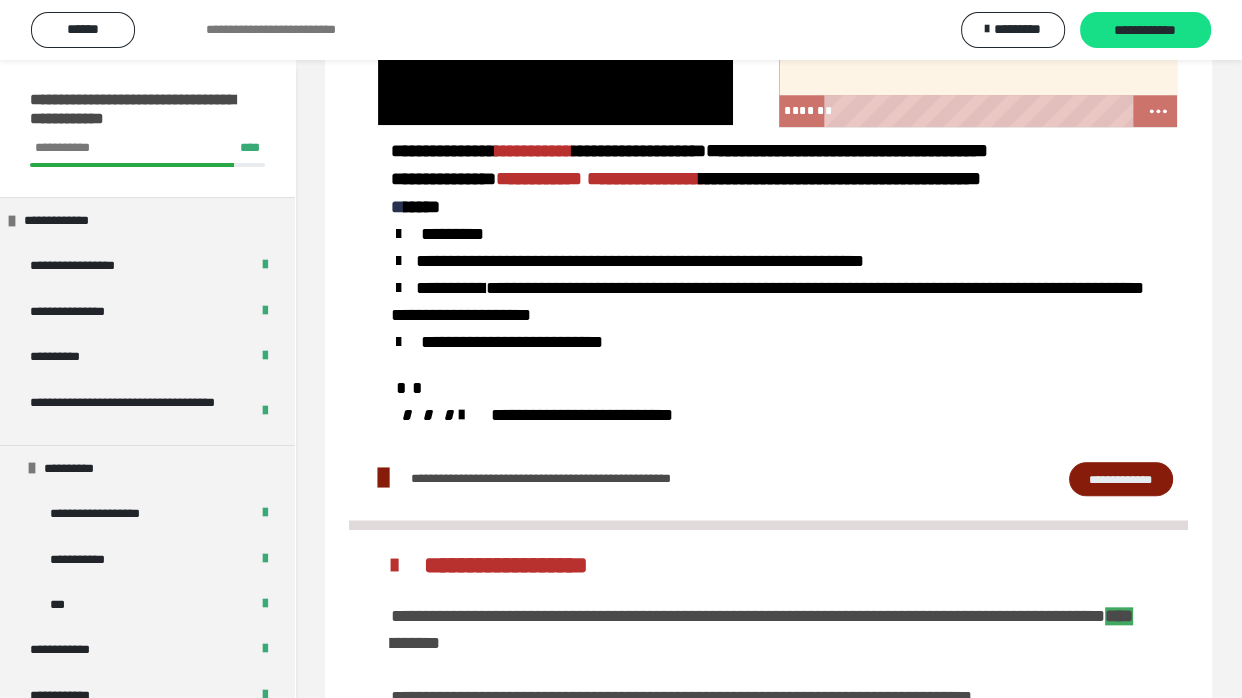 click at bounding box center (555, 25) 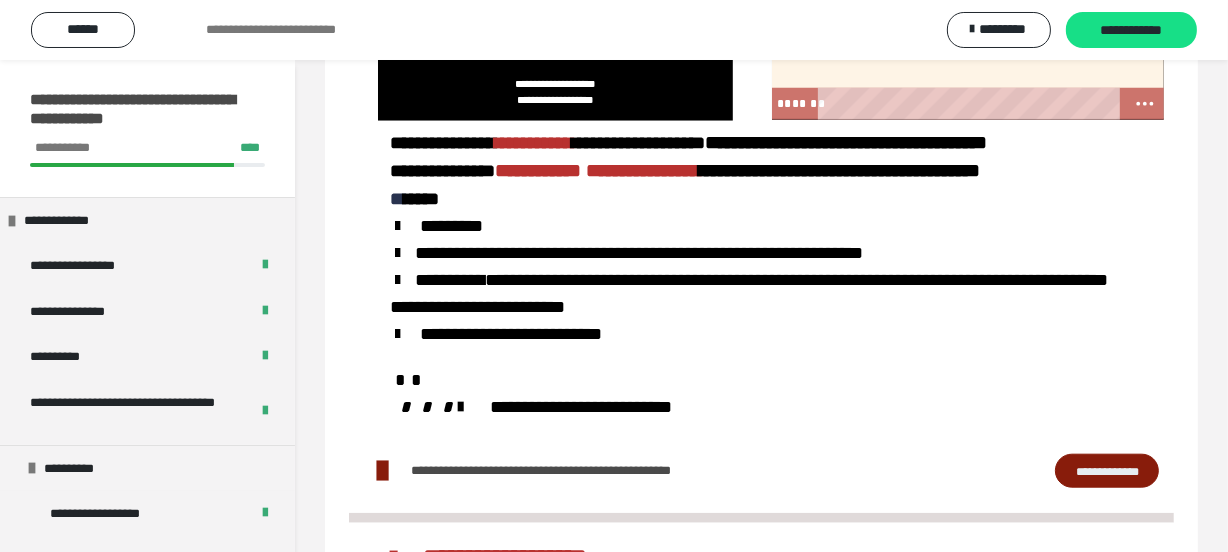 click on "**********" at bounding box center [614, -264] 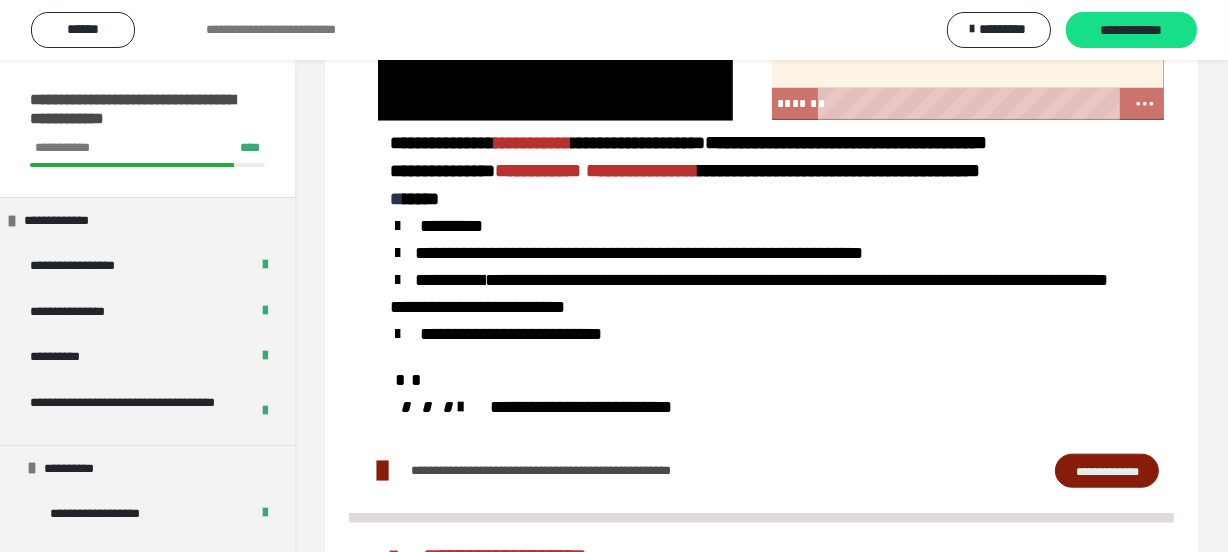 click on "**********" at bounding box center (761, -316) 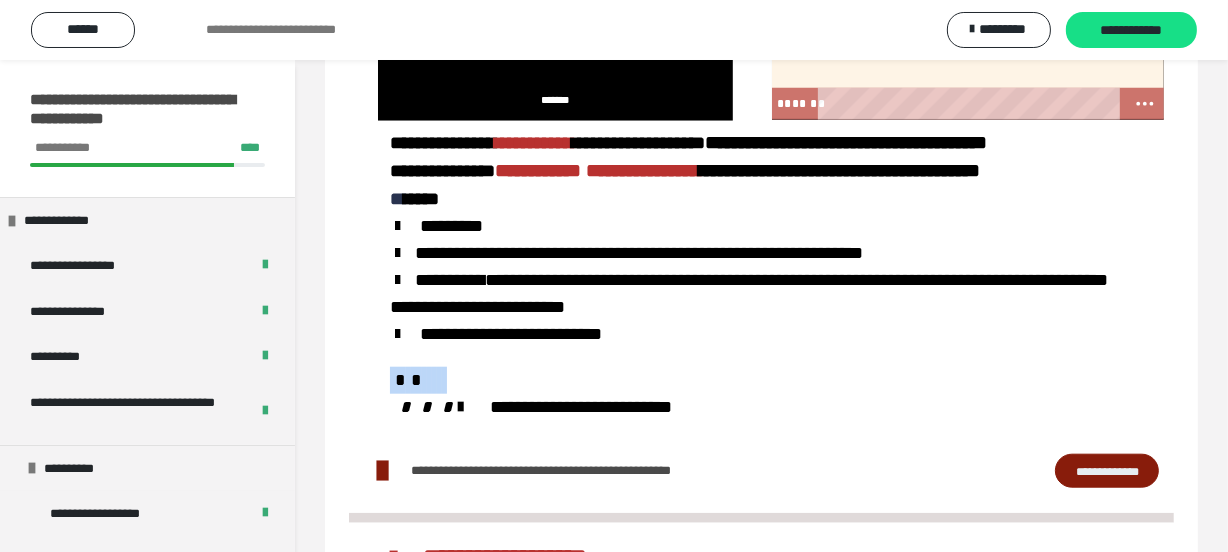 click on "**********" at bounding box center [761, -316] 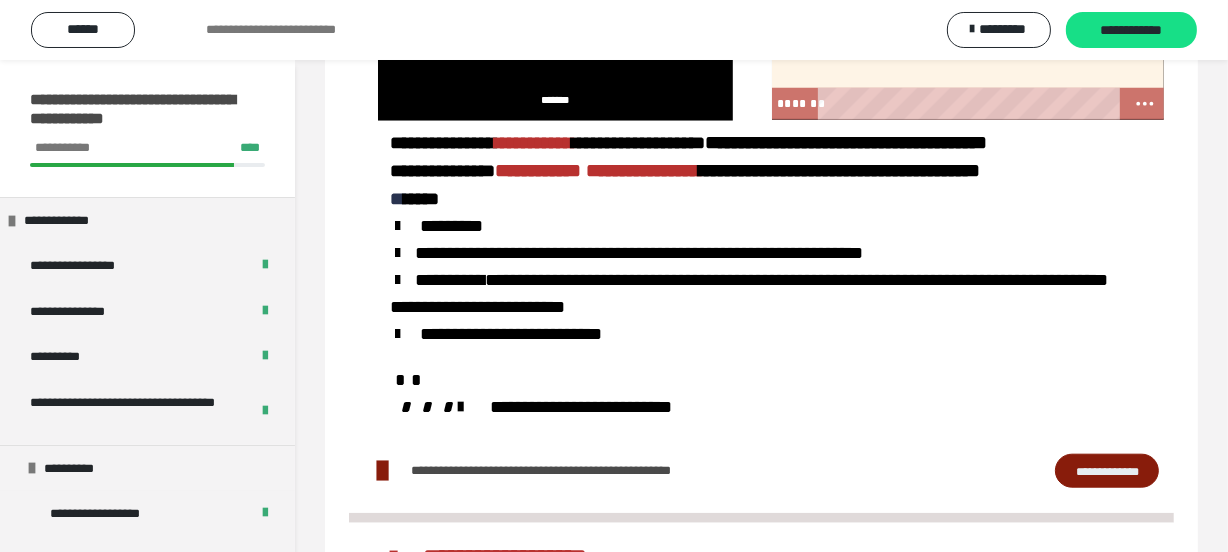 click on "**********" at bounding box center (761, -316) 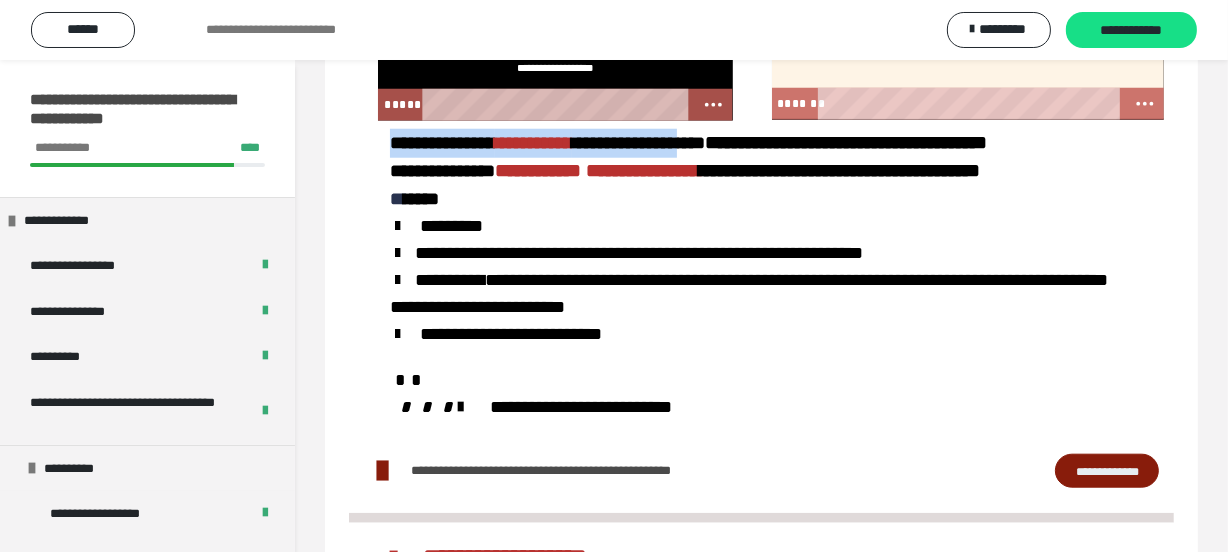 click on "**********" at bounding box center (555, 5) 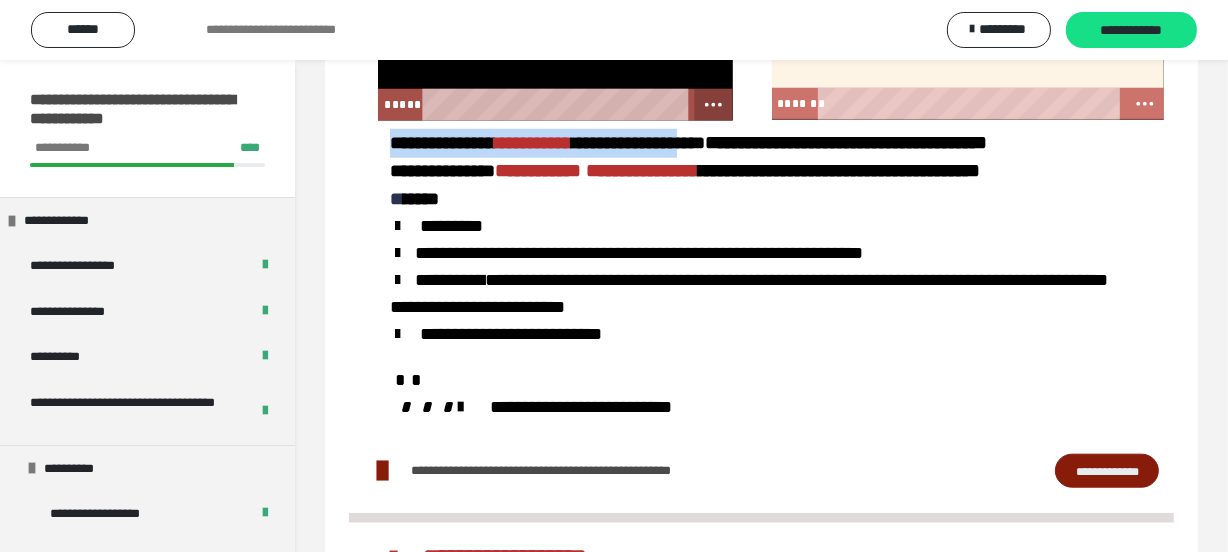 click 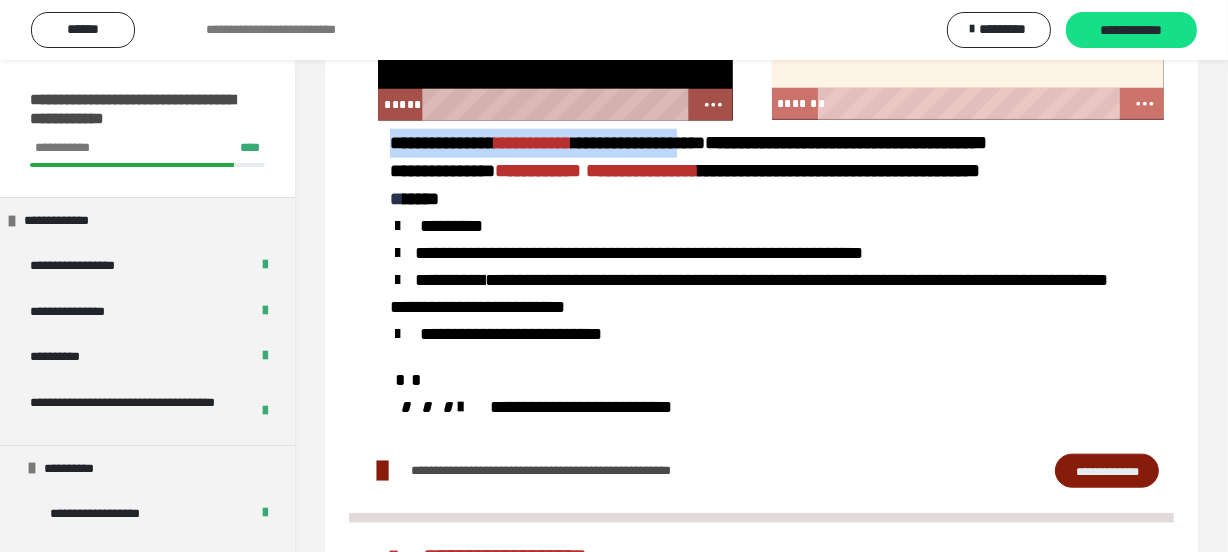 click on "*****" at bounding box center (559, 105) 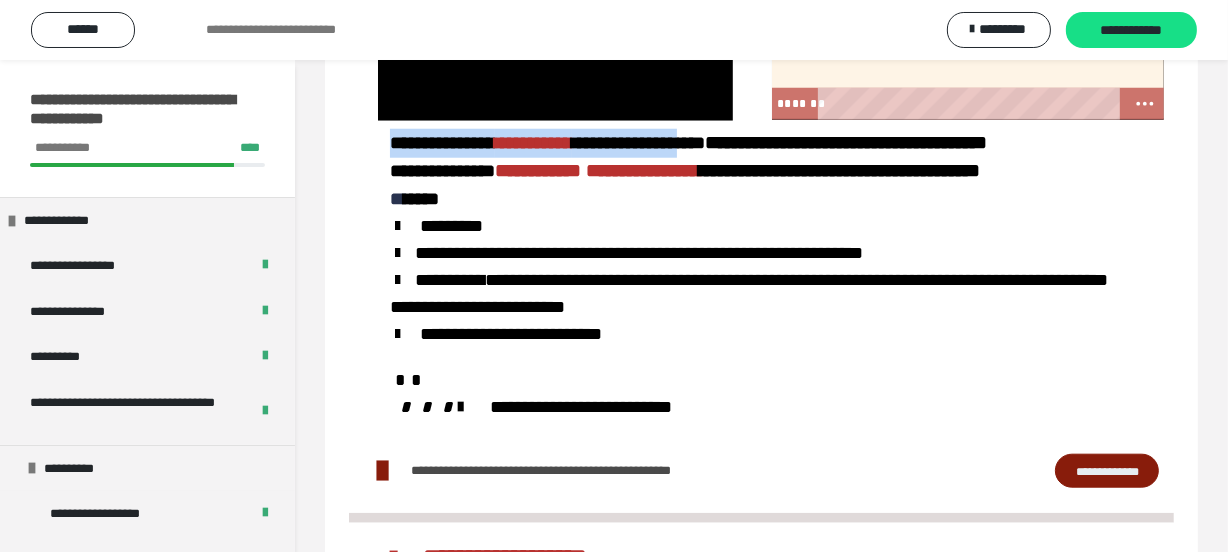 click on "**********" at bounding box center (779, 143) 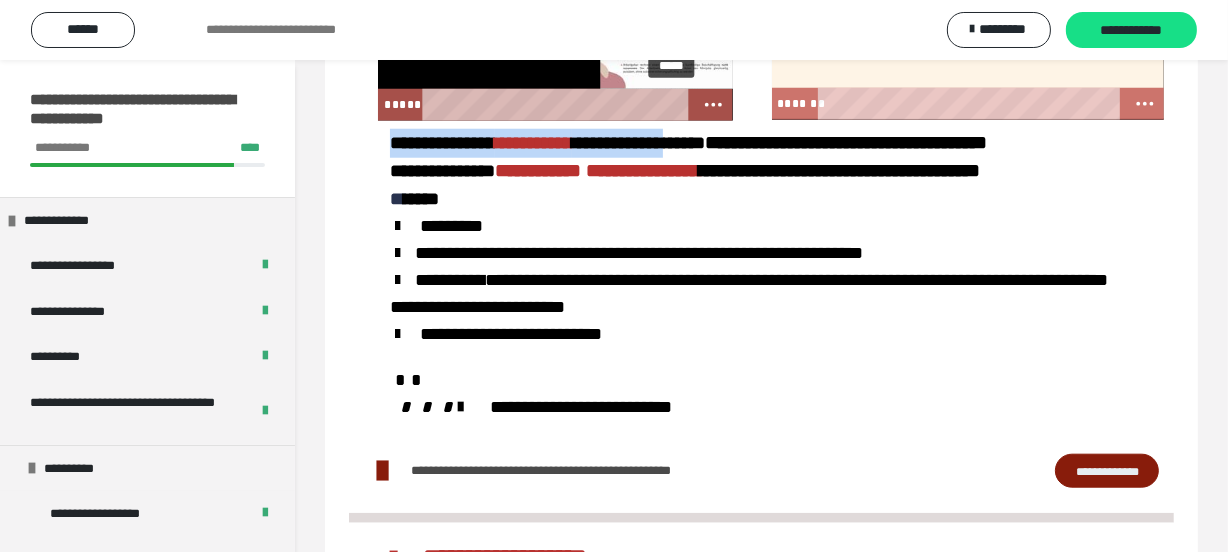 click on "**********" at bounding box center [761, -303] 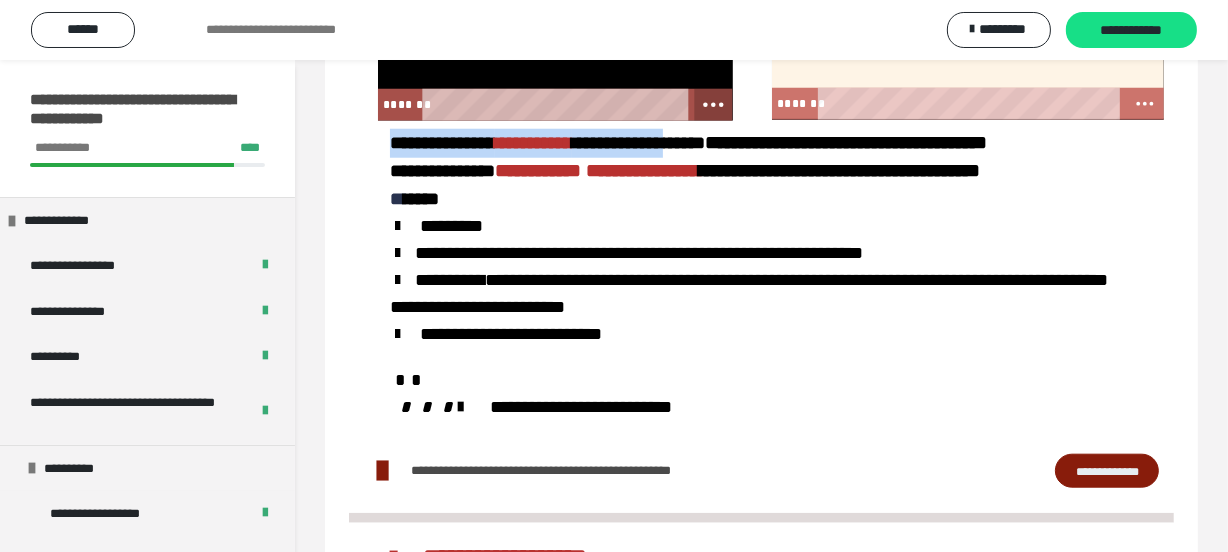 click 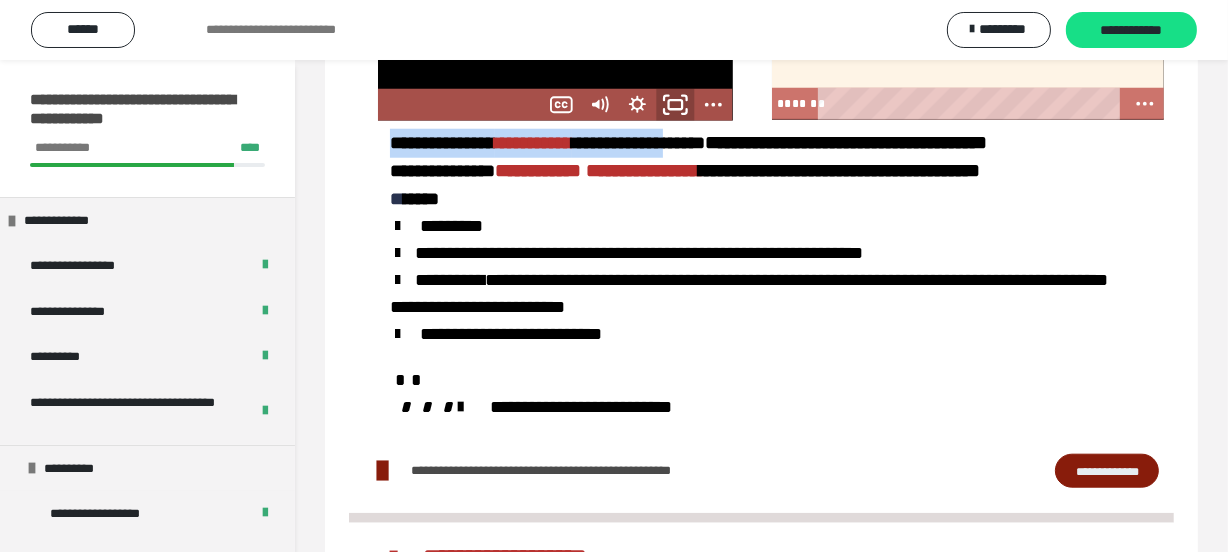click 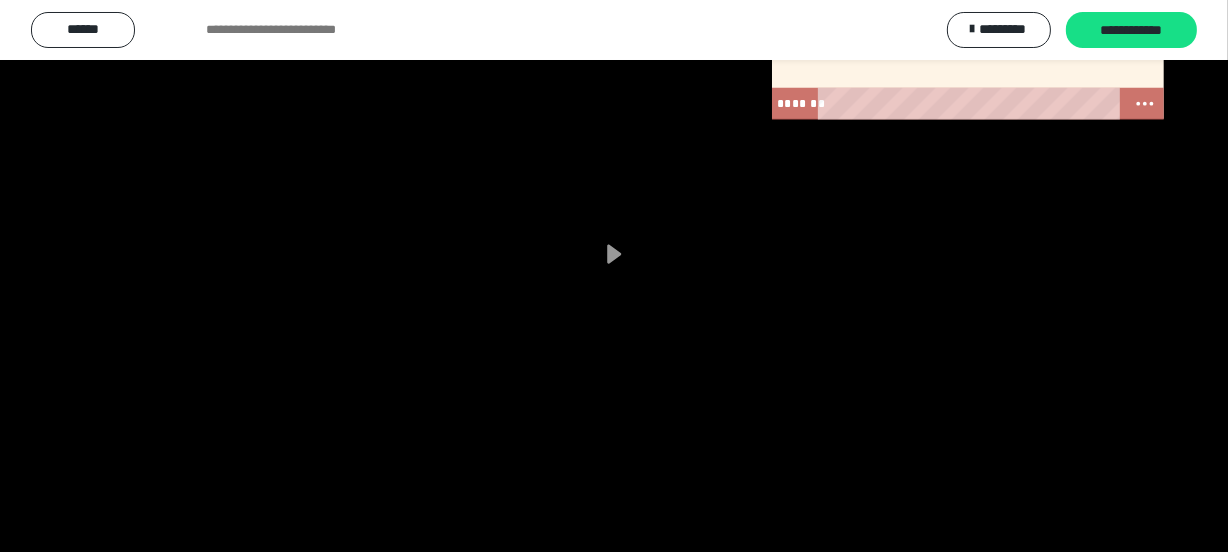 click at bounding box center (614, 276) 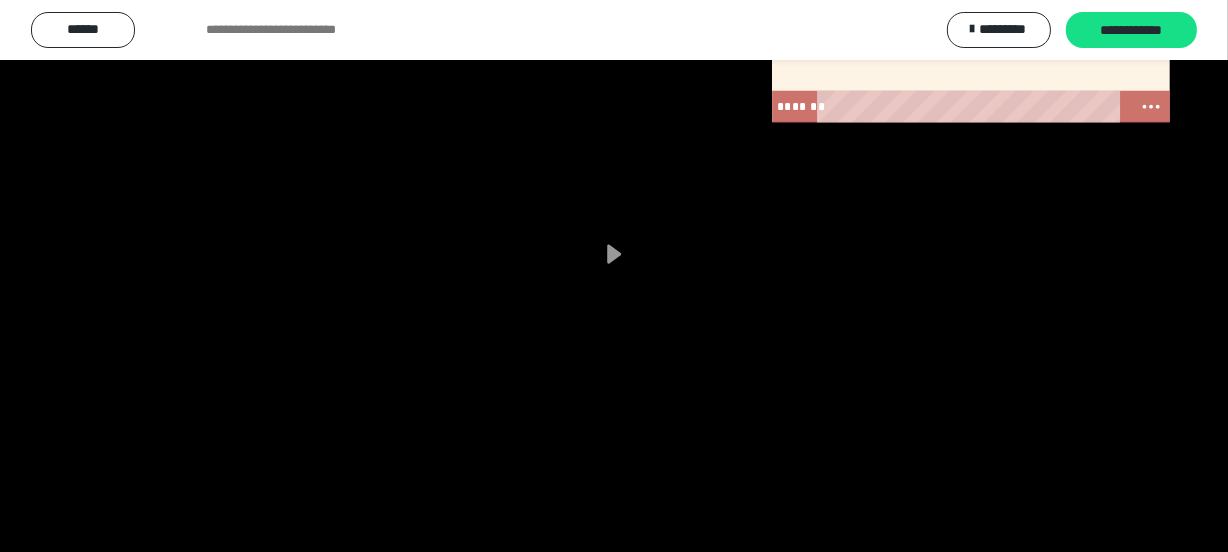click at bounding box center [614, 276] 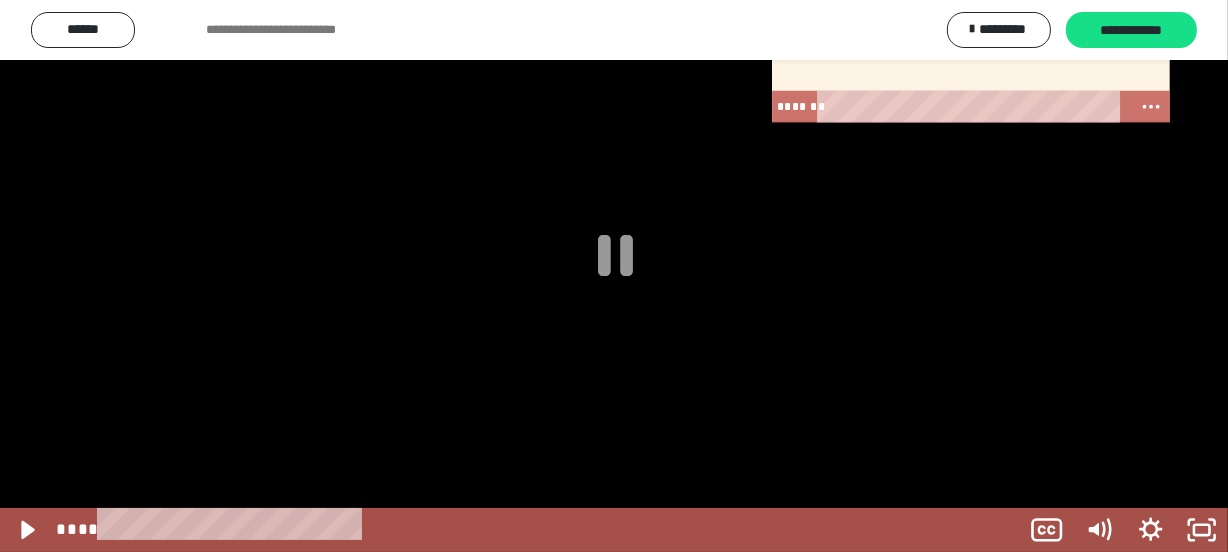 drag, startPoint x: 344, startPoint y: 502, endPoint x: 557, endPoint y: 360, distance: 255.99414 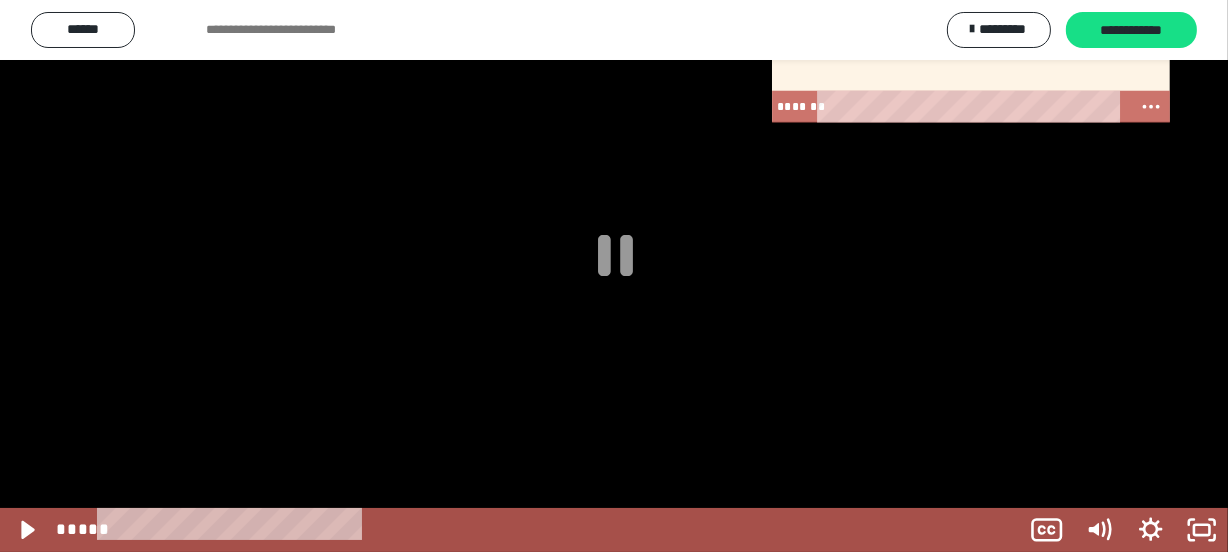 click at bounding box center (614, 276) 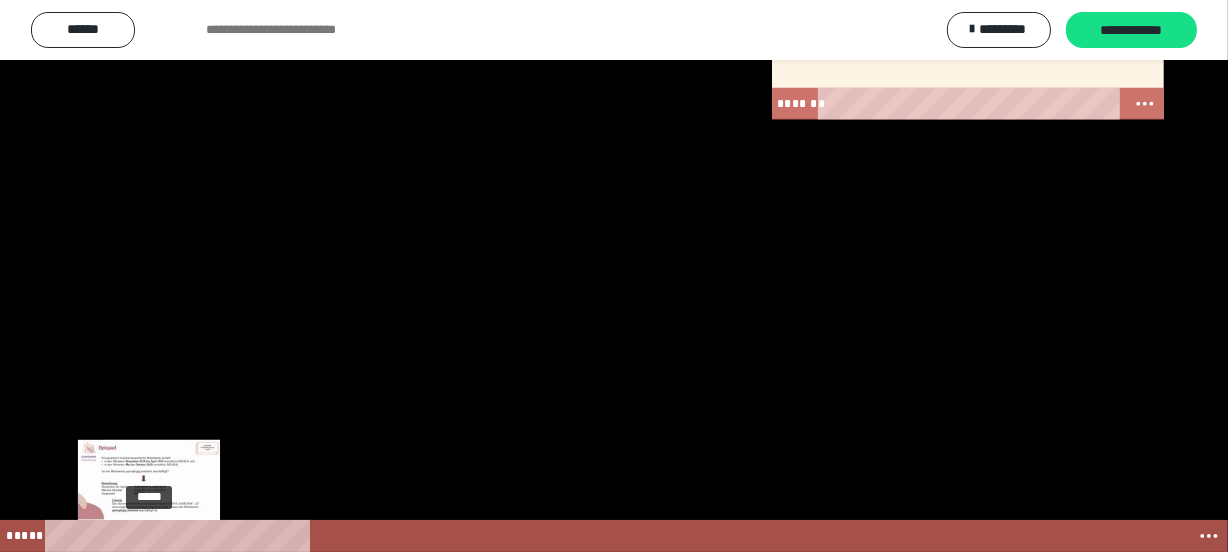 click at bounding box center [149, 536] 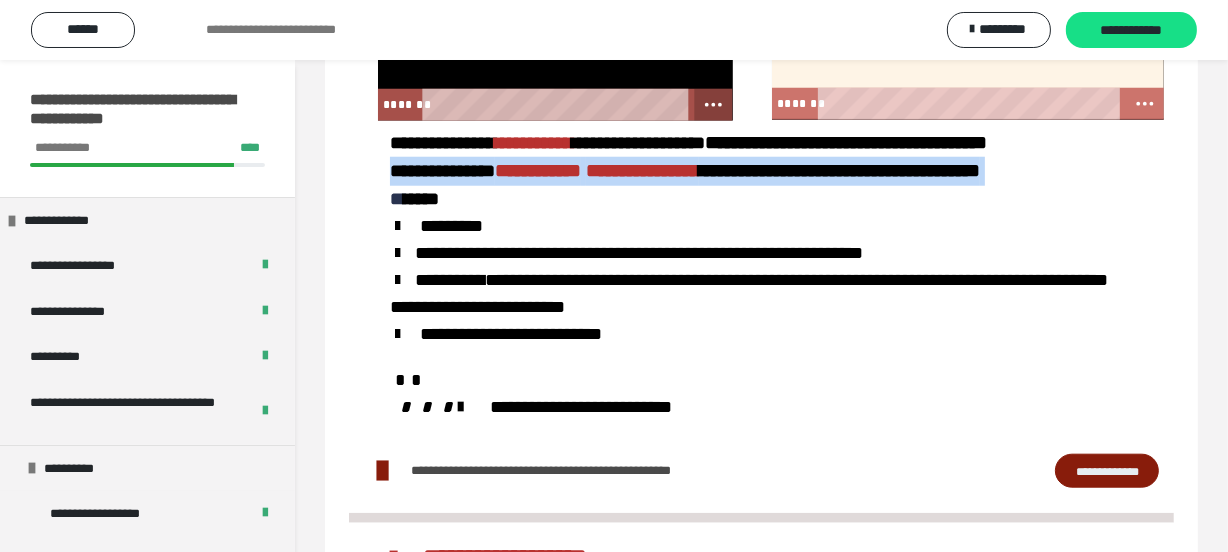 click 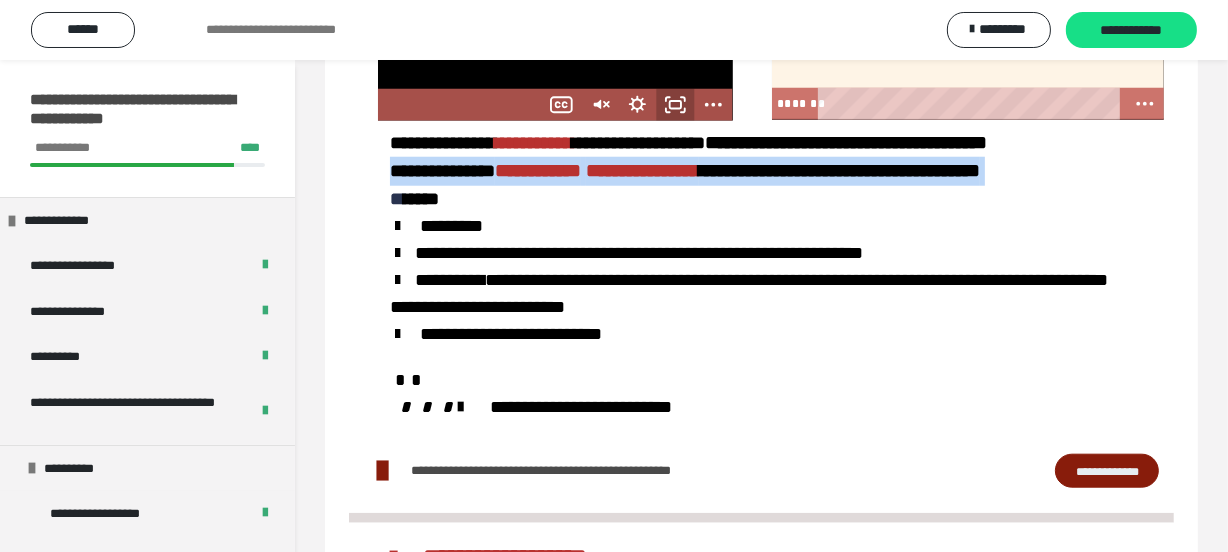 click 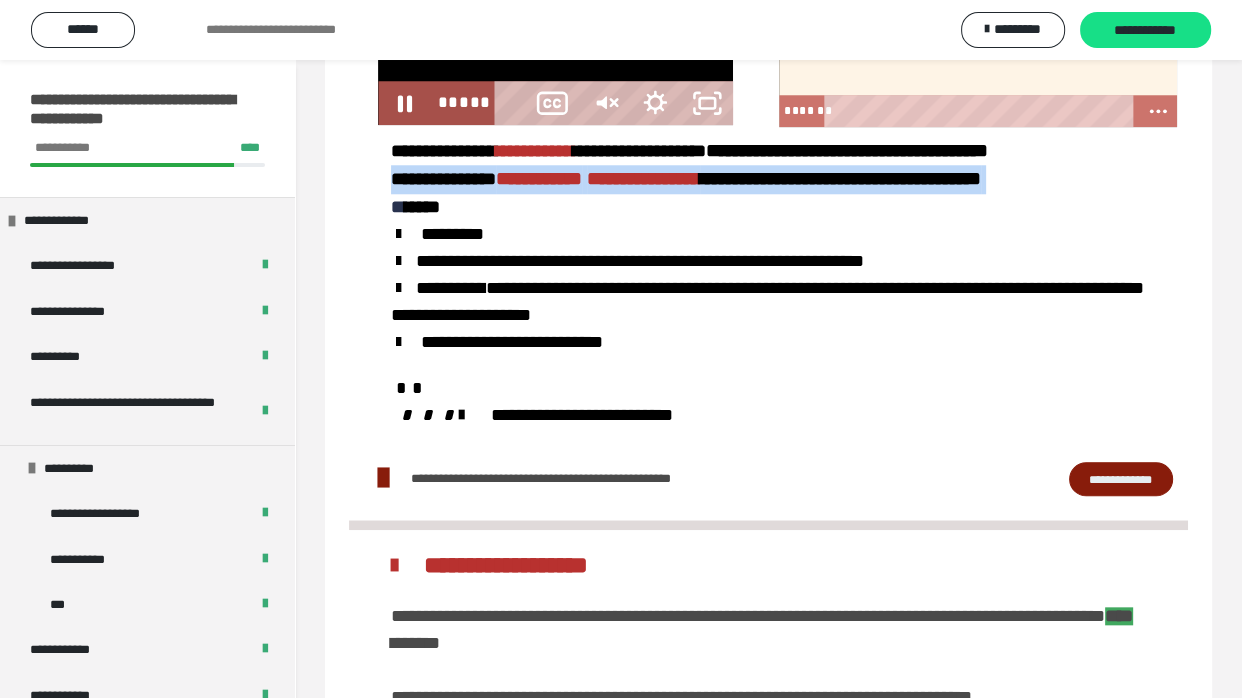 click at bounding box center (555, 25) 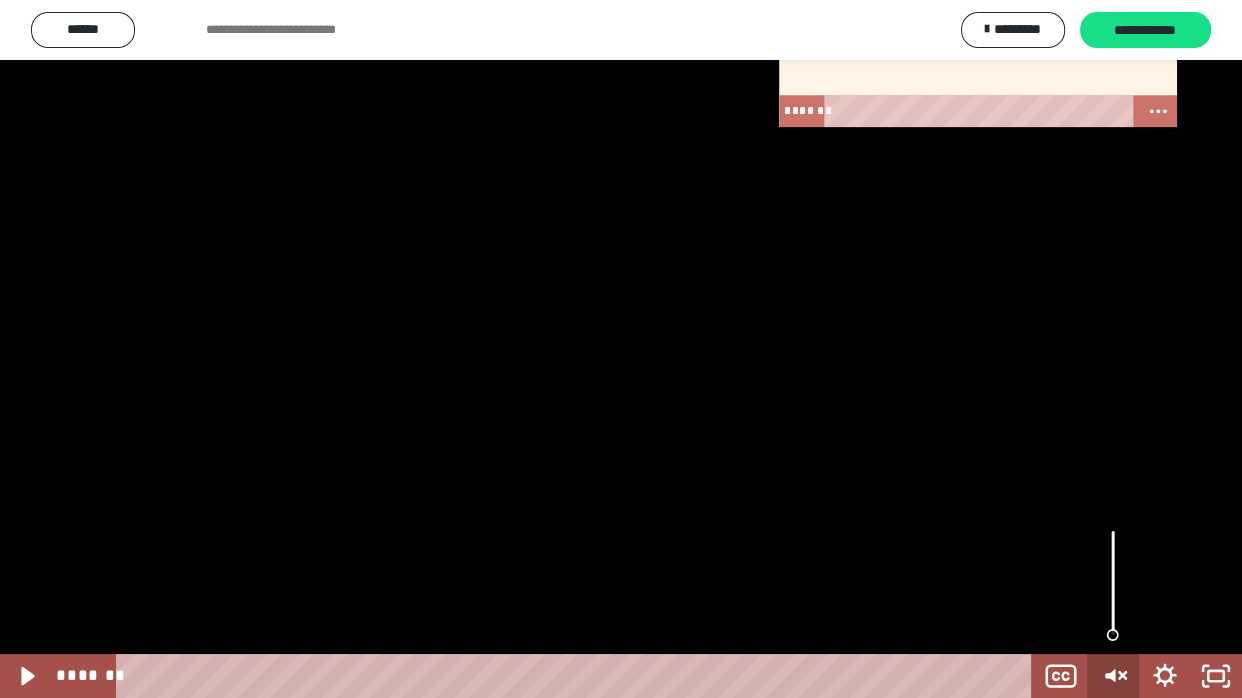 click 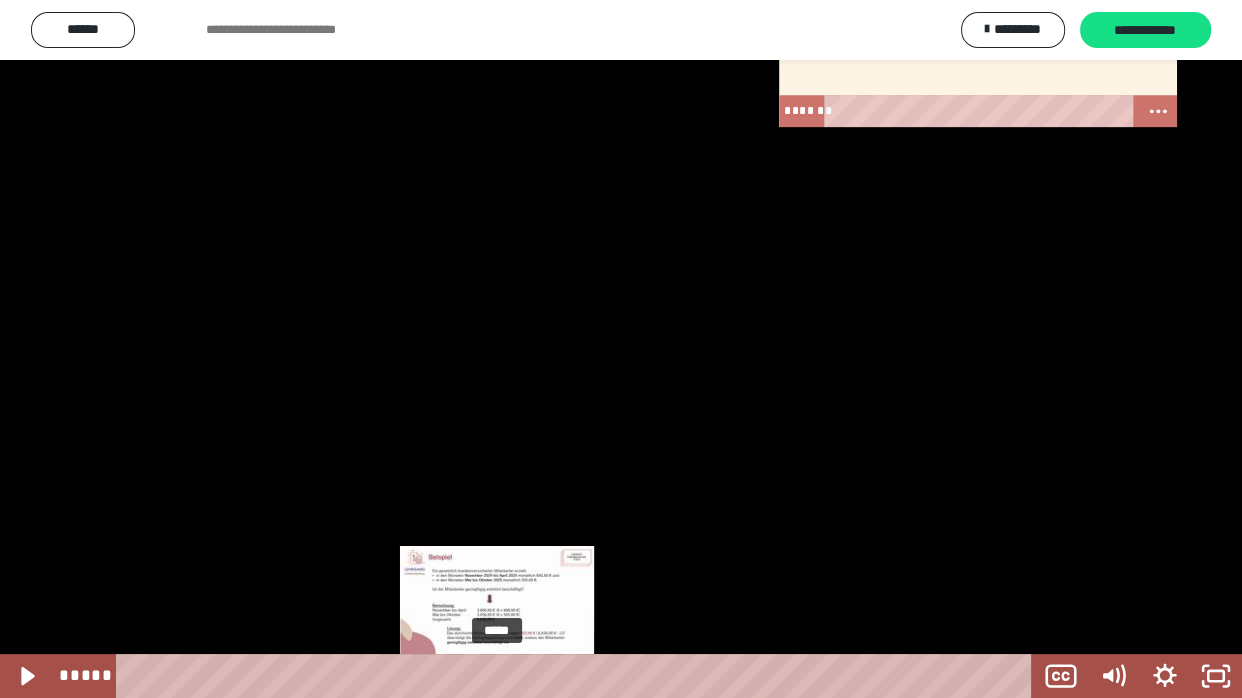 click at bounding box center (497, 676) 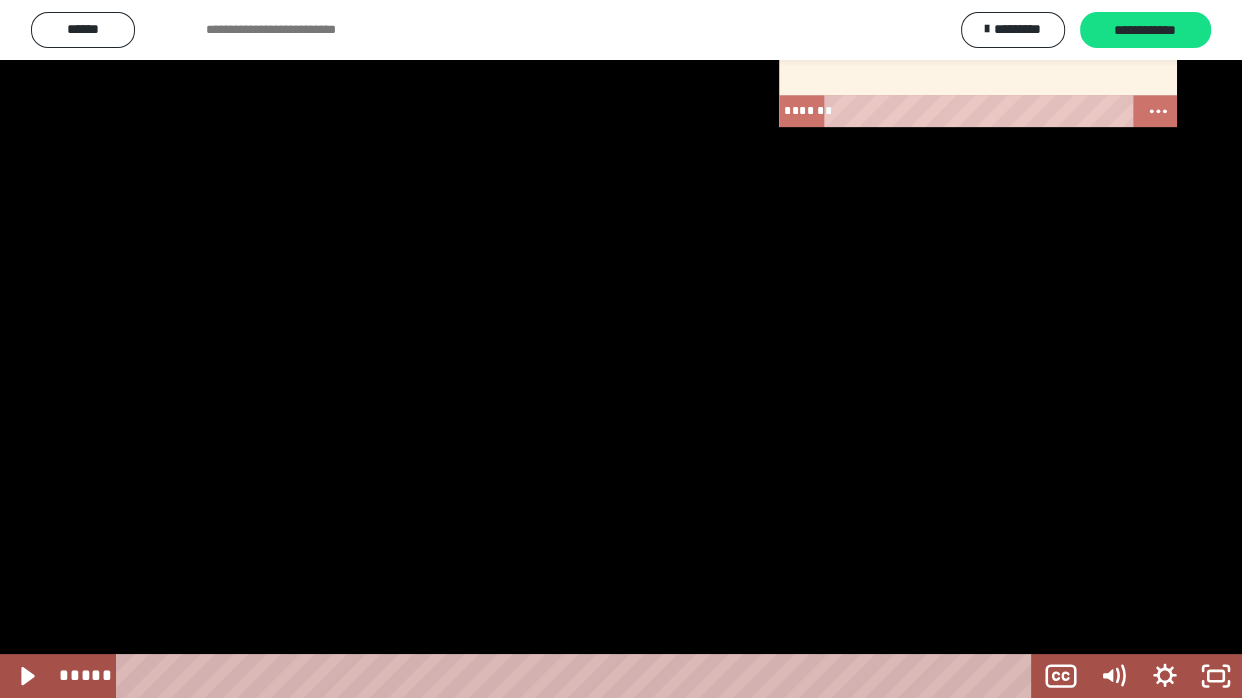 click at bounding box center [621, 349] 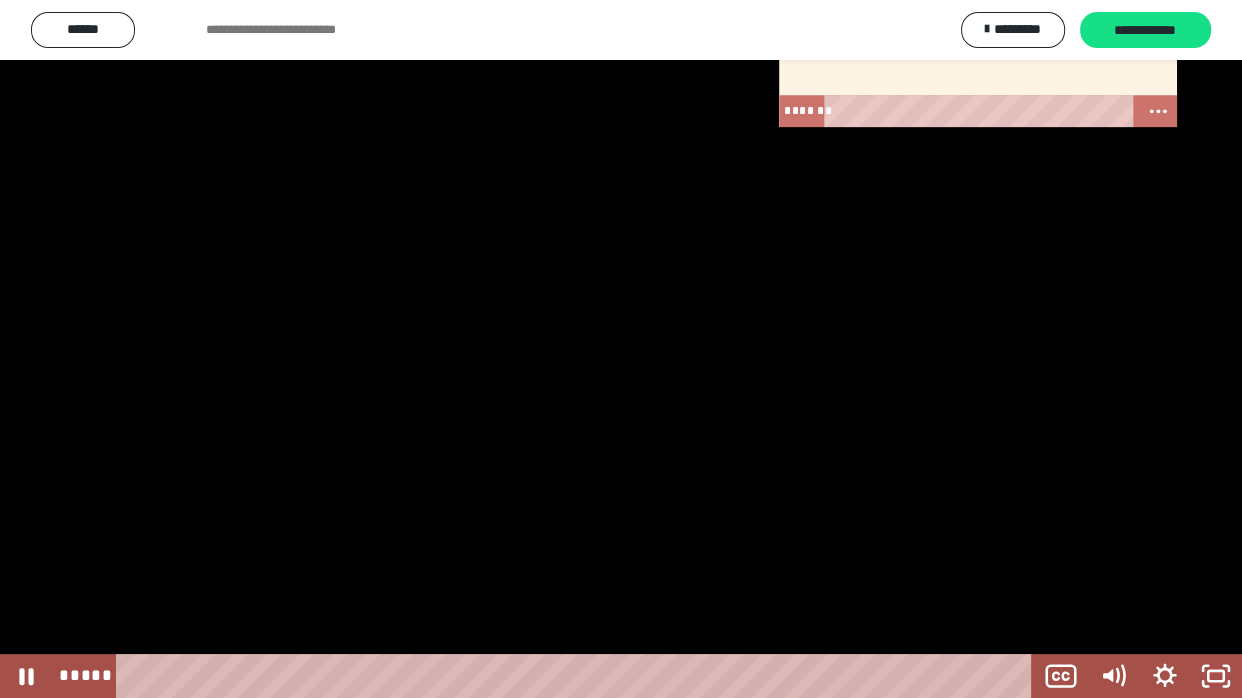 click at bounding box center [621, 349] 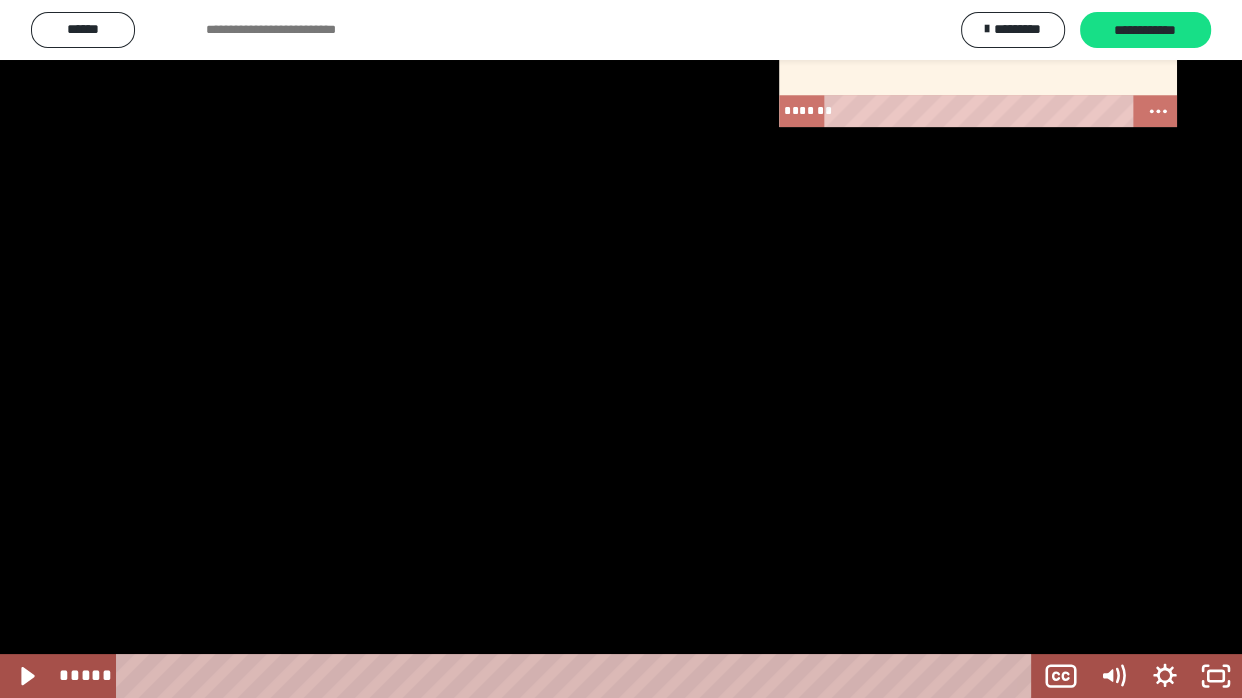 click at bounding box center (621, 349) 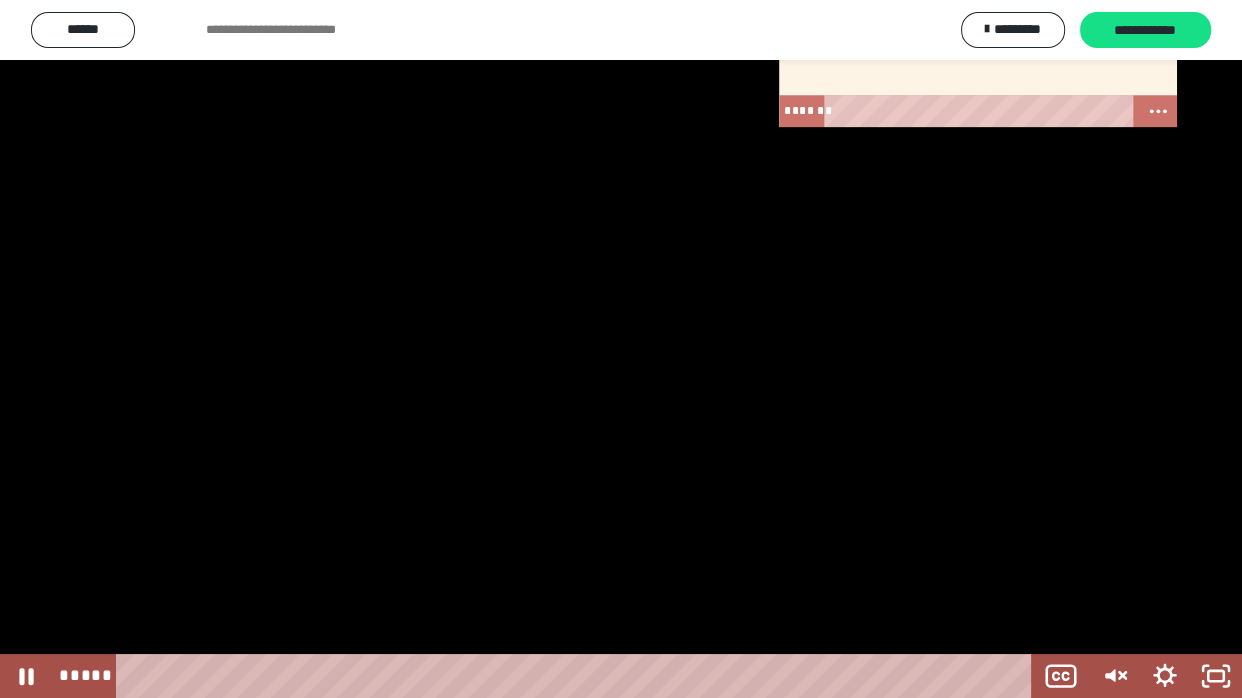 drag, startPoint x: 589, startPoint y: 443, endPoint x: 553, endPoint y: 458, distance: 39 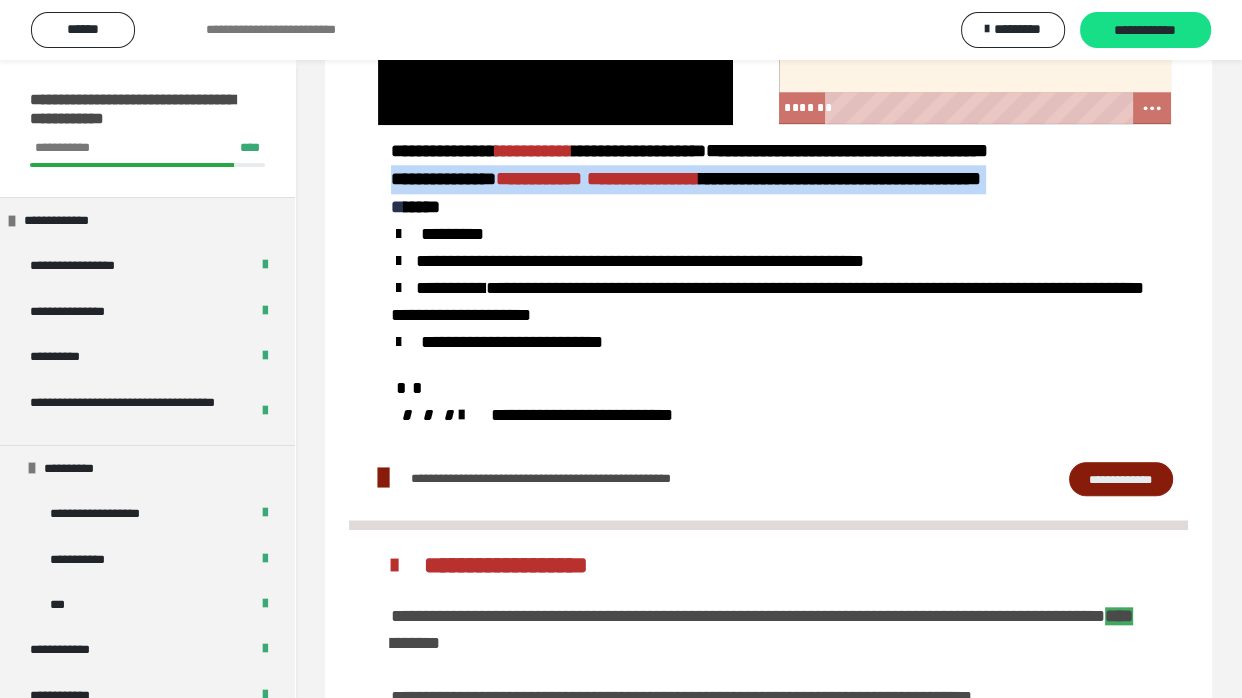 click on "**********" at bounding box center (768, 193) 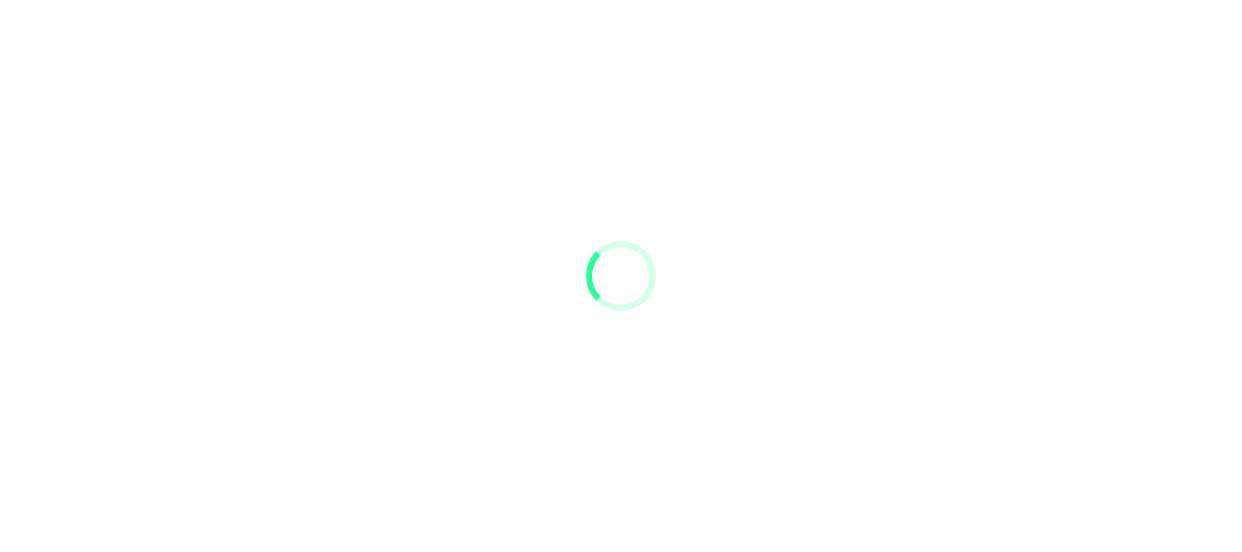 scroll, scrollTop: 0, scrollLeft: 0, axis: both 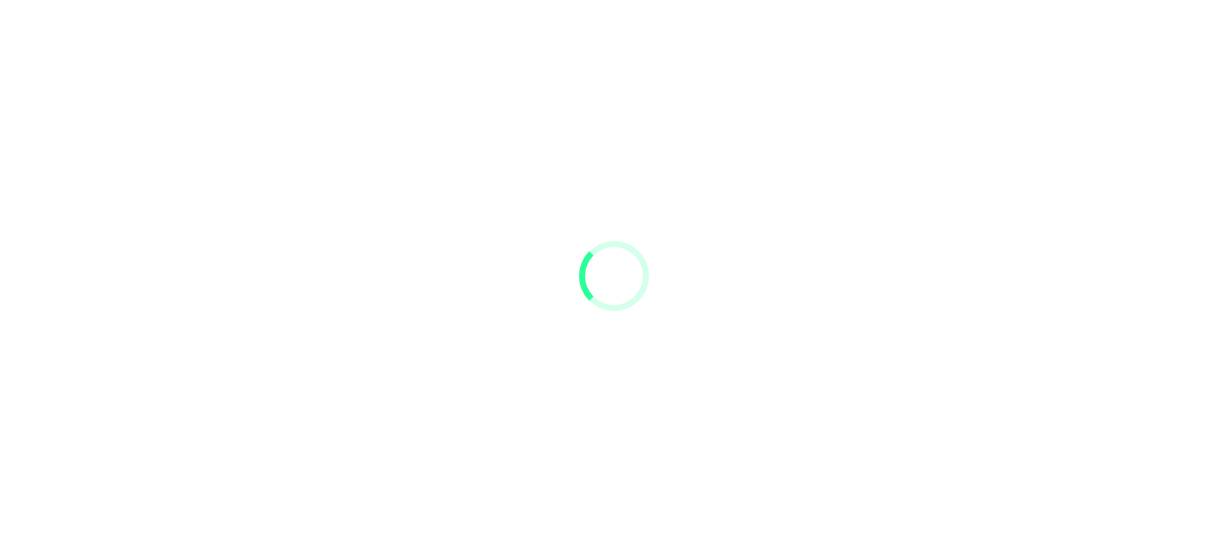 click at bounding box center (614, 276) 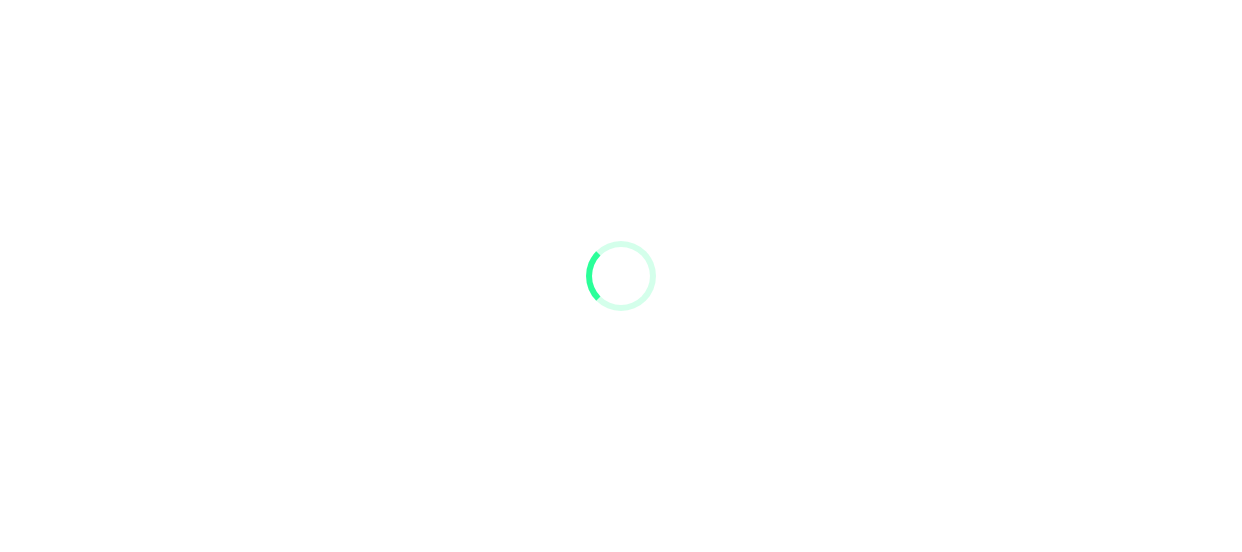 scroll, scrollTop: 0, scrollLeft: 0, axis: both 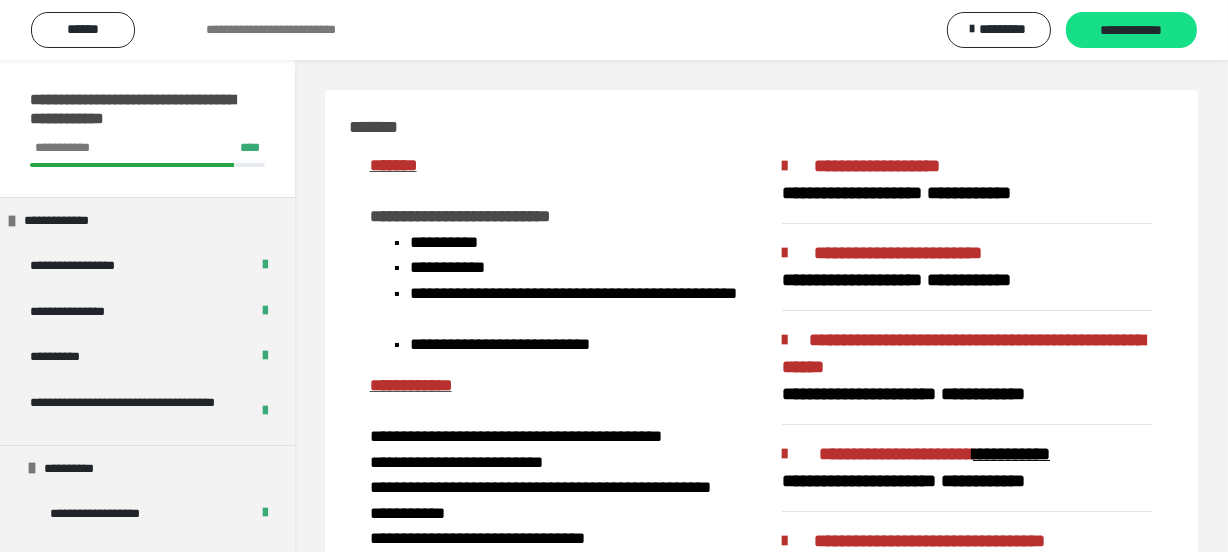 drag, startPoint x: 792, startPoint y: 248, endPoint x: 474, endPoint y: 529, distance: 424.36423 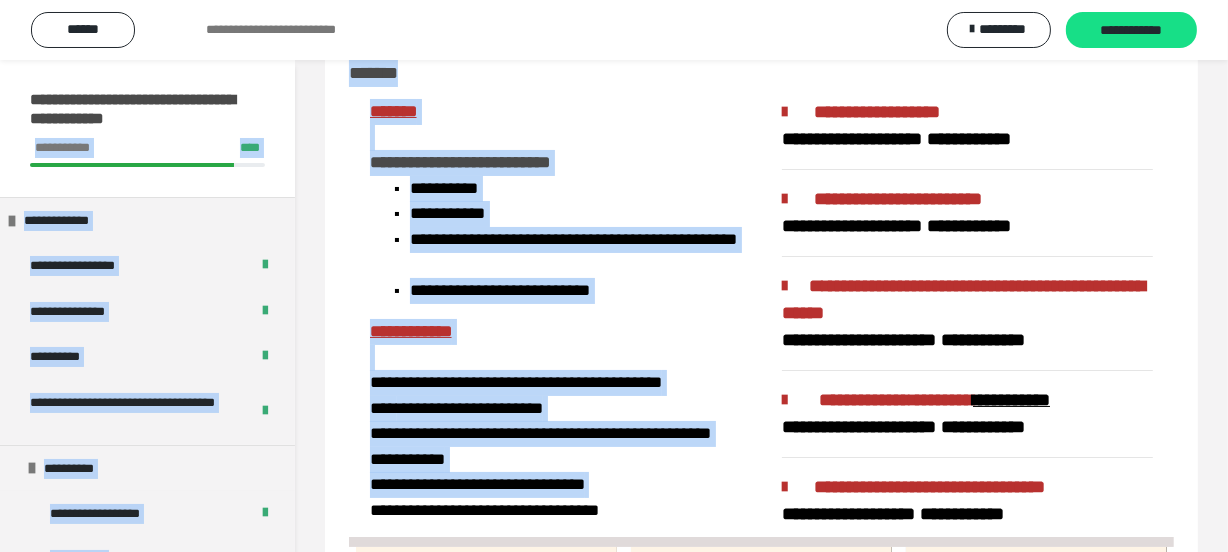 click at bounding box center (486, 620) 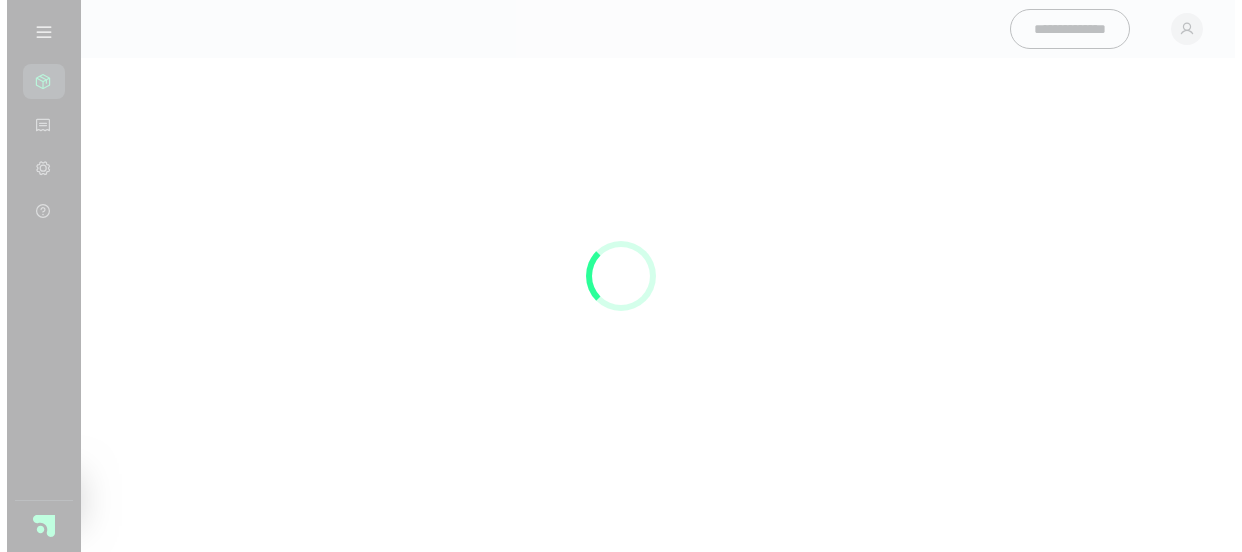 scroll, scrollTop: 0, scrollLeft: 0, axis: both 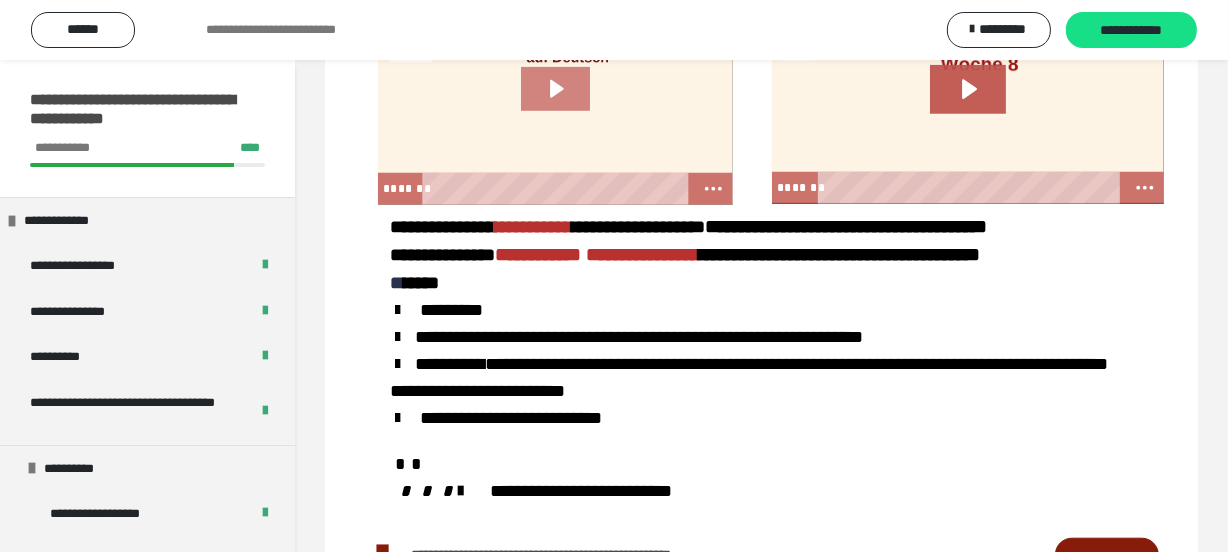 click 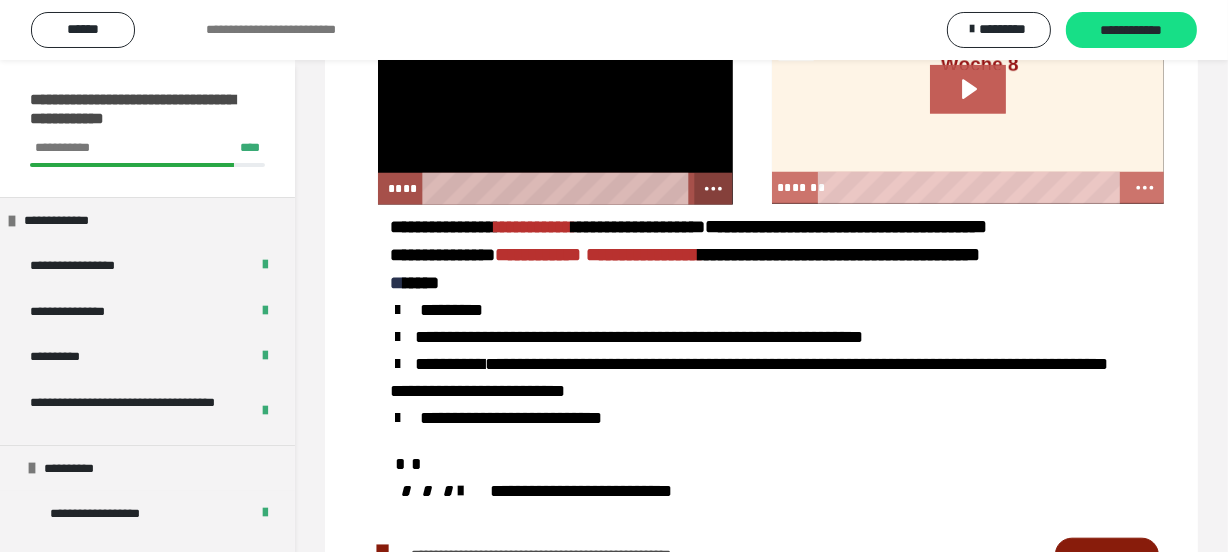 click 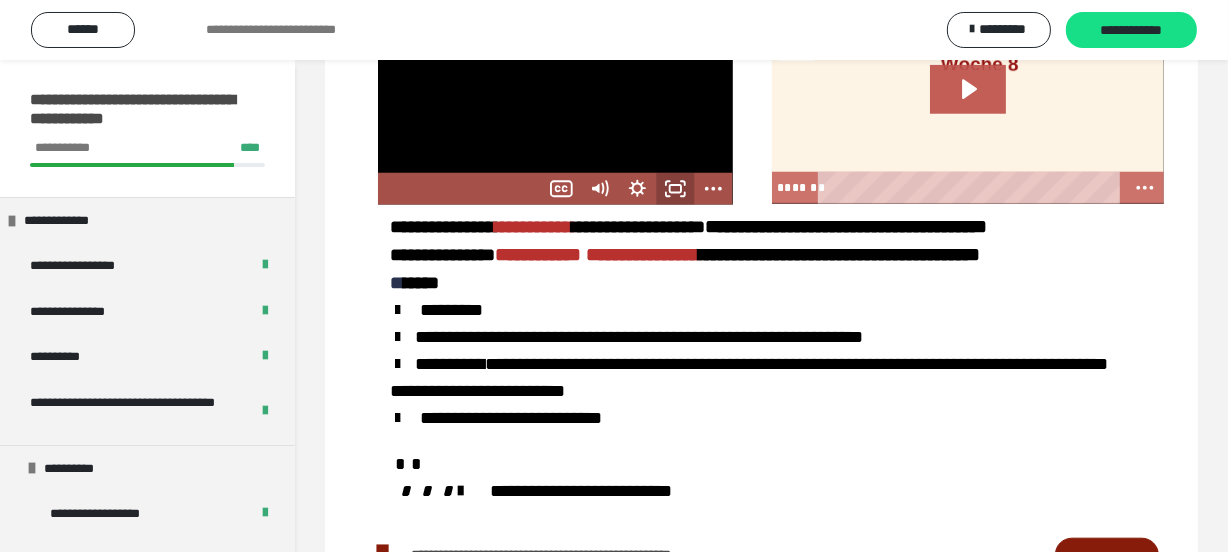 click 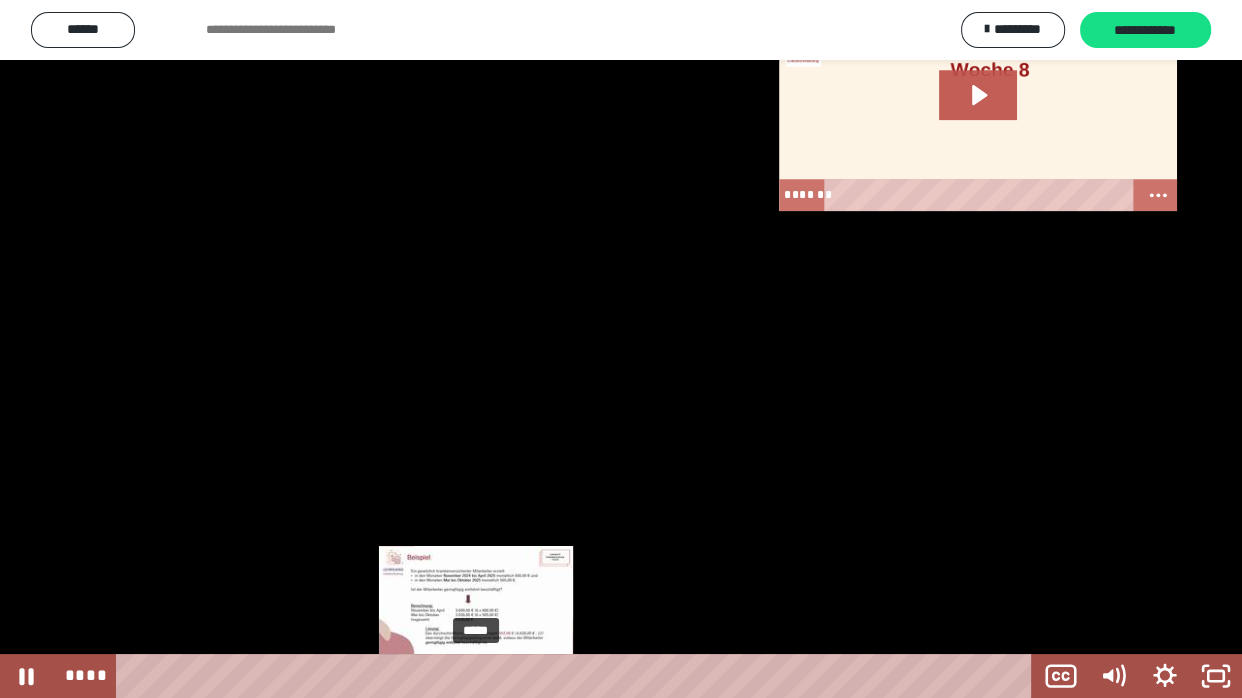 click on "*****" at bounding box center [577, 676] 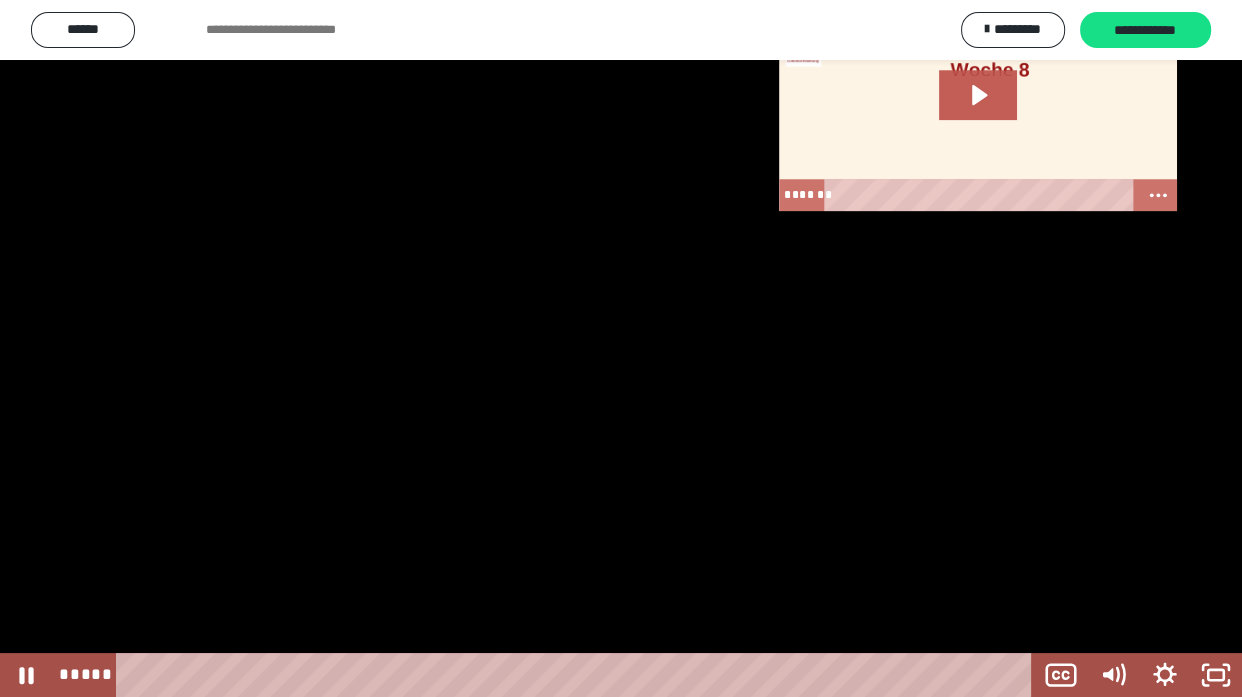 drag, startPoint x: 957, startPoint y: 401, endPoint x: 820, endPoint y: 599, distance: 240.77583 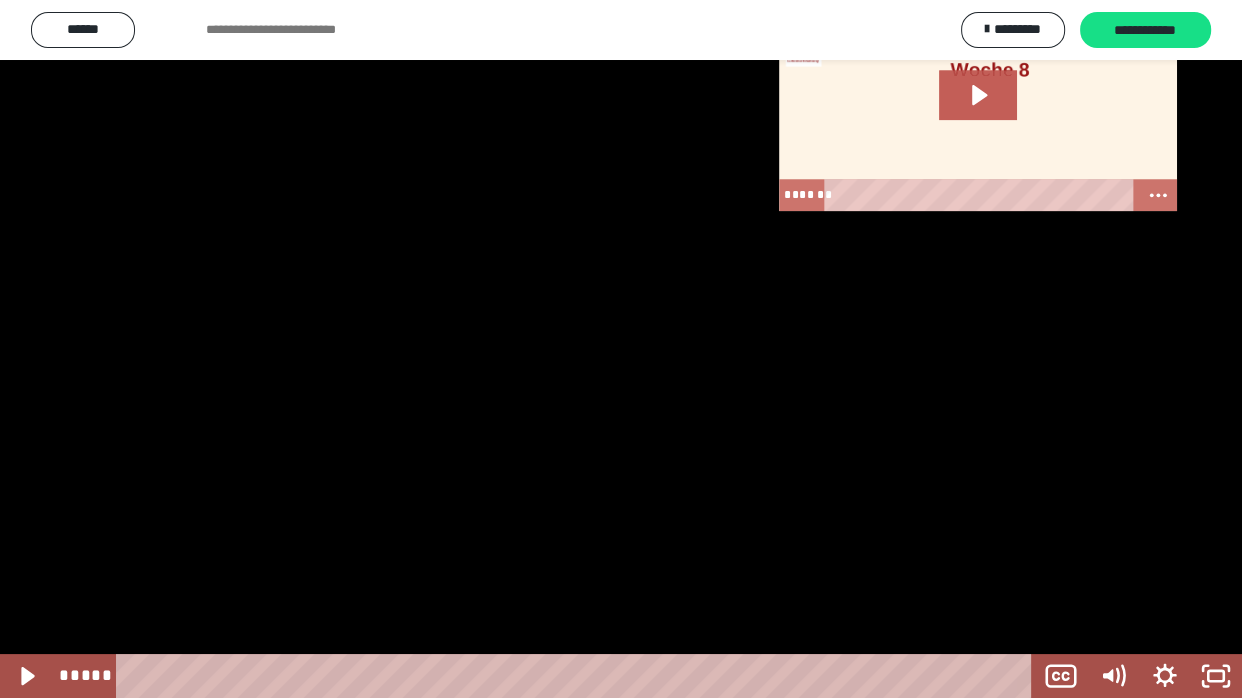 click at bounding box center [621, 349] 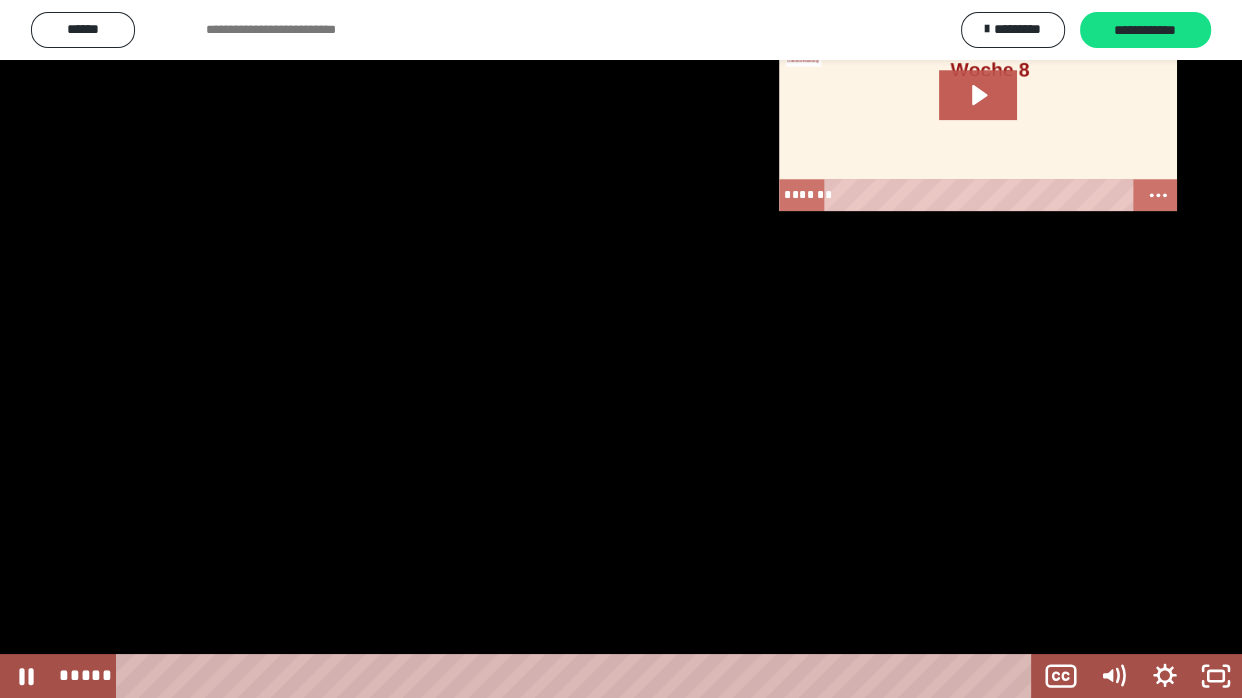 click at bounding box center [621, 349] 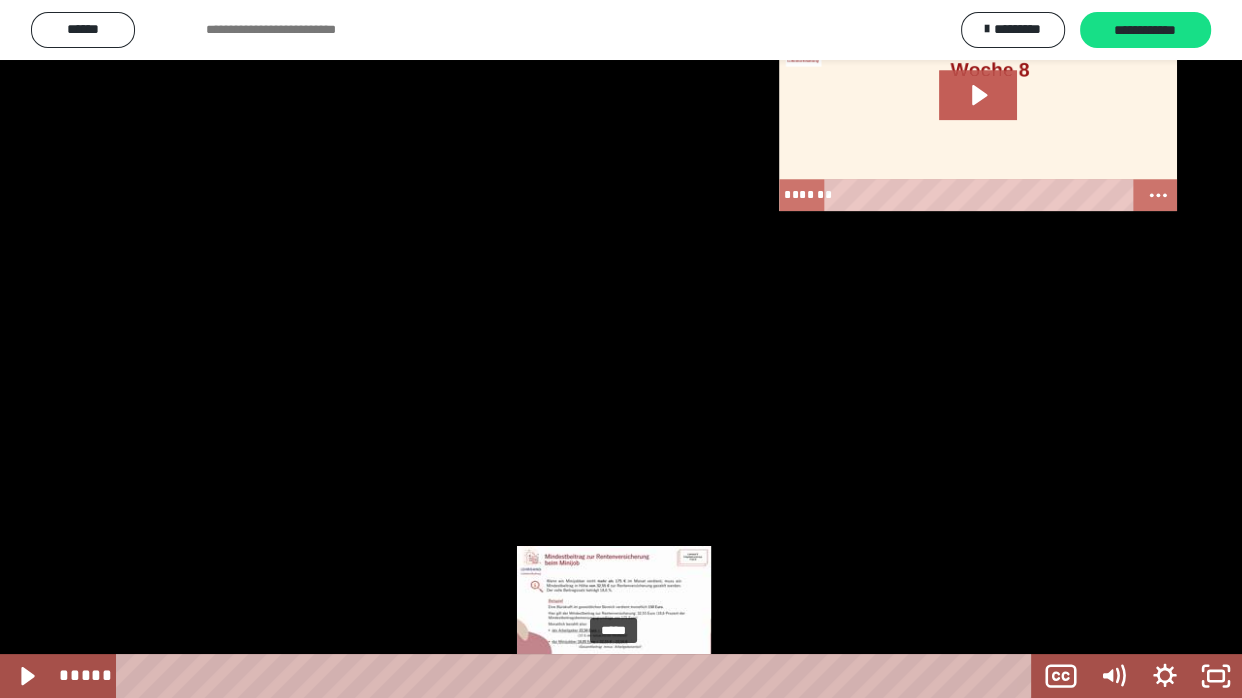 click on "*****" at bounding box center [577, 676] 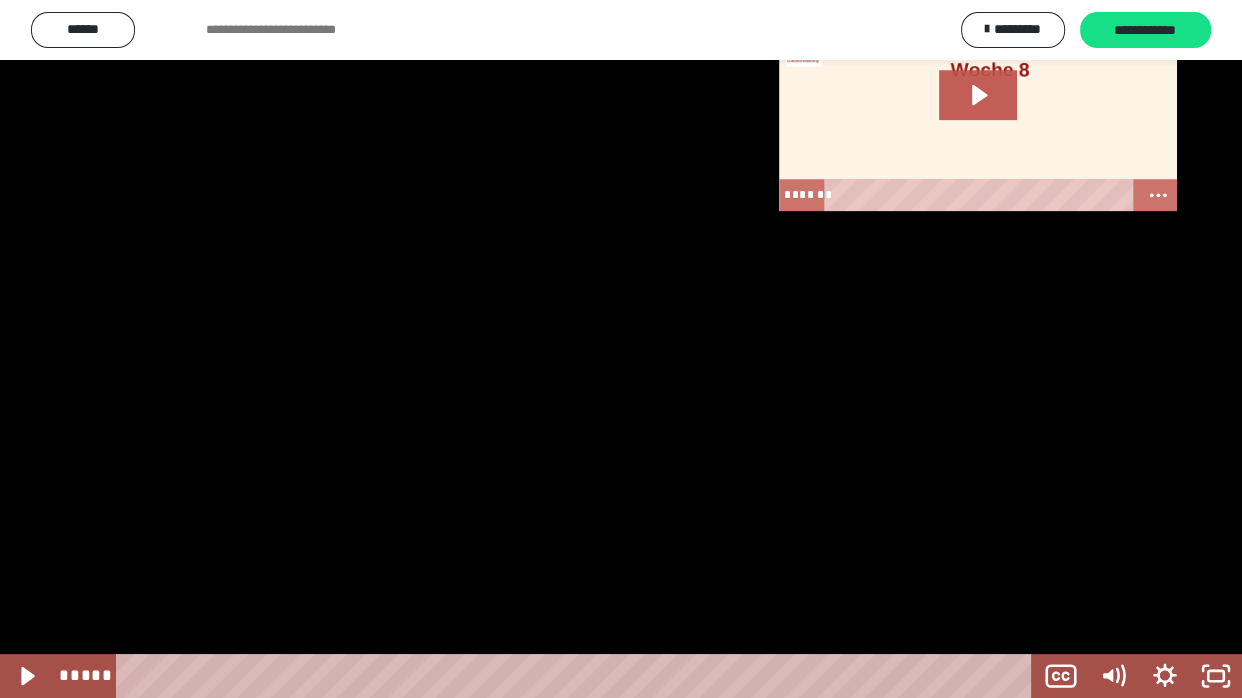 click at bounding box center (621, 349) 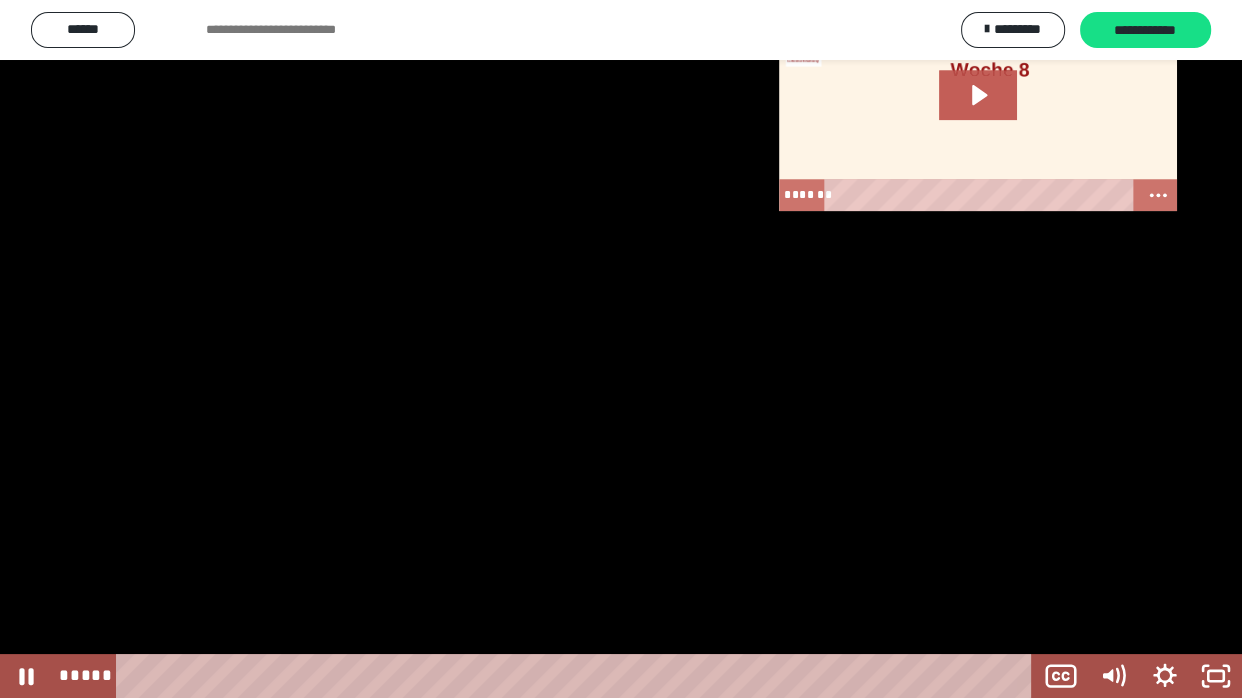 click at bounding box center (621, 349) 